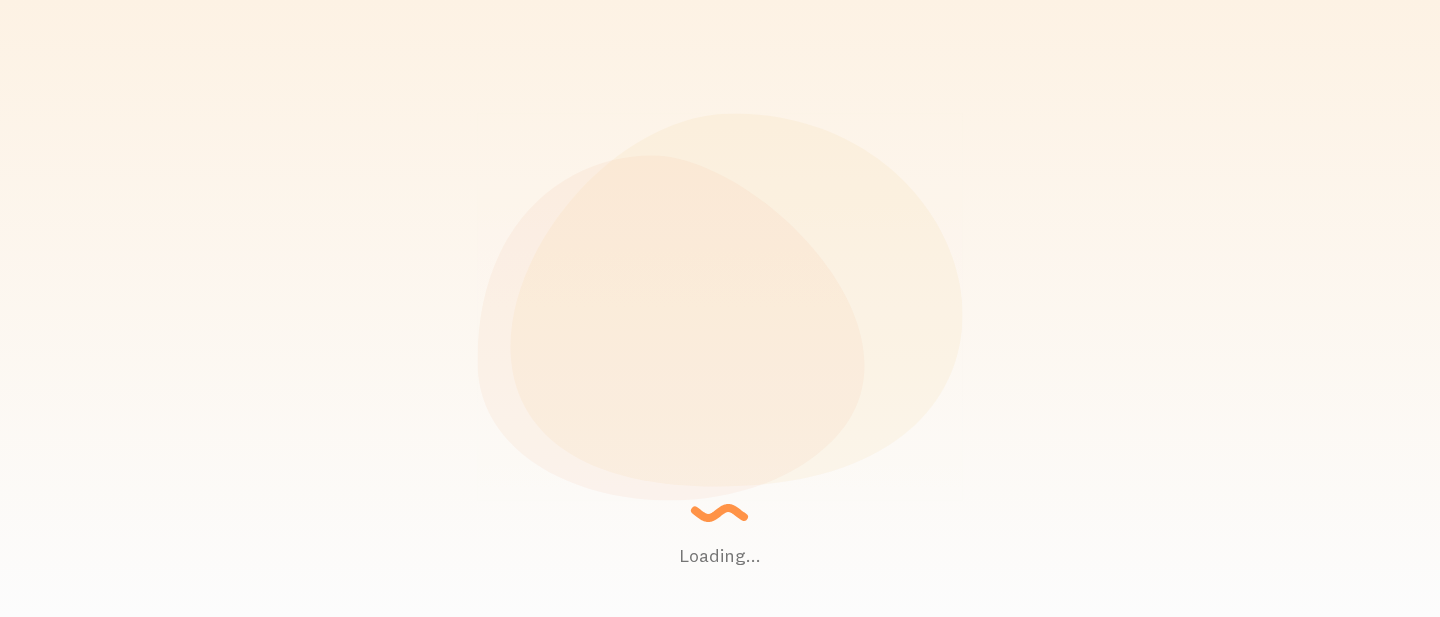 scroll, scrollTop: 0, scrollLeft: 0, axis: both 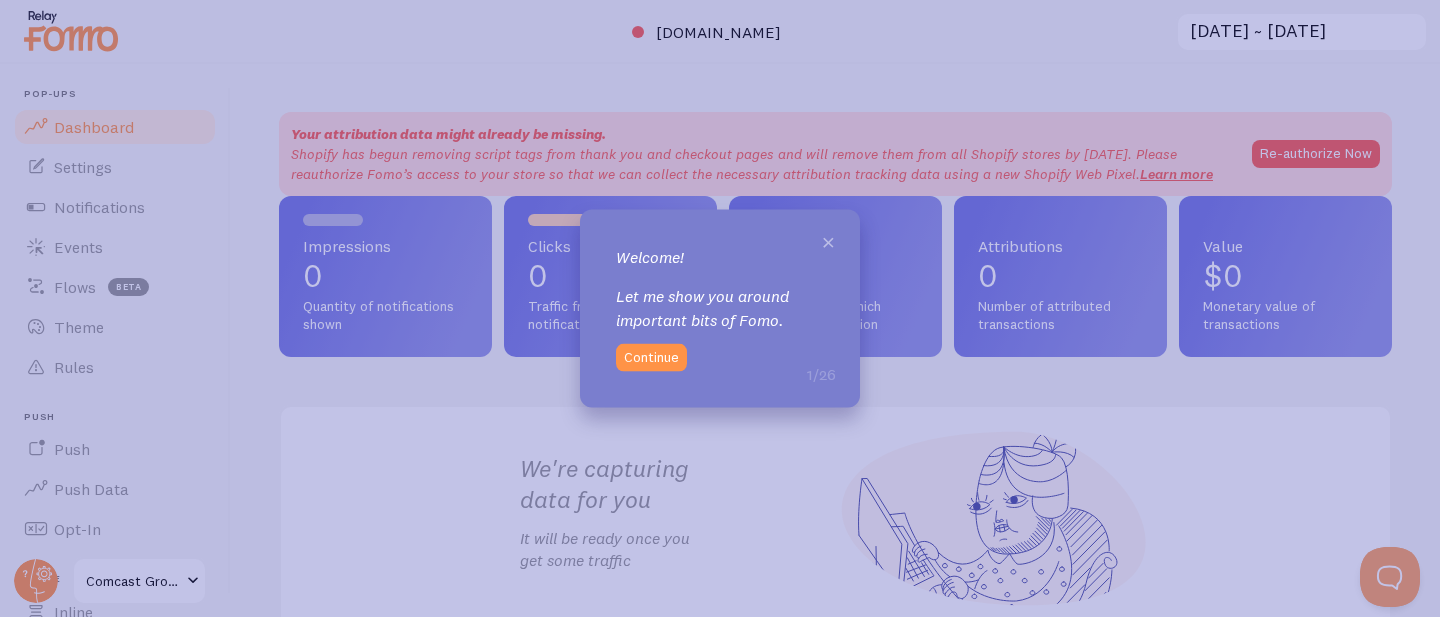 click on "×" at bounding box center [828, 240] 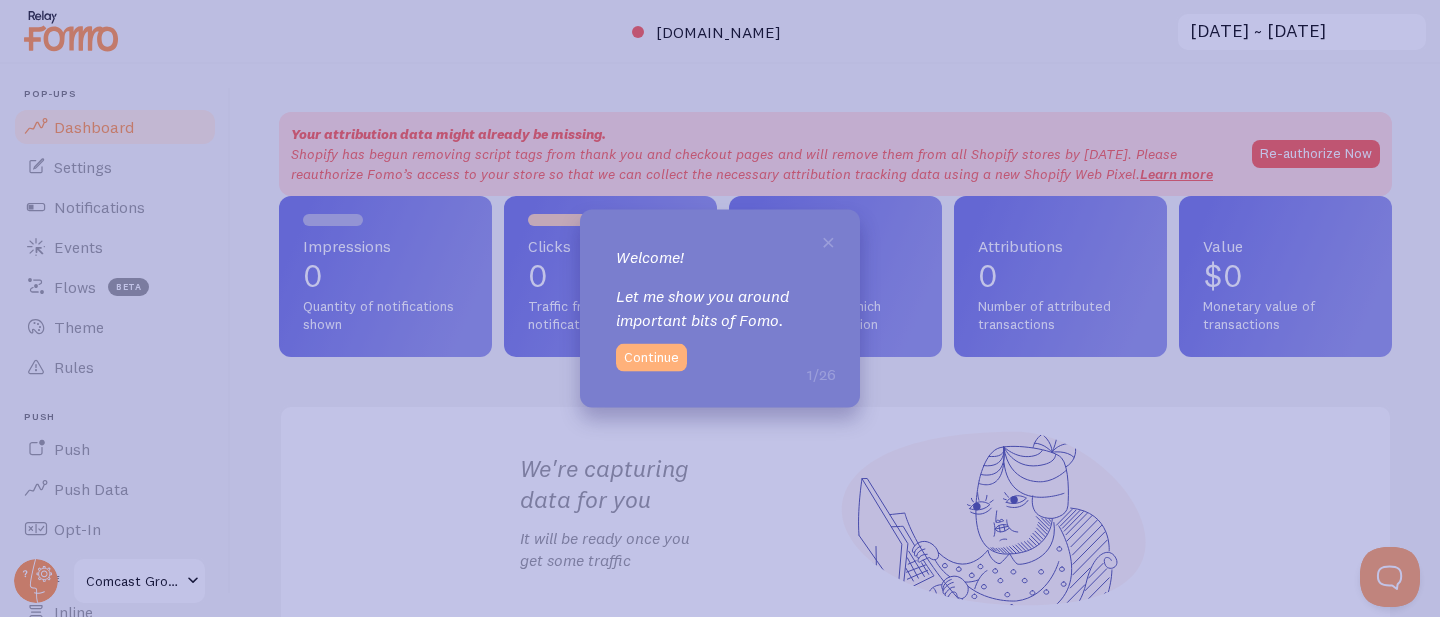click on "Continue" at bounding box center [651, 358] 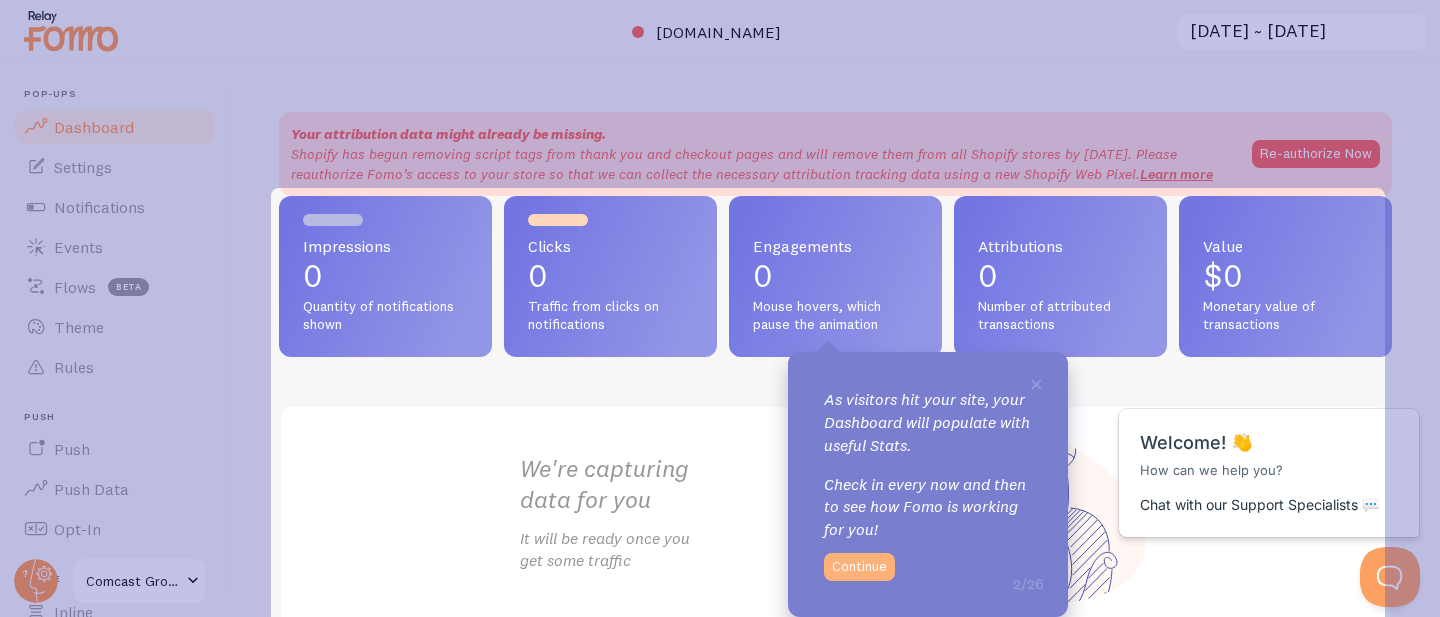 scroll, scrollTop: 0, scrollLeft: 0, axis: both 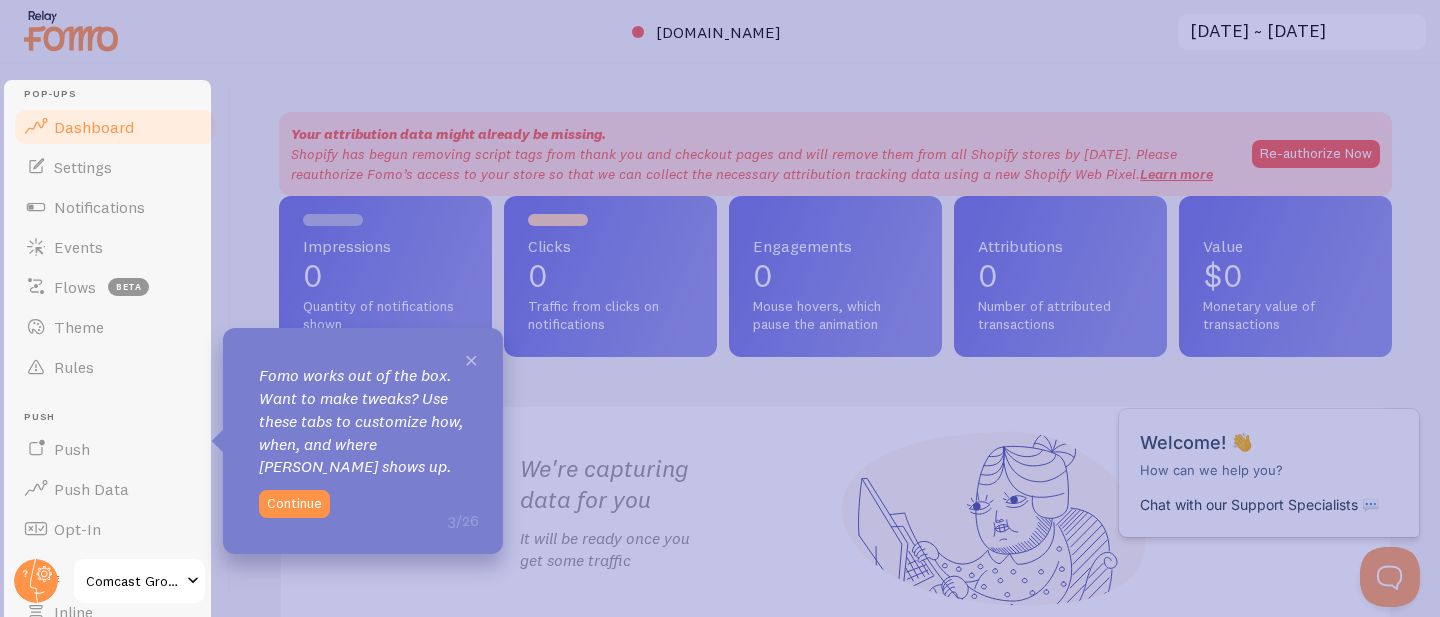click on "×" at bounding box center (471, 359) 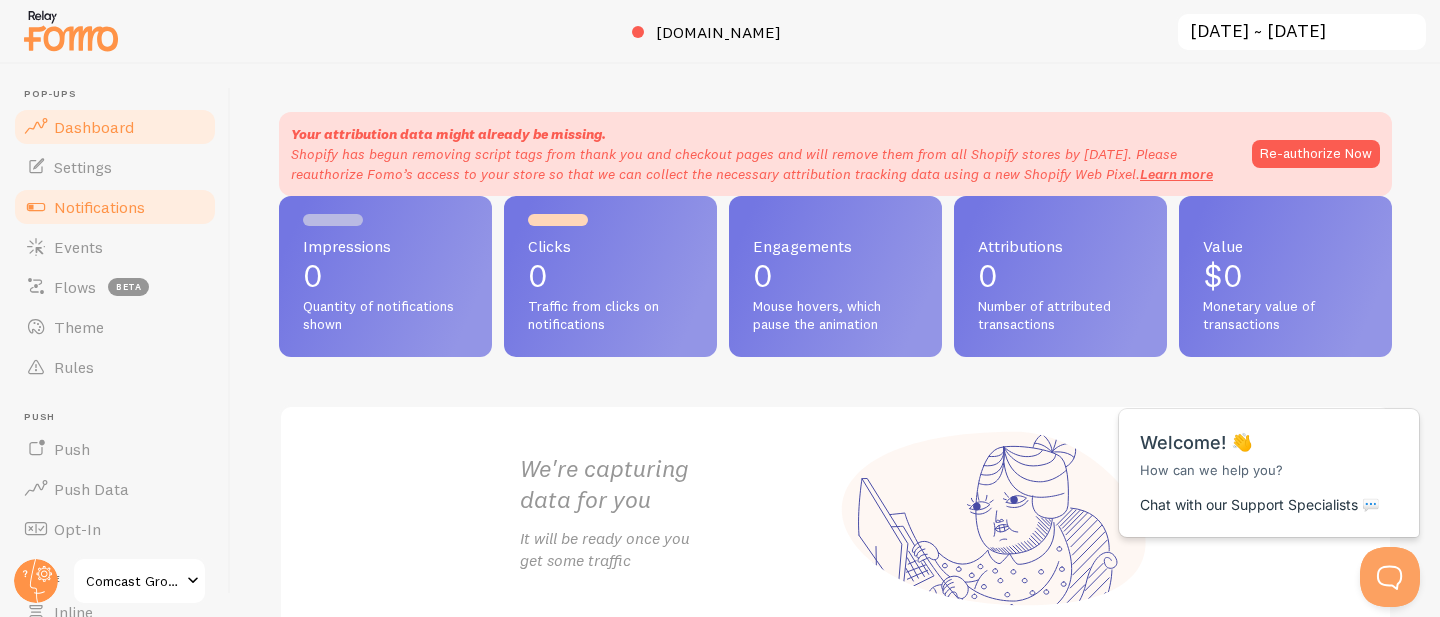click on "Notifications" at bounding box center (115, 207) 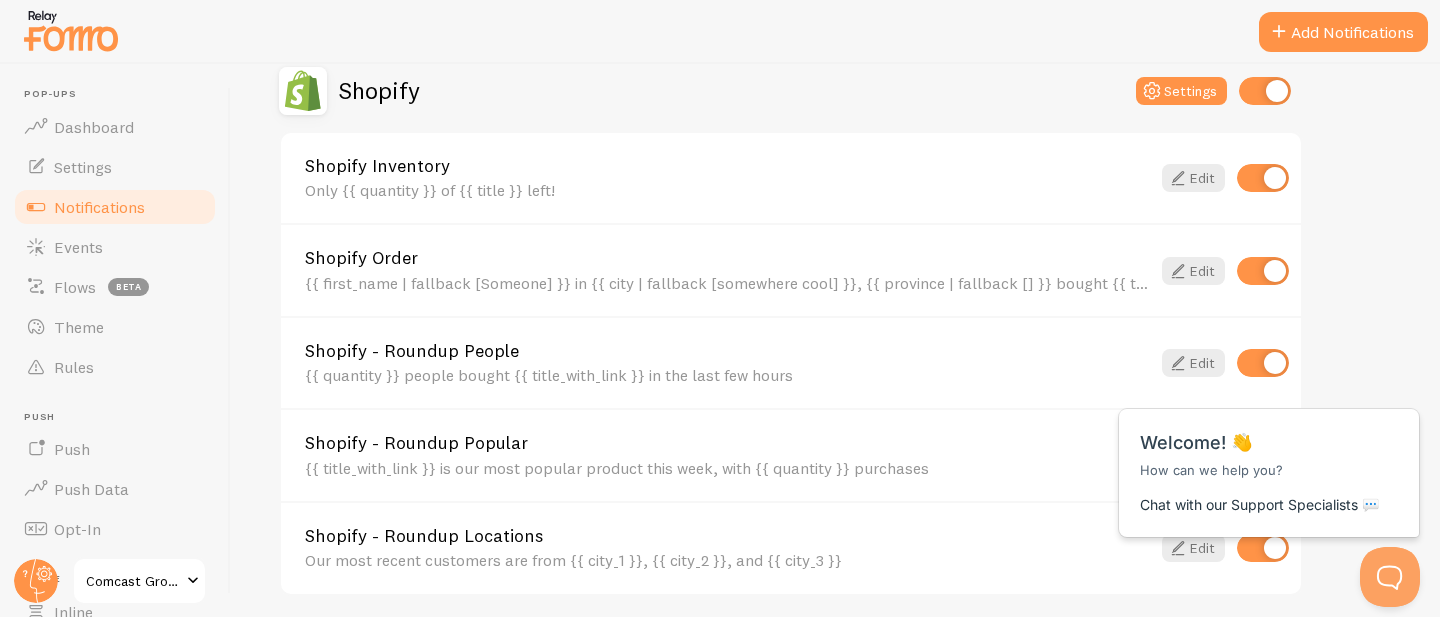 scroll, scrollTop: 680, scrollLeft: 0, axis: vertical 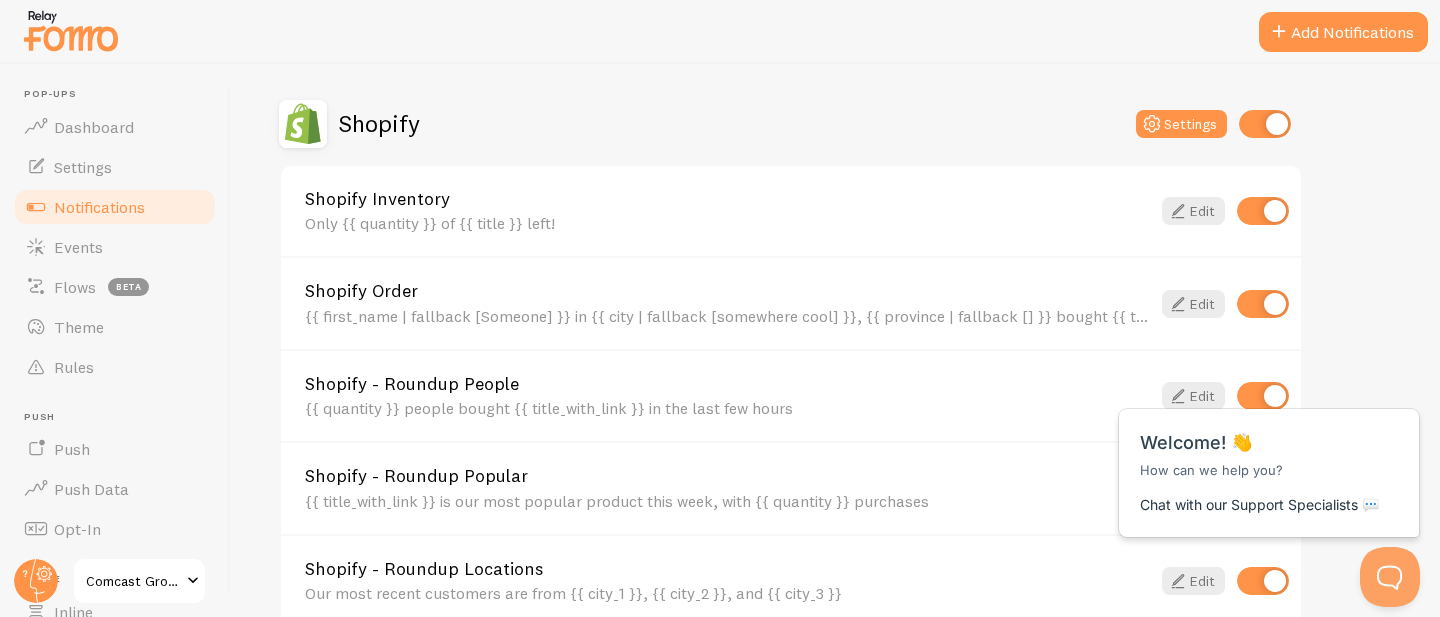 click at bounding box center (1265, 124) 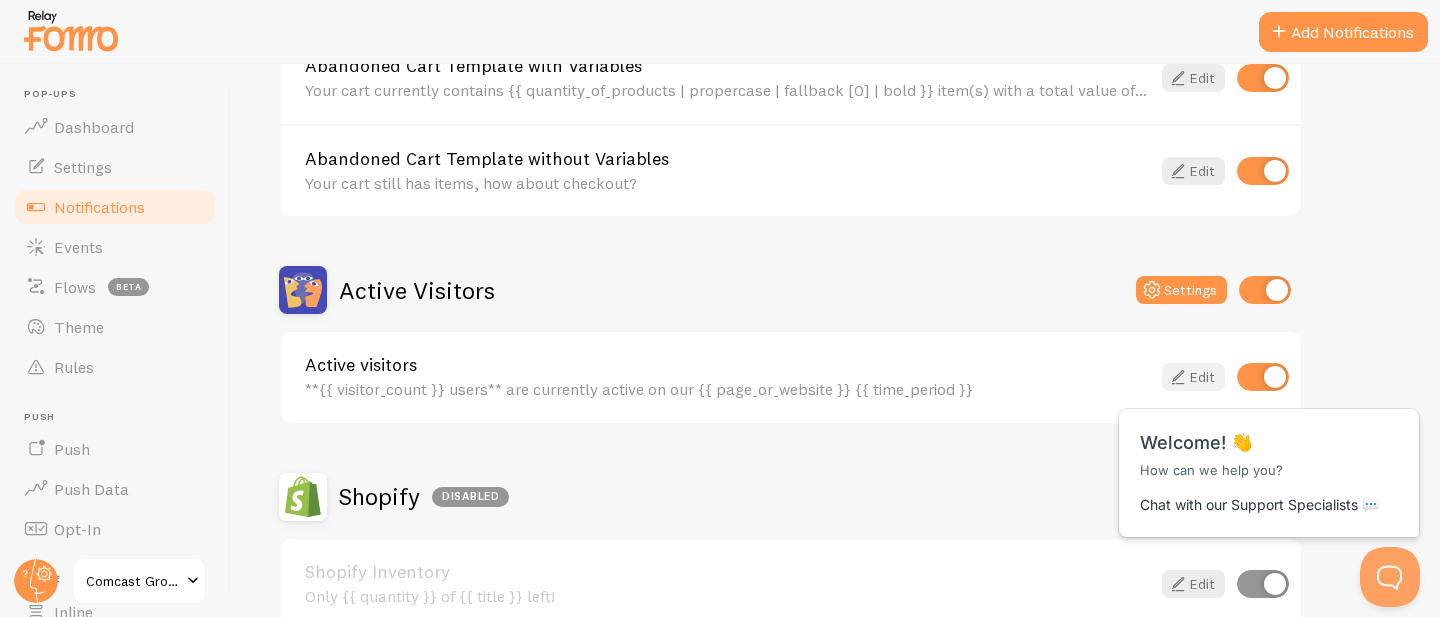 scroll, scrollTop: 288, scrollLeft: 0, axis: vertical 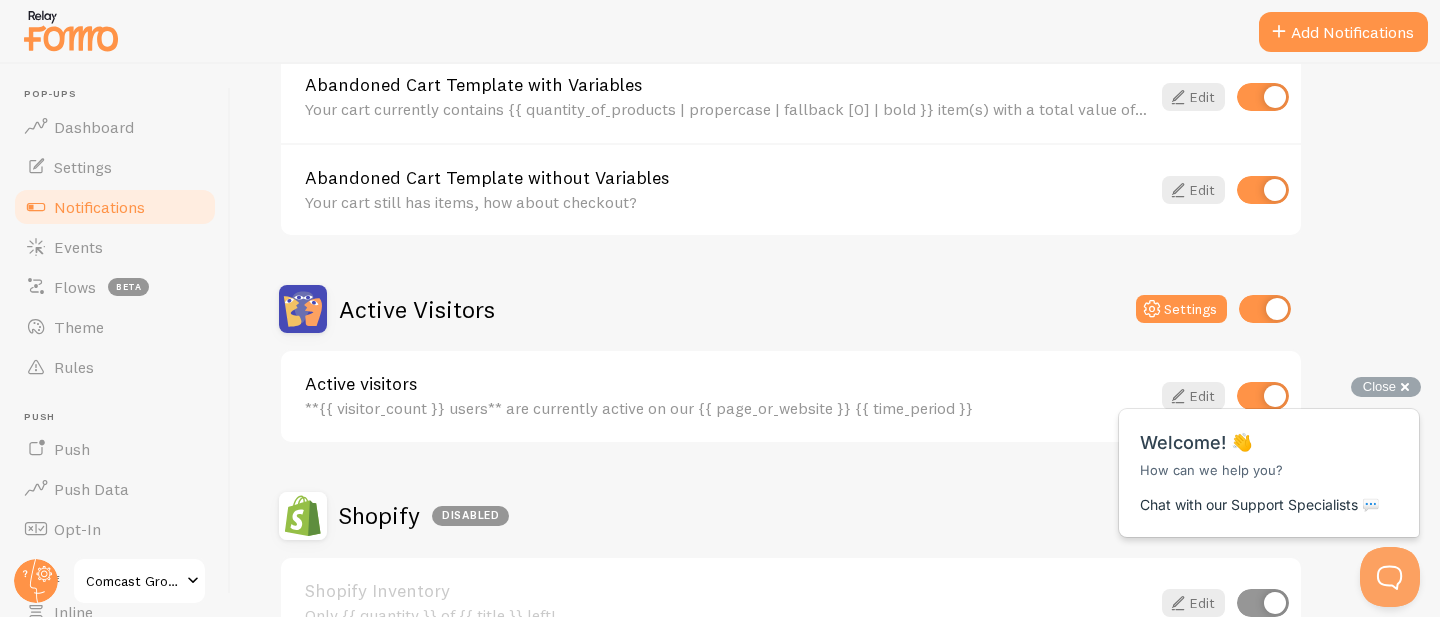 click on "Close cross-small Welcome! 👋 How can we help you? Chat with our Support Specialists 💬" at bounding box center (1270, 467) 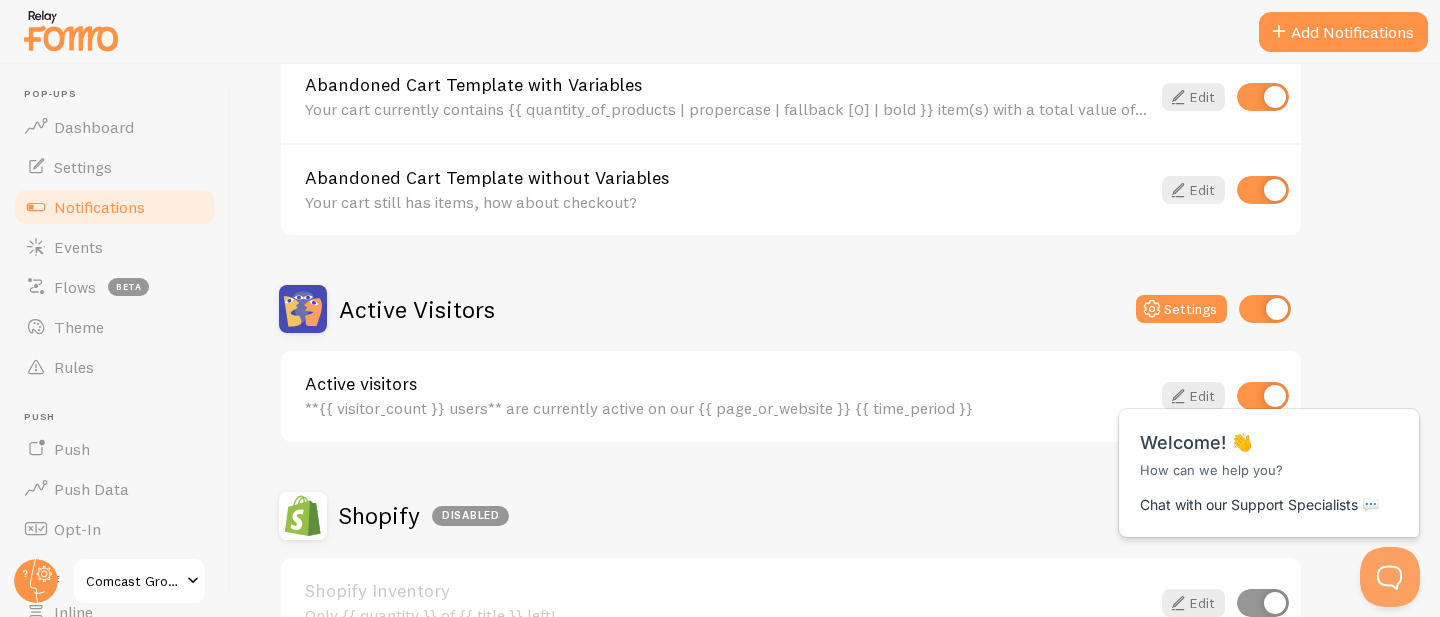 click on "Close cross-small Welcome! 👋 How can we help you? Chat with our Support Specialists 💬" at bounding box center [1270, 359] 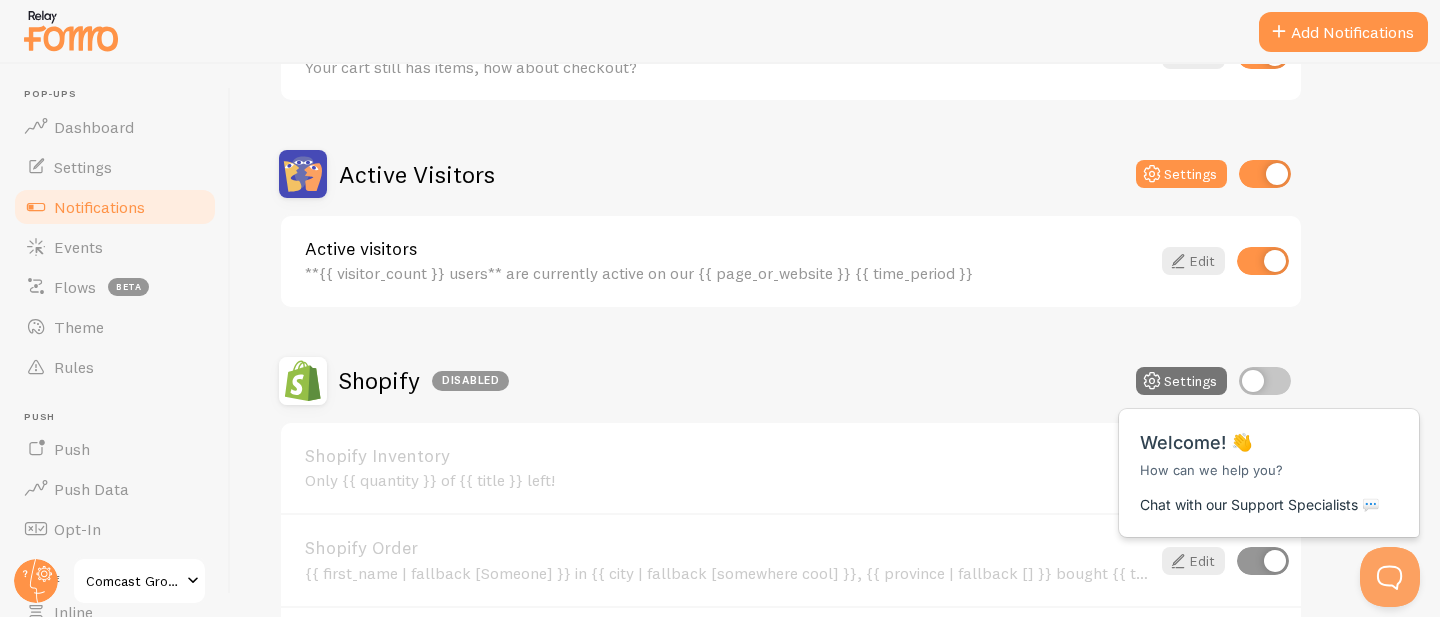 scroll, scrollTop: 428, scrollLeft: 0, axis: vertical 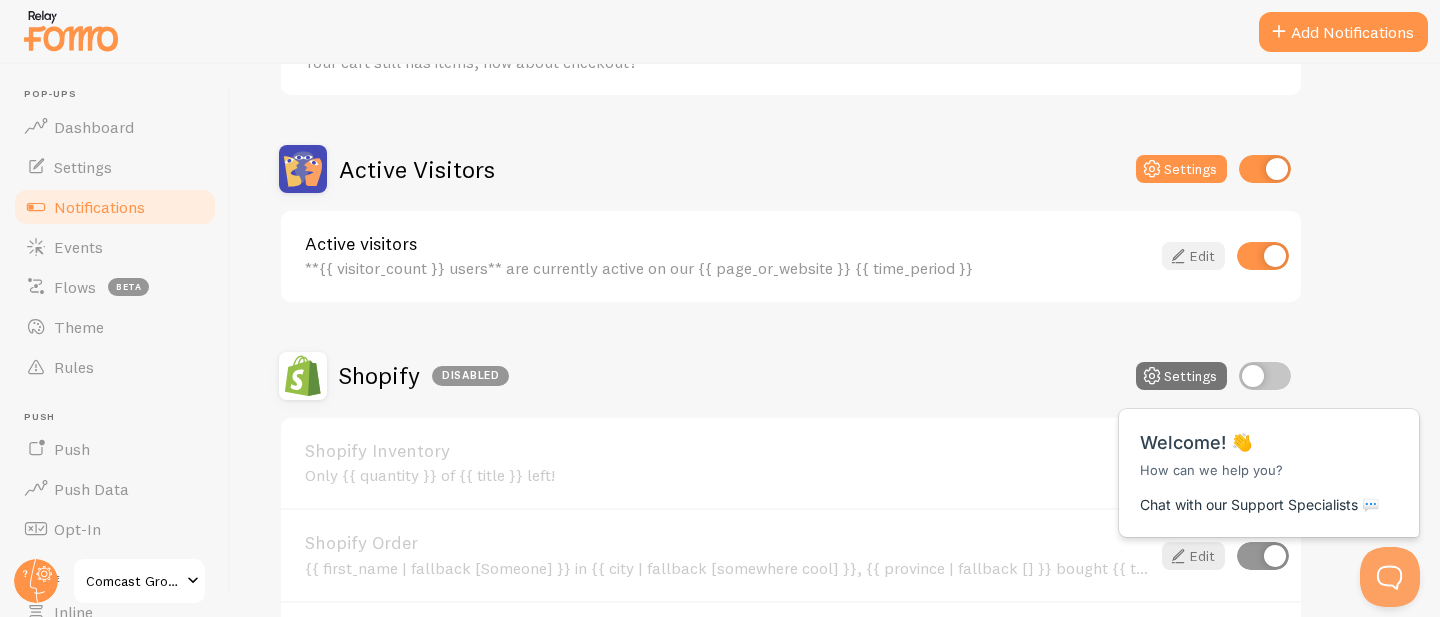 click on "Edit" at bounding box center [1193, 256] 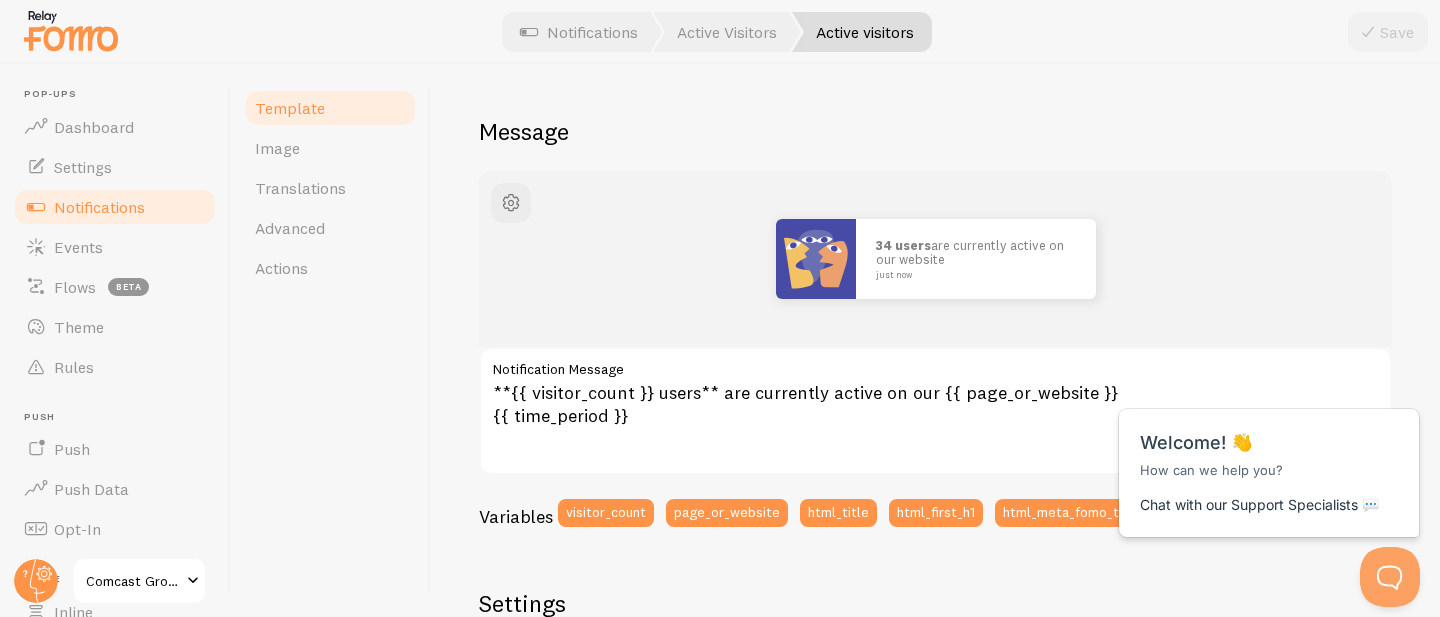scroll, scrollTop: 135, scrollLeft: 0, axis: vertical 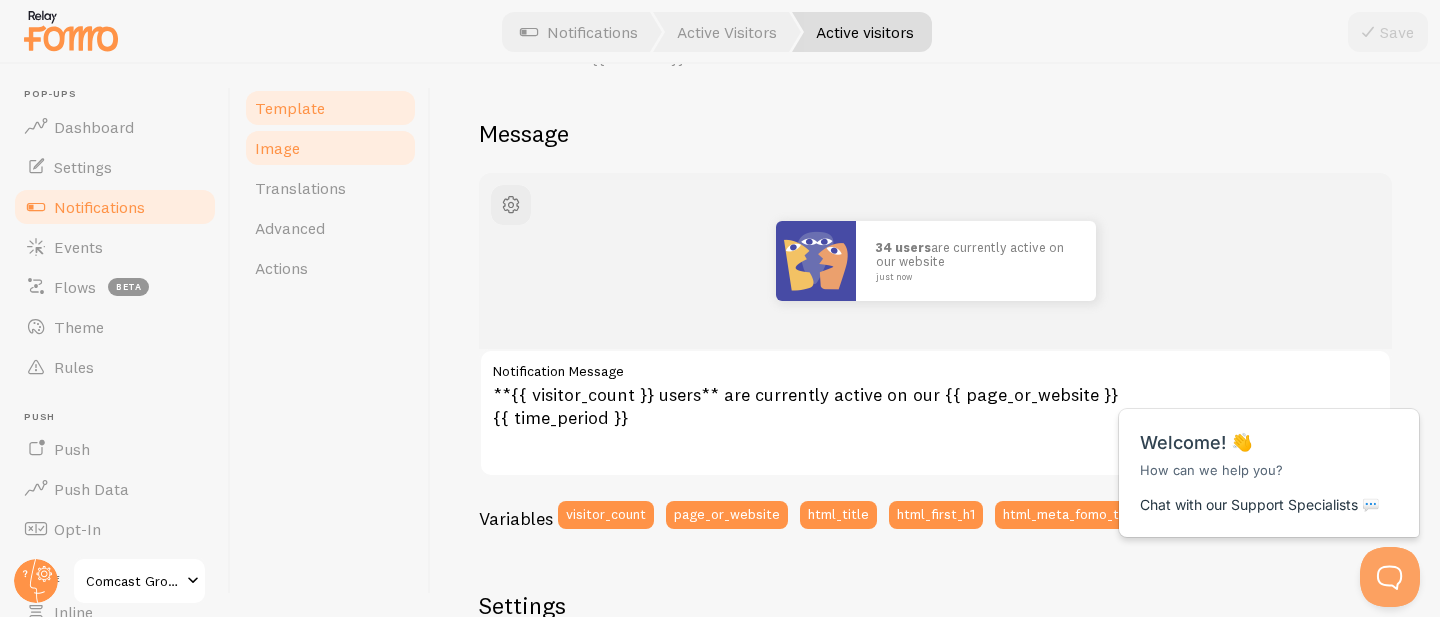 click on "Image" at bounding box center [330, 148] 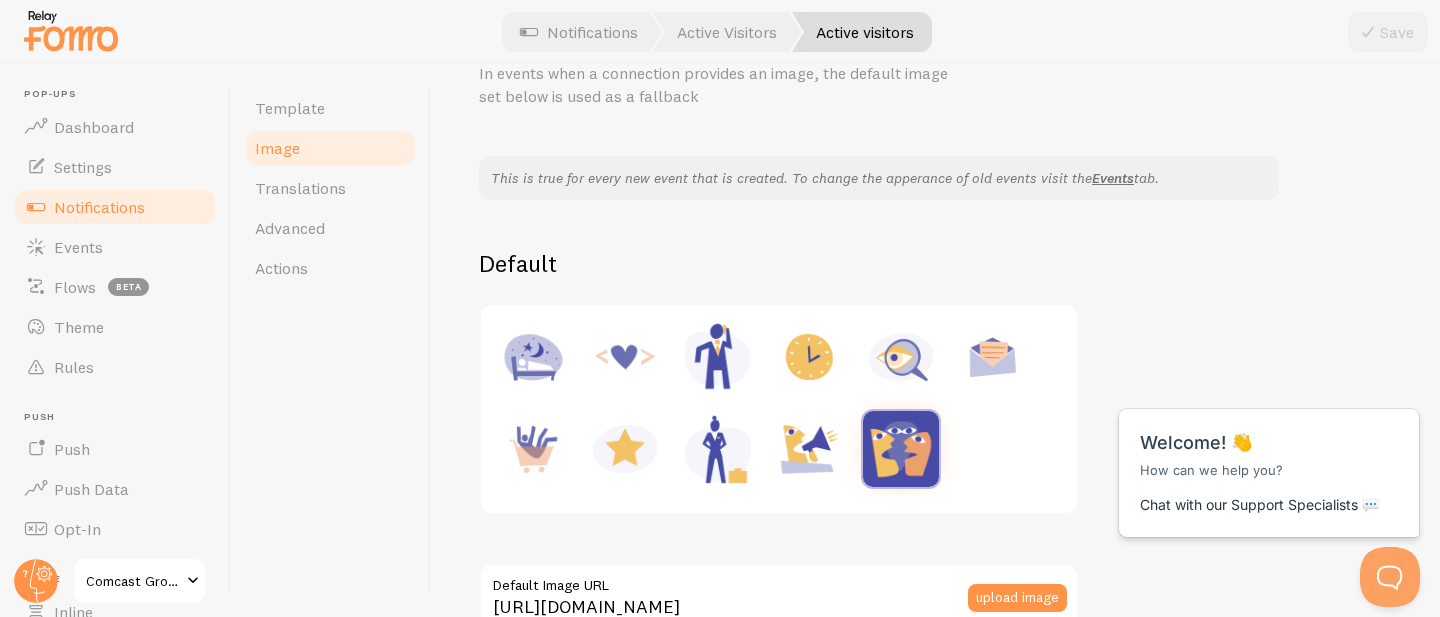 scroll, scrollTop: 175, scrollLeft: 0, axis: vertical 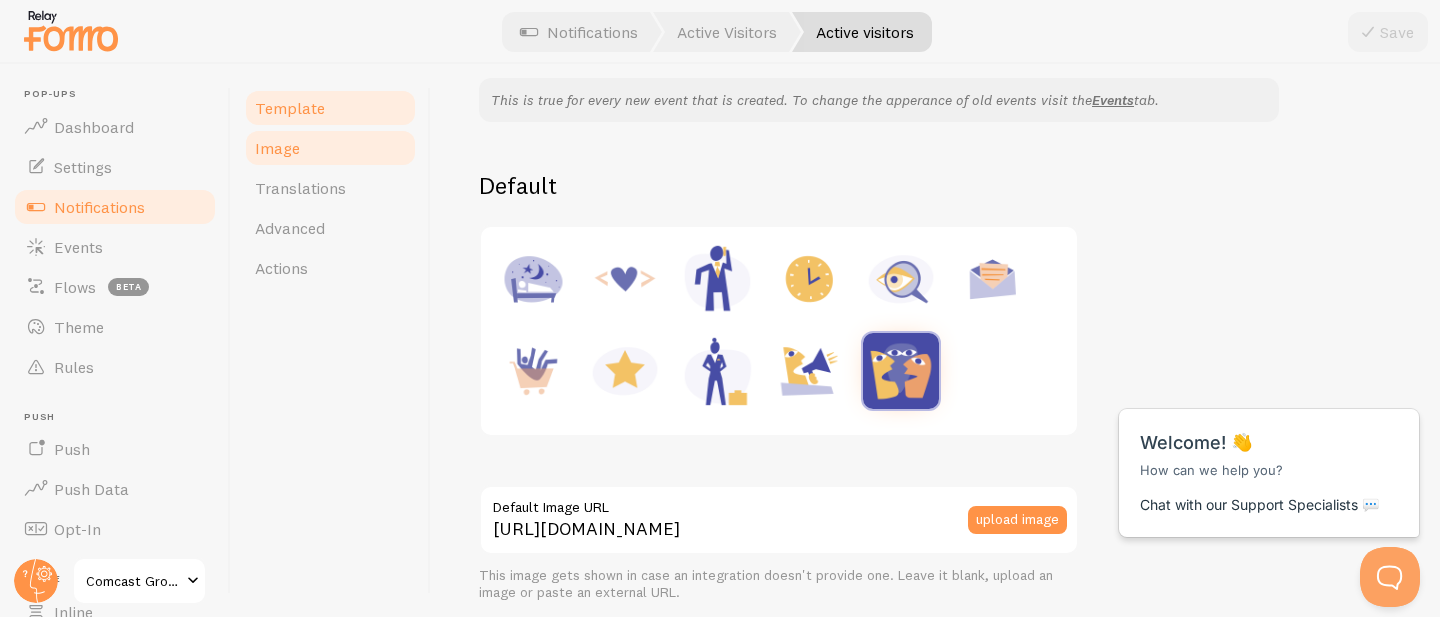 click on "Template" at bounding box center (330, 108) 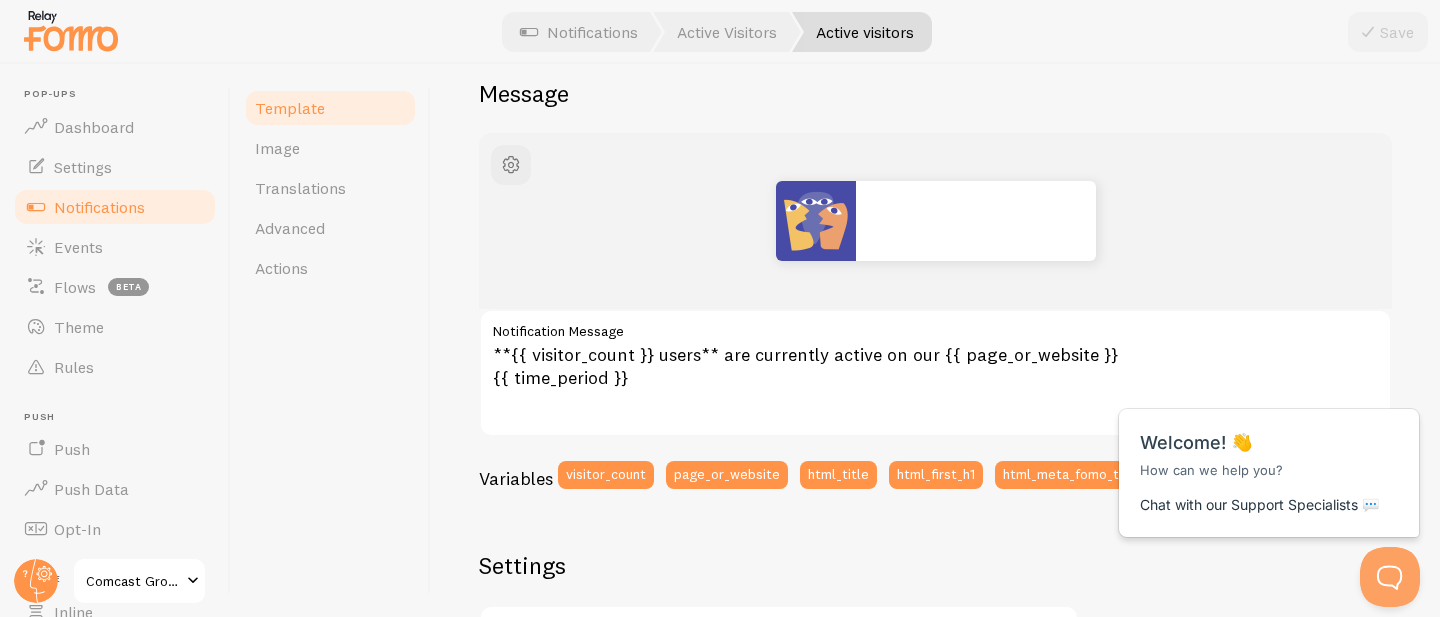 scroll, scrollTop: 0, scrollLeft: 0, axis: both 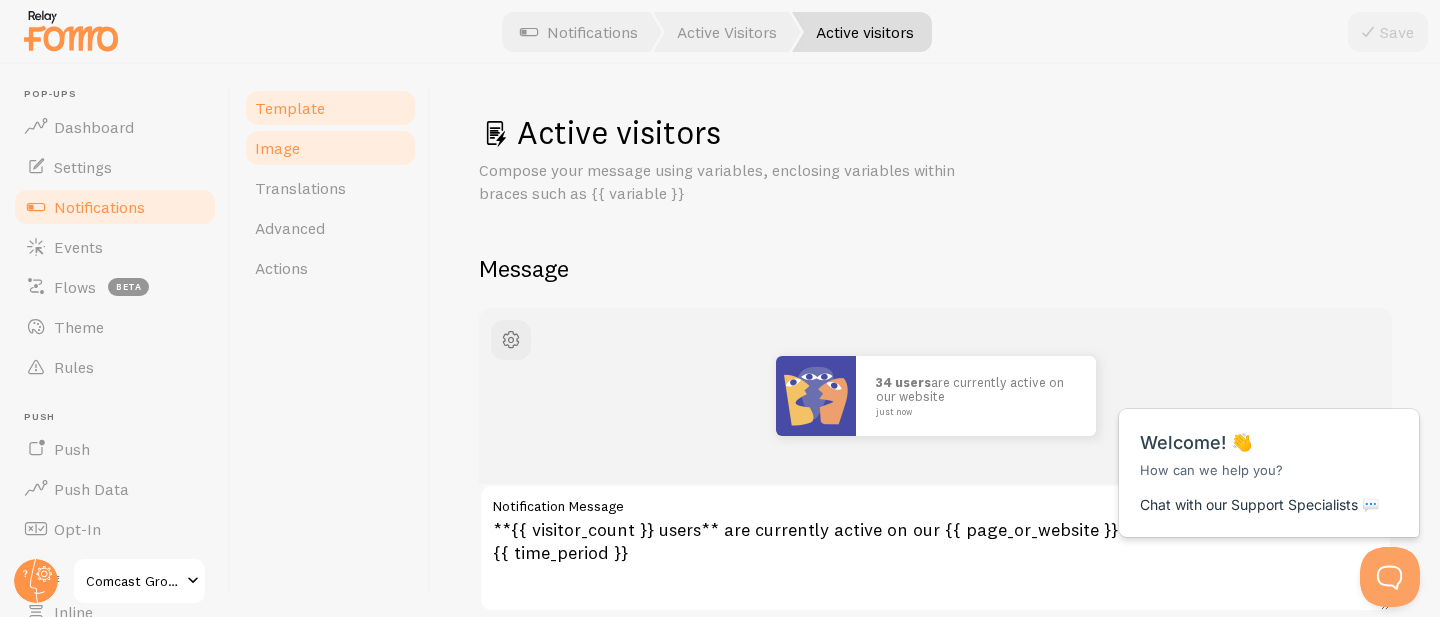 click on "Image" at bounding box center [330, 148] 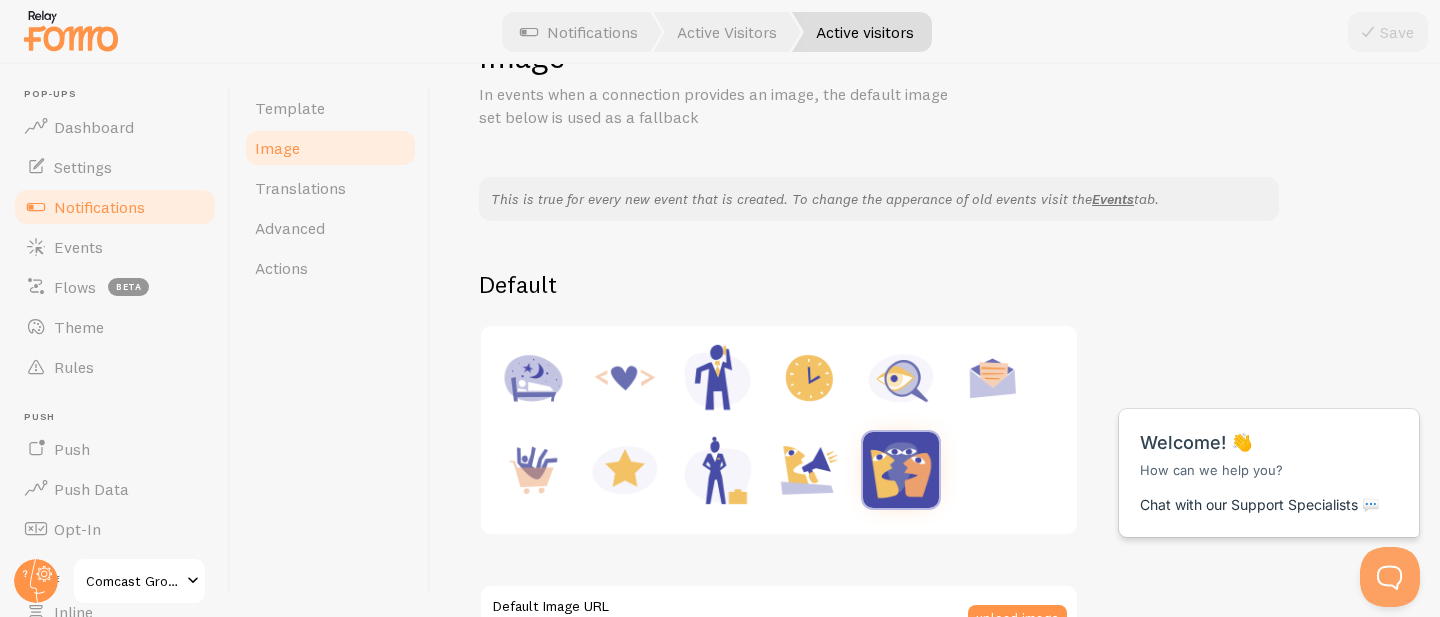scroll, scrollTop: 94, scrollLeft: 0, axis: vertical 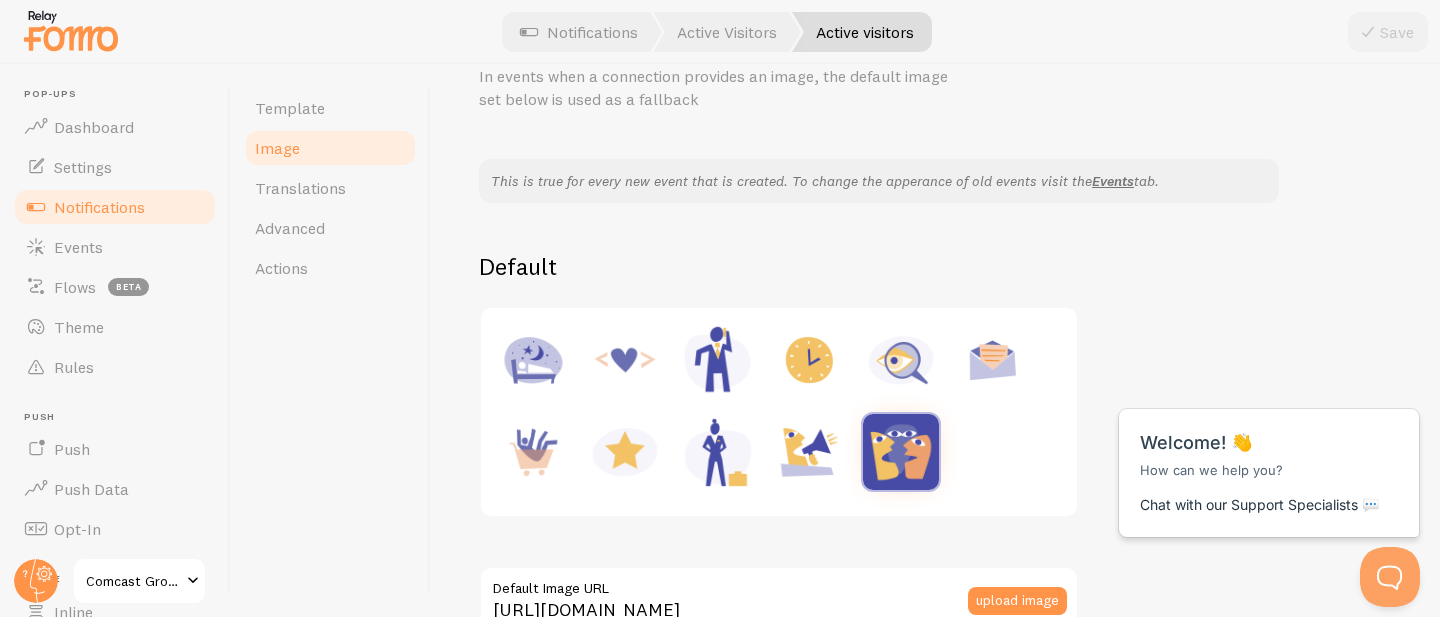 click at bounding box center (625, 452) 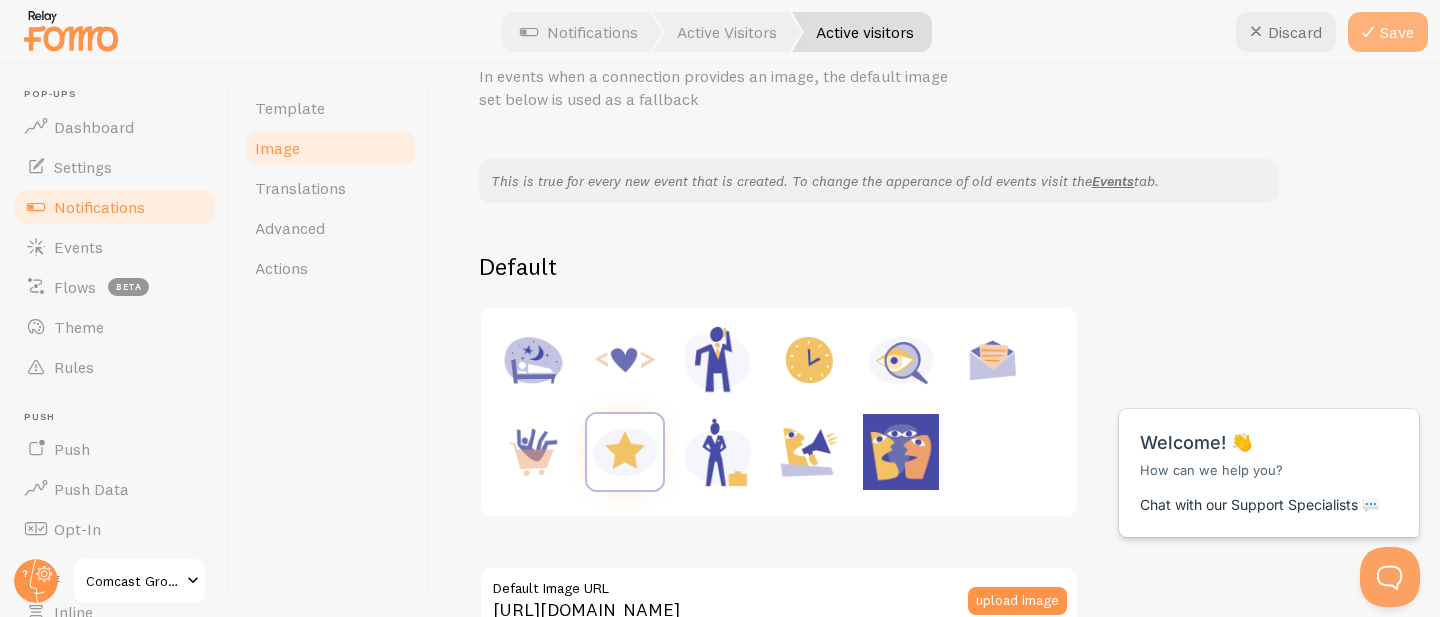 click on "Save" at bounding box center [1388, 32] 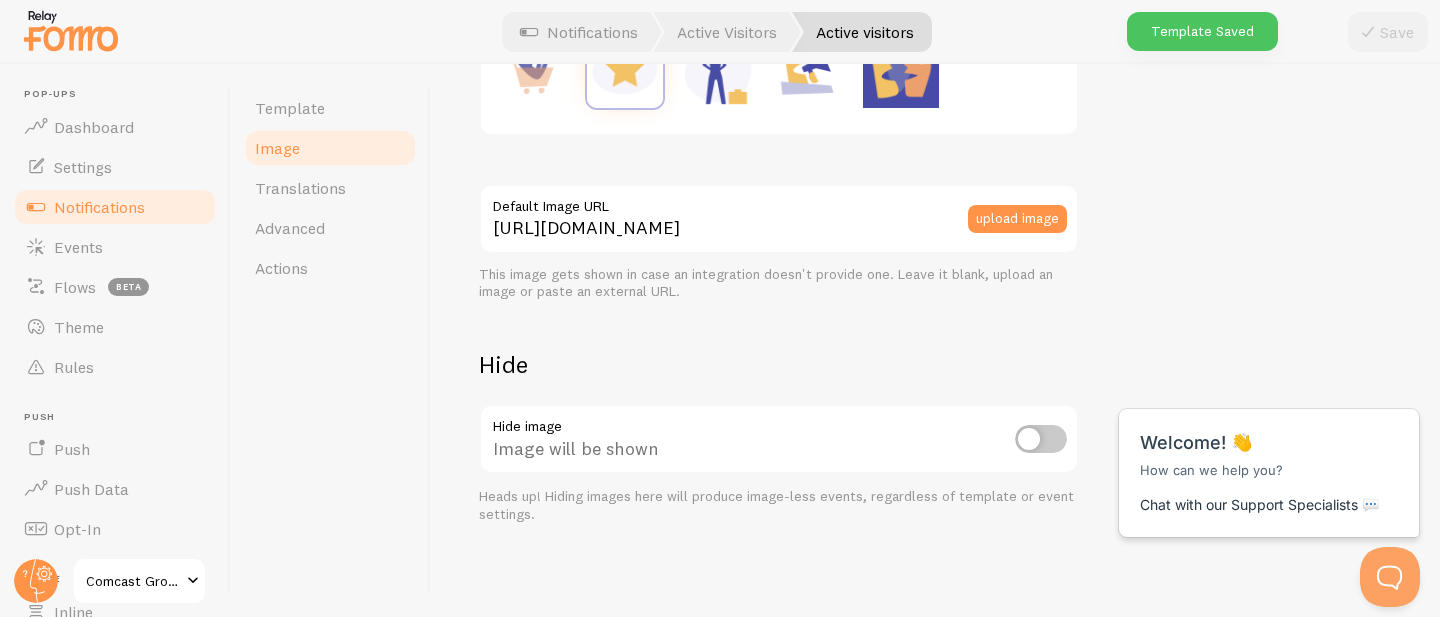 scroll, scrollTop: 478, scrollLeft: 0, axis: vertical 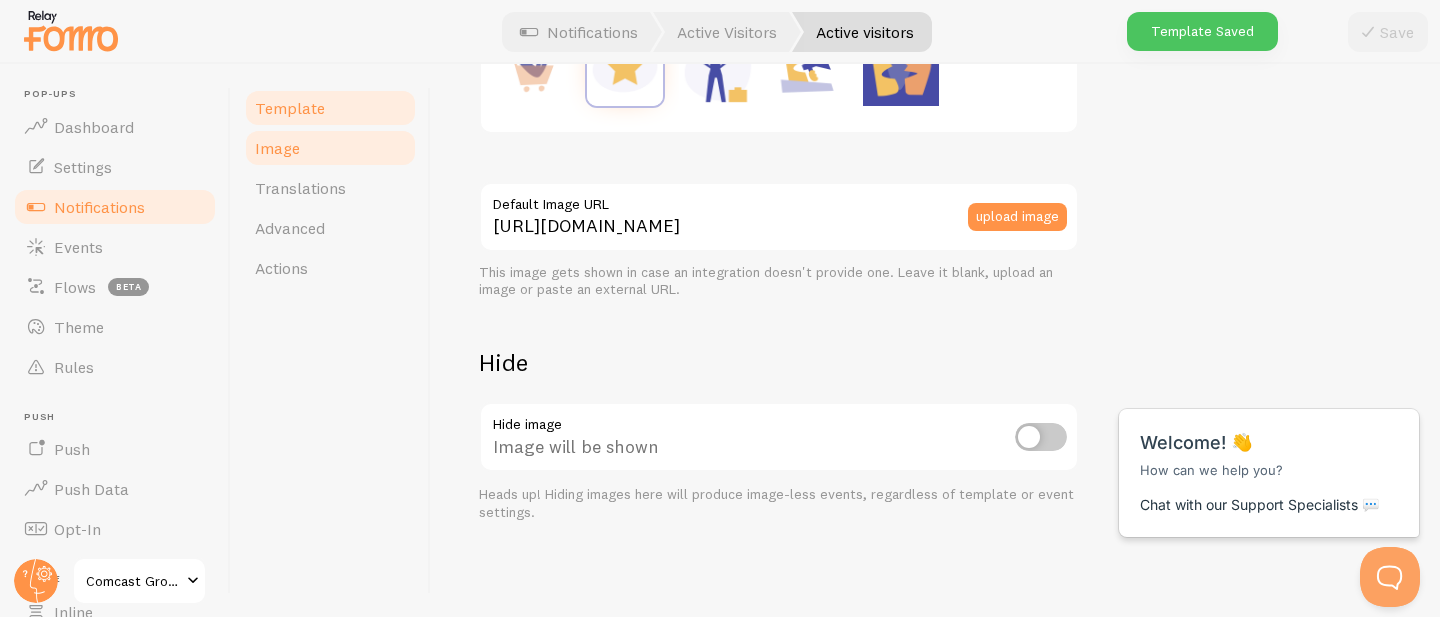 click on "Template" at bounding box center [330, 108] 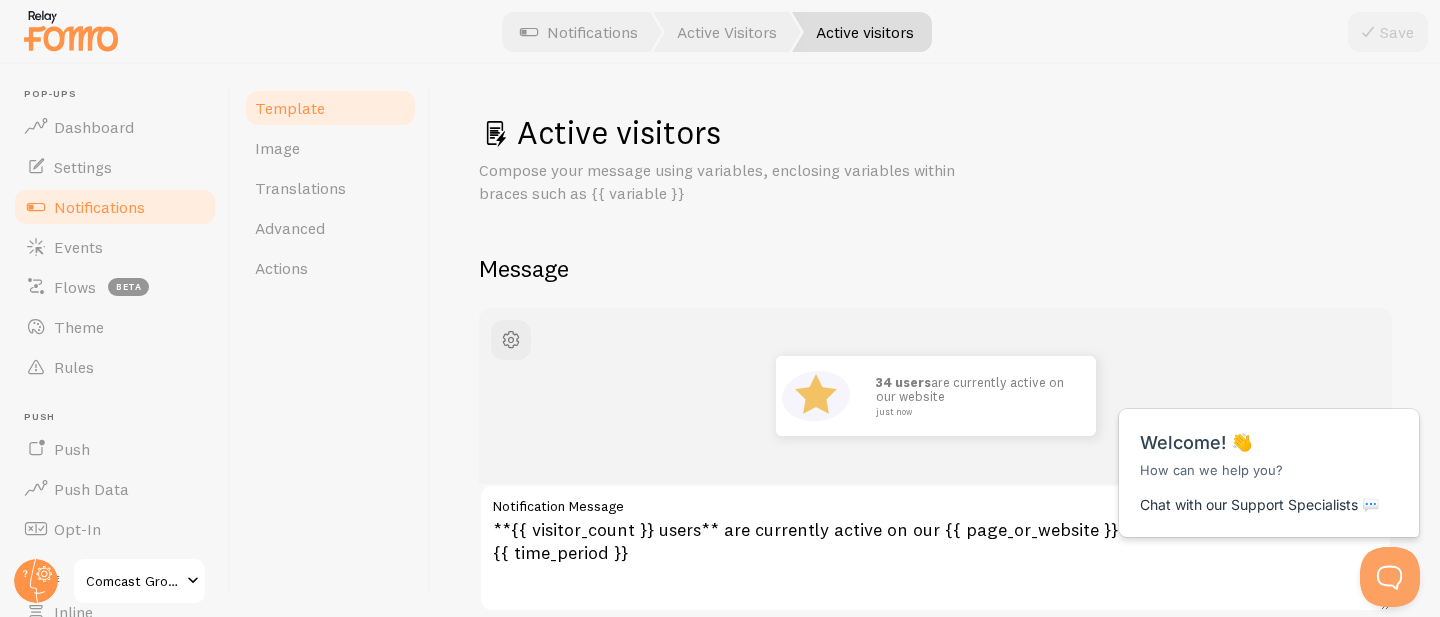 click on "Notifications" at bounding box center [99, 207] 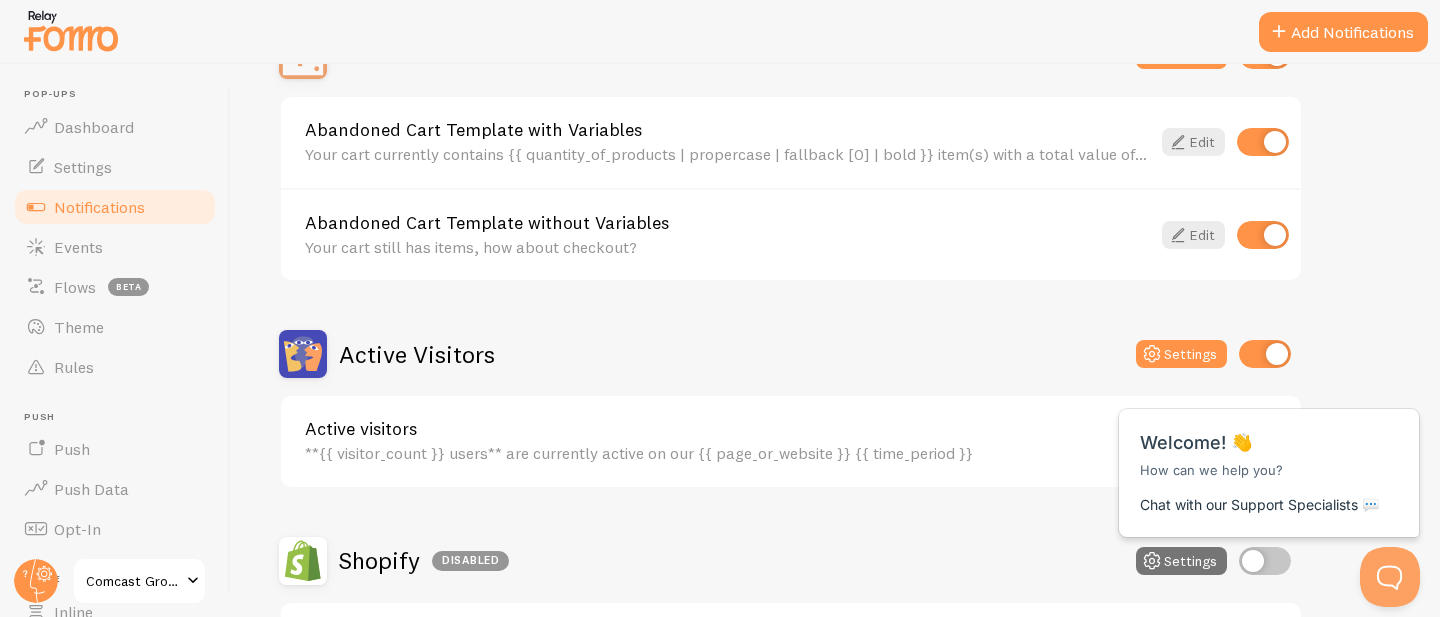 scroll, scrollTop: 250, scrollLeft: 0, axis: vertical 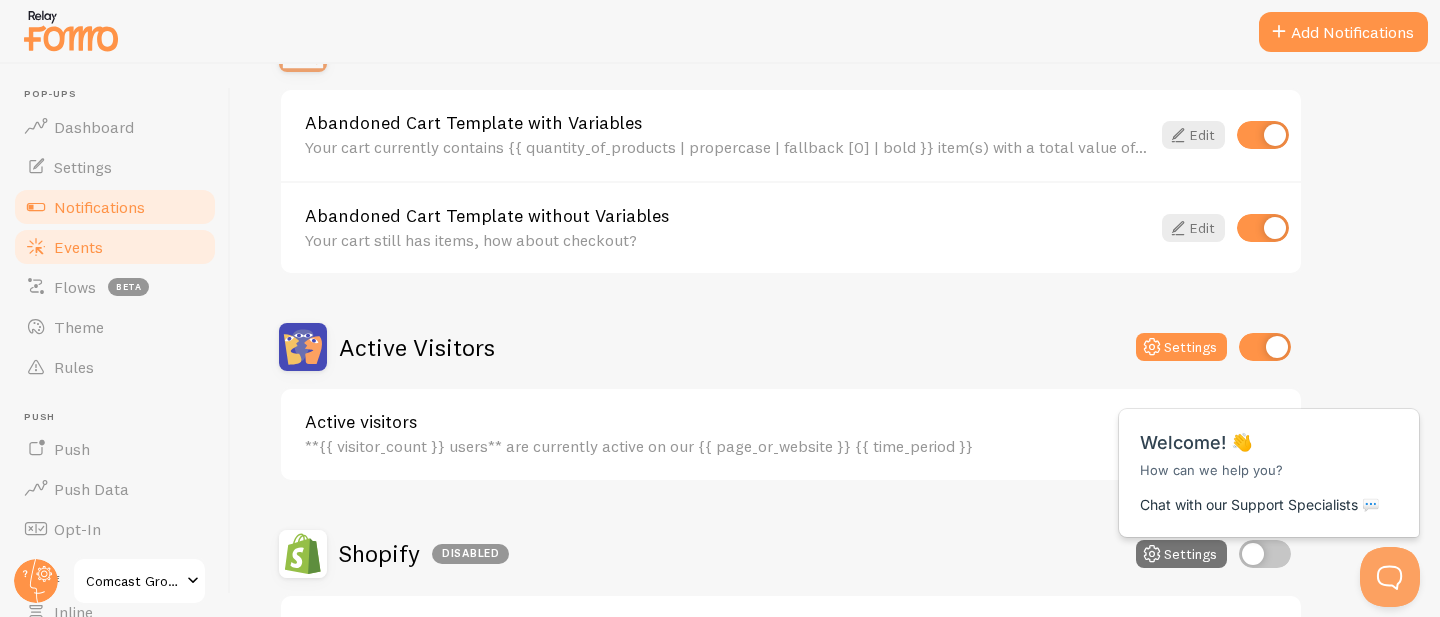 click on "Events" at bounding box center (78, 247) 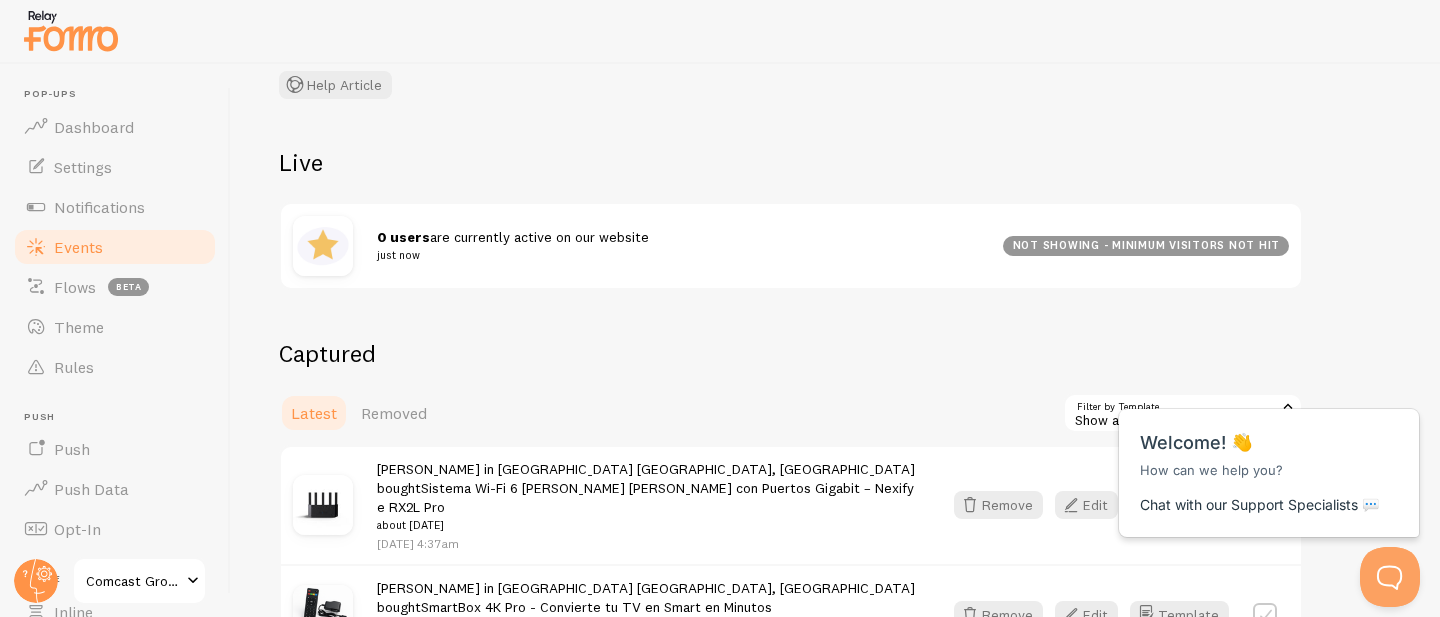scroll, scrollTop: 187, scrollLeft: 0, axis: vertical 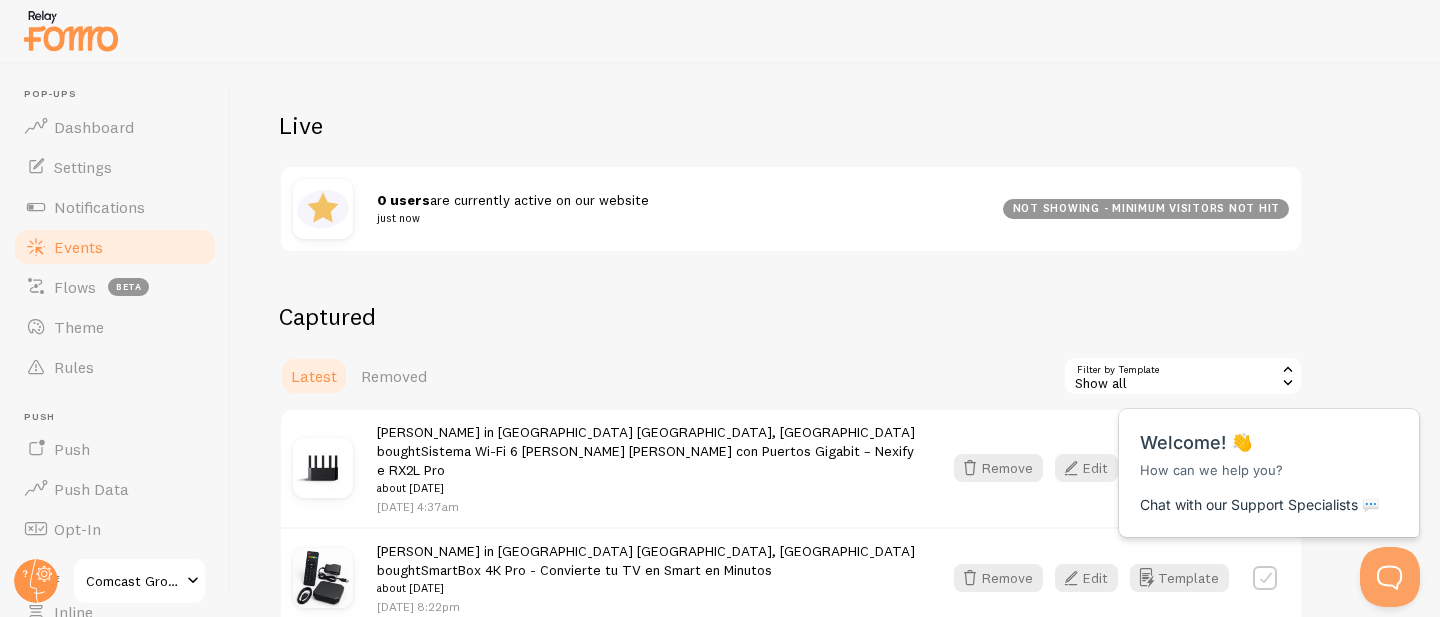click on "not showing - minimum visitors not hit" at bounding box center [1146, 209] 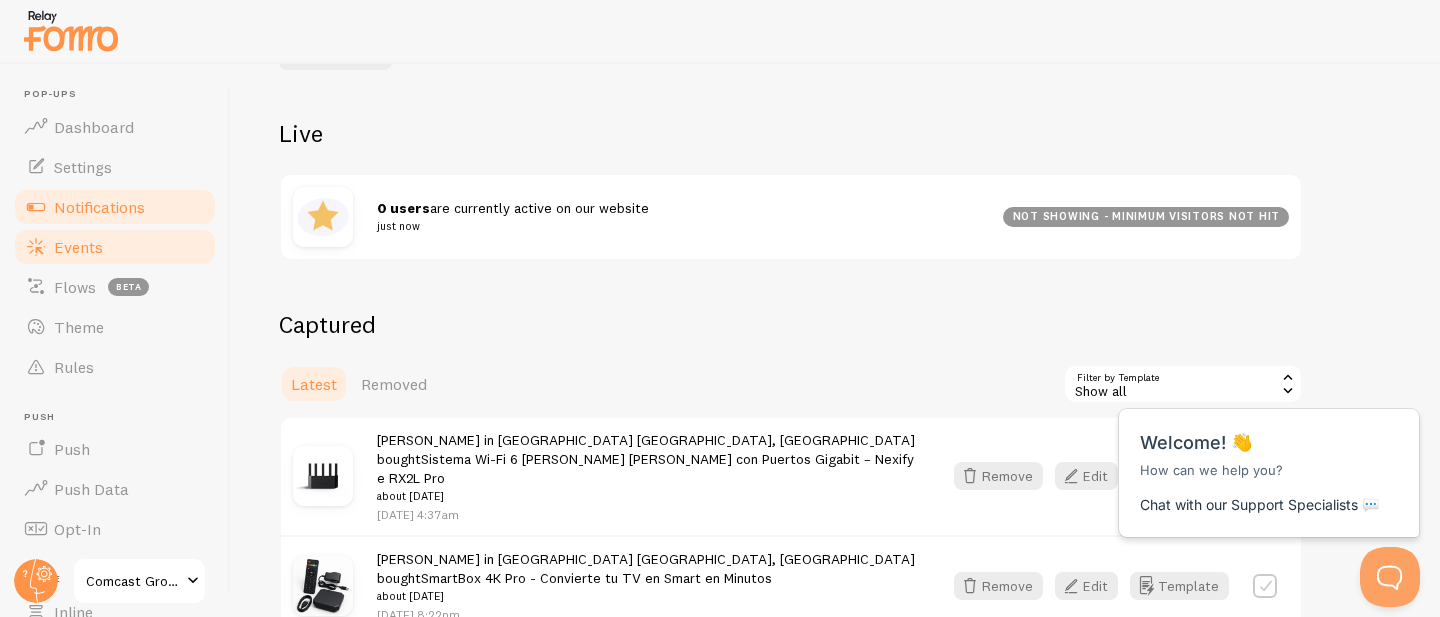 scroll, scrollTop: 177, scrollLeft: 0, axis: vertical 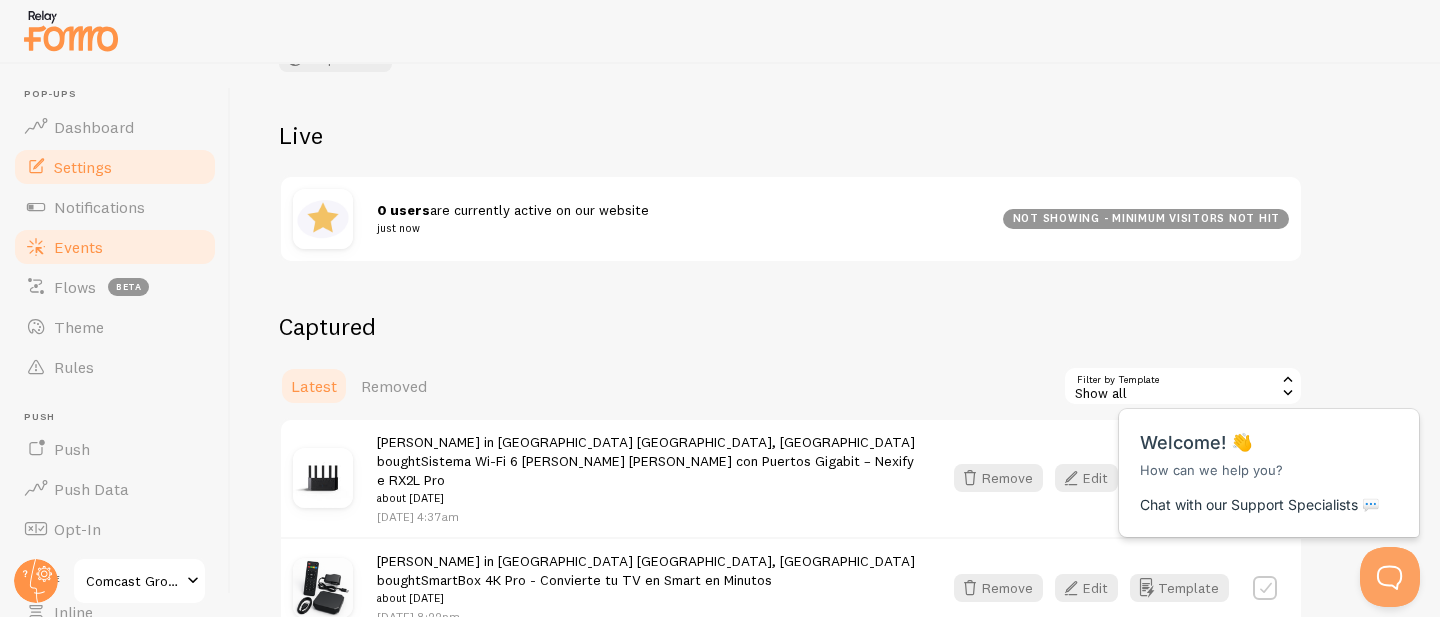 click on "Settings" at bounding box center [83, 167] 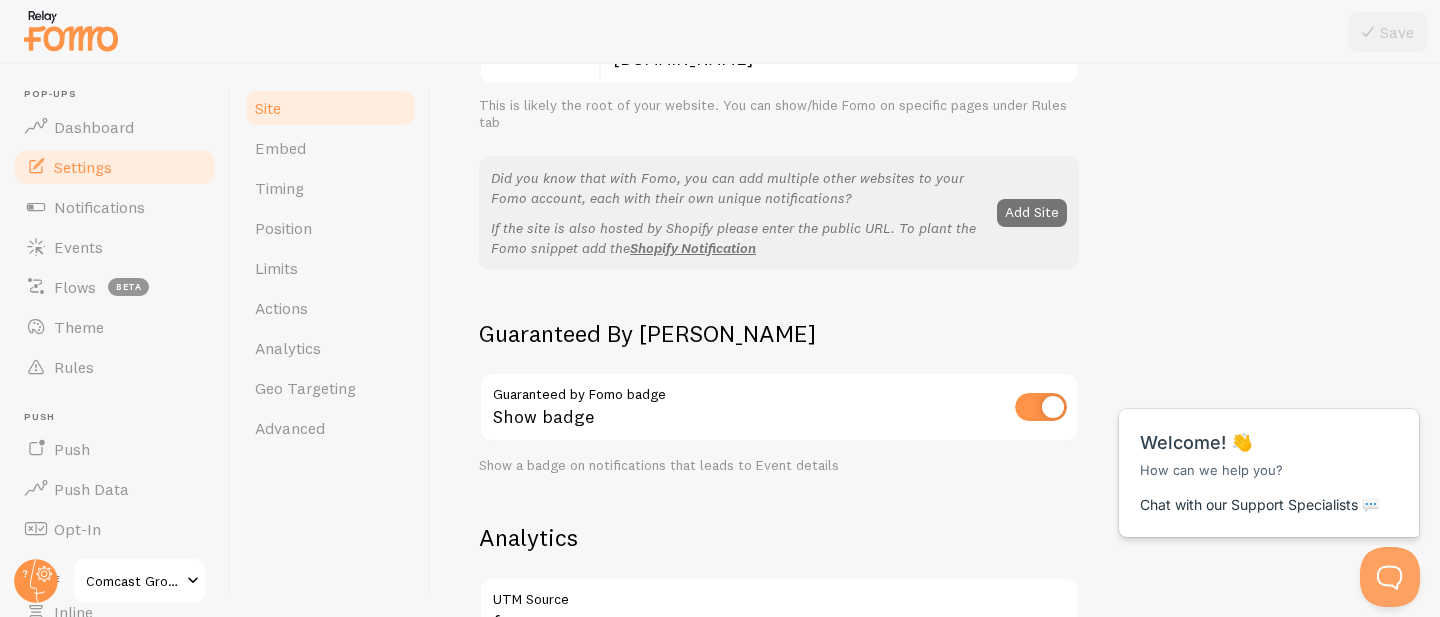 scroll, scrollTop: 445, scrollLeft: 0, axis: vertical 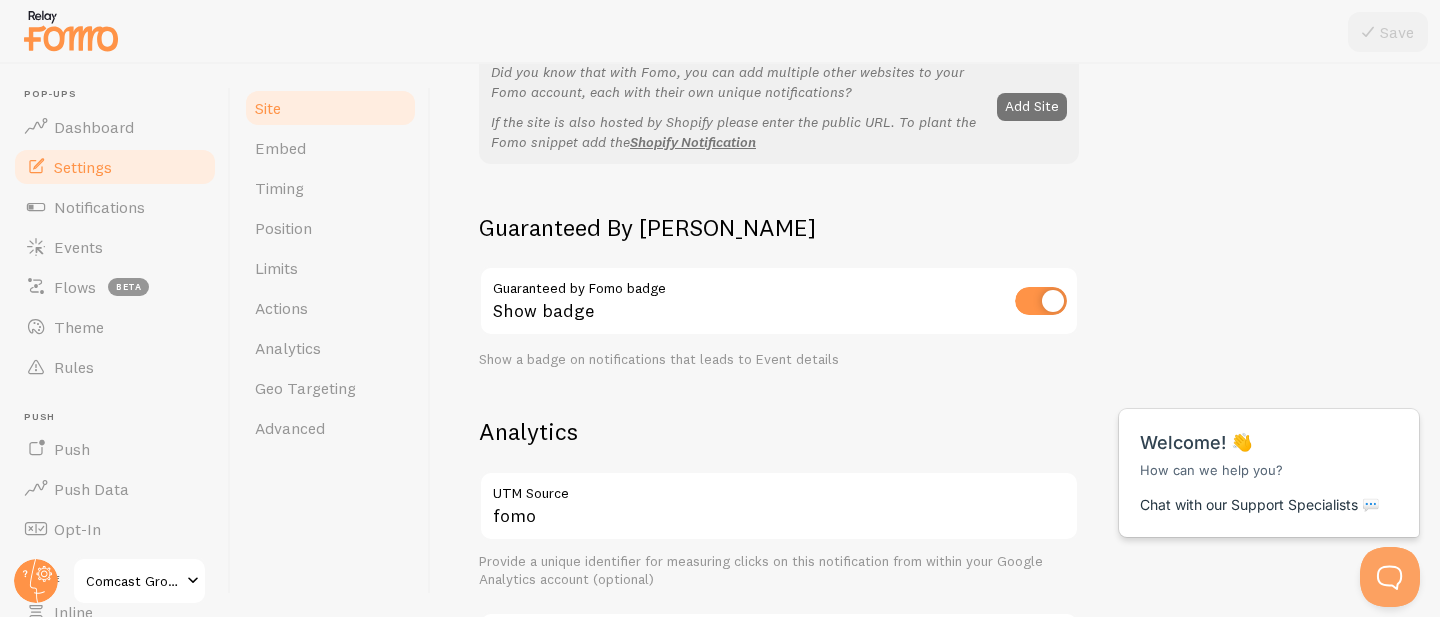click at bounding box center [1041, 301] 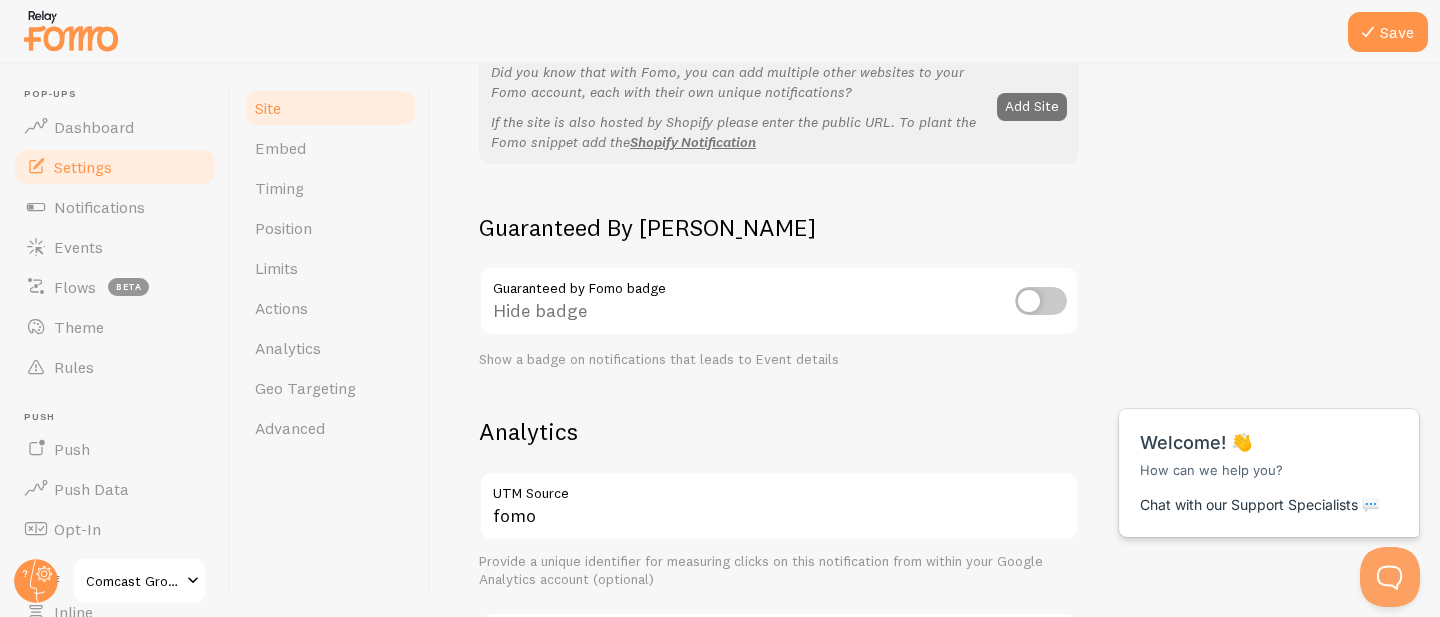 click at bounding box center [1041, 301] 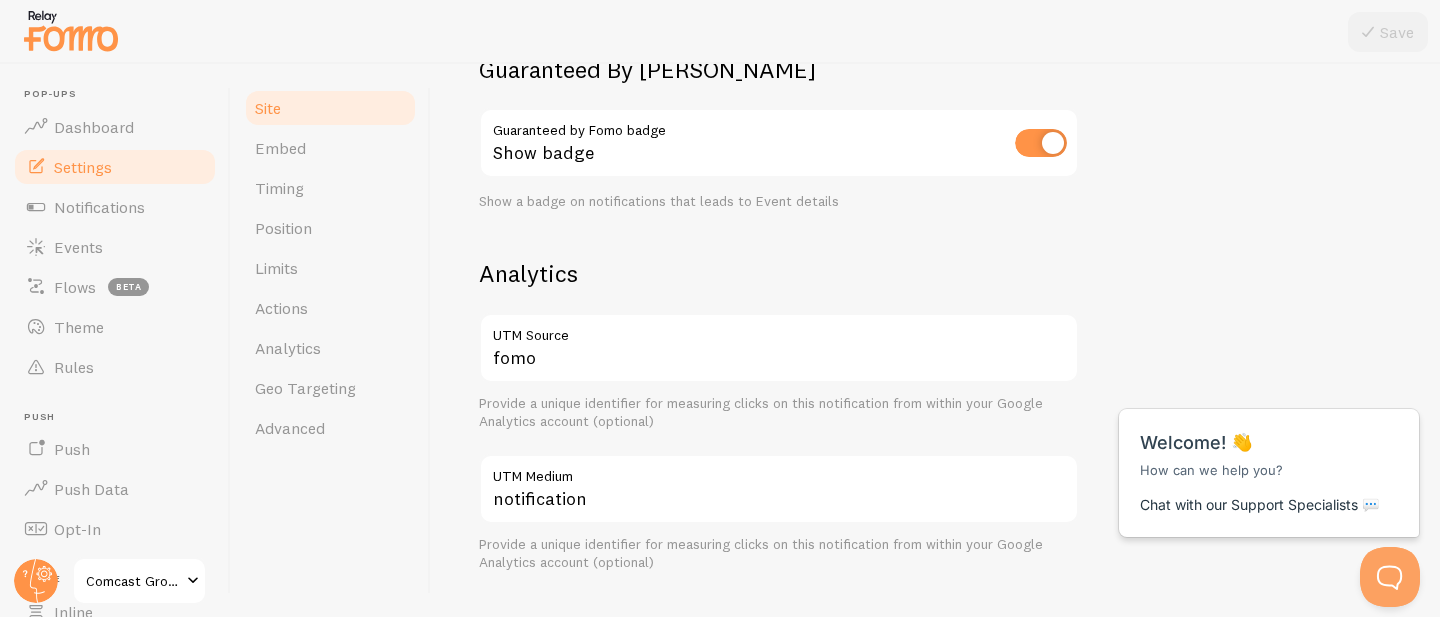 scroll, scrollTop: 682, scrollLeft: 0, axis: vertical 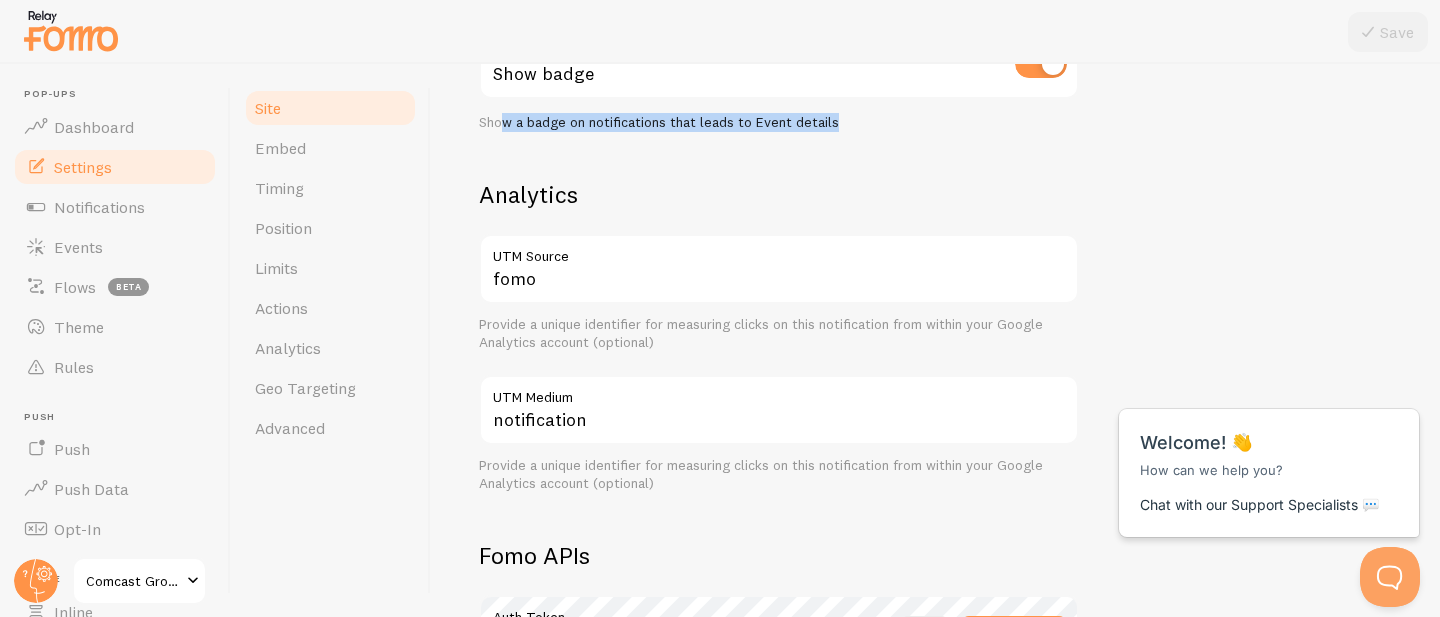 drag, startPoint x: 502, startPoint y: 118, endPoint x: 831, endPoint y: 121, distance: 329.01367 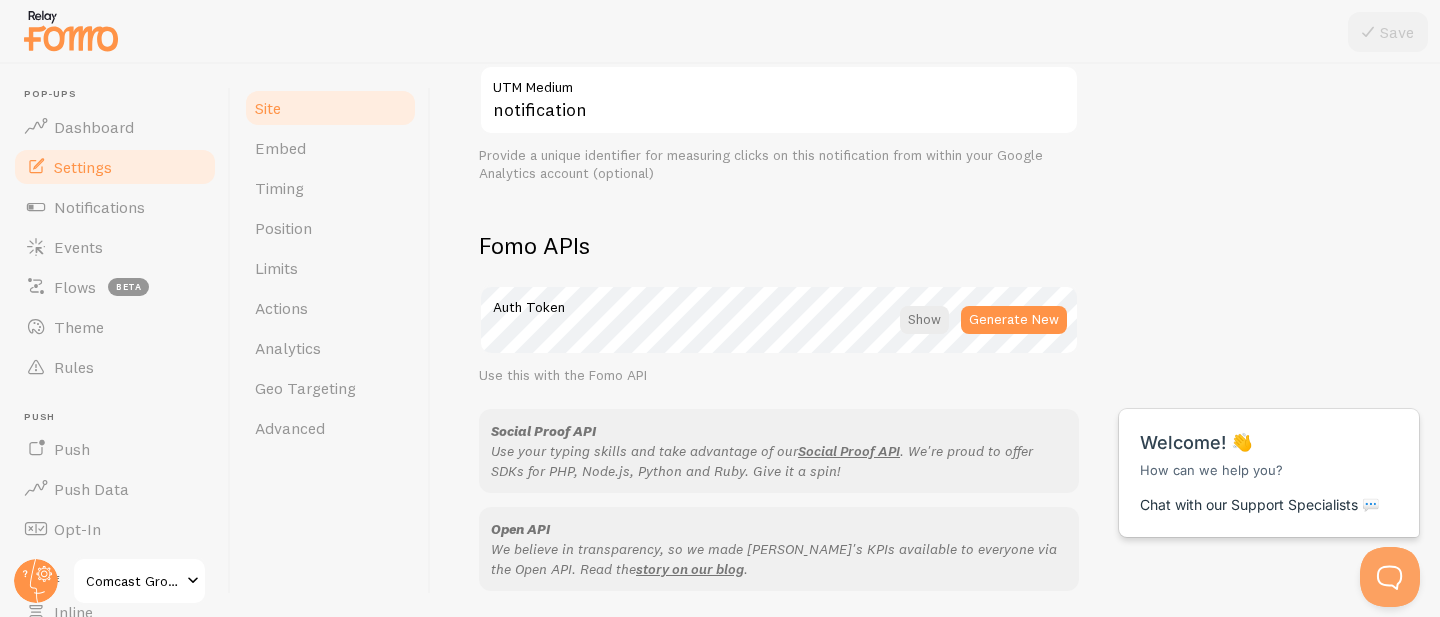 scroll, scrollTop: 1271, scrollLeft: 0, axis: vertical 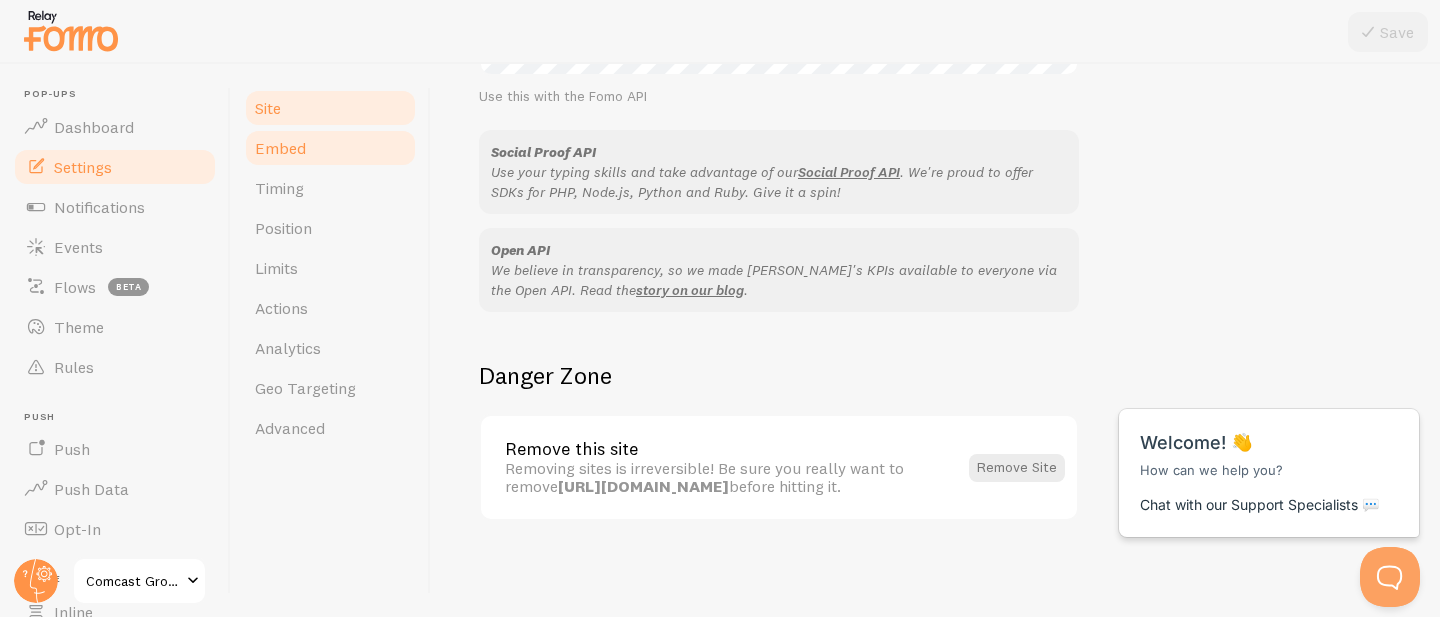 click on "Embed" at bounding box center [330, 148] 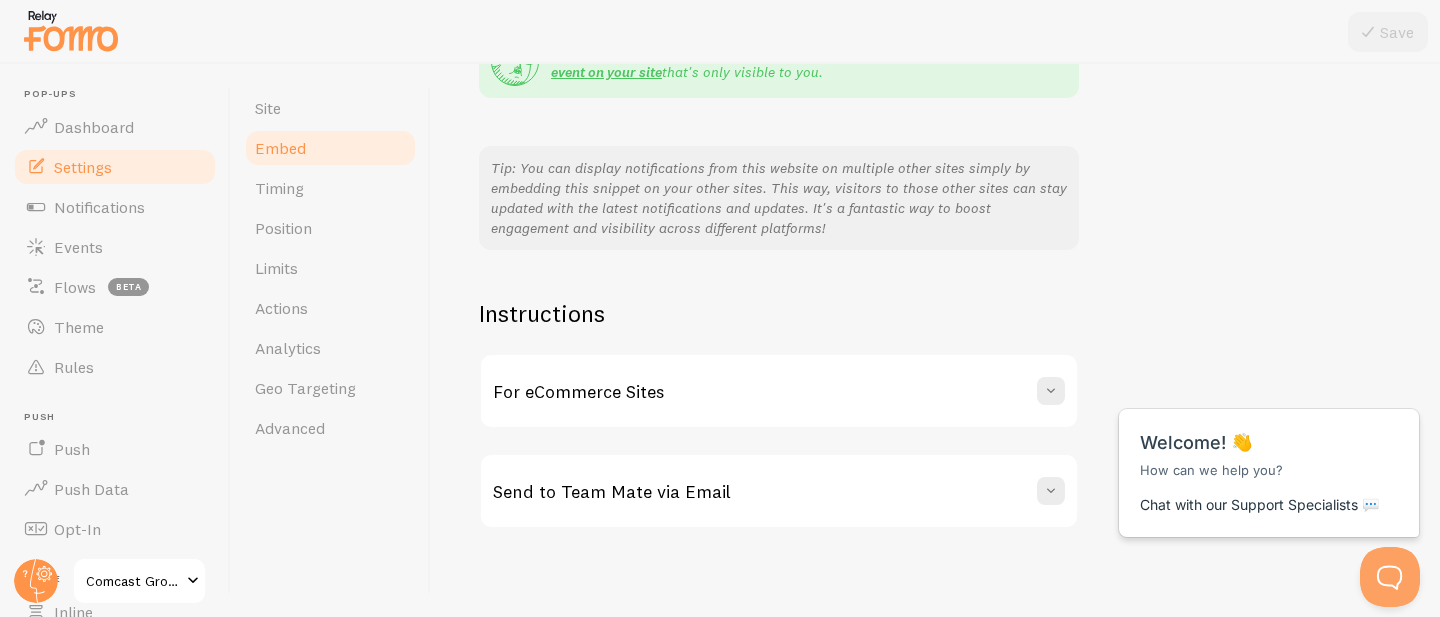 scroll, scrollTop: 456, scrollLeft: 0, axis: vertical 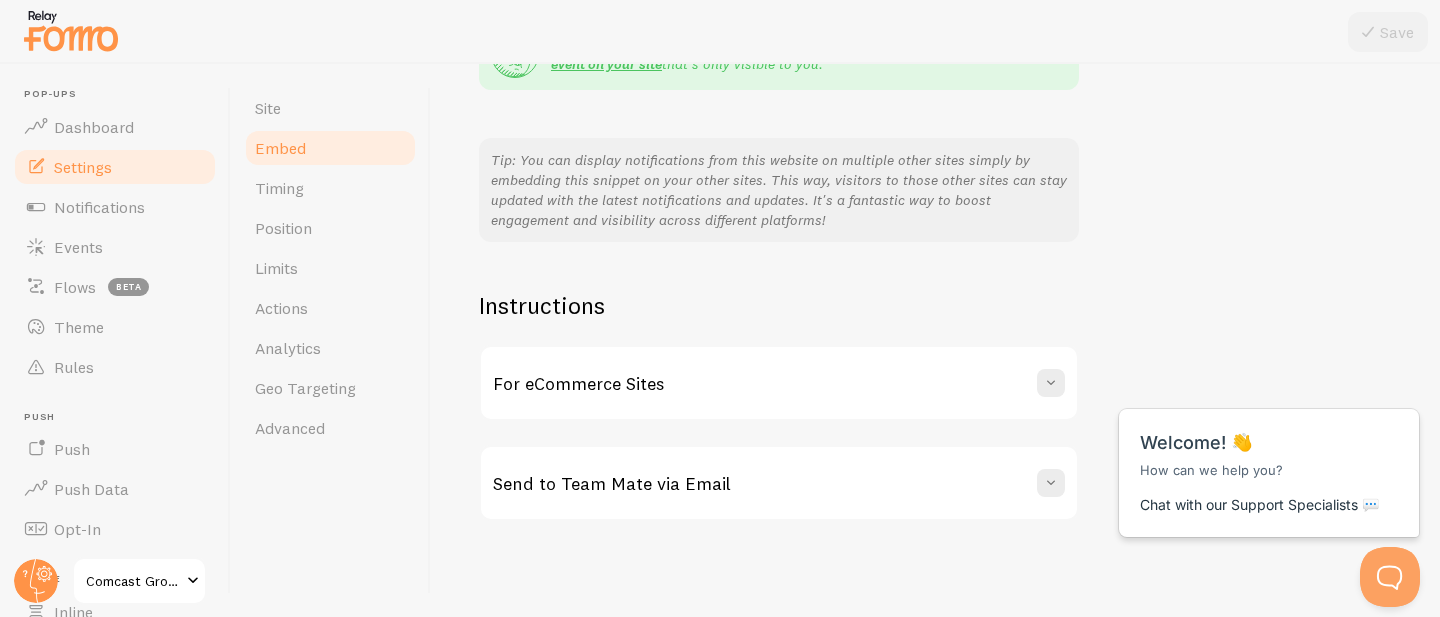 click on "For eCommerce Sites" at bounding box center (779, 383) 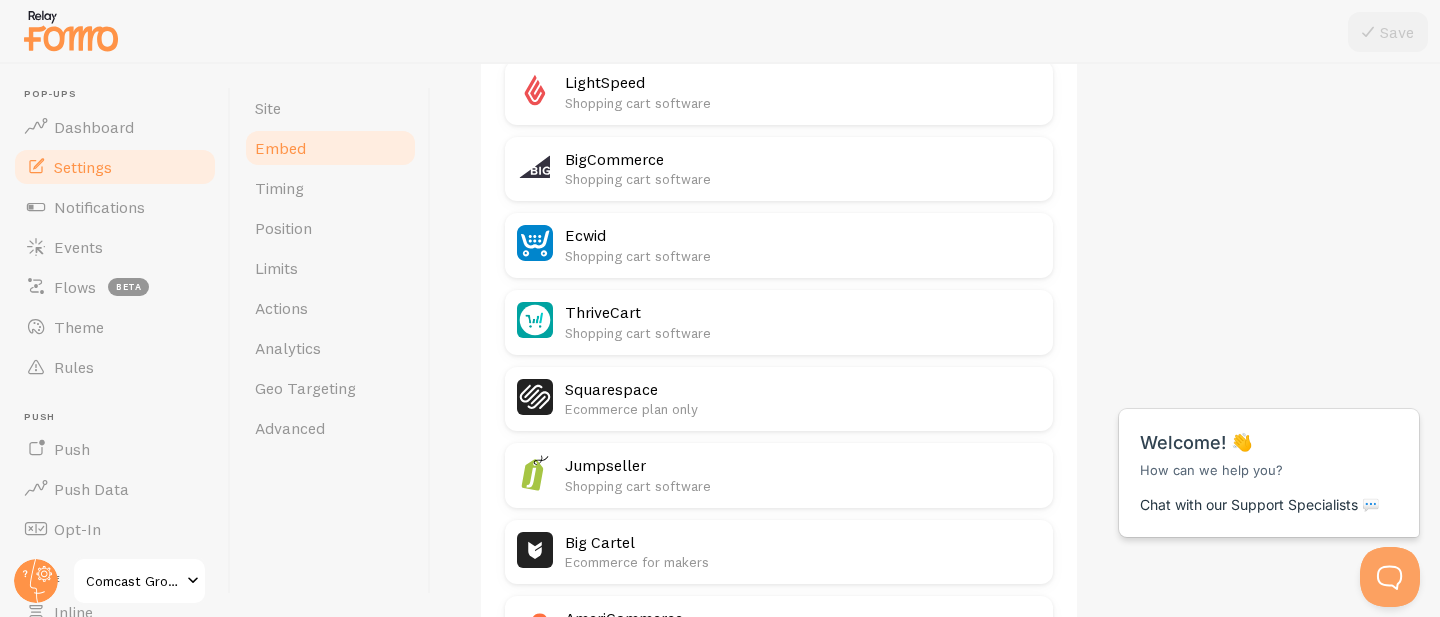 scroll, scrollTop: 1327, scrollLeft: 0, axis: vertical 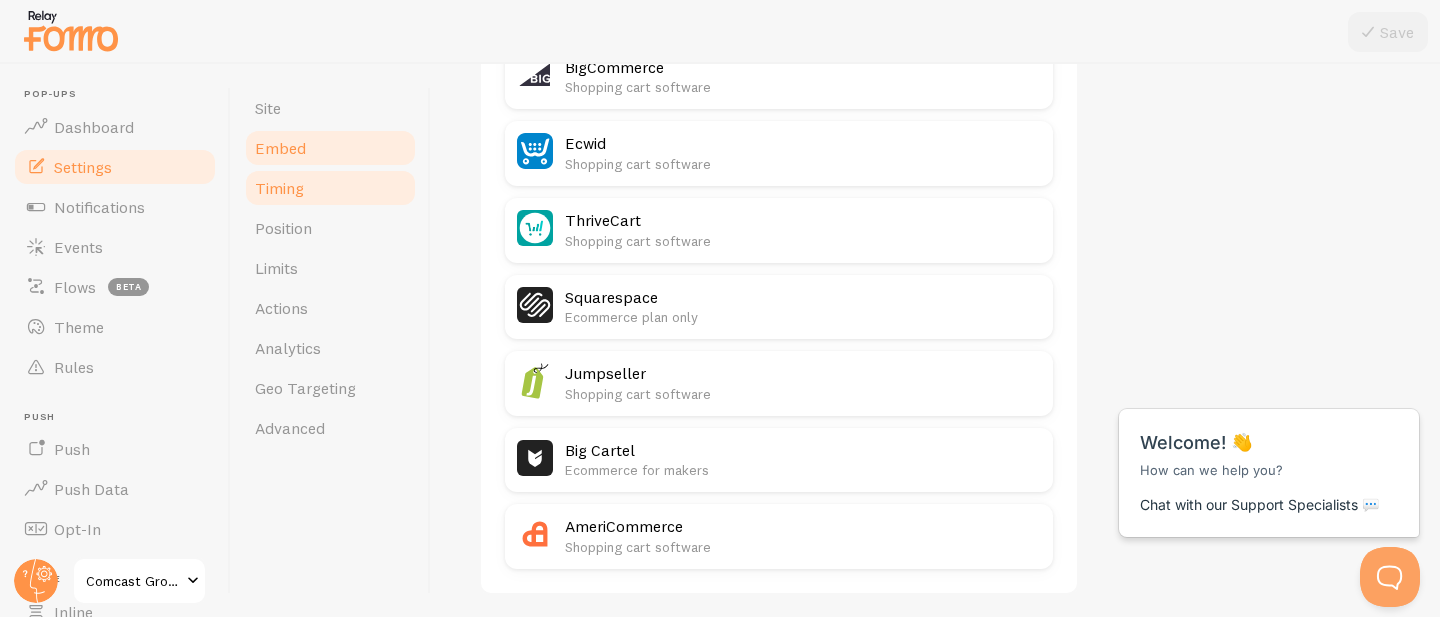click on "Timing" at bounding box center [330, 188] 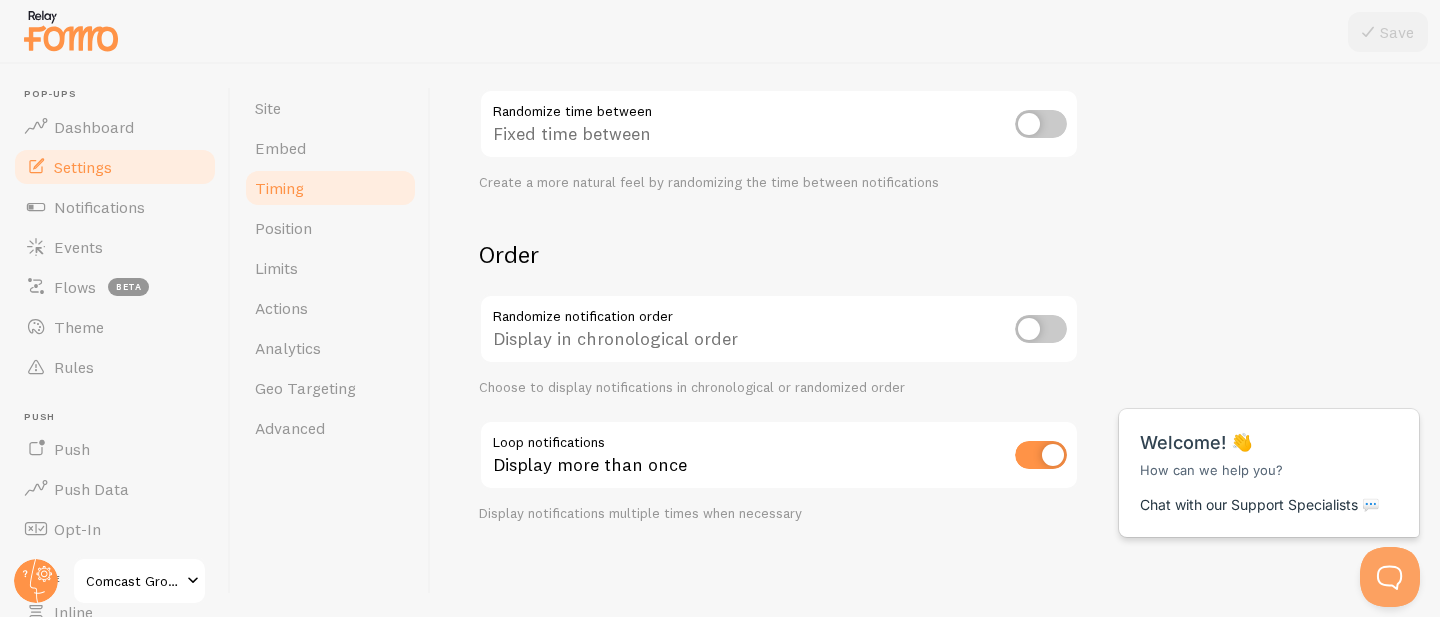 scroll, scrollTop: 567, scrollLeft: 0, axis: vertical 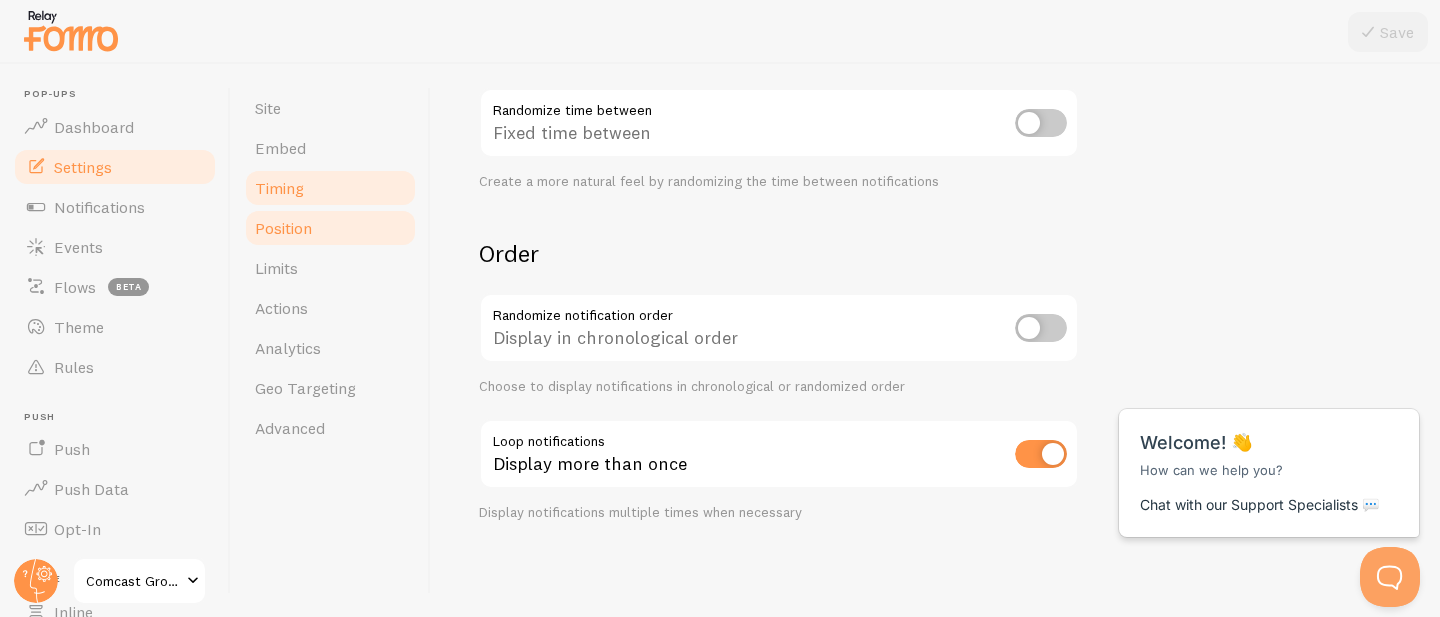 click on "Position" at bounding box center (330, 228) 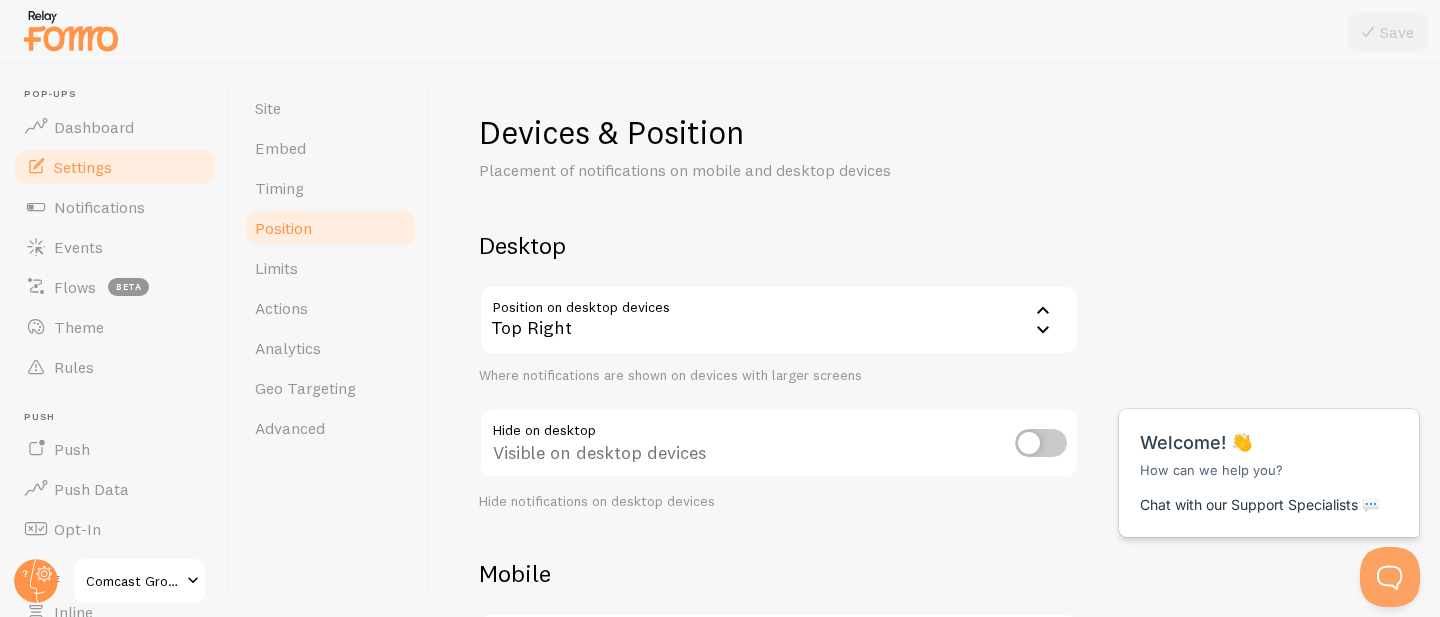 click on "Top Right" at bounding box center (779, 320) 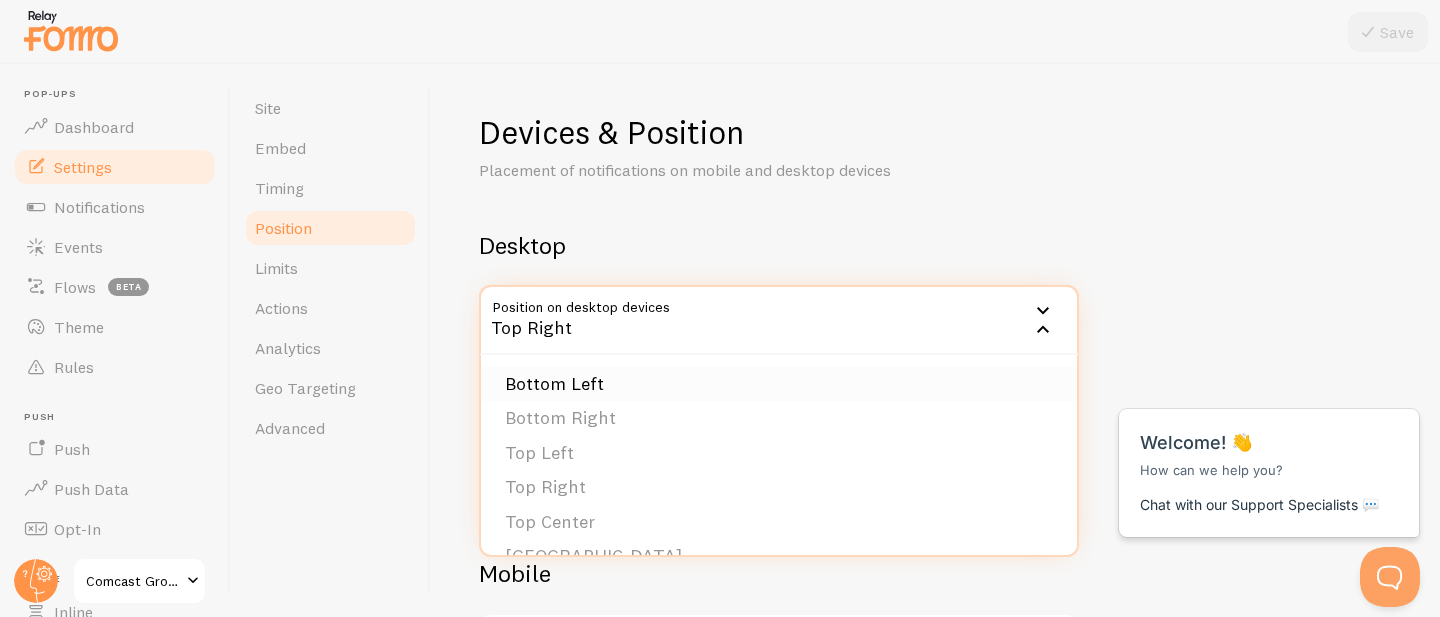 click on "Bottom Left" at bounding box center (779, 384) 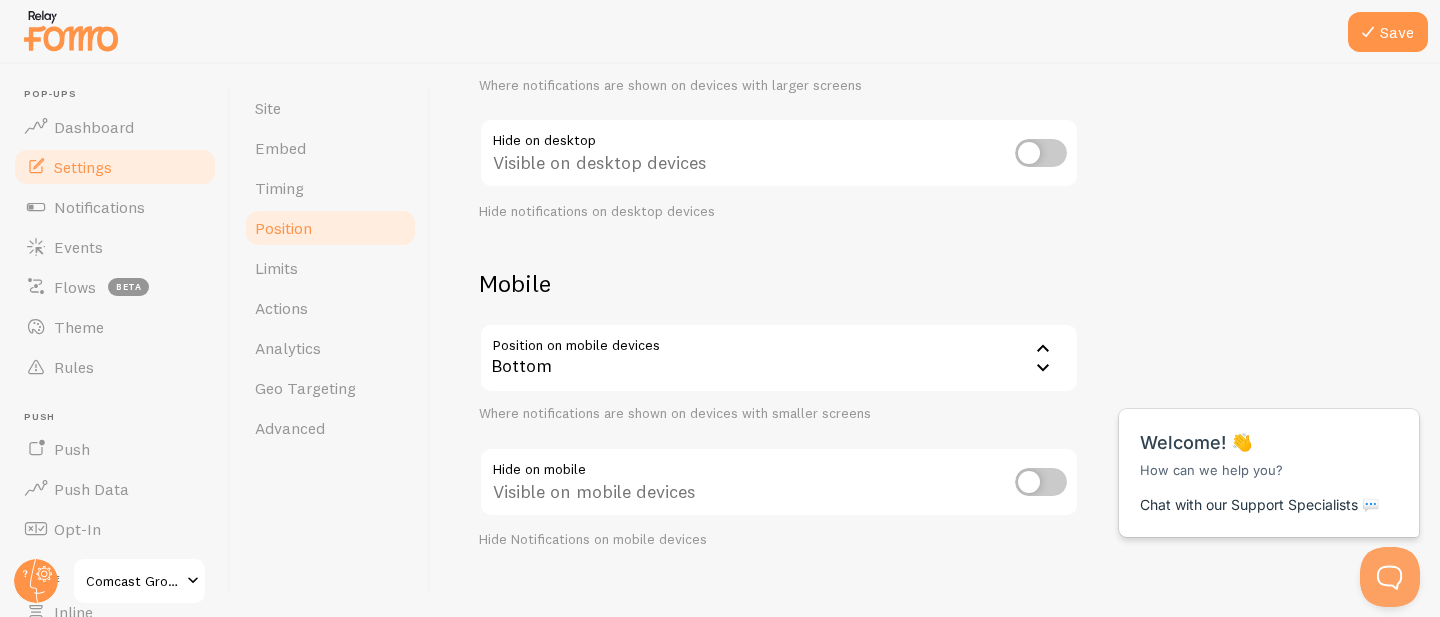 scroll, scrollTop: 292, scrollLeft: 0, axis: vertical 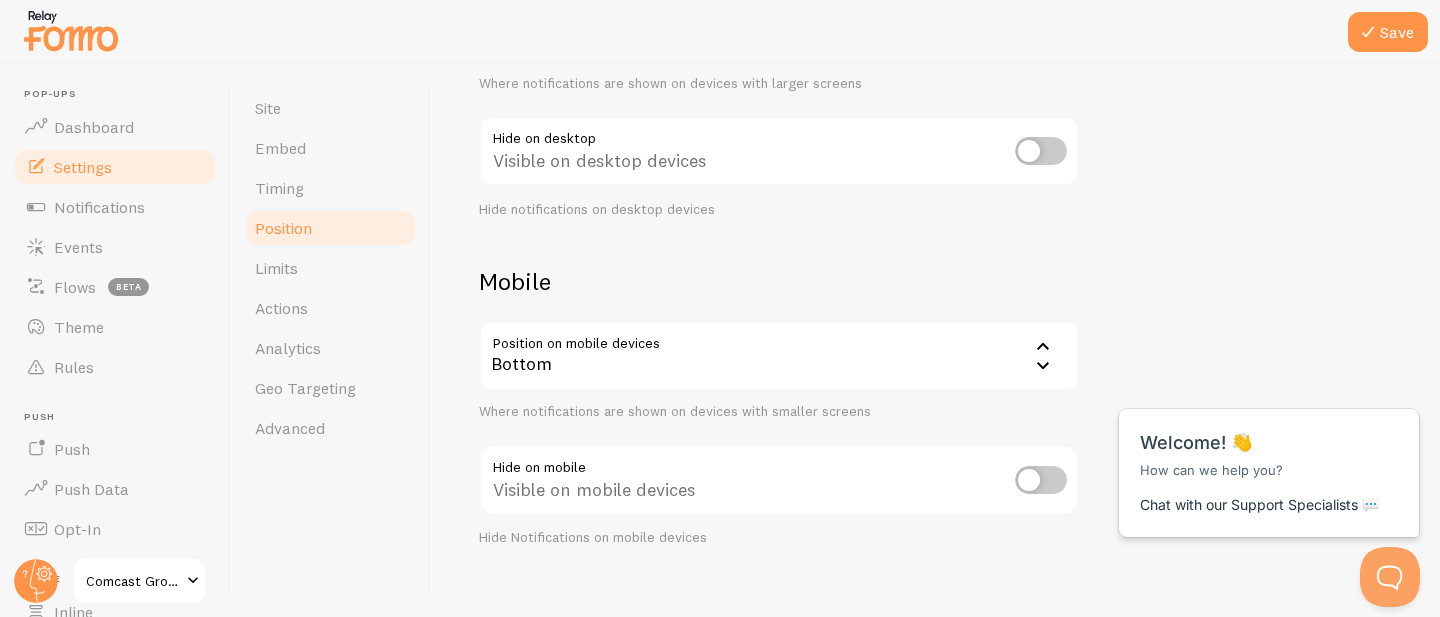 click on "Bottom" at bounding box center [779, 356] 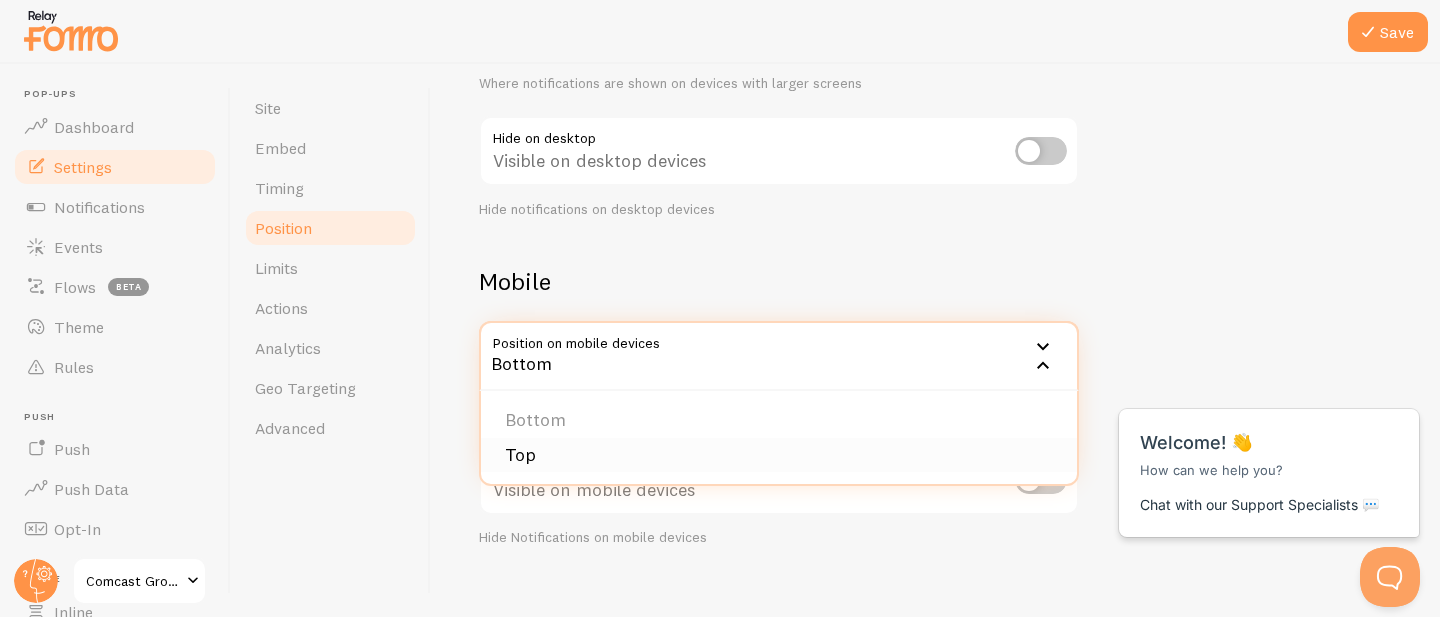 click on "Top" at bounding box center (779, 455) 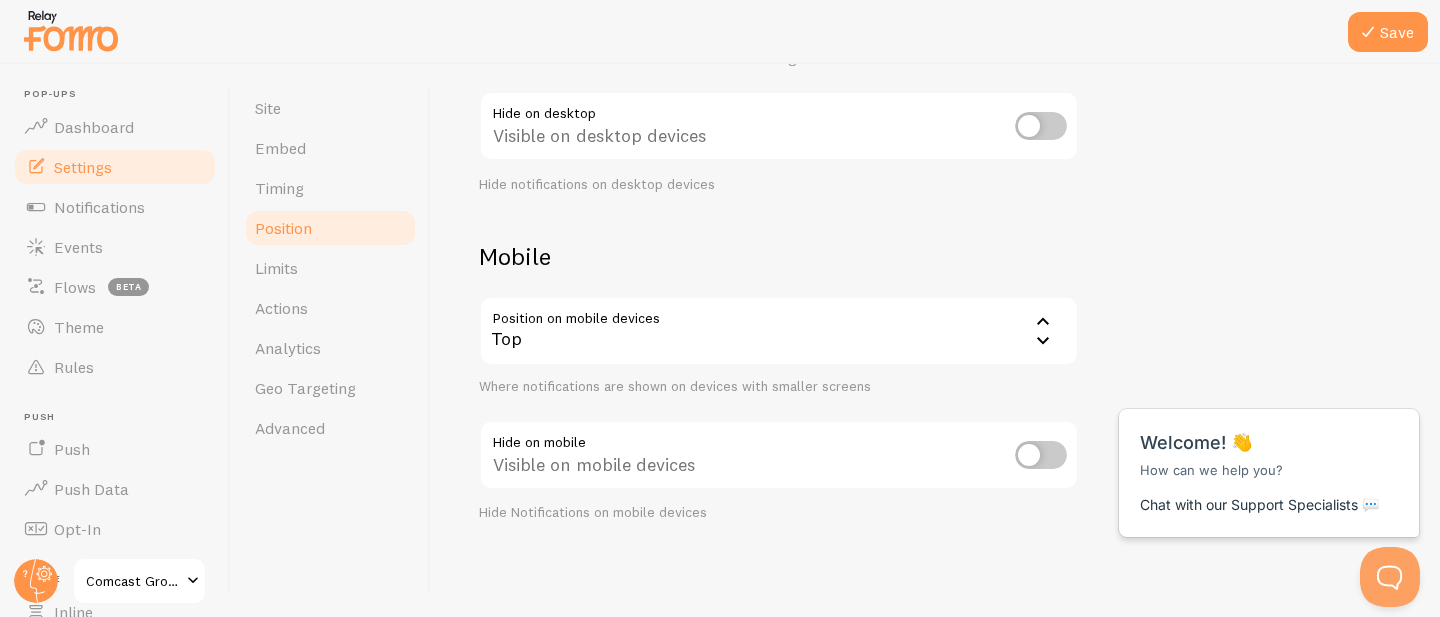 scroll, scrollTop: 15, scrollLeft: 0, axis: vertical 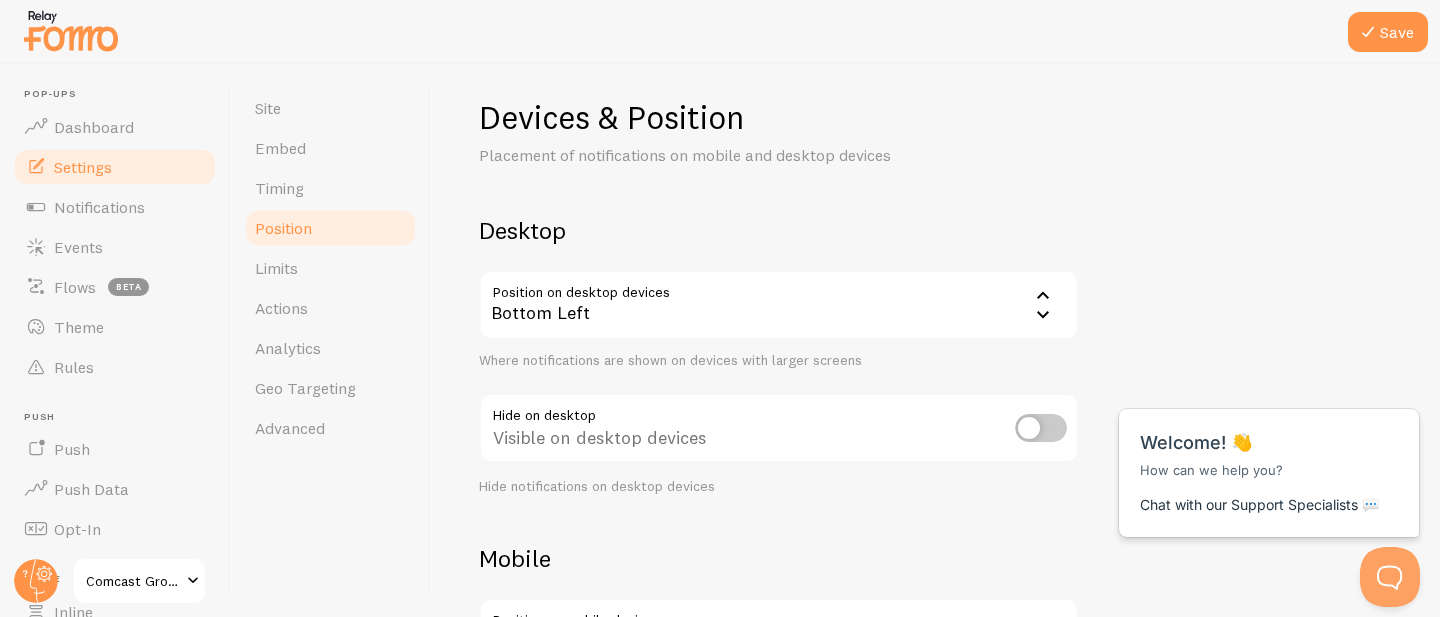 click on "Bottom Left" at bounding box center (779, 305) 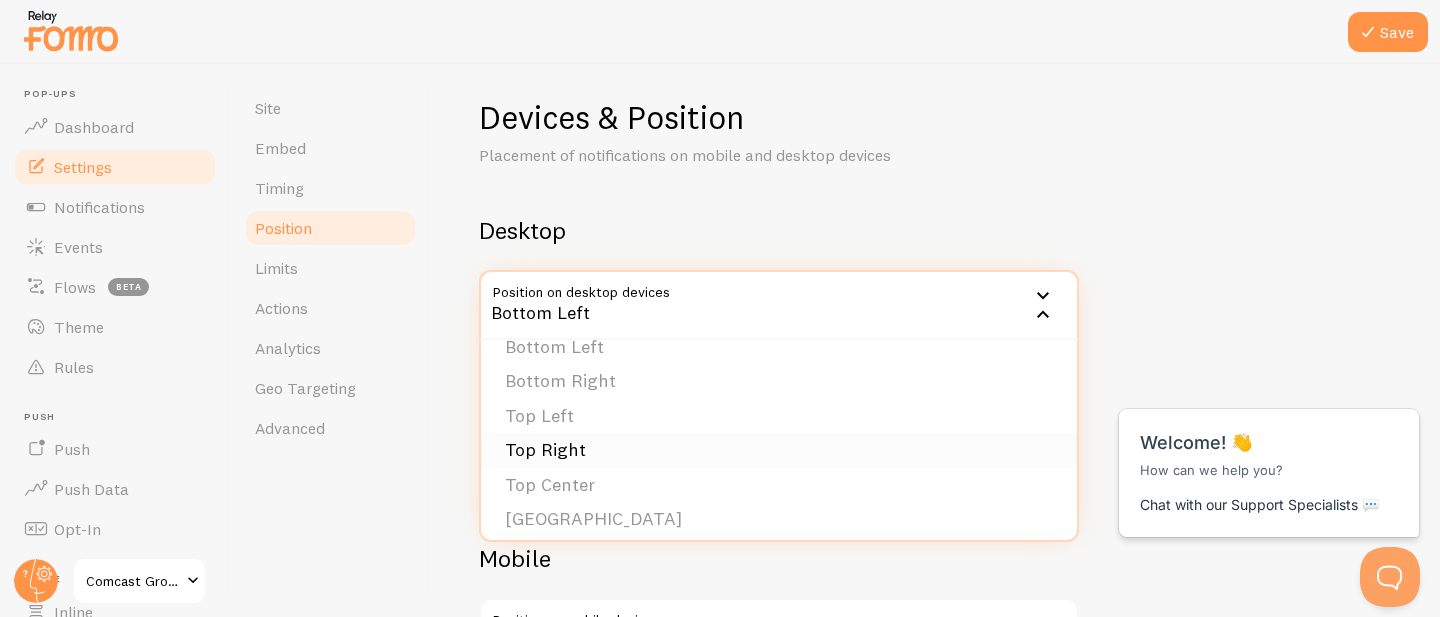 scroll, scrollTop: 22, scrollLeft: 0, axis: vertical 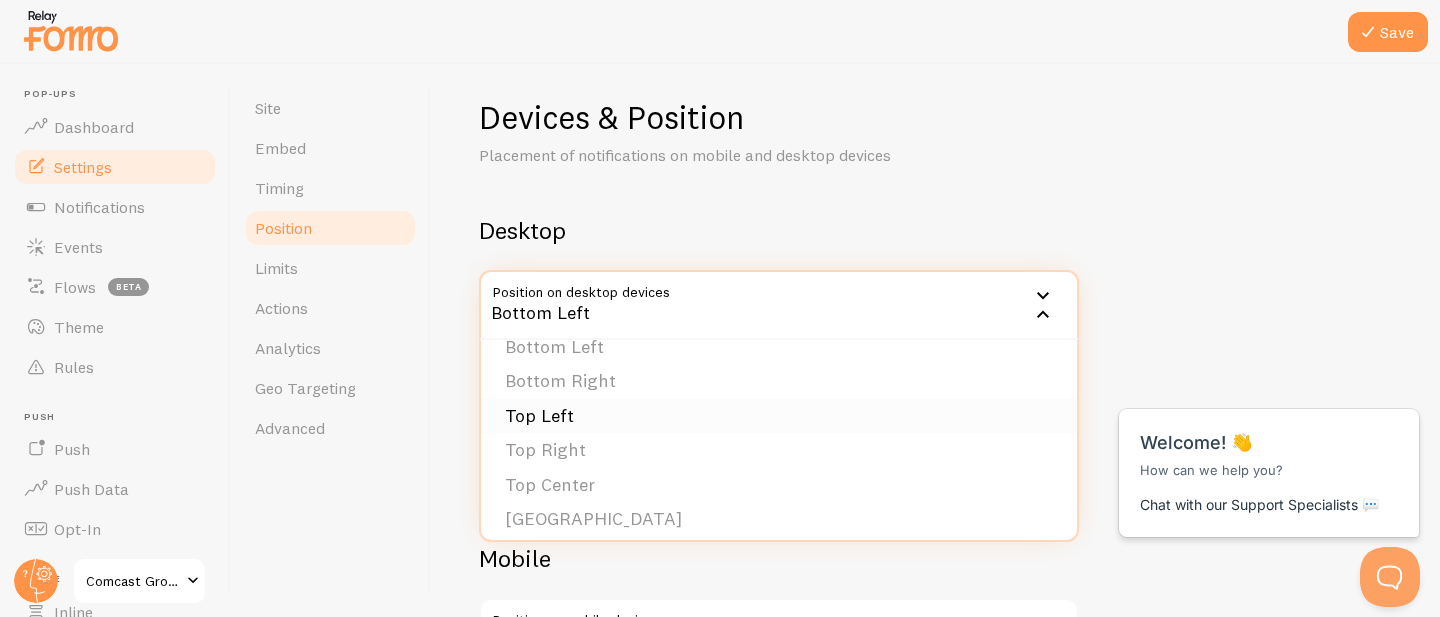 click on "Top Left" at bounding box center [779, 416] 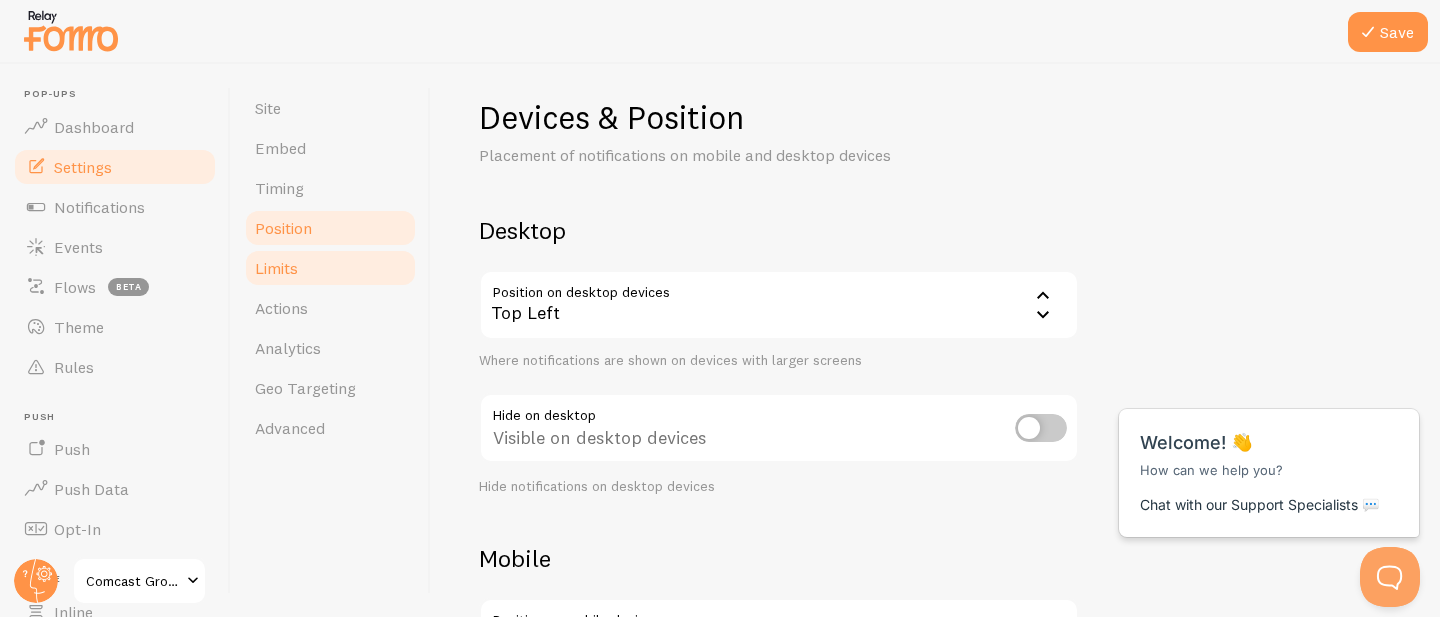 click on "Limits" at bounding box center (330, 268) 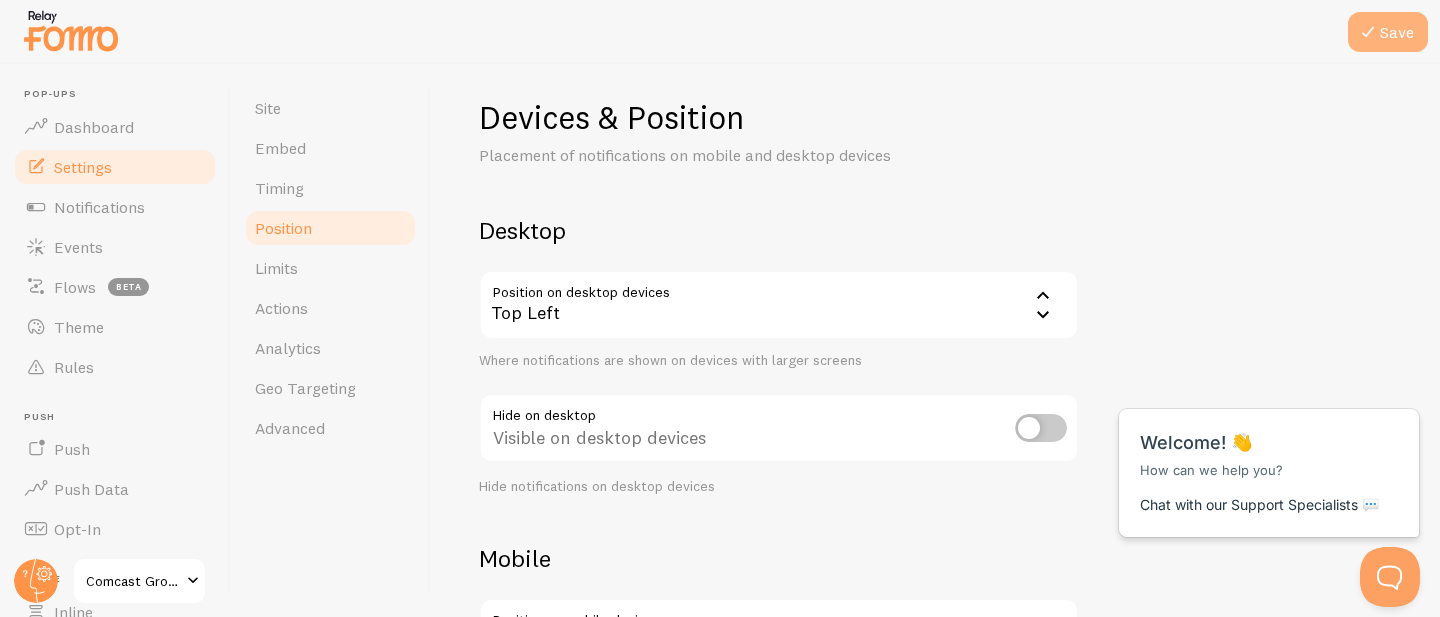 click on "Save" at bounding box center (1388, 32) 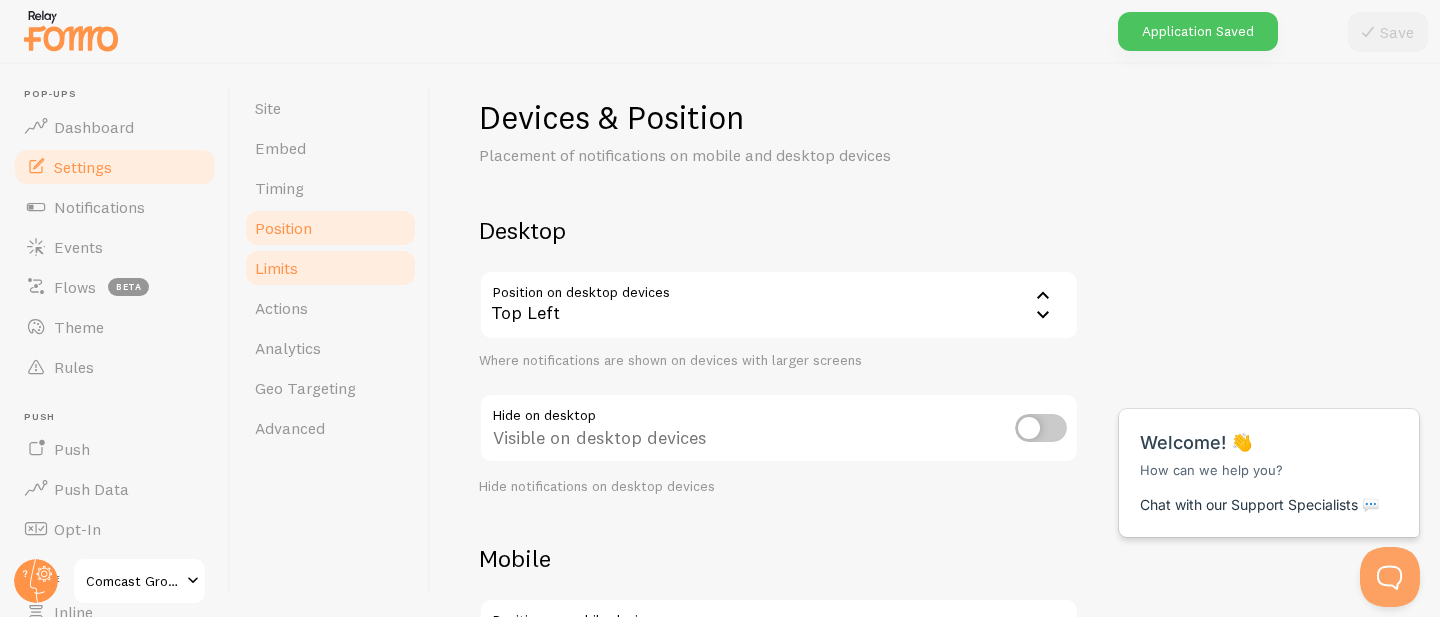 click on "Limits" at bounding box center [330, 268] 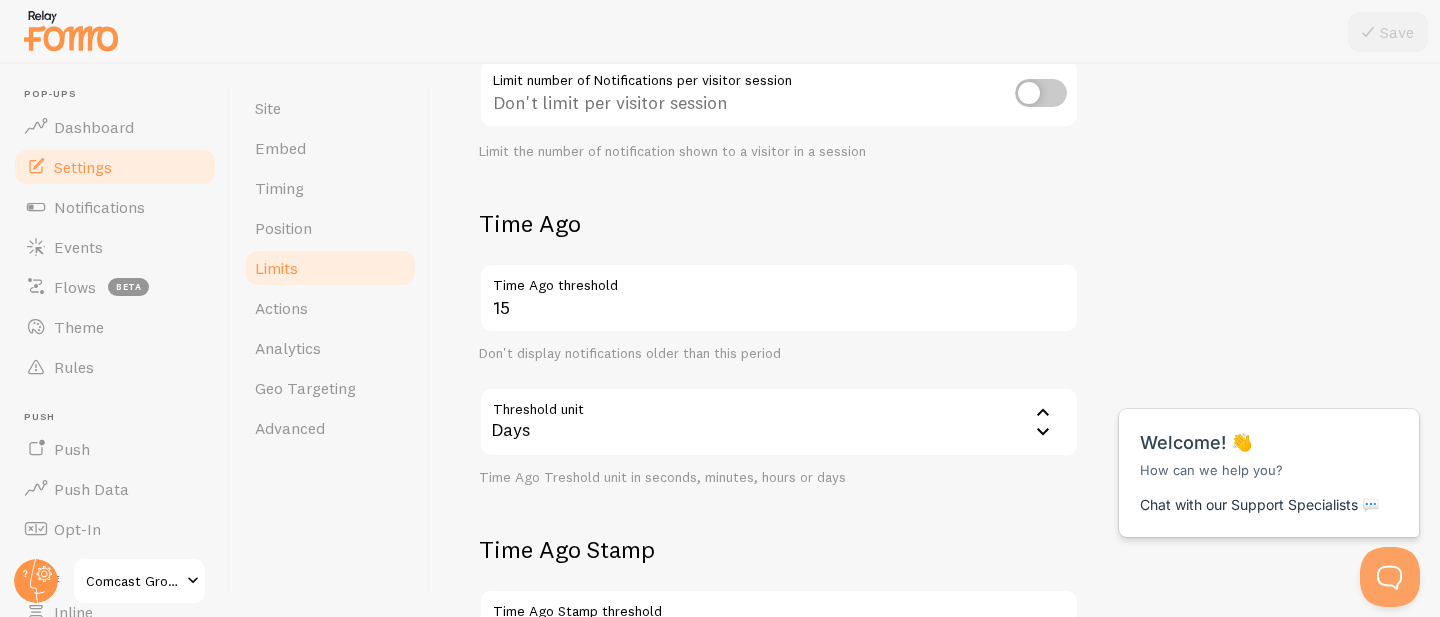 scroll, scrollTop: 365, scrollLeft: 0, axis: vertical 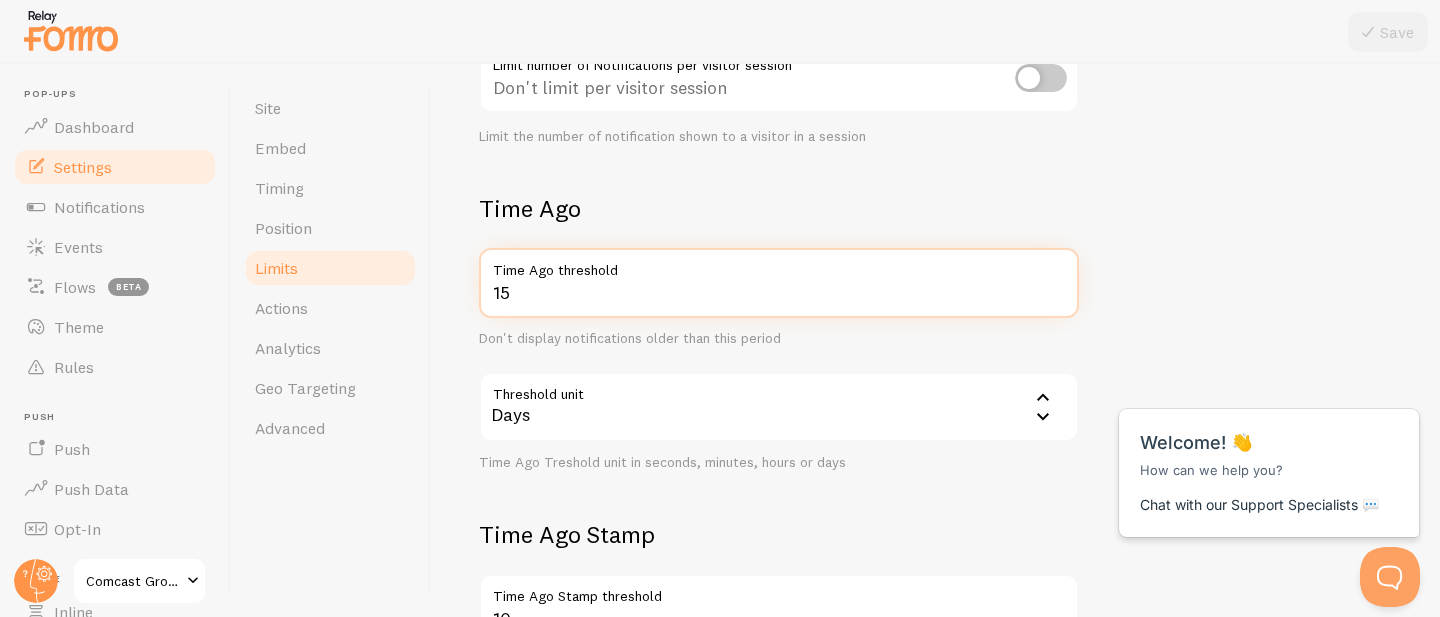 click on "15" at bounding box center (779, 283) 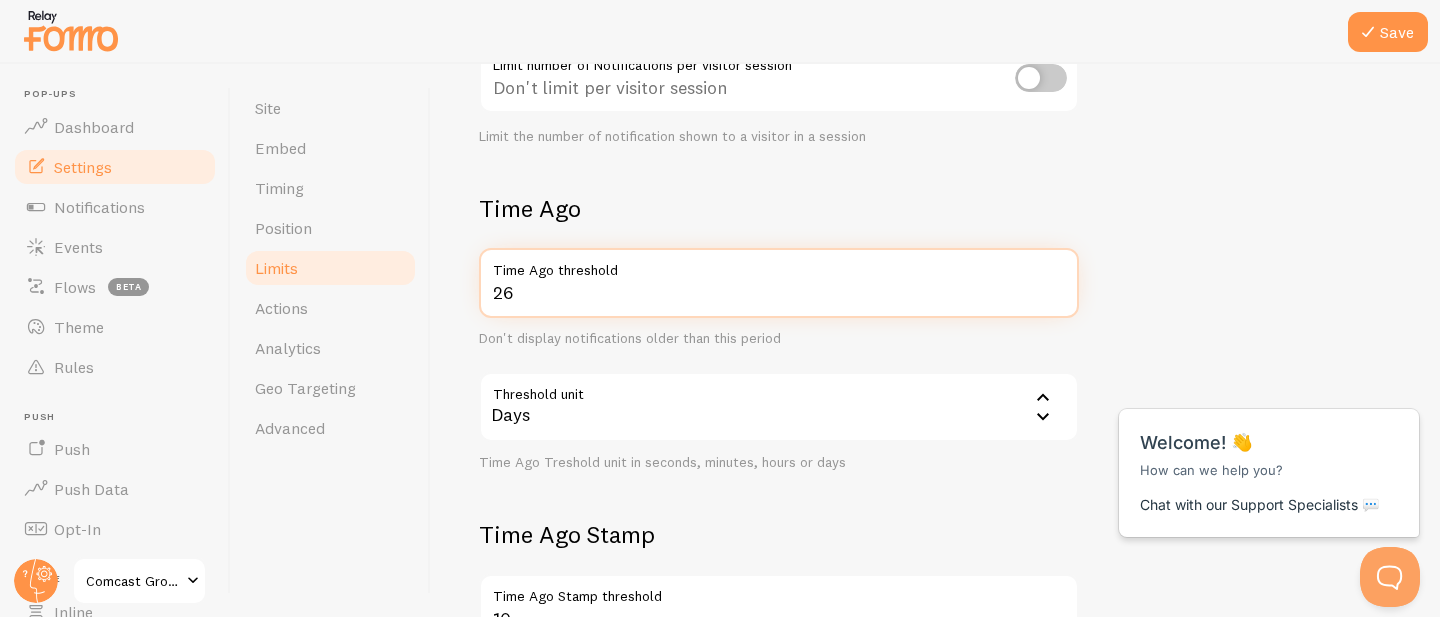 click on "26" at bounding box center [779, 283] 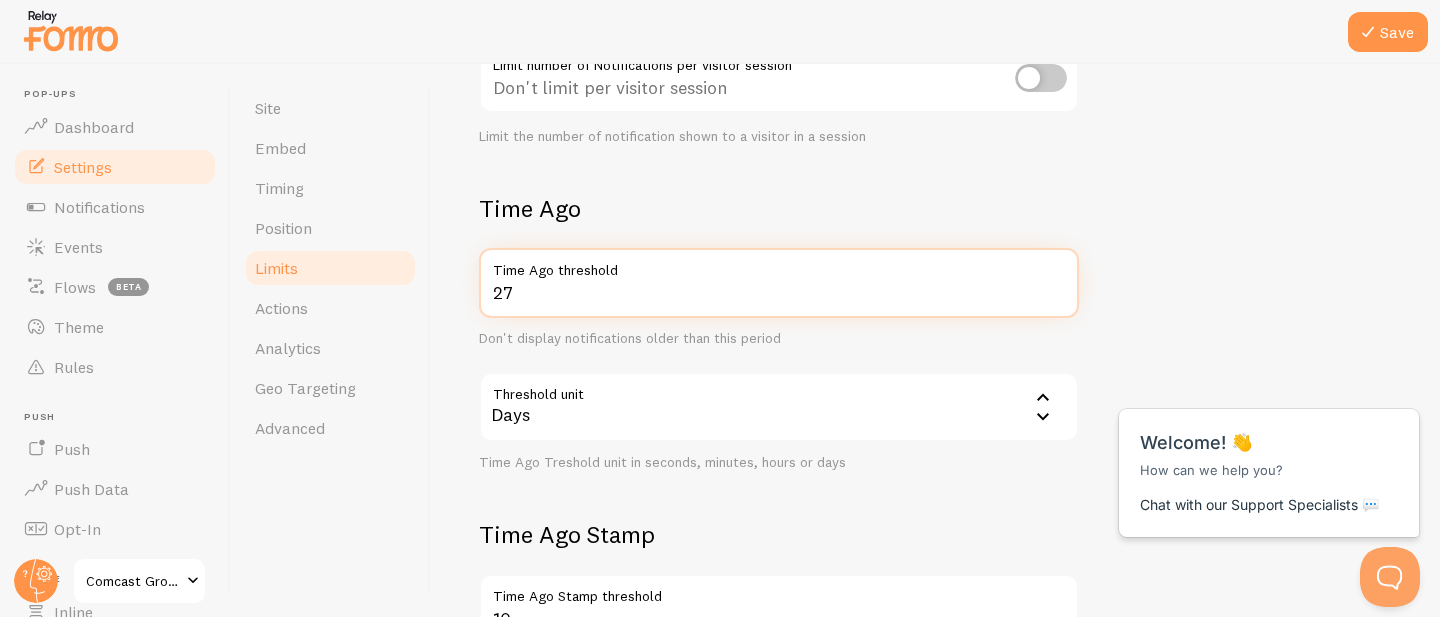click on "27" at bounding box center [779, 283] 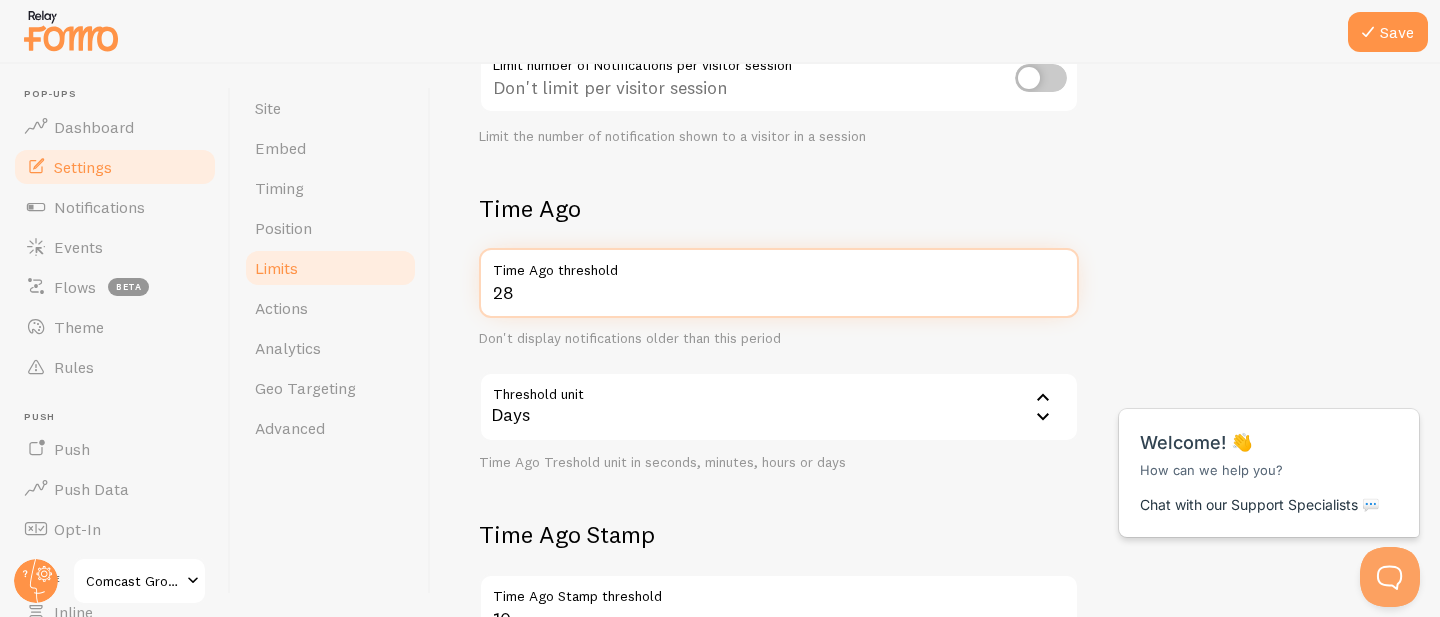 click on "28" at bounding box center [779, 283] 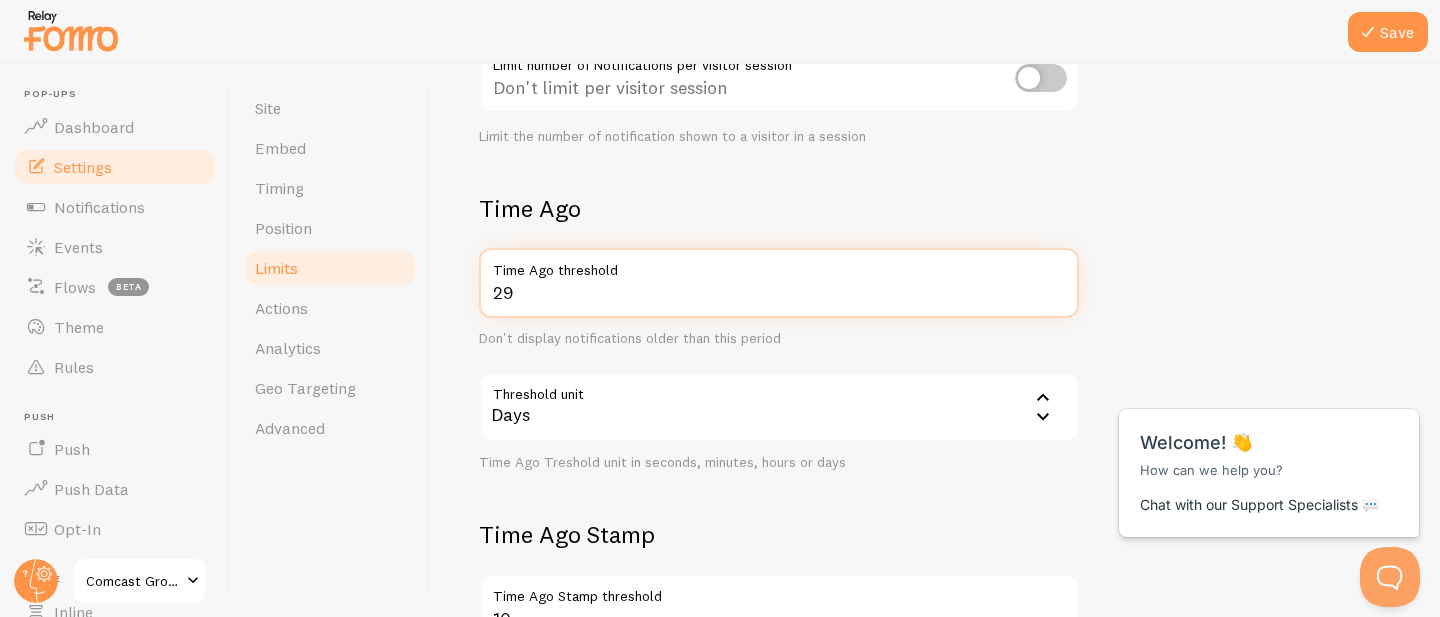 click on "29" at bounding box center (779, 283) 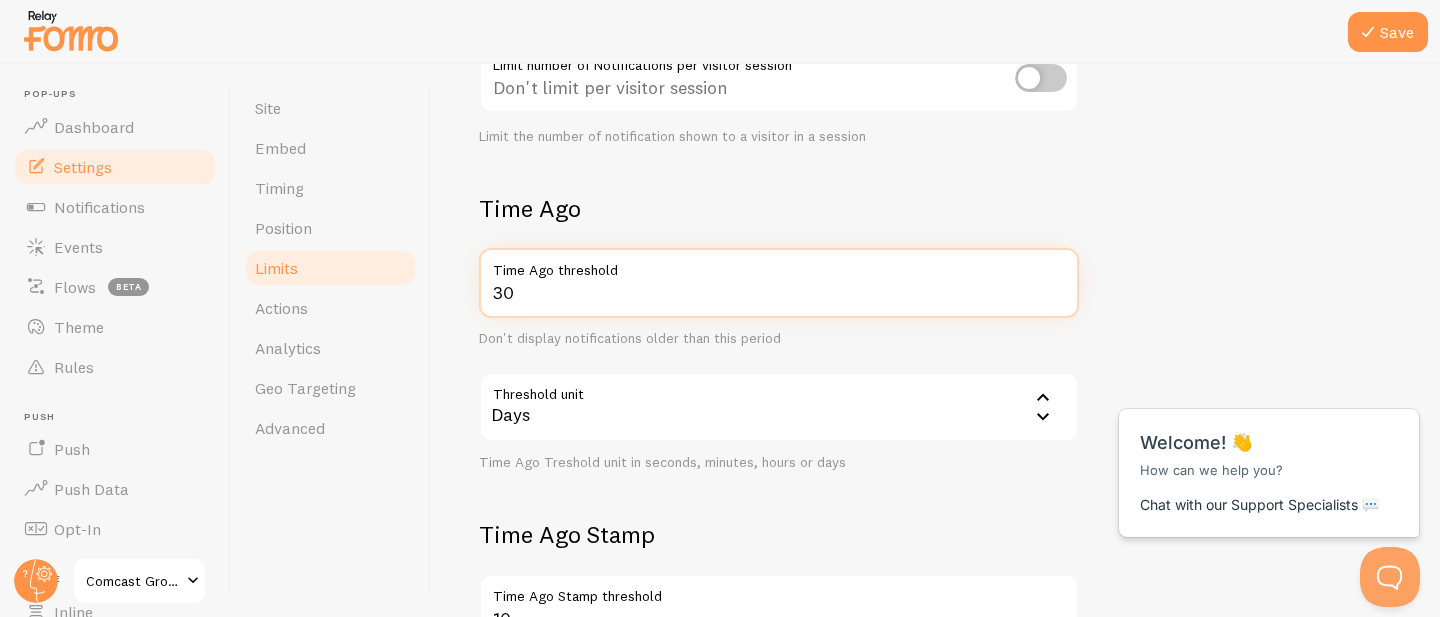 click on "30" at bounding box center [779, 283] 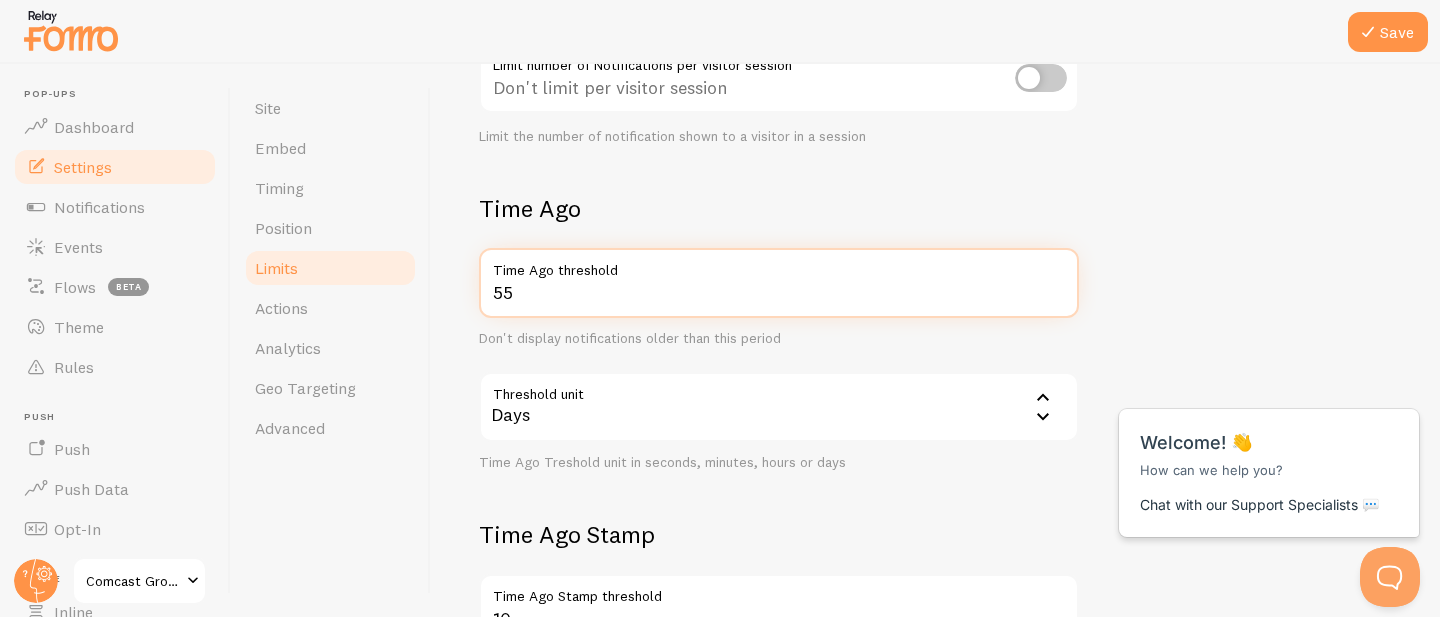 click on "55" at bounding box center (779, 283) 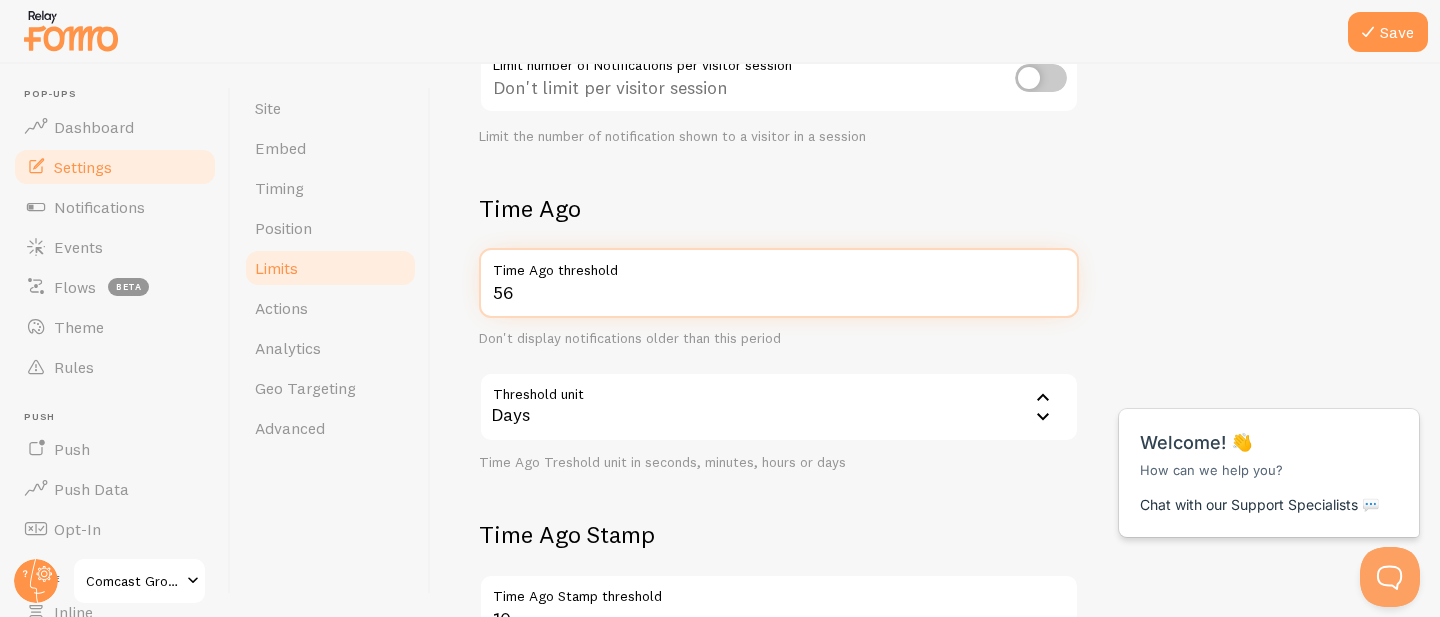 click on "56" at bounding box center [779, 283] 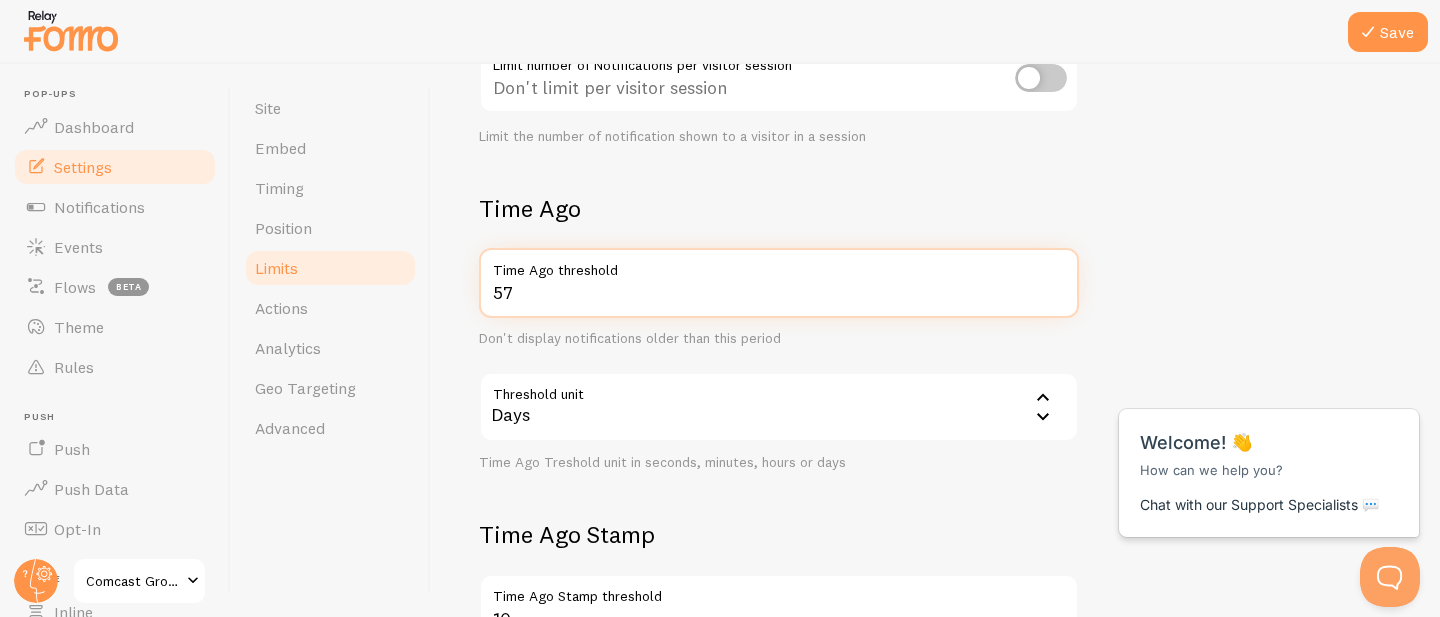 click on "57" at bounding box center (779, 283) 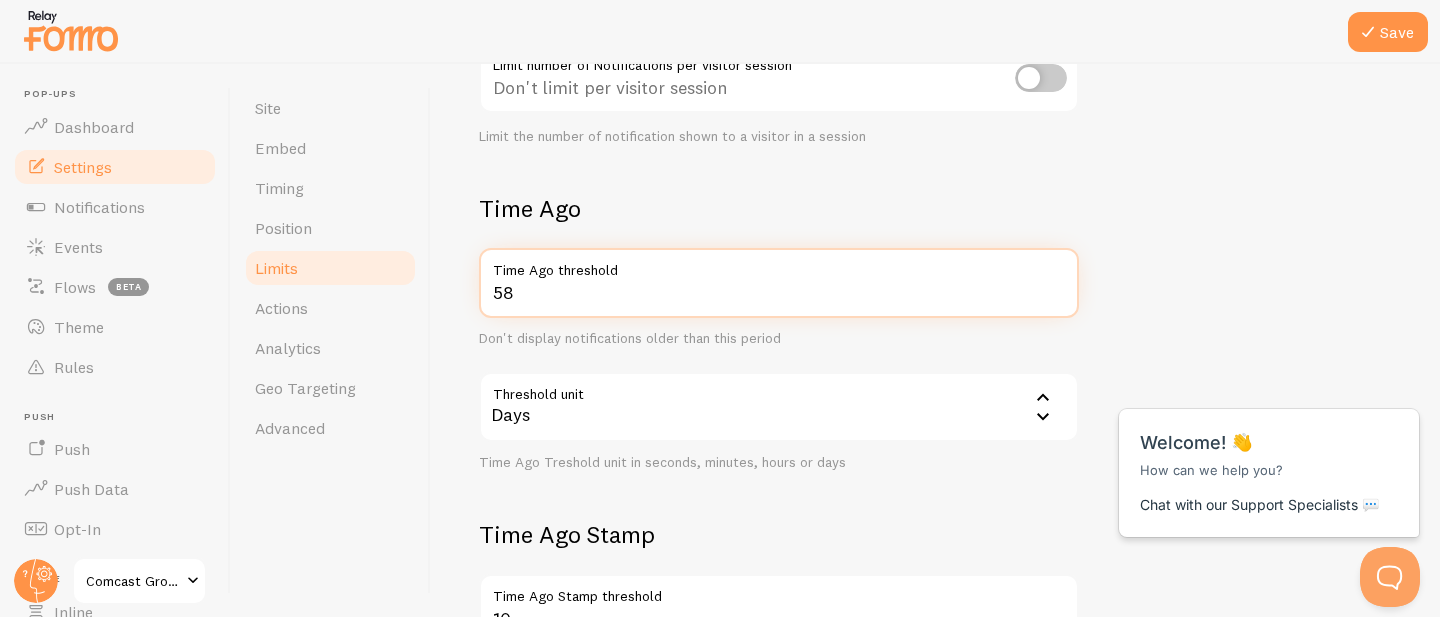 click on "58" at bounding box center (779, 283) 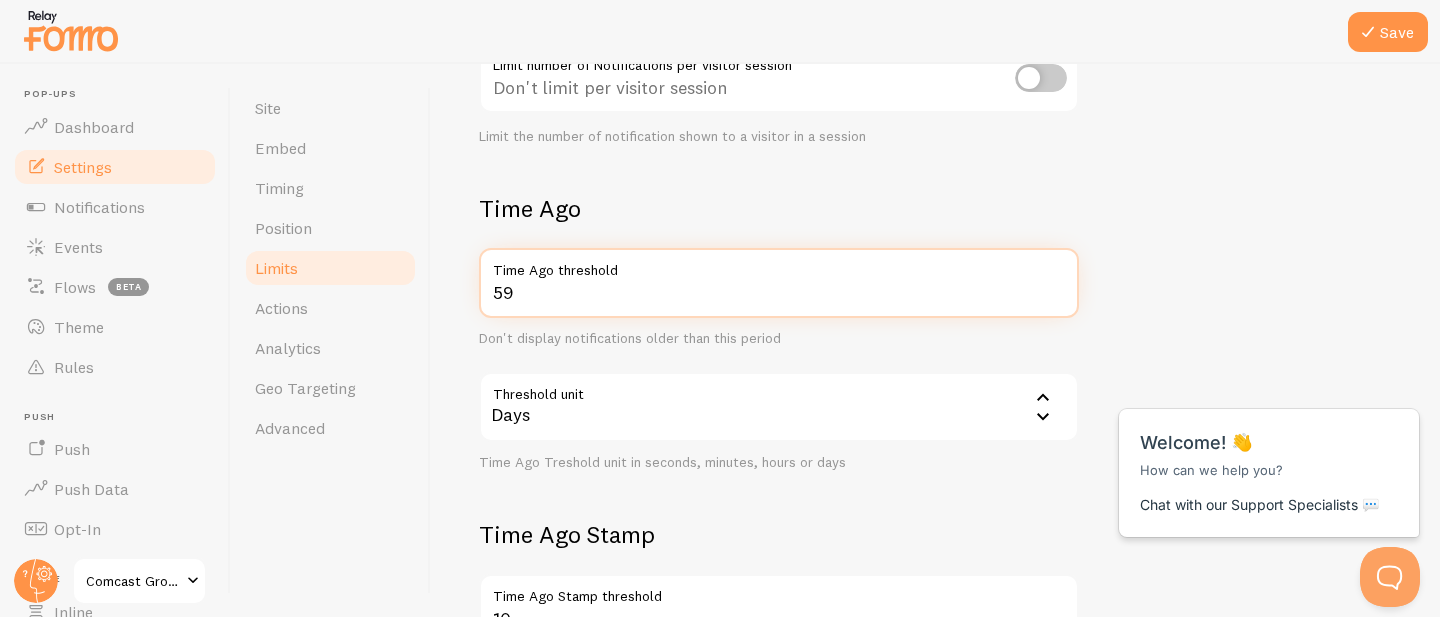 click on "59" at bounding box center [779, 283] 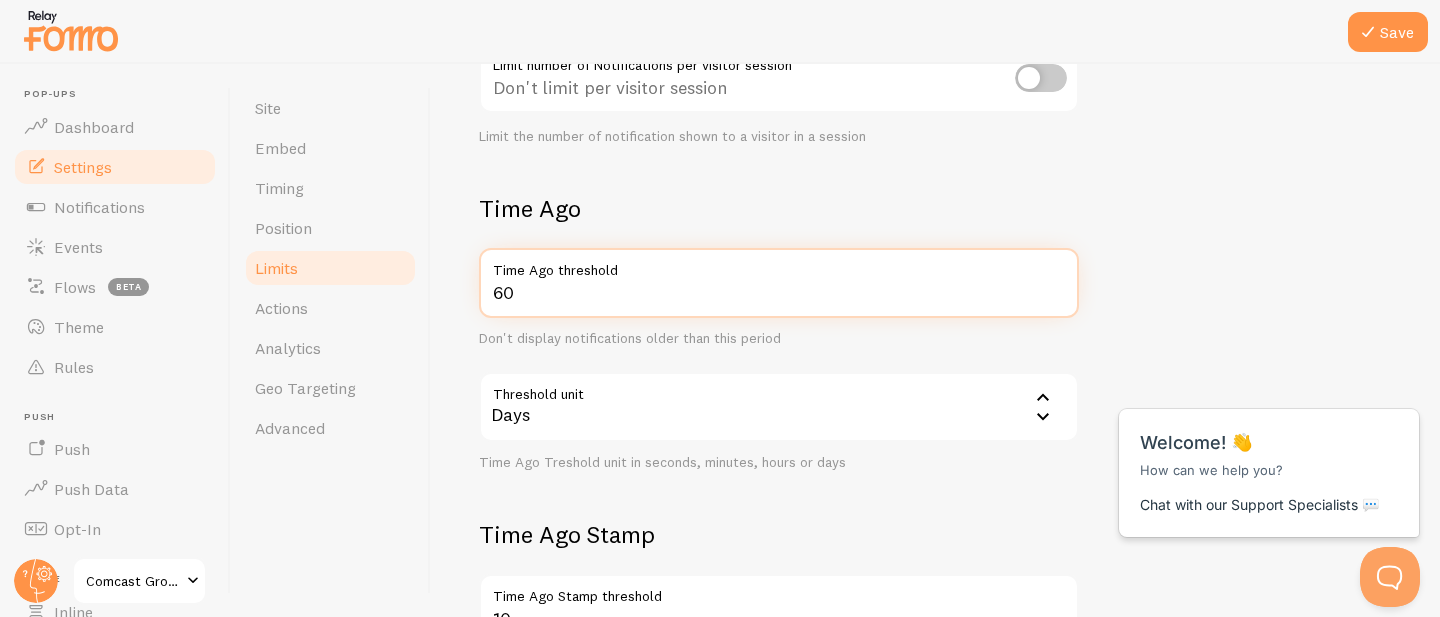 type on "60" 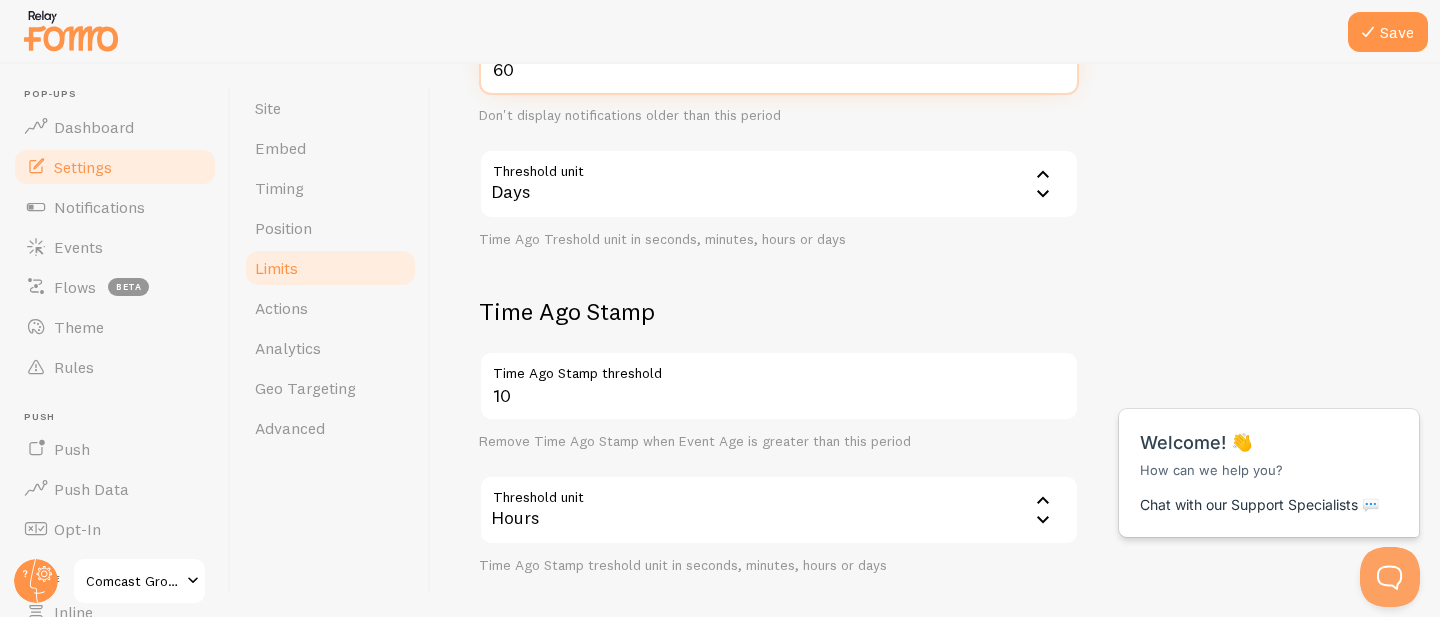 scroll, scrollTop: 679, scrollLeft: 0, axis: vertical 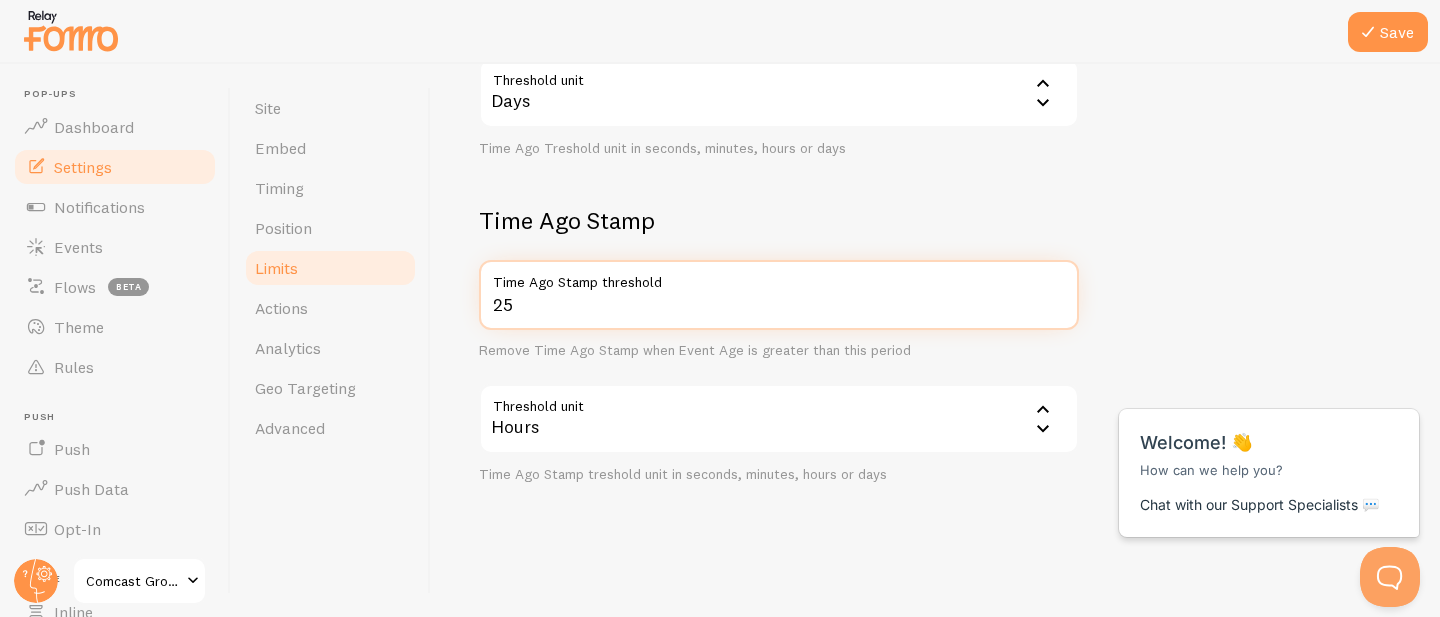 click on "25" at bounding box center [779, 295] 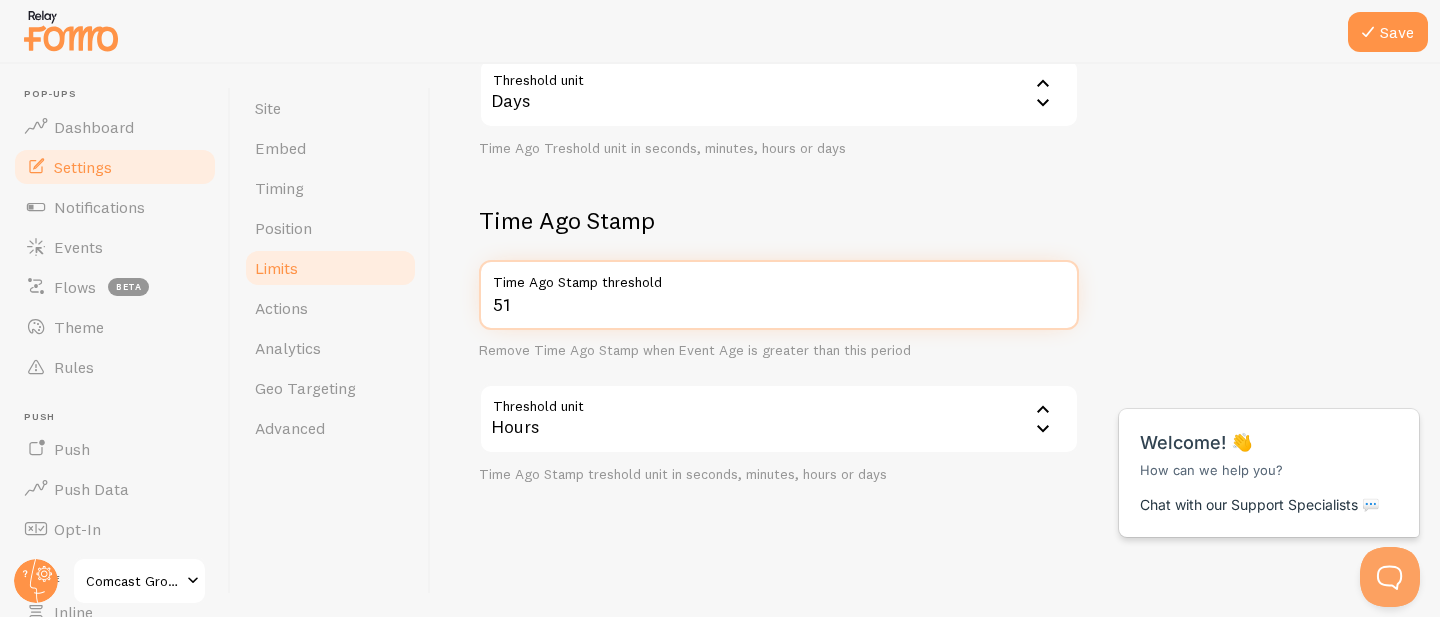 click on "51" at bounding box center (779, 295) 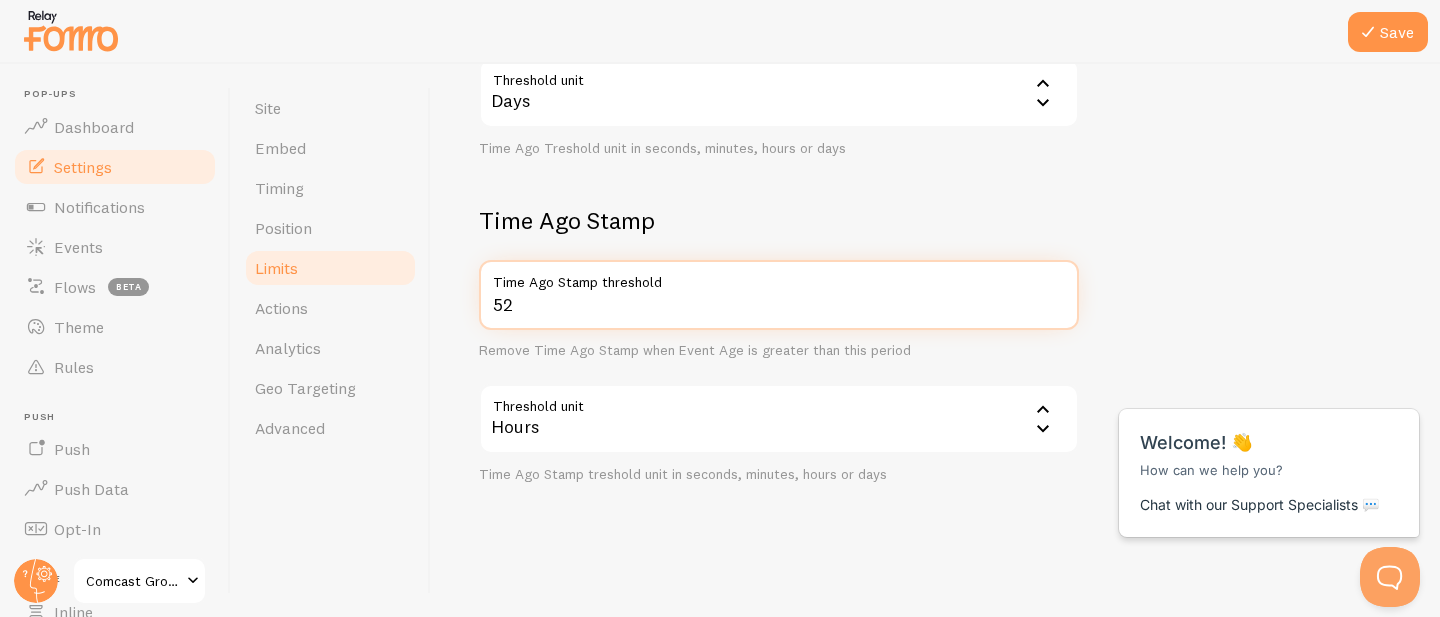 click on "52" at bounding box center (779, 295) 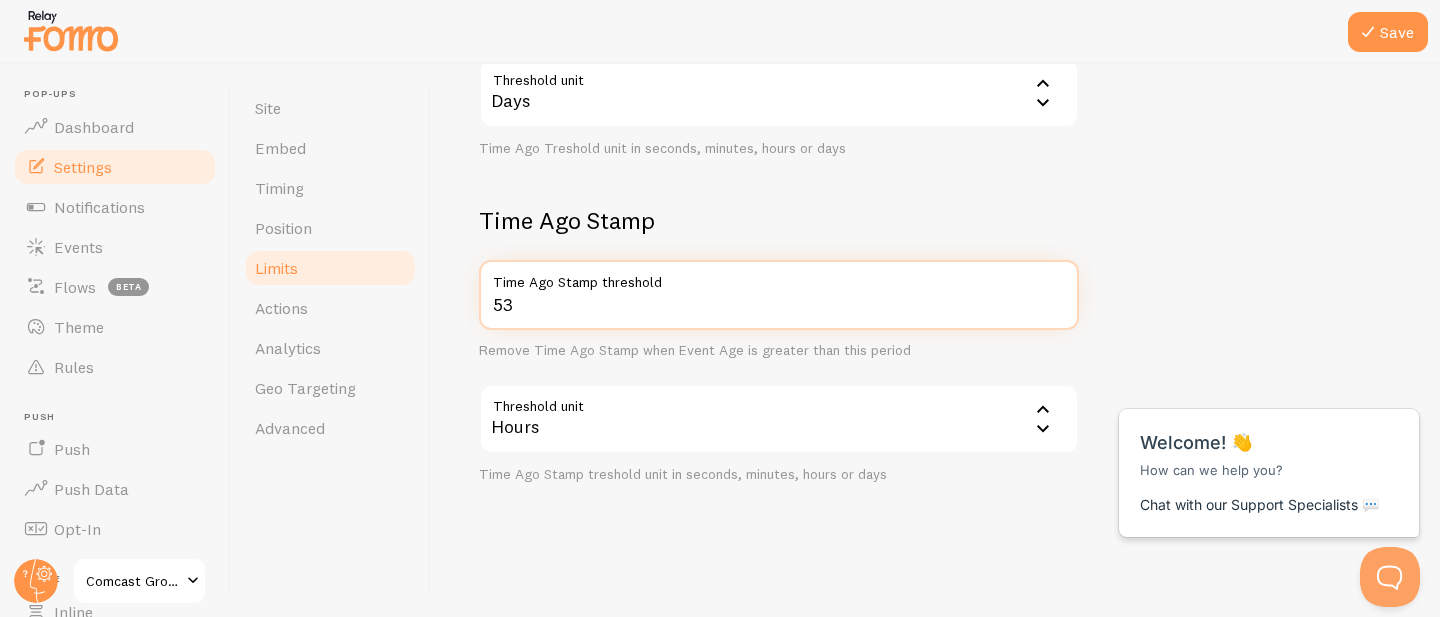 click on "53" at bounding box center (779, 295) 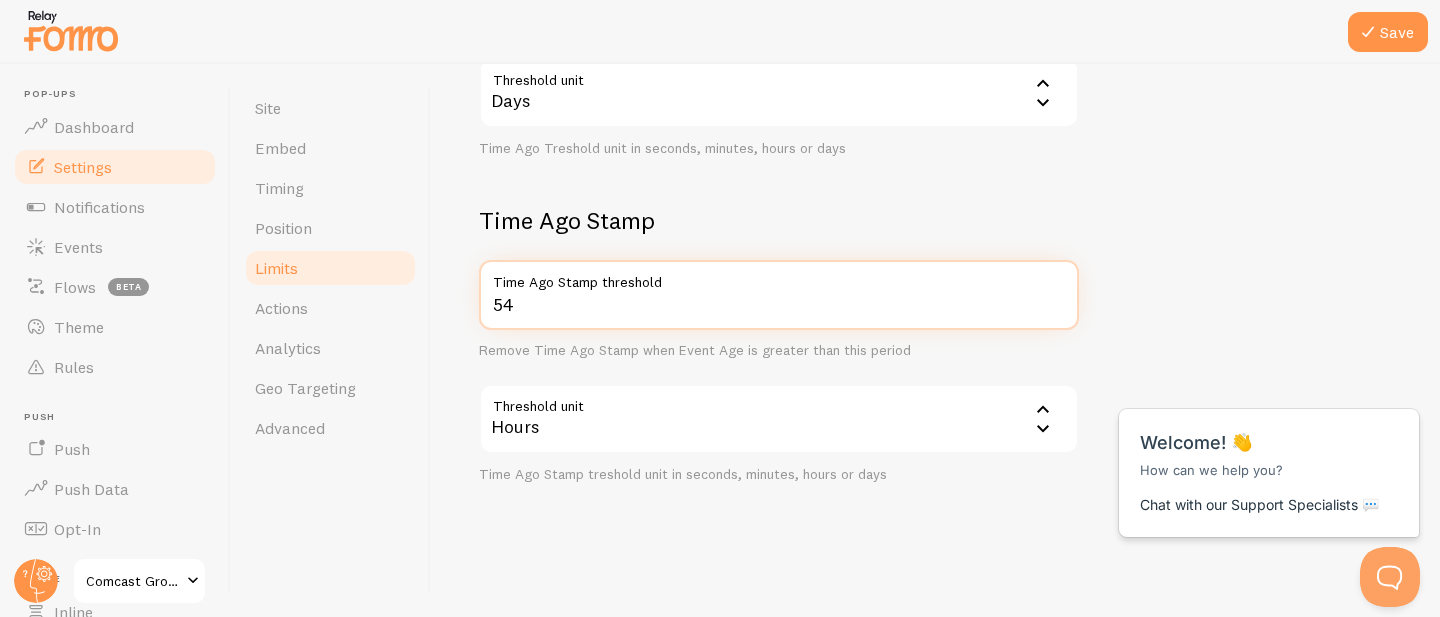 click on "54" at bounding box center (779, 295) 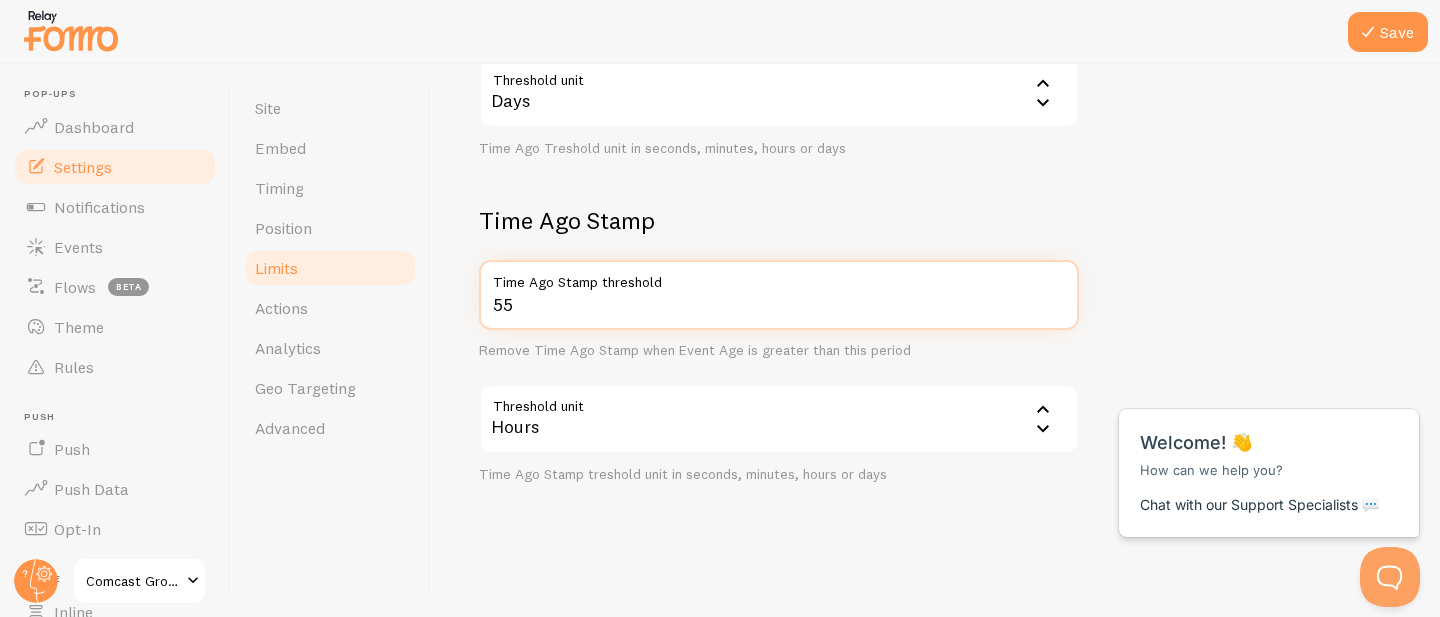 click on "55" at bounding box center [779, 295] 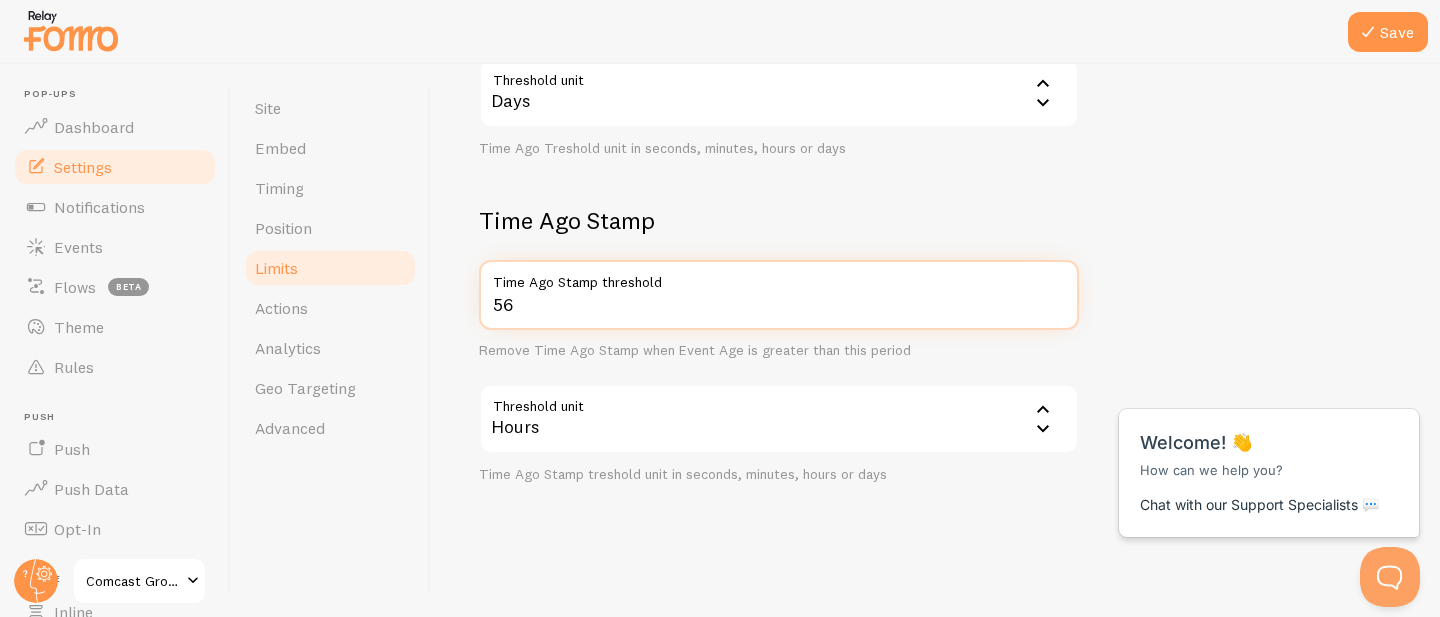 click on "56" at bounding box center [779, 295] 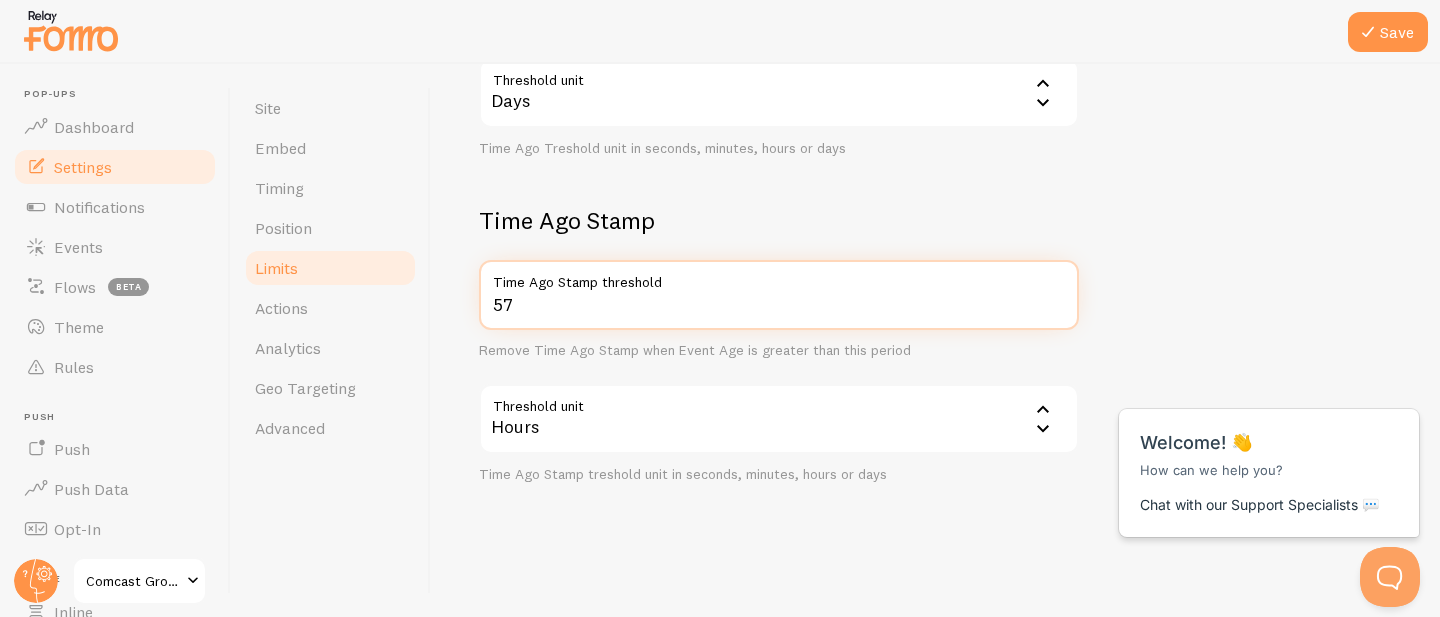 click on "57" at bounding box center [779, 295] 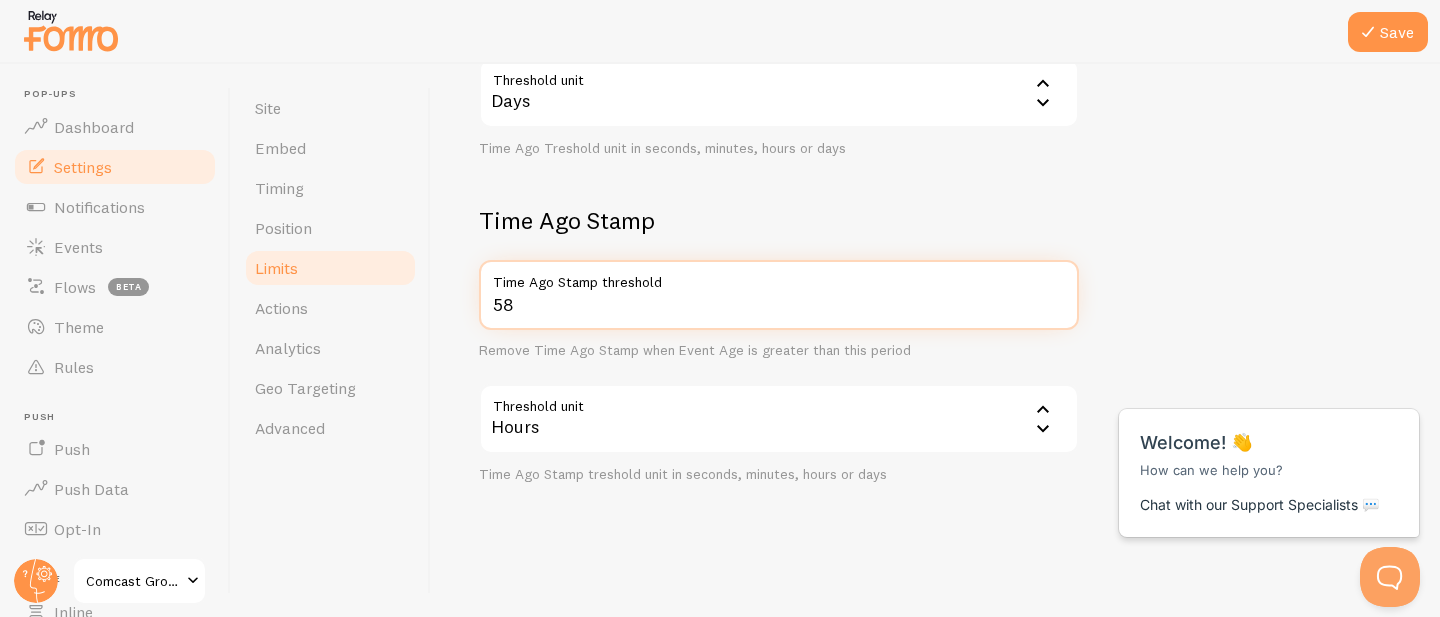 click on "58" at bounding box center [779, 295] 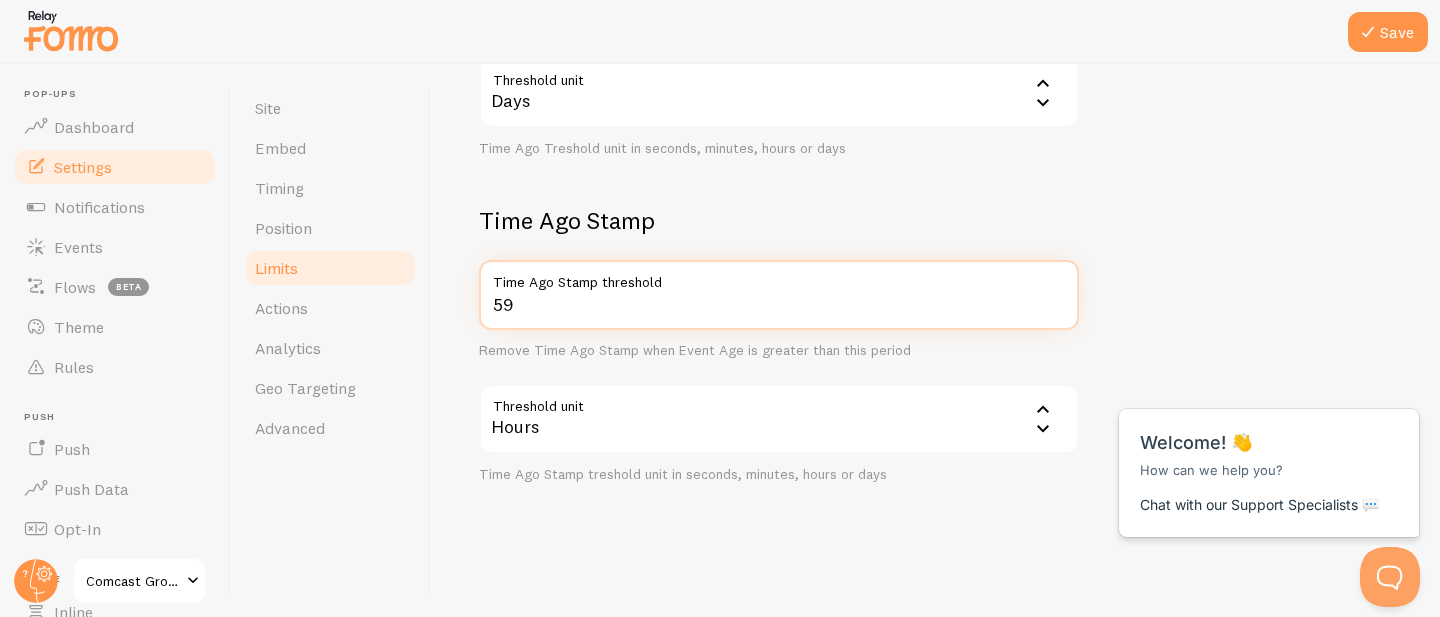 click on "59" at bounding box center [779, 295] 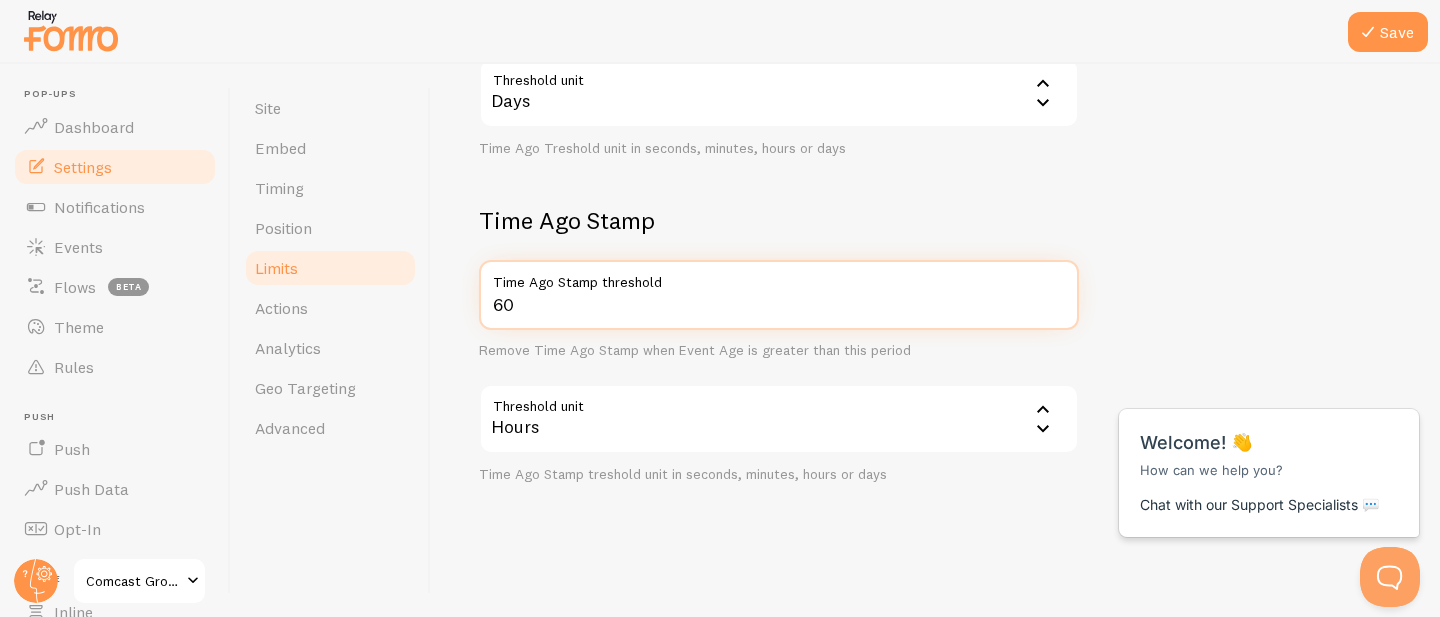 click on "60" at bounding box center [779, 295] 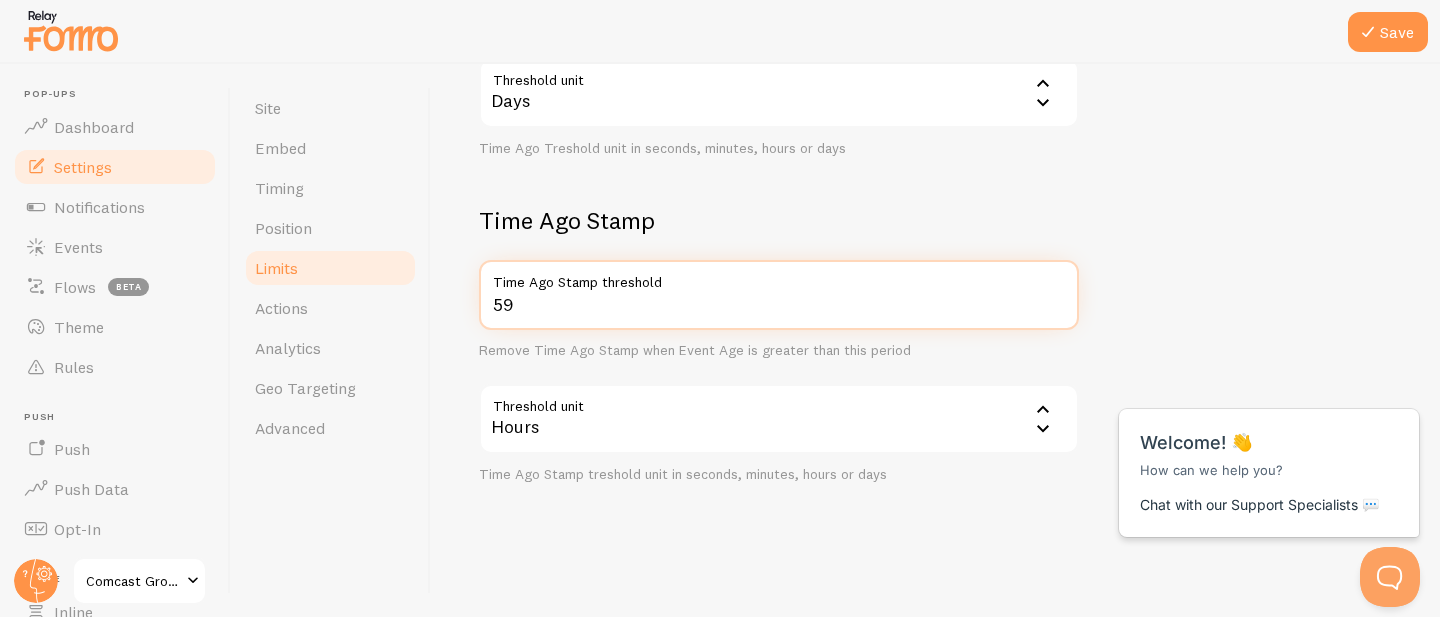 click on "59" at bounding box center (779, 295) 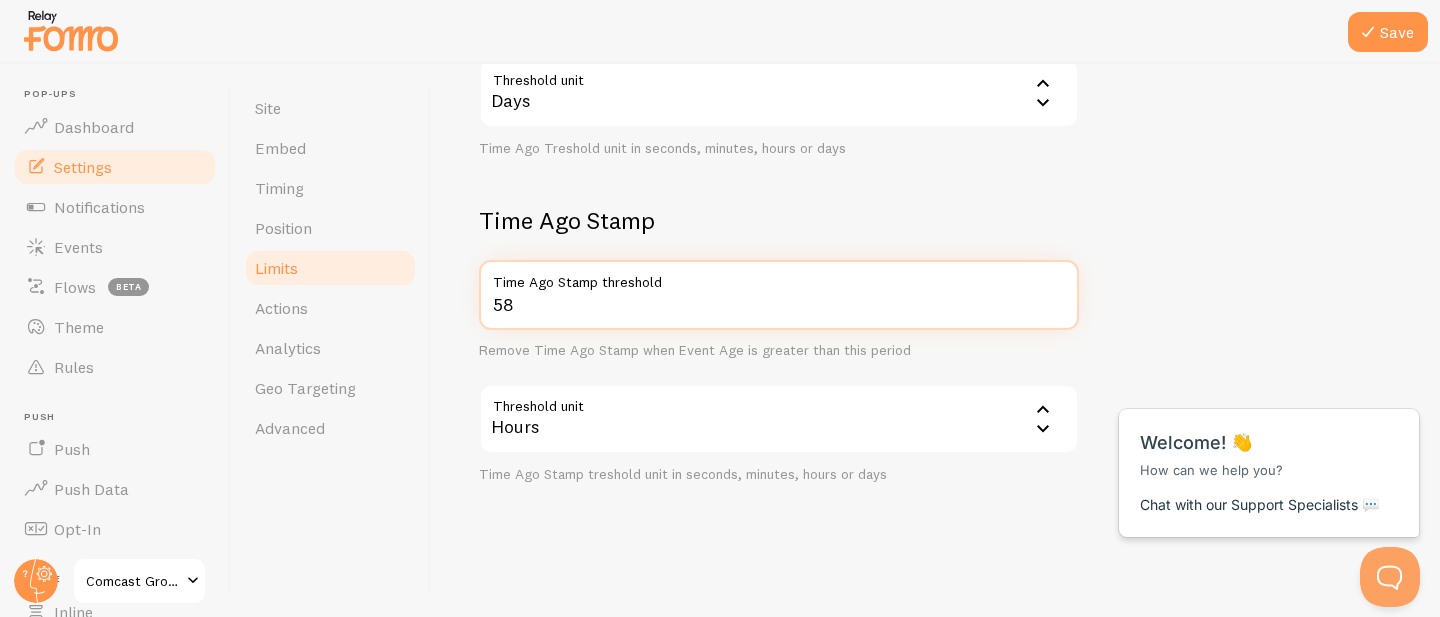 click on "58" at bounding box center [779, 295] 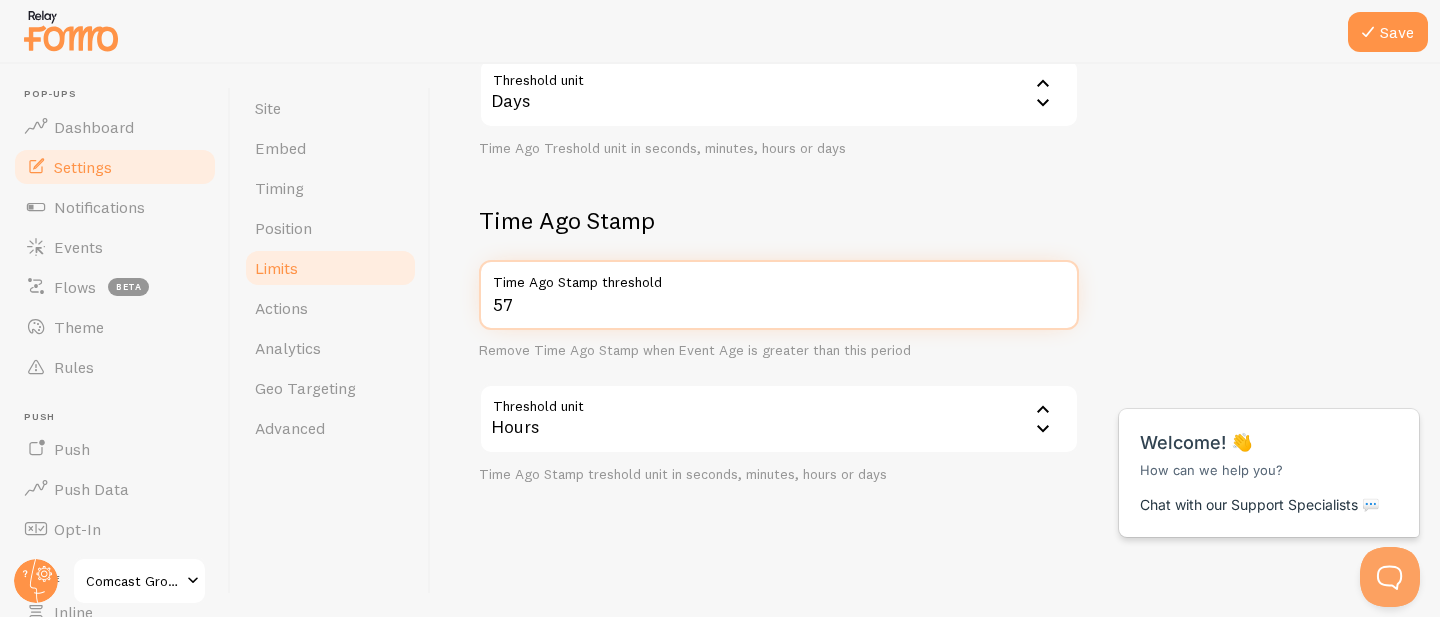 click on "57" at bounding box center (779, 295) 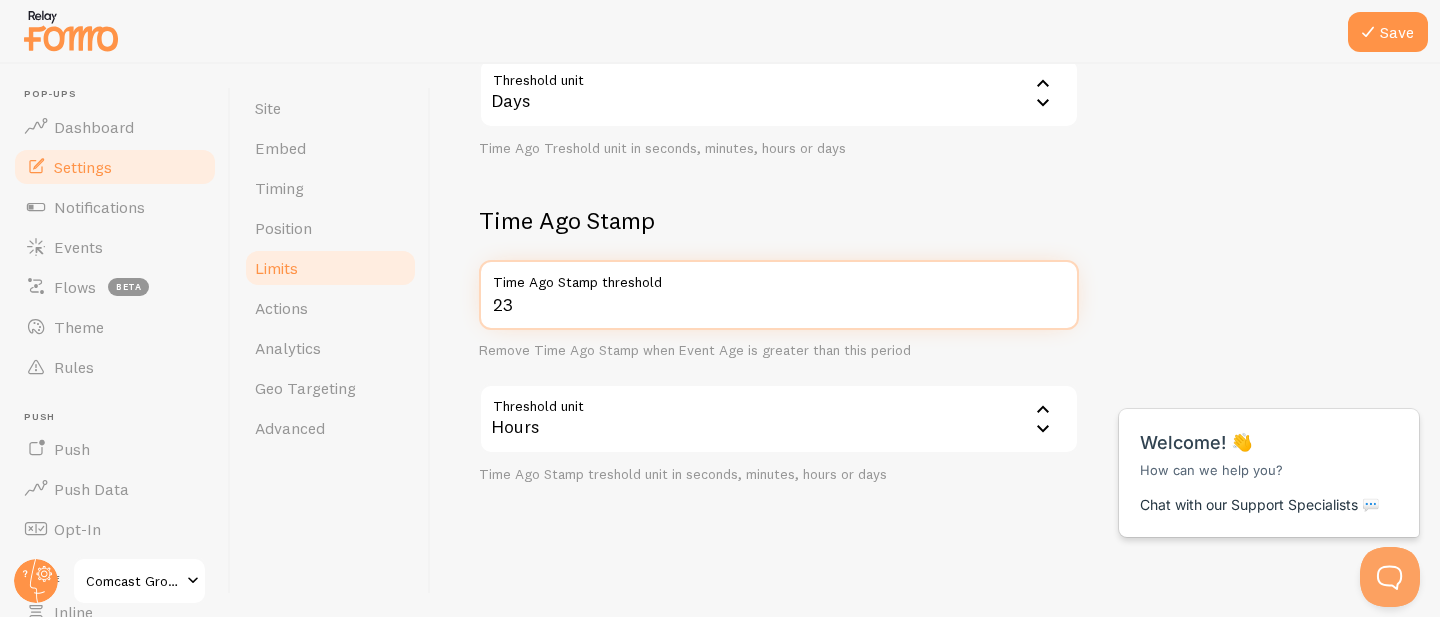 click on "23" at bounding box center (779, 295) 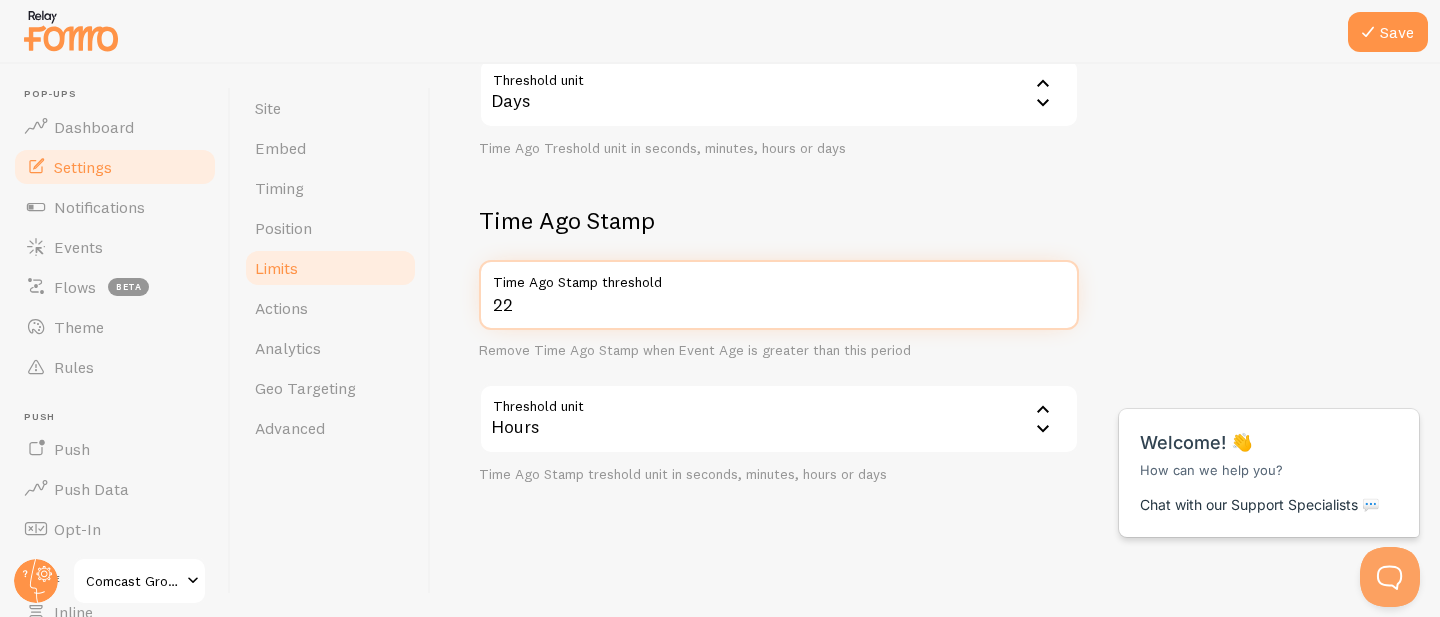 click on "22" at bounding box center [779, 295] 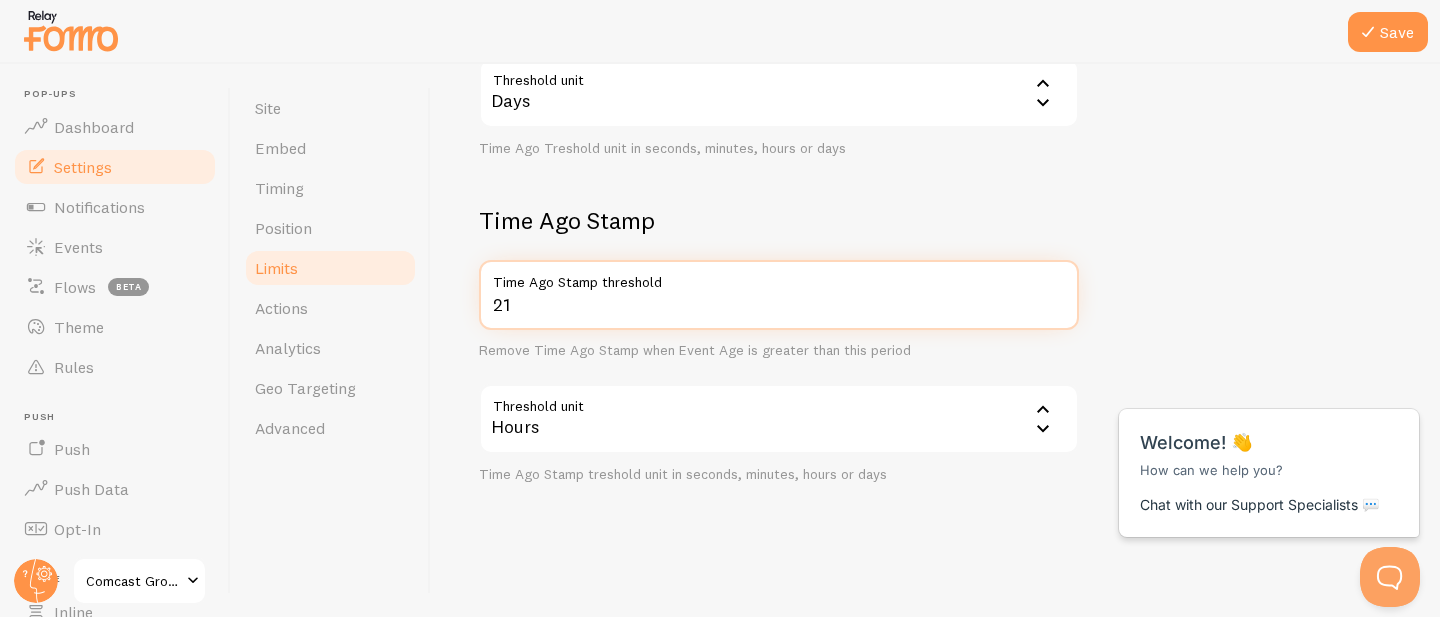 click on "21" at bounding box center [779, 295] 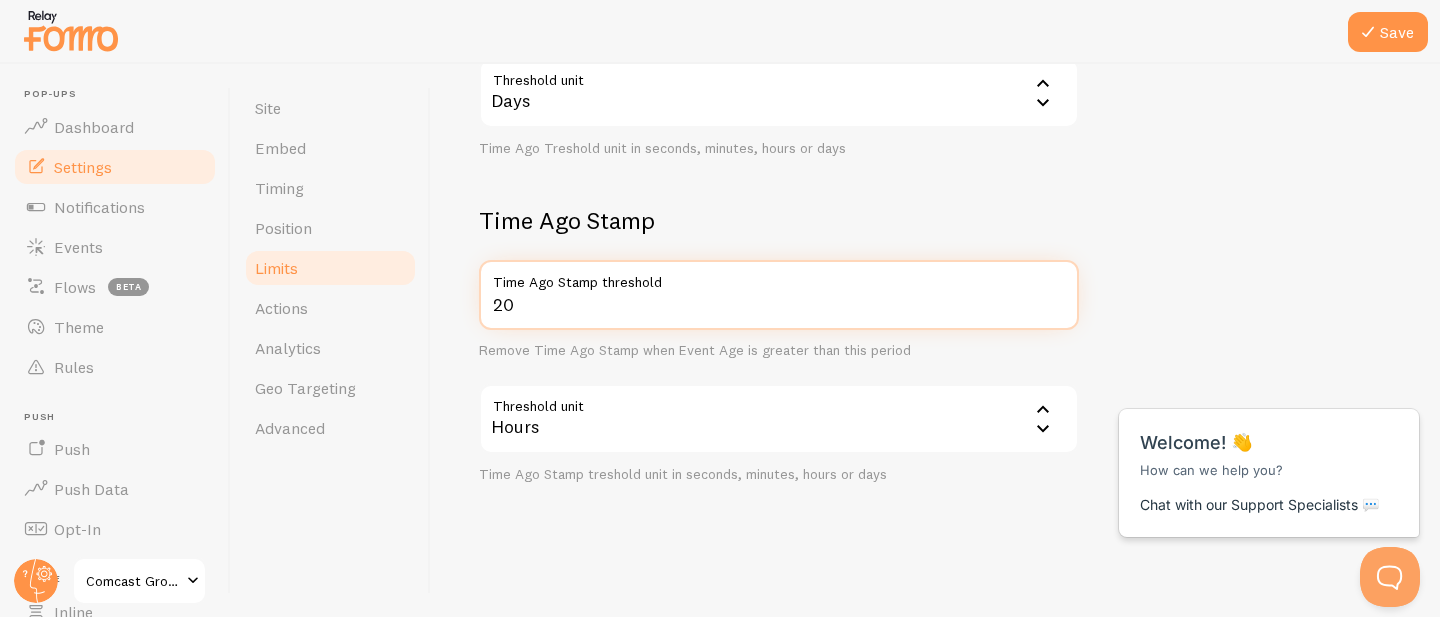 click on "20" at bounding box center [779, 295] 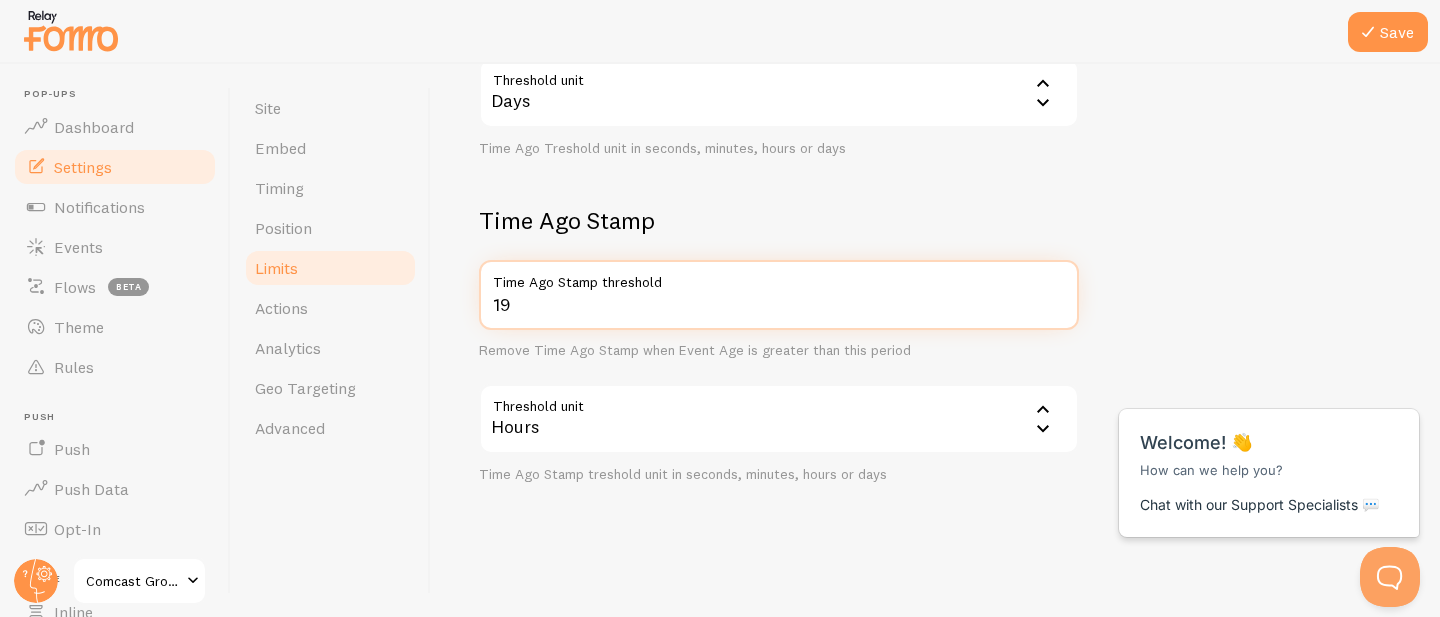 click on "19" at bounding box center [779, 295] 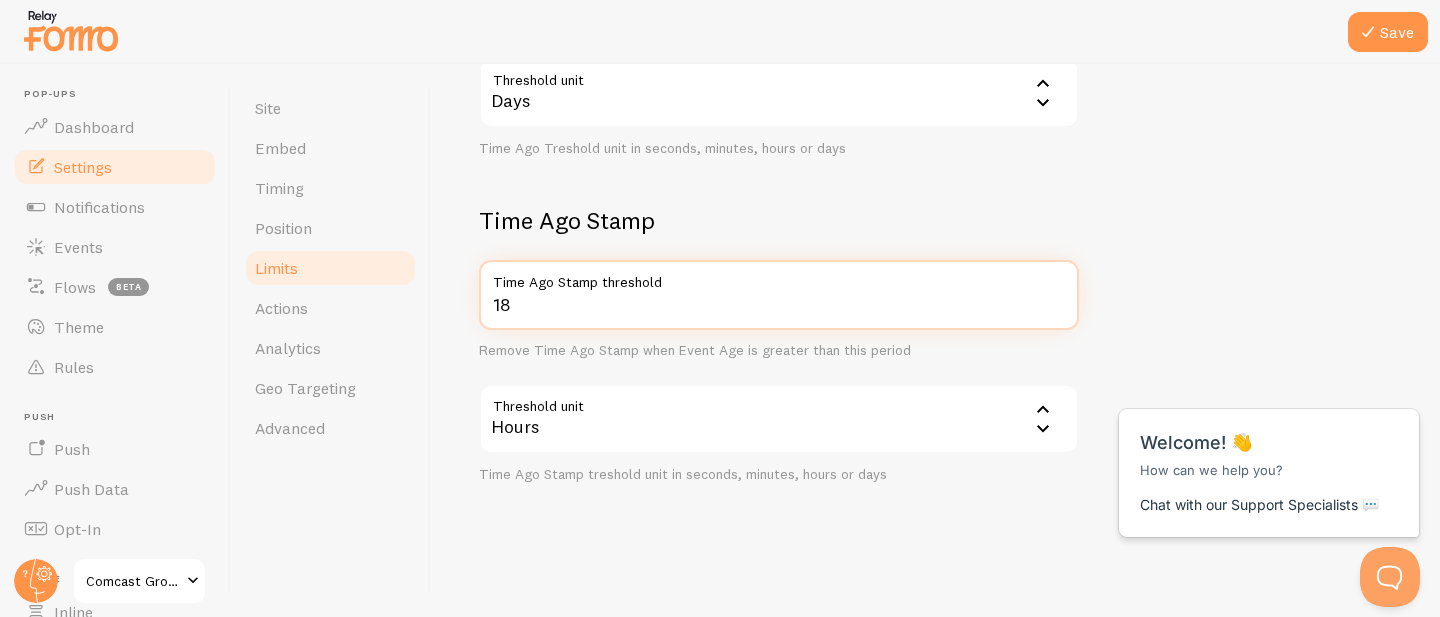 click on "18" at bounding box center (779, 295) 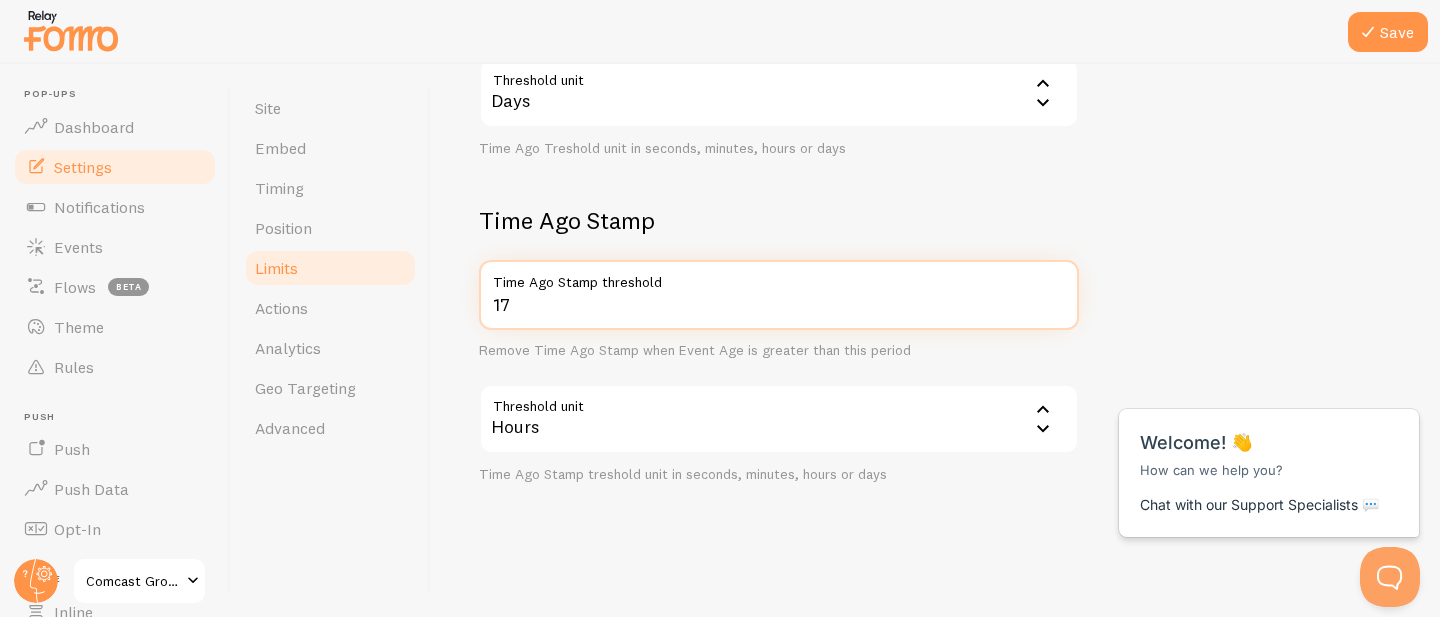 click on "17" at bounding box center (779, 295) 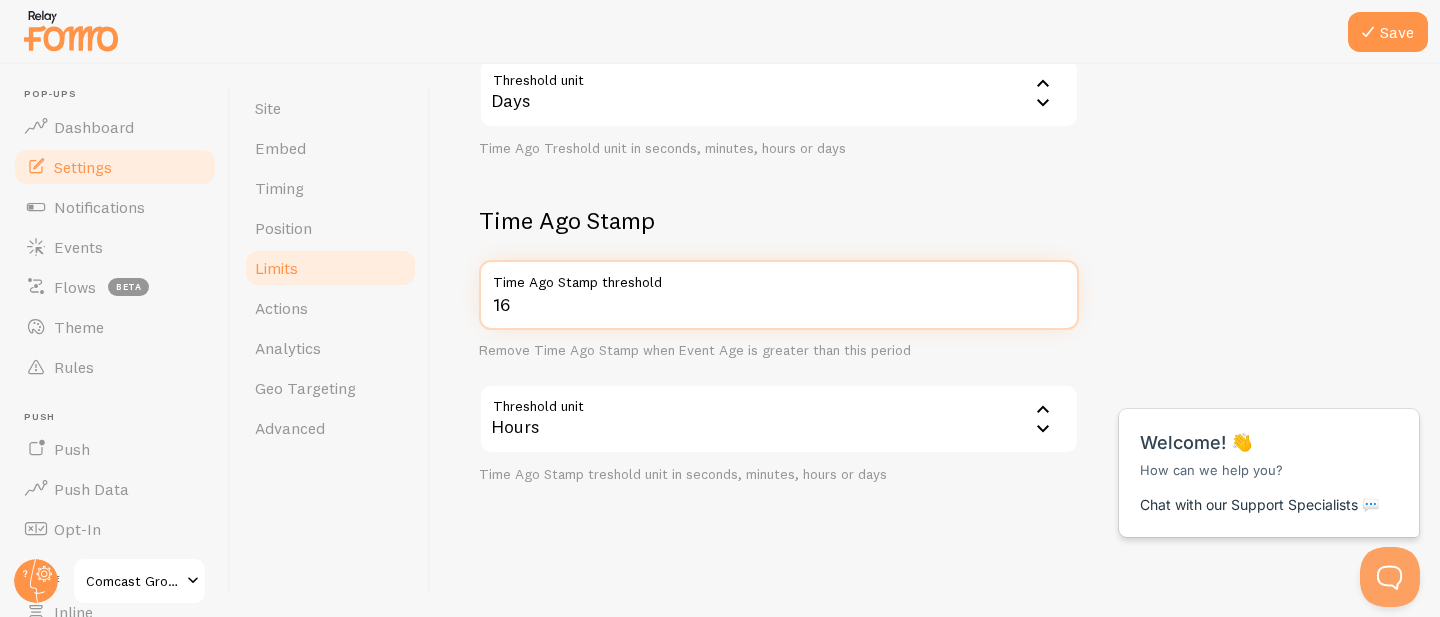 click on "16" at bounding box center (779, 295) 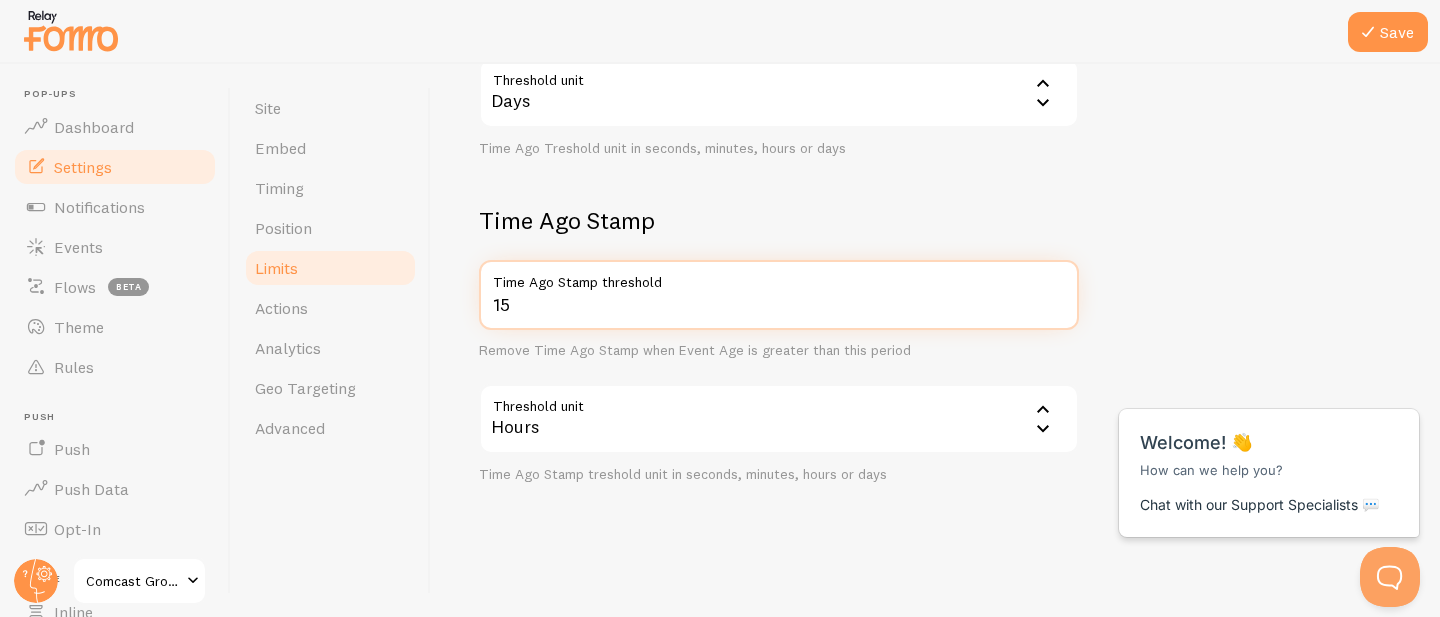 type on "15" 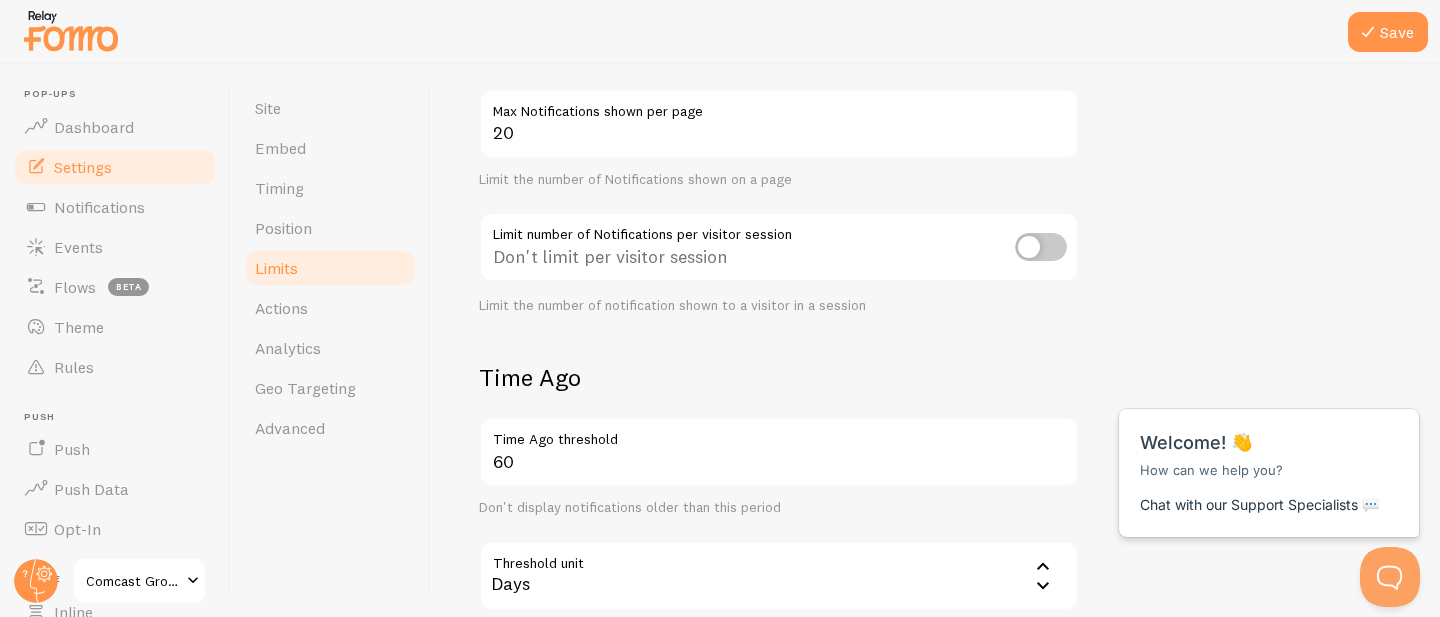 scroll, scrollTop: 254, scrollLeft: 0, axis: vertical 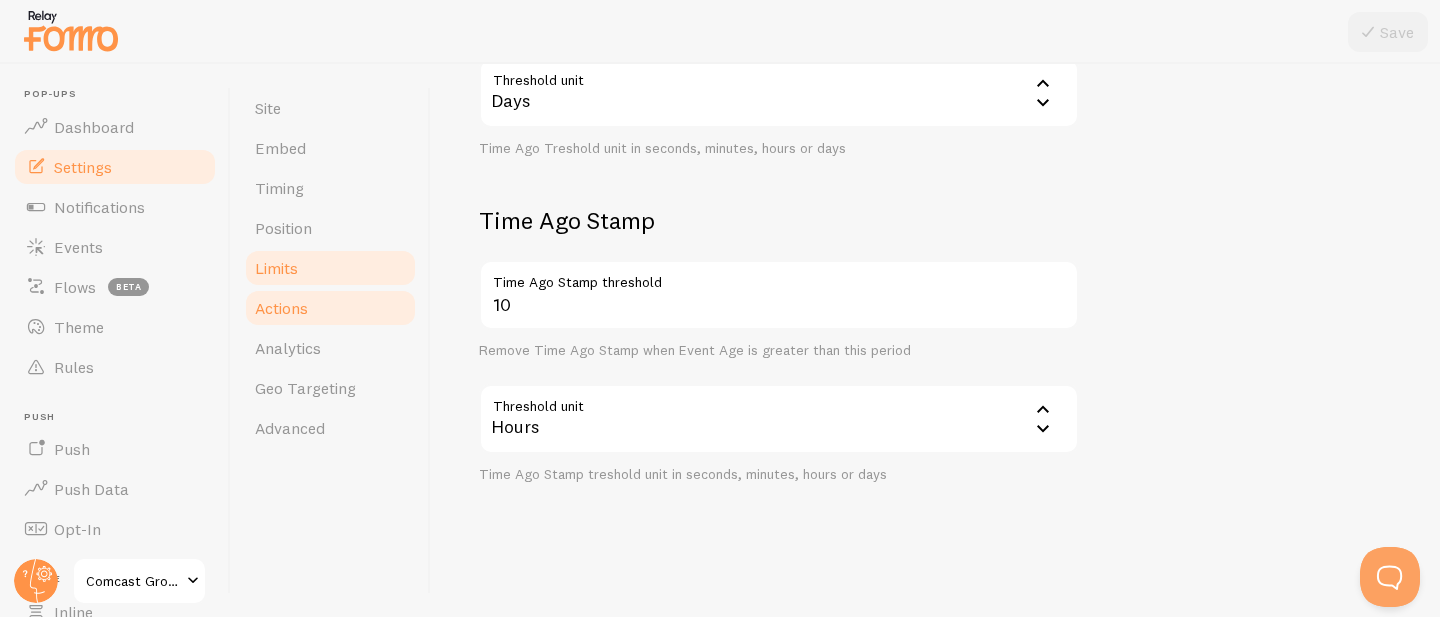 click on "Actions" at bounding box center [330, 308] 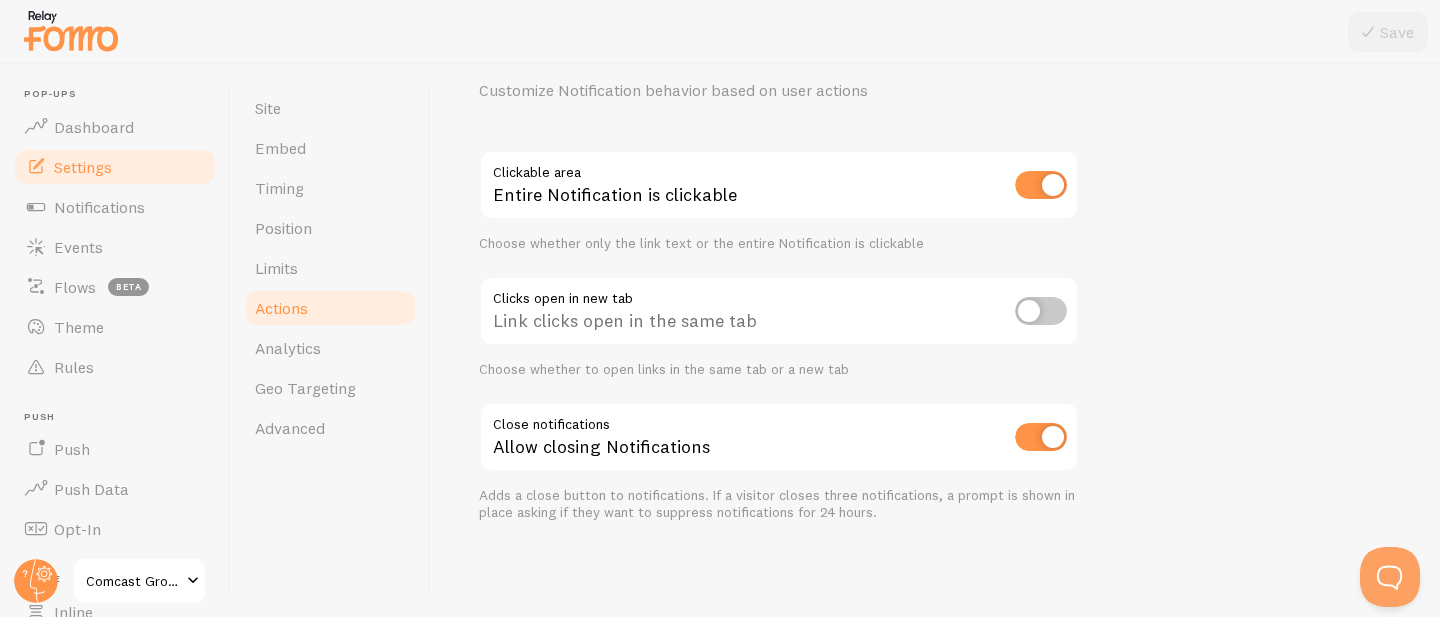 scroll, scrollTop: 80, scrollLeft: 0, axis: vertical 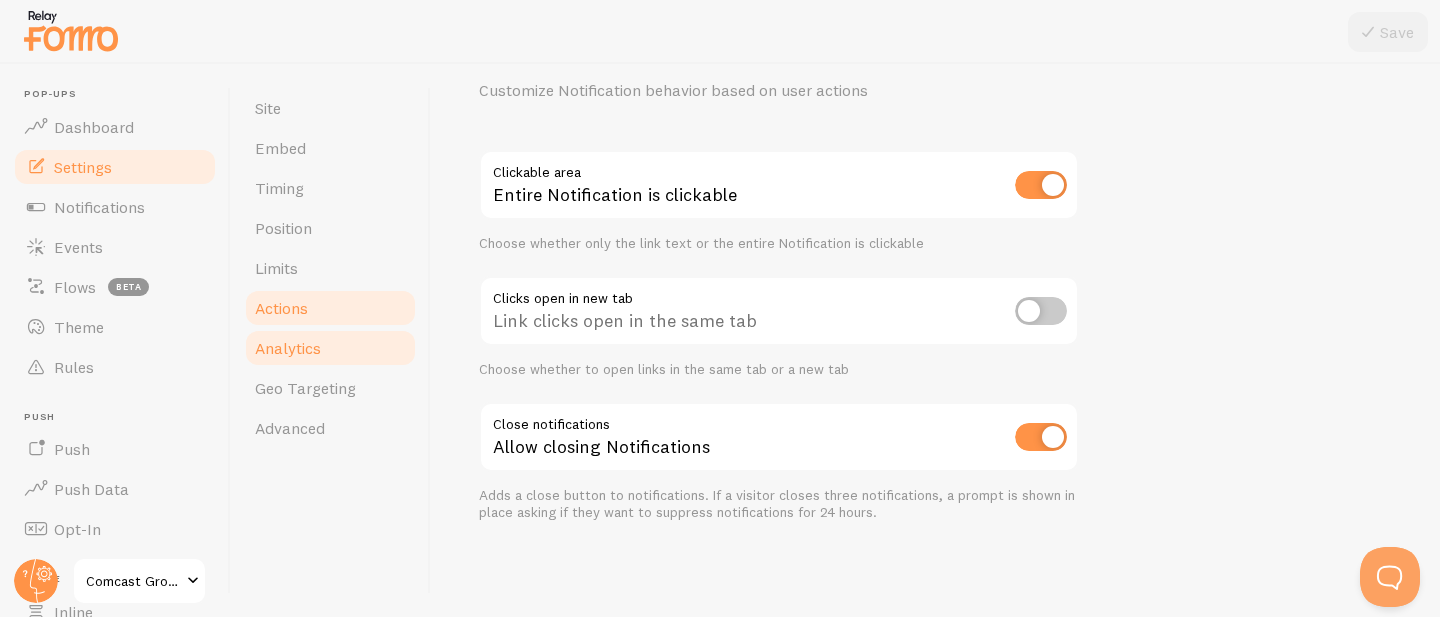 click on "Analytics" at bounding box center [288, 348] 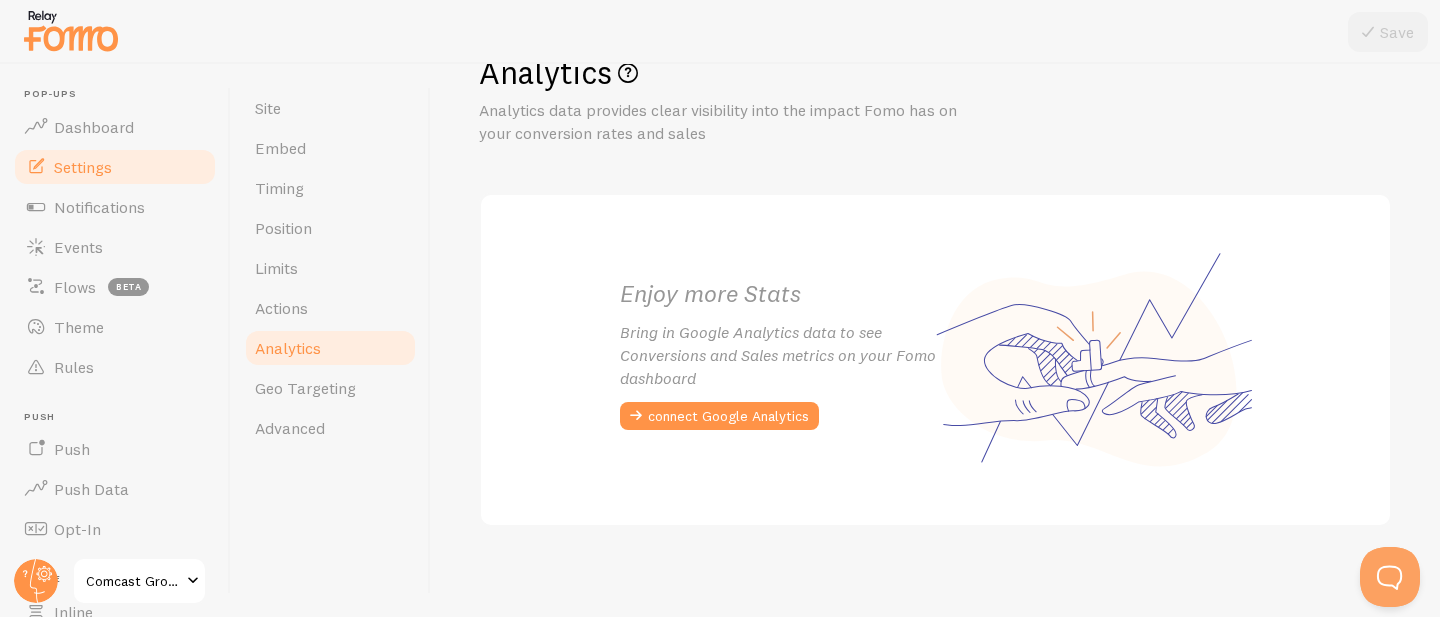 scroll, scrollTop: 66, scrollLeft: 0, axis: vertical 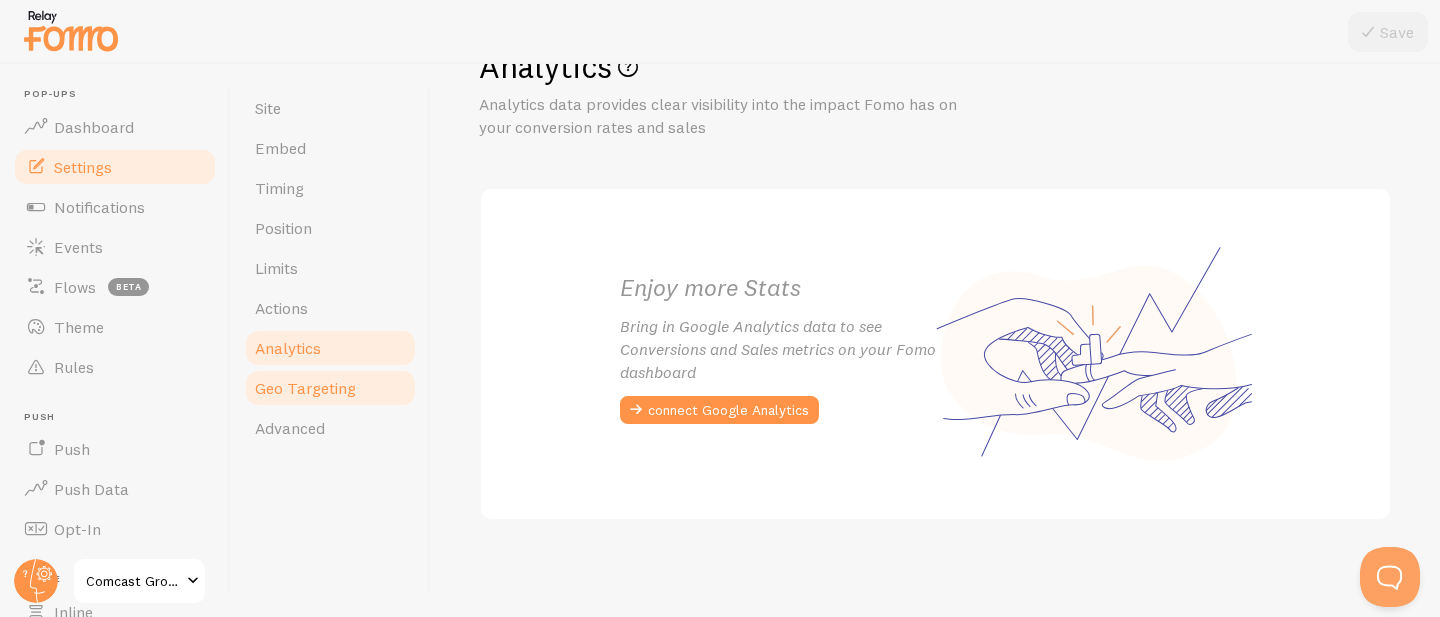 click on "Geo Targeting" at bounding box center (330, 388) 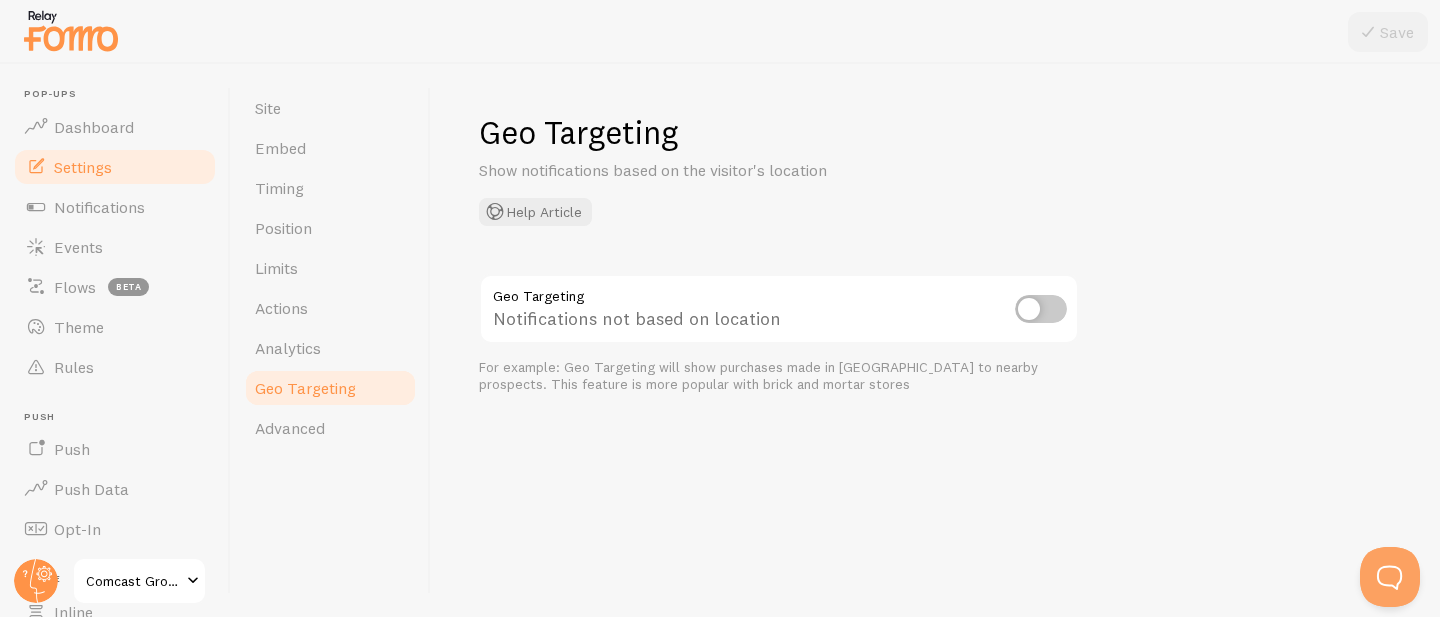 scroll, scrollTop: 0, scrollLeft: 0, axis: both 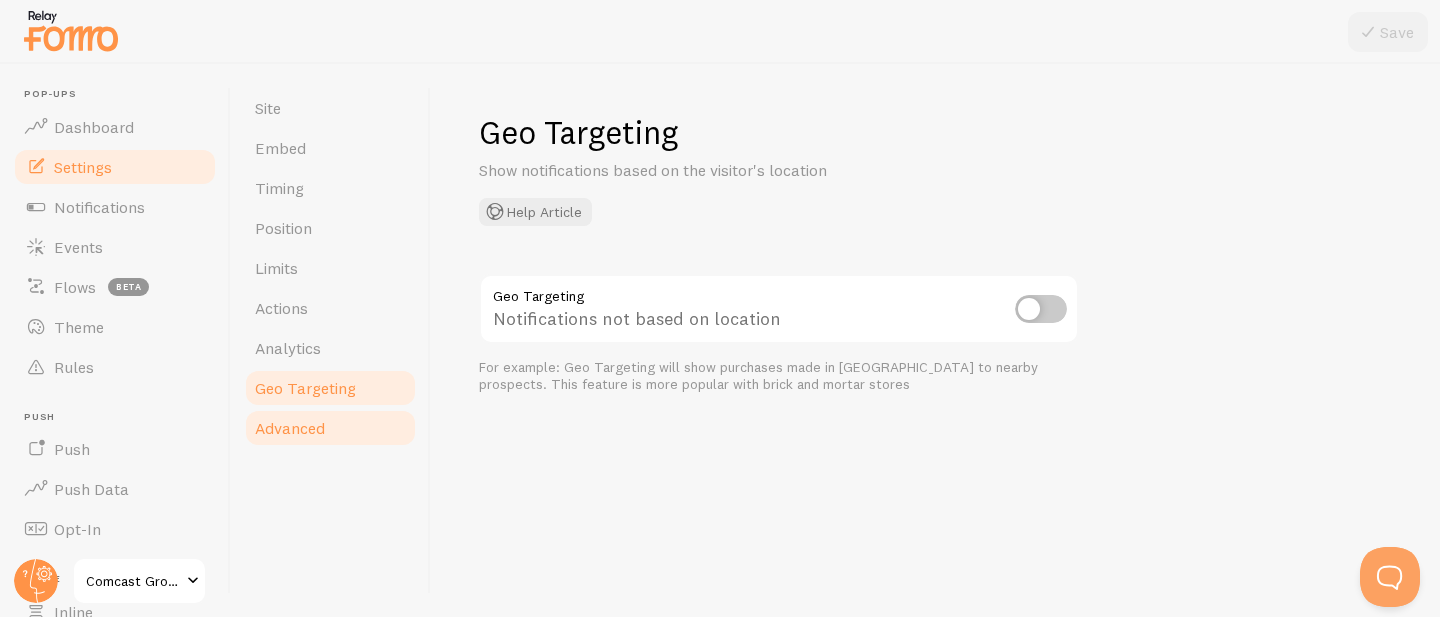 click on "Advanced" at bounding box center [330, 428] 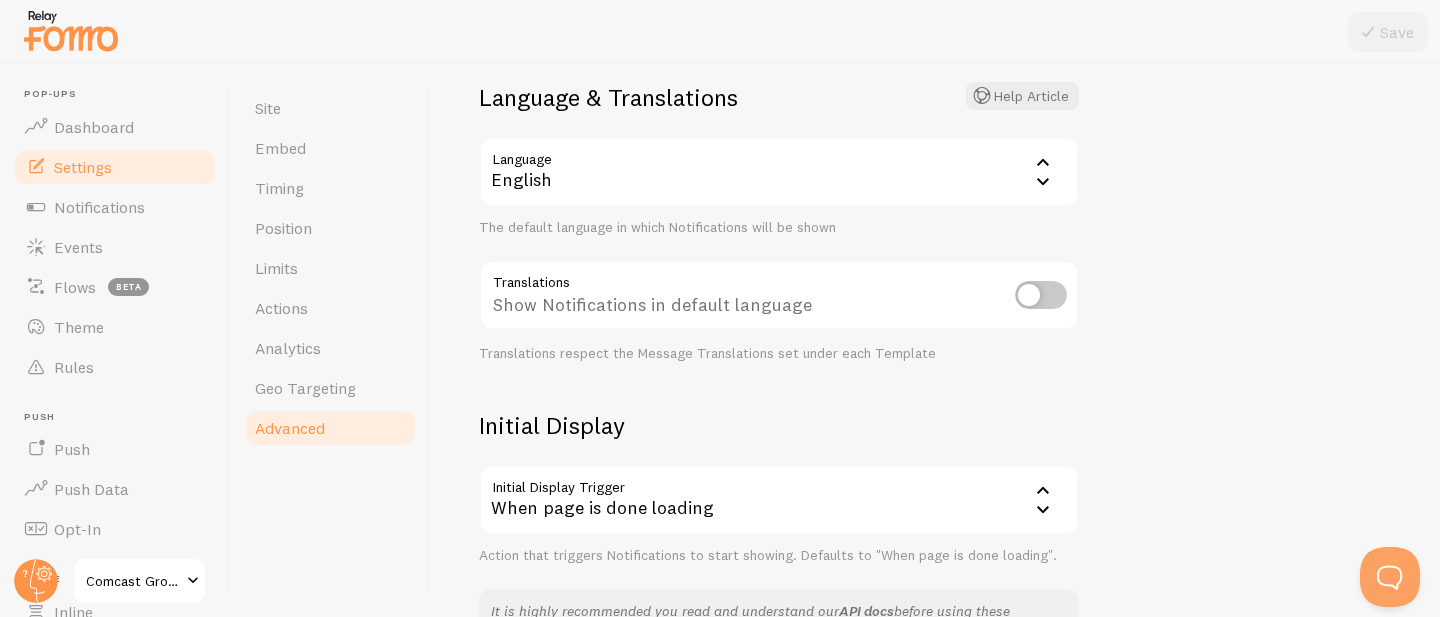 scroll, scrollTop: 0, scrollLeft: 0, axis: both 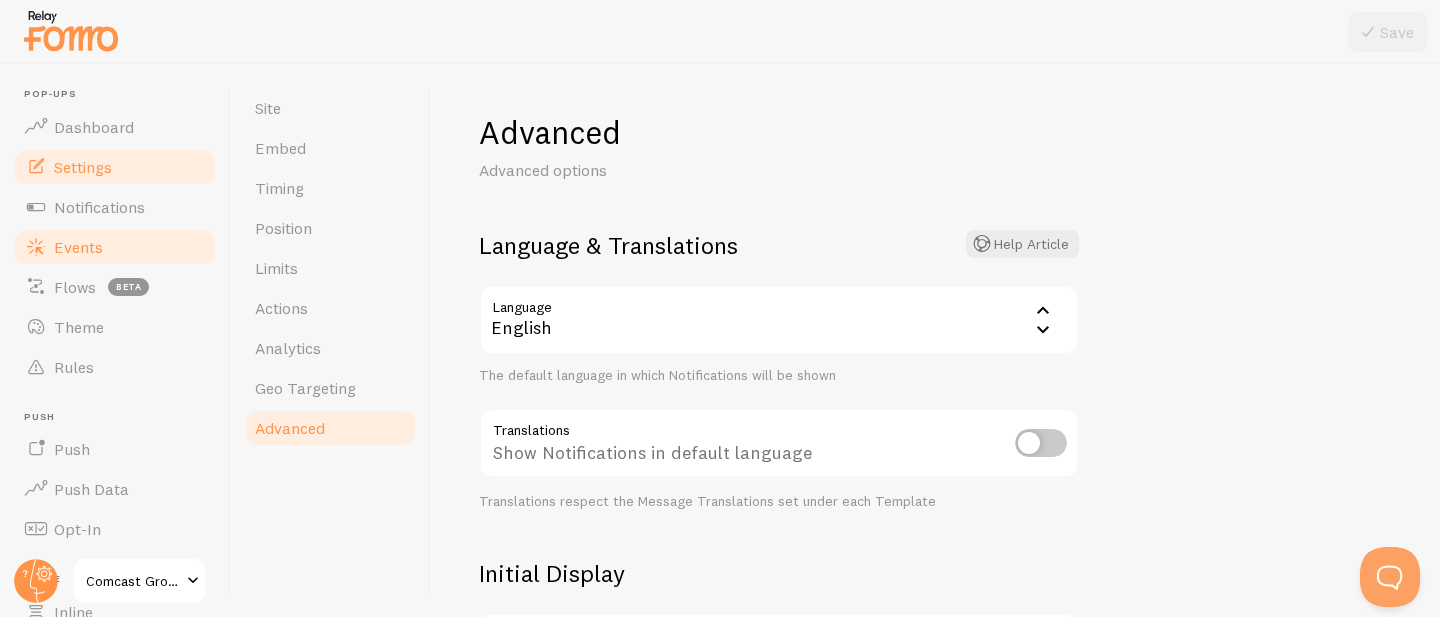 click on "Events" at bounding box center [115, 247] 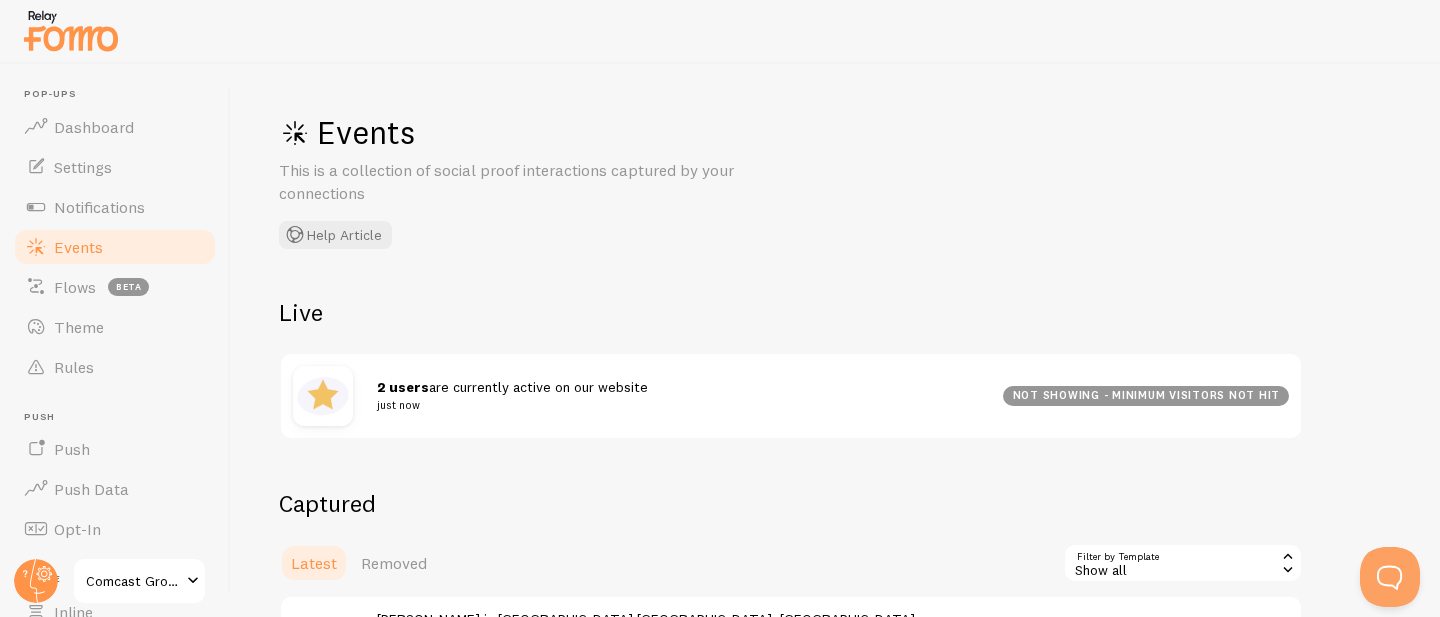 click on "not showing - minimum visitors not hit" at bounding box center [1146, 396] 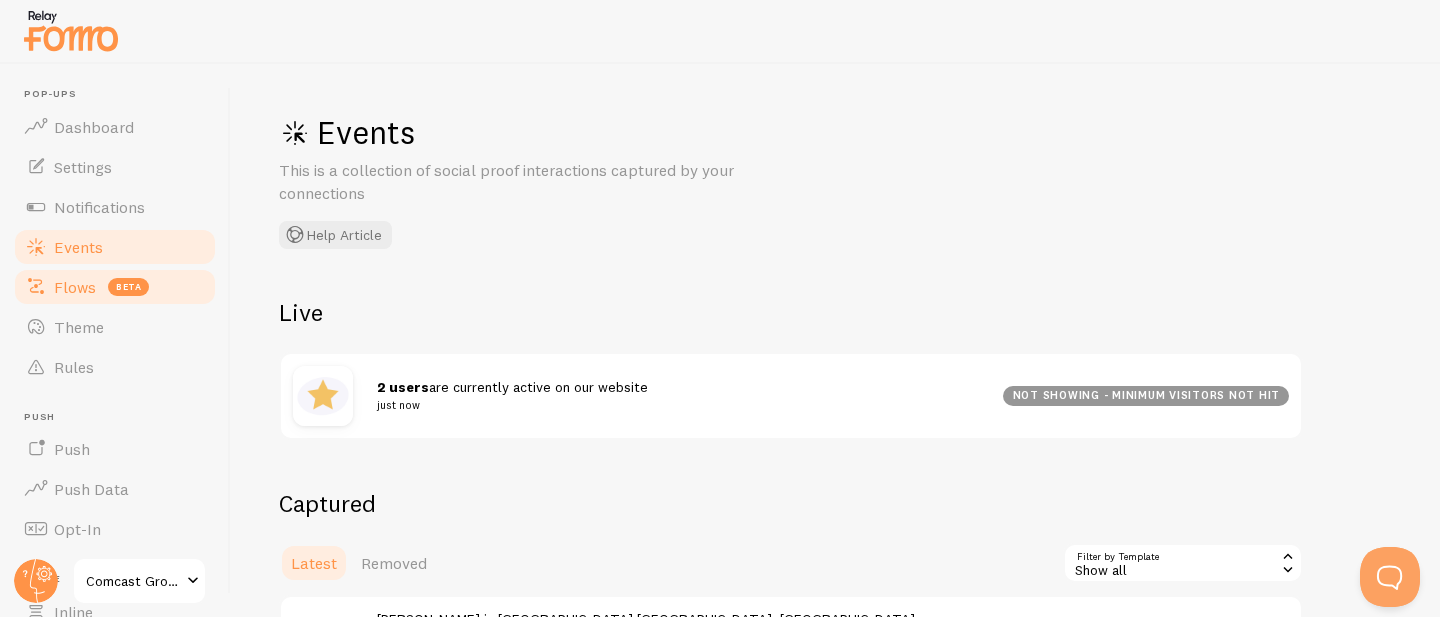 click on "Flows" at bounding box center (75, 287) 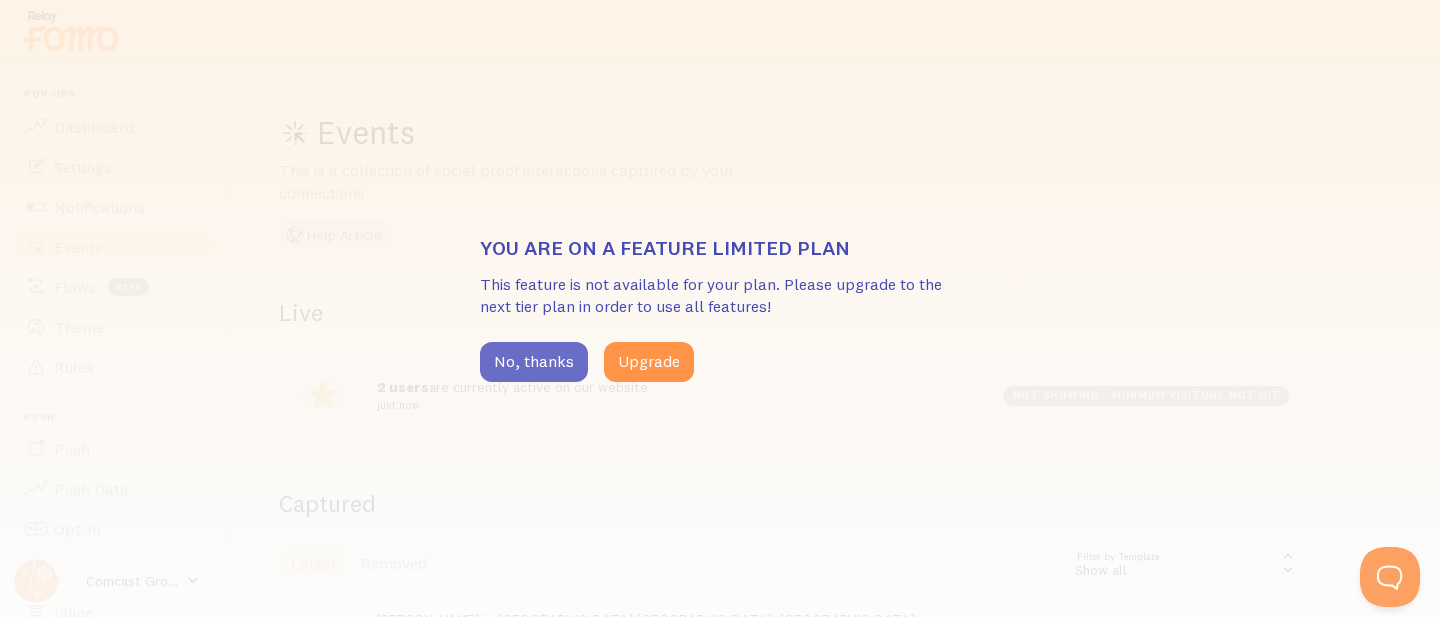click on "No, thanks" at bounding box center (534, 362) 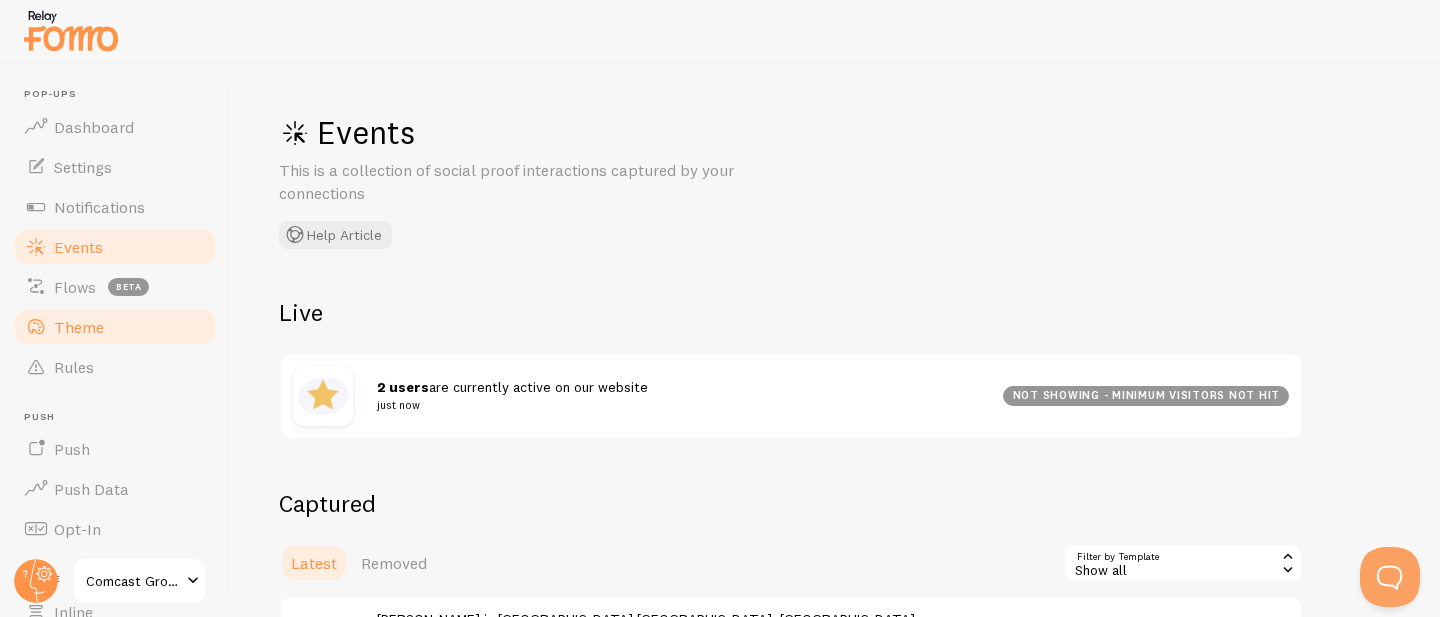 click on "Theme" at bounding box center (115, 327) 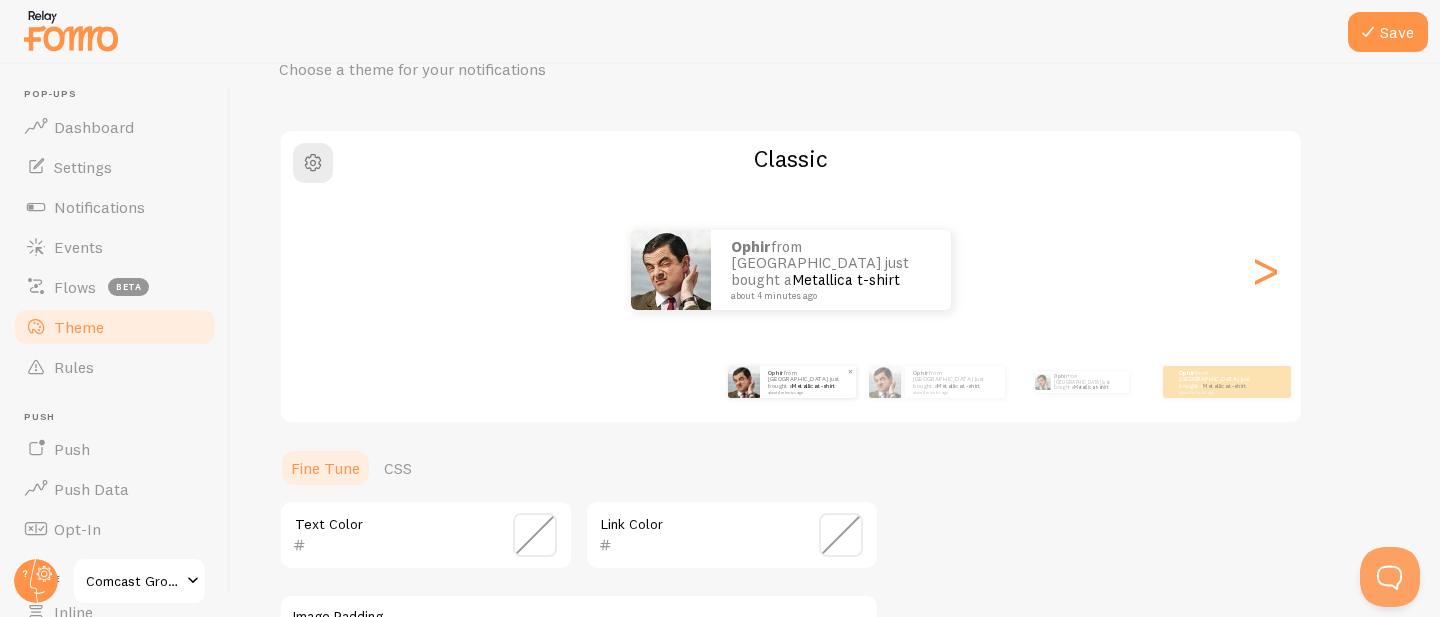 scroll, scrollTop: 129, scrollLeft: 0, axis: vertical 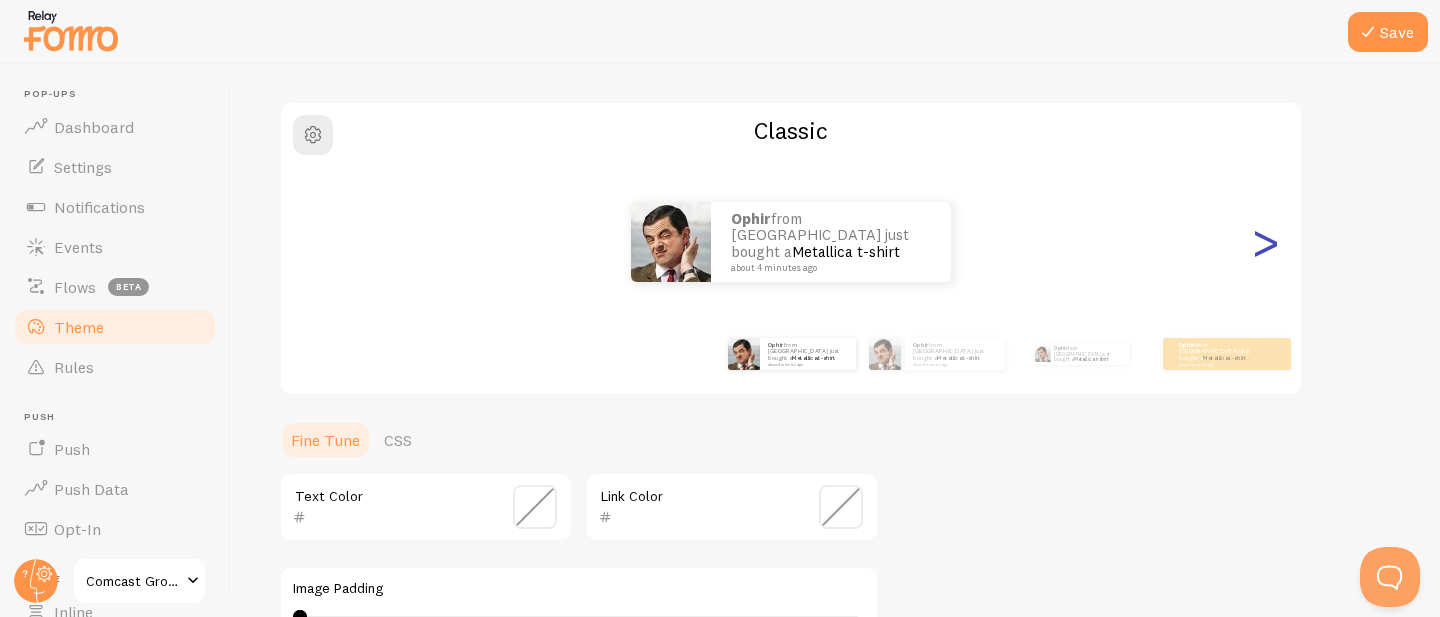 click on ">" at bounding box center (1265, 242) 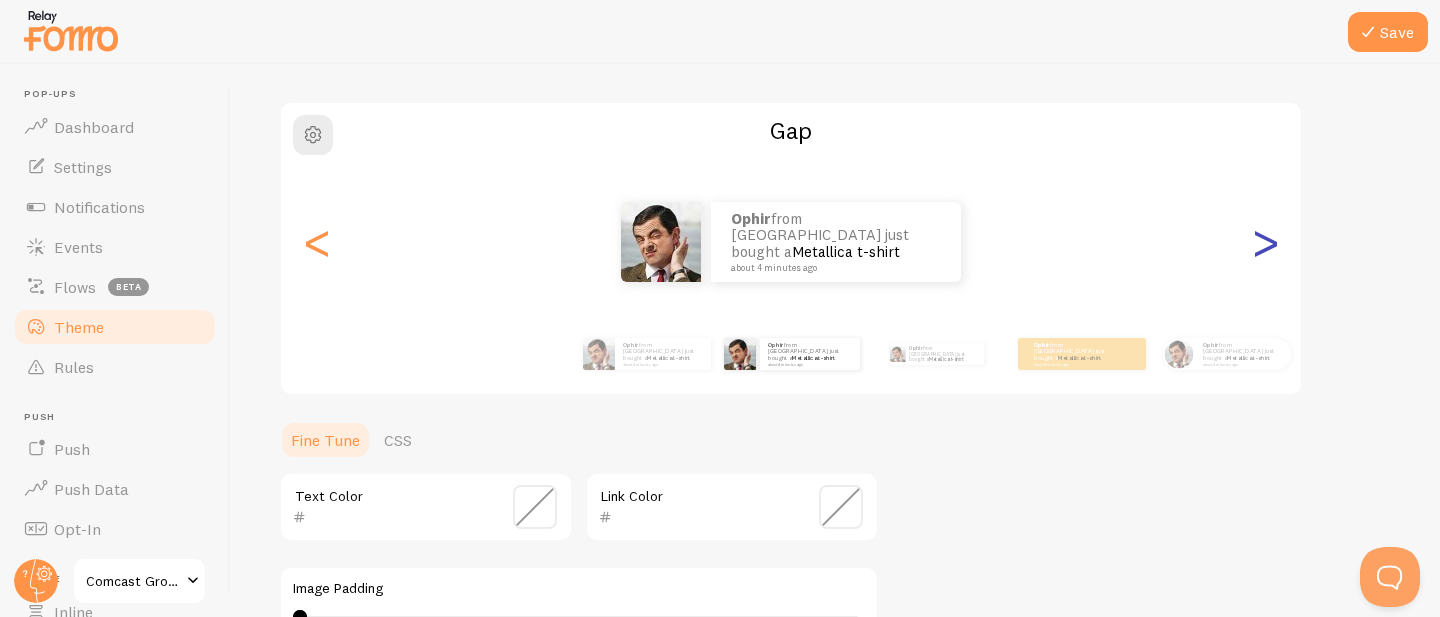 click on ">" at bounding box center [1265, 242] 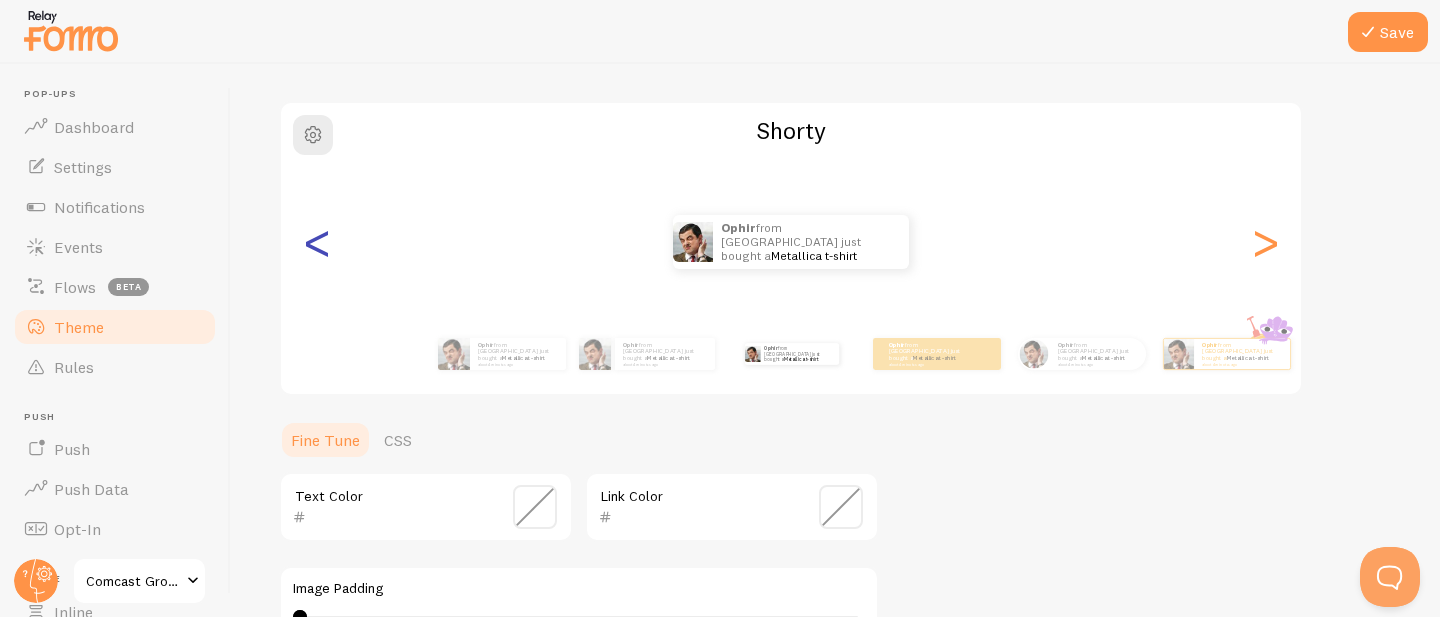 click on "<" at bounding box center (317, 242) 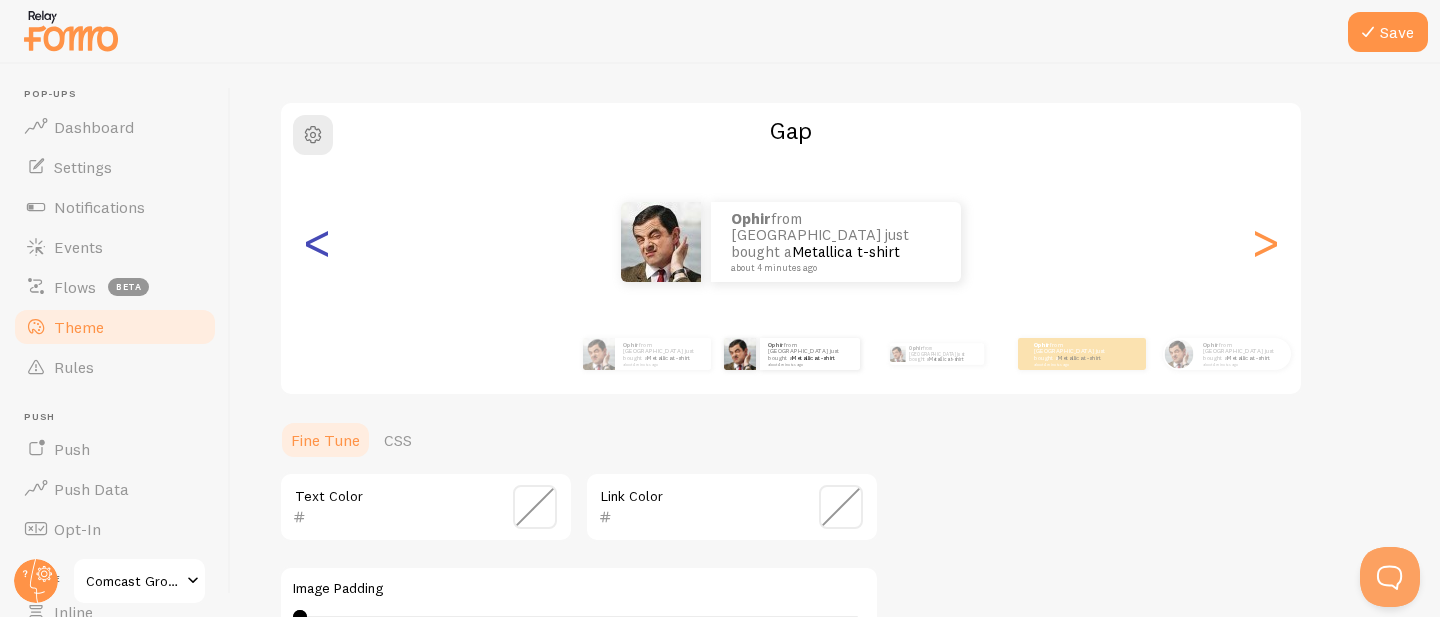 click on "<" at bounding box center [317, 242] 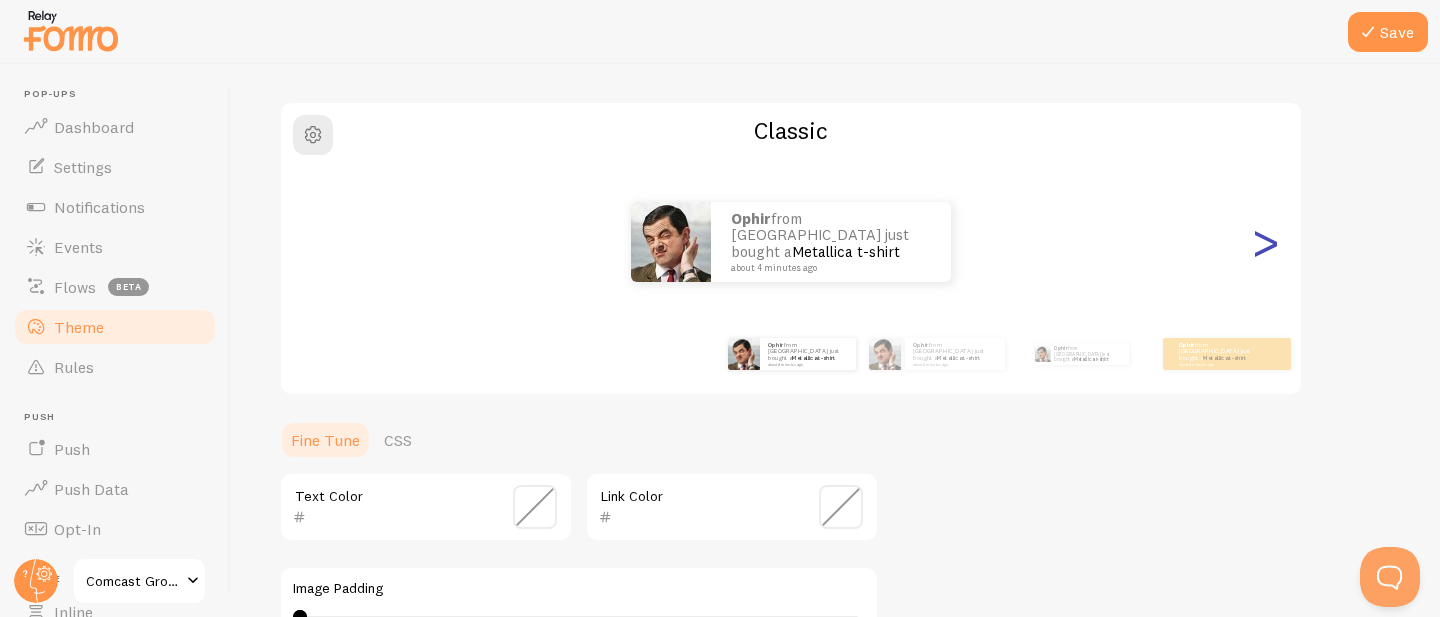 click on ">" at bounding box center [1265, 242] 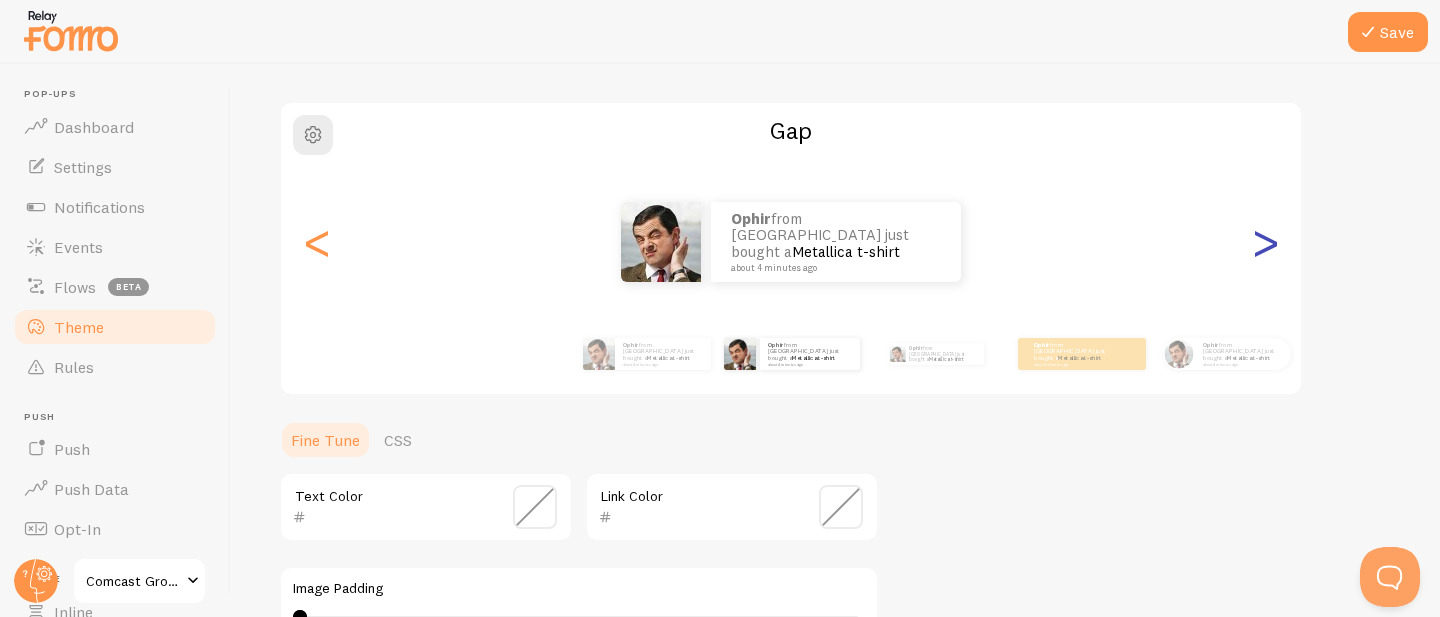 click on ">" at bounding box center [1265, 242] 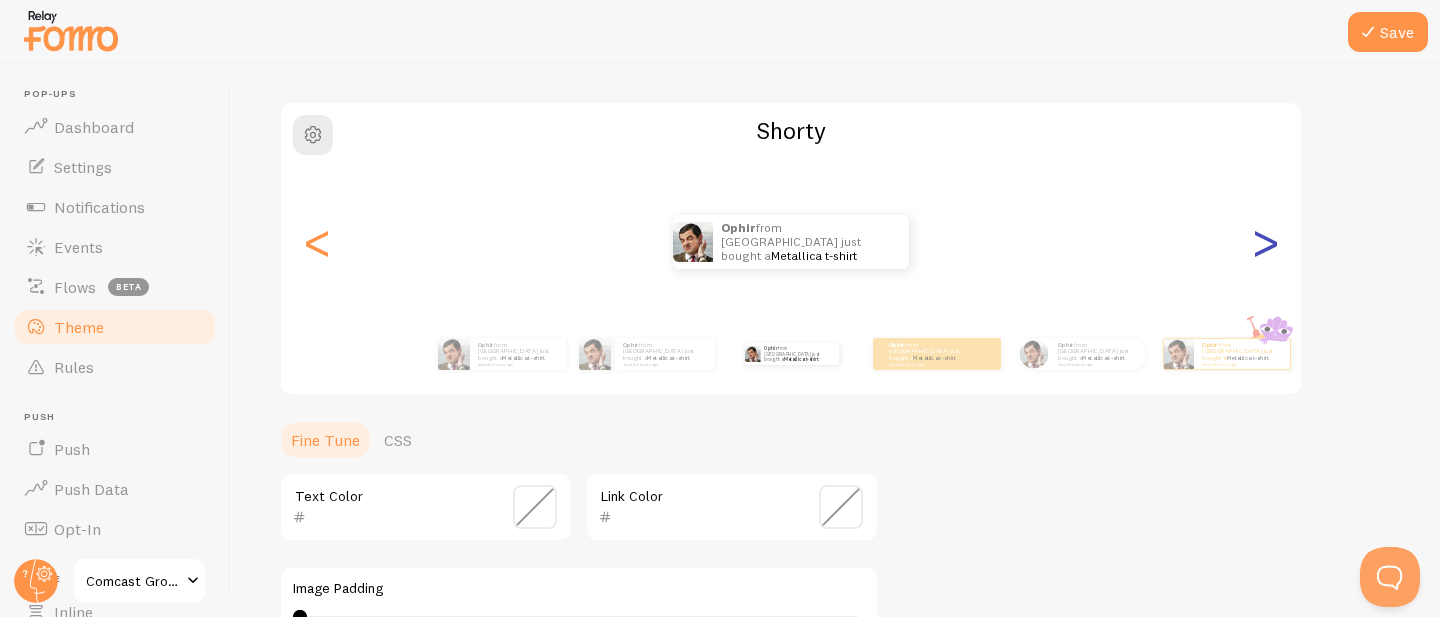 click on ">" at bounding box center (1265, 242) 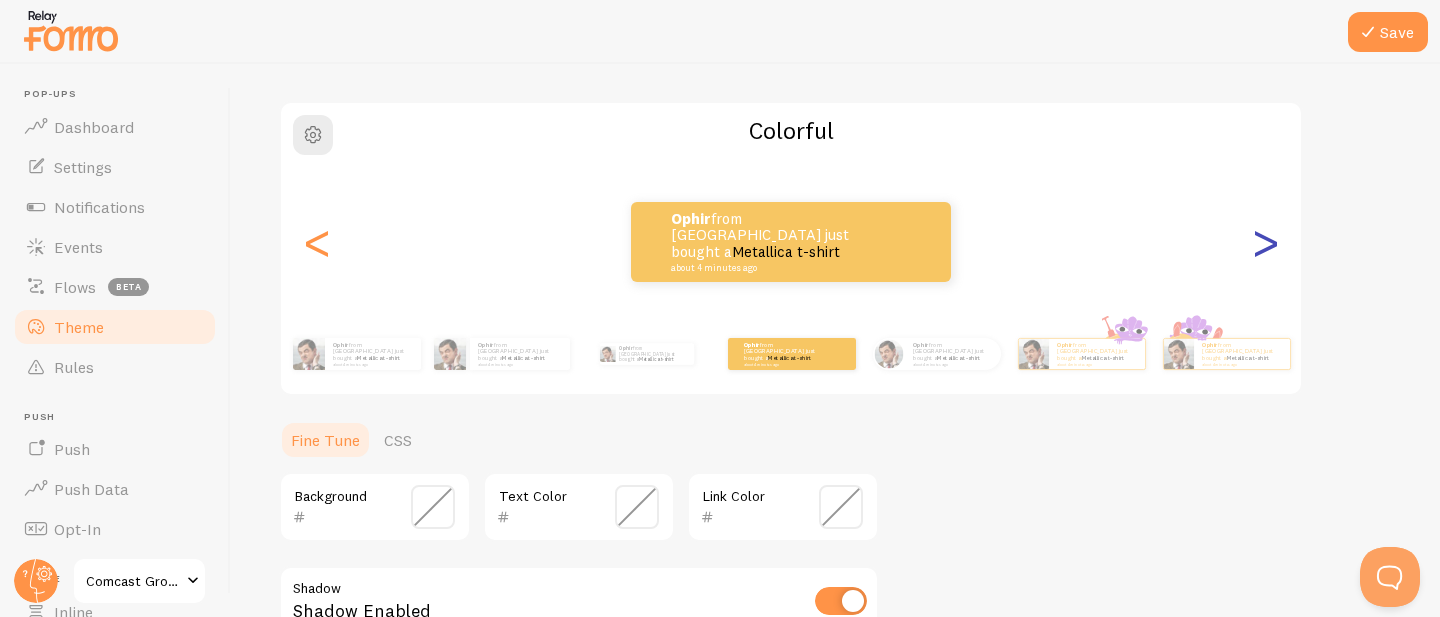 click on ">" at bounding box center [1265, 242] 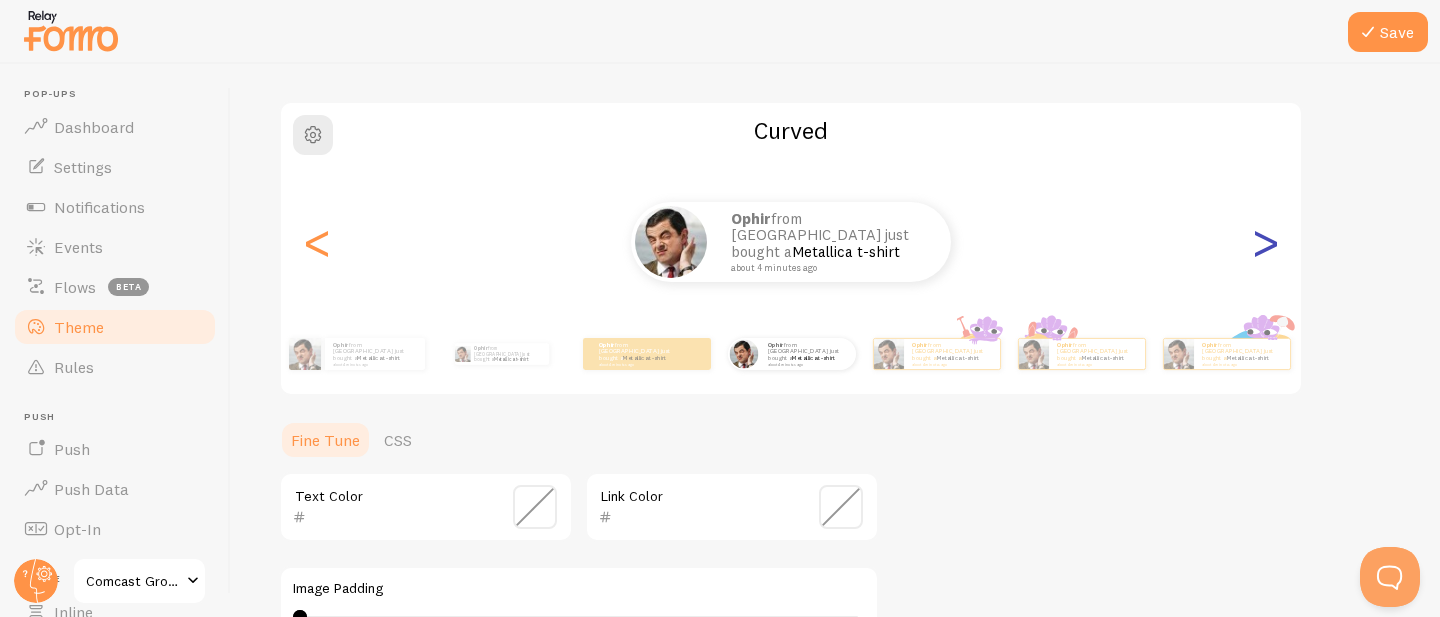 click on ">" at bounding box center [1265, 242] 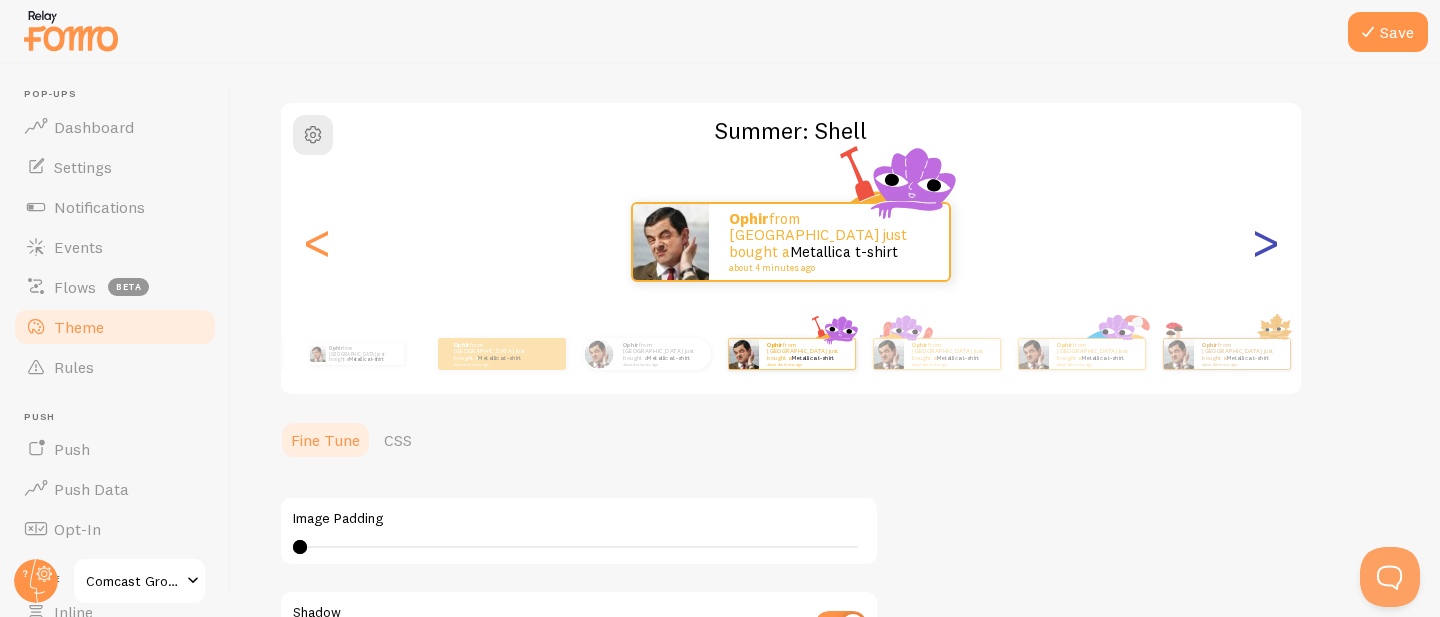 click on ">" at bounding box center (1265, 242) 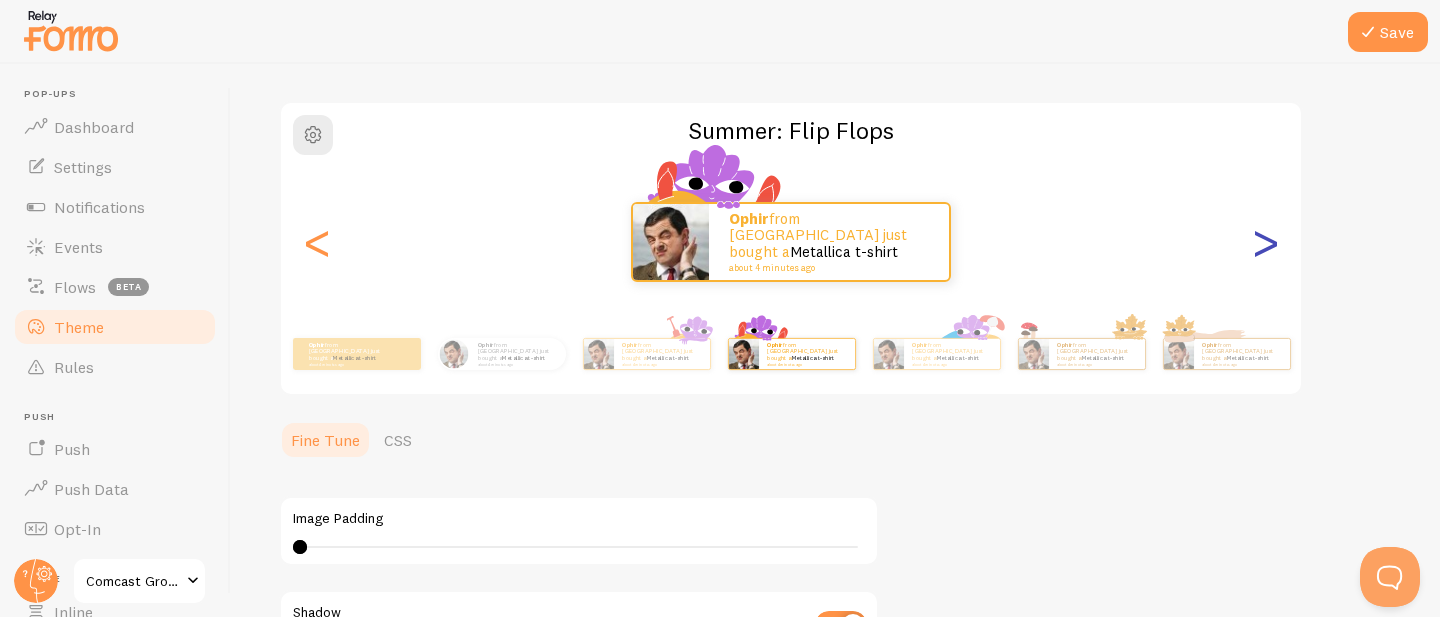click on ">" at bounding box center [1265, 242] 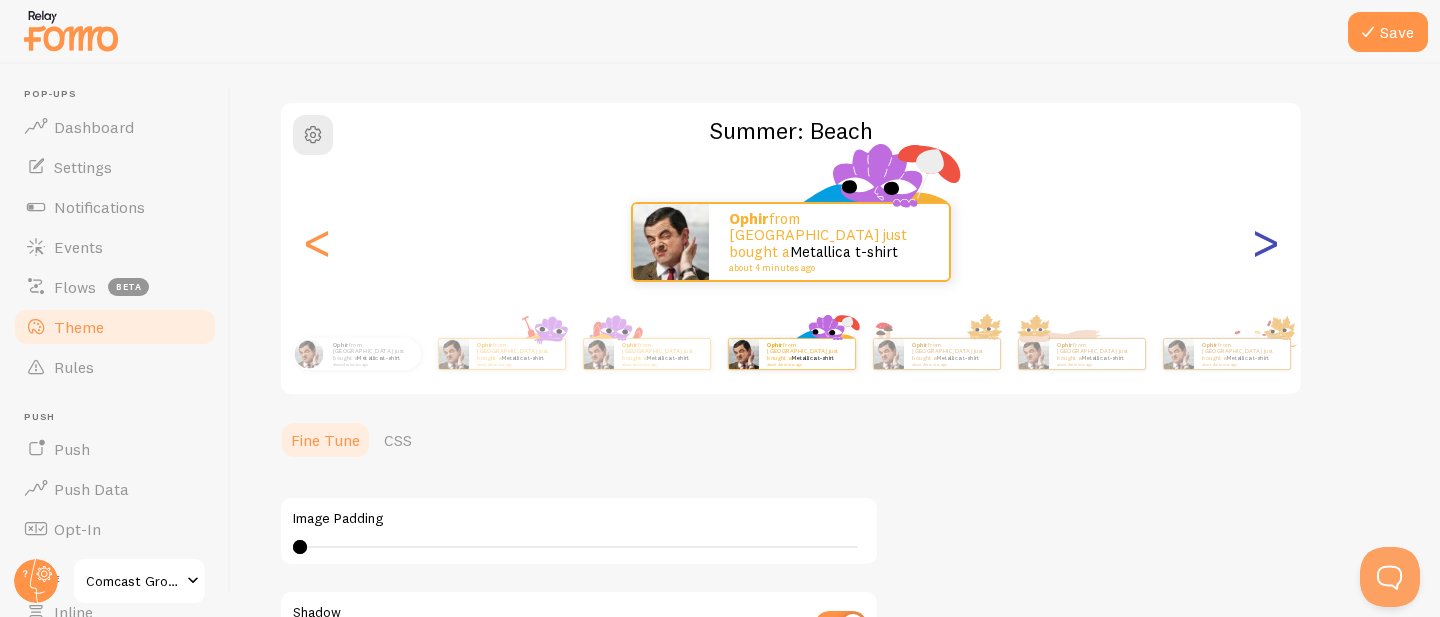 click on ">" at bounding box center [1265, 242] 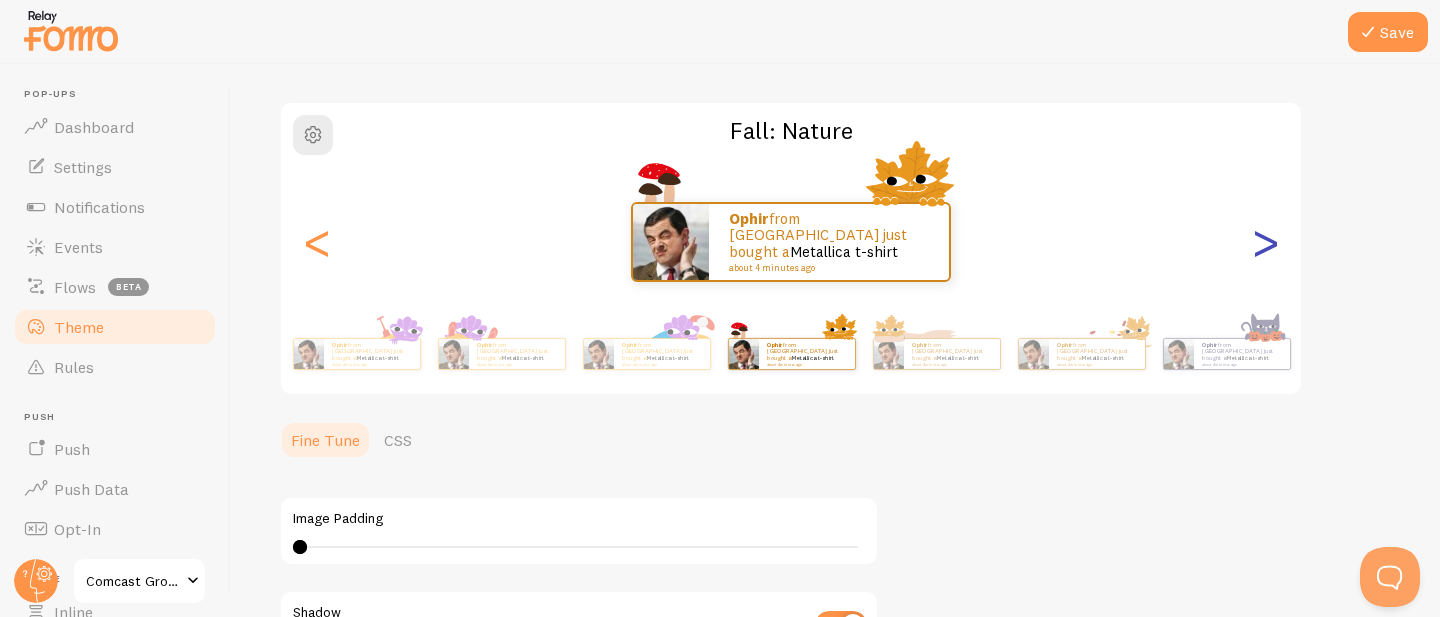 click on ">" at bounding box center (1265, 242) 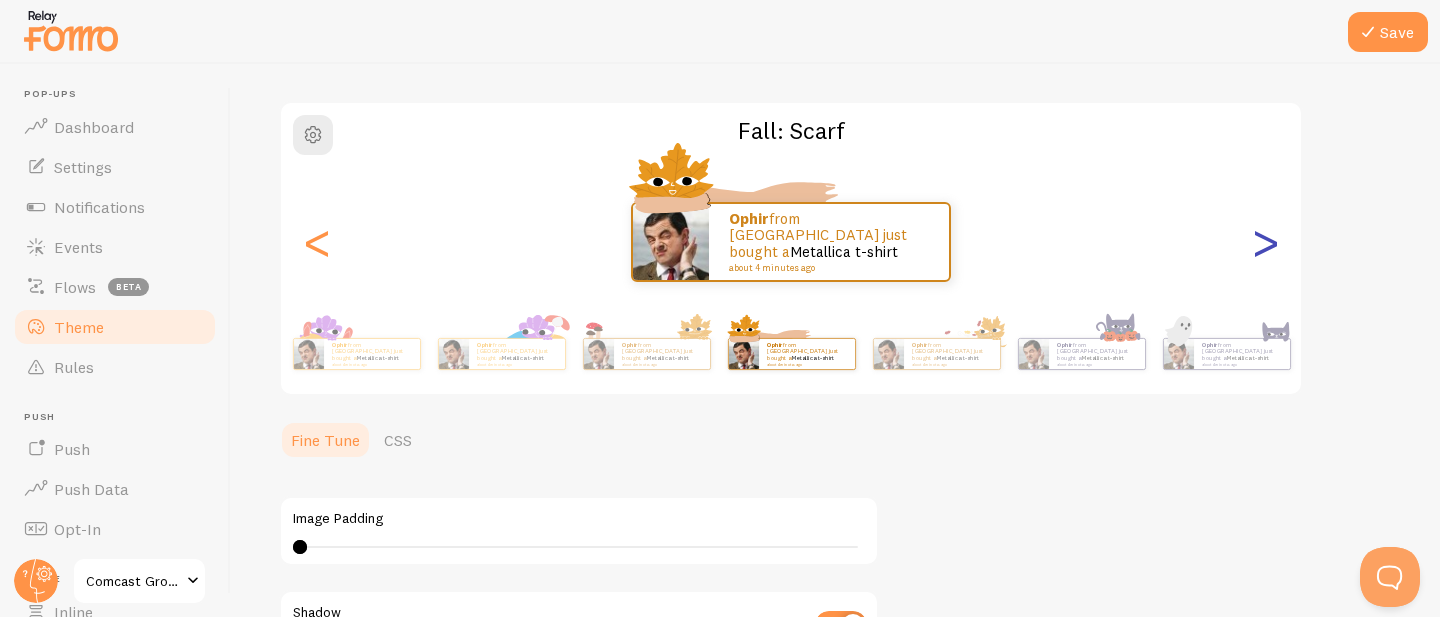 click on ">" at bounding box center (1265, 242) 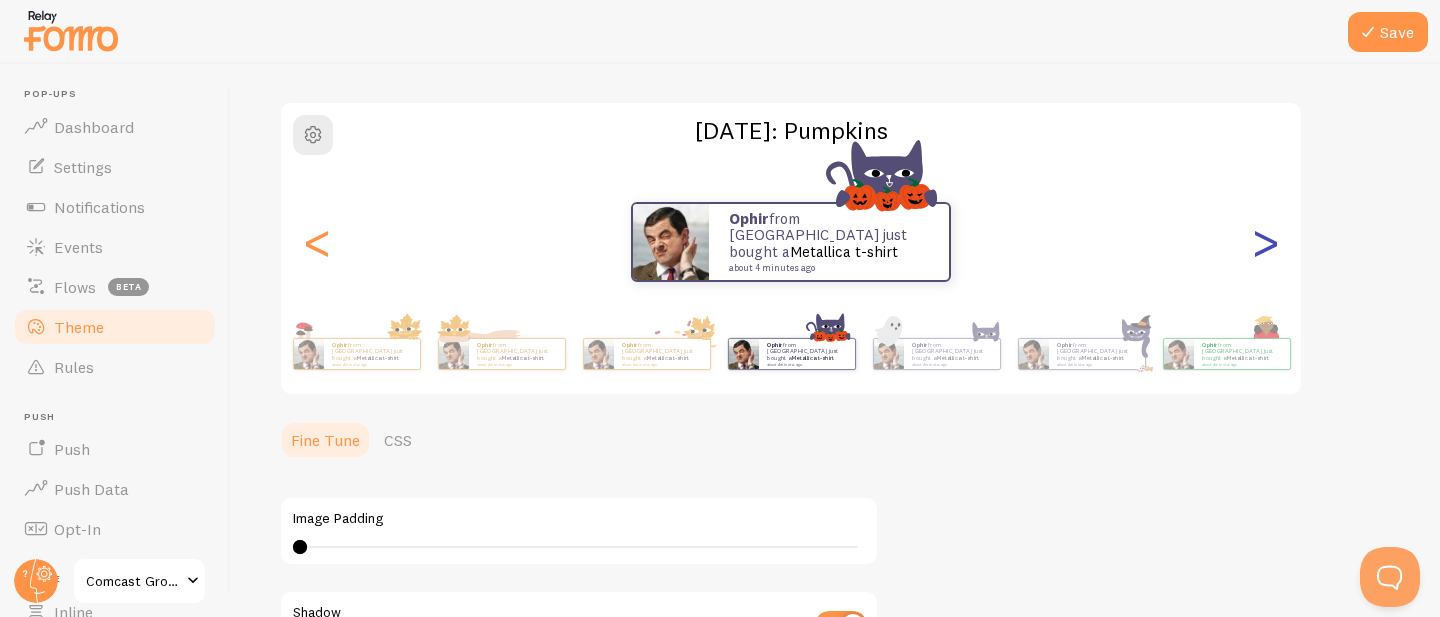 click on ">" at bounding box center [1265, 242] 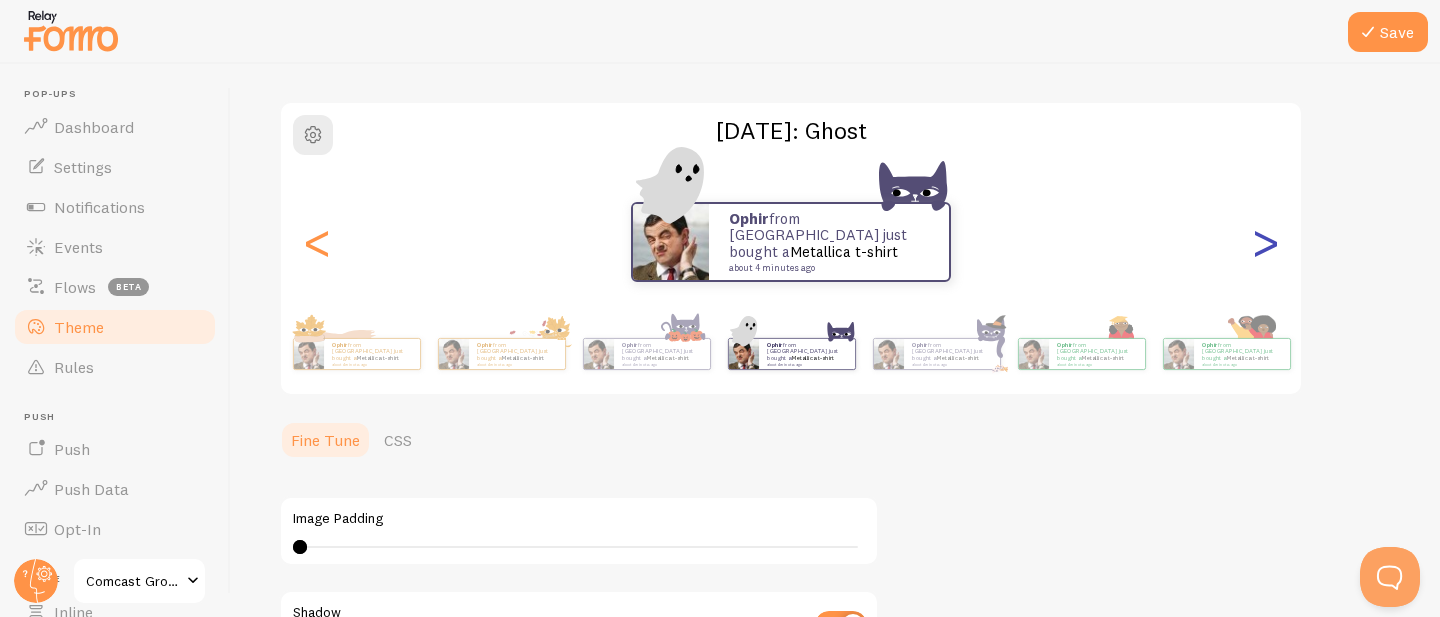 click on ">" at bounding box center (1265, 242) 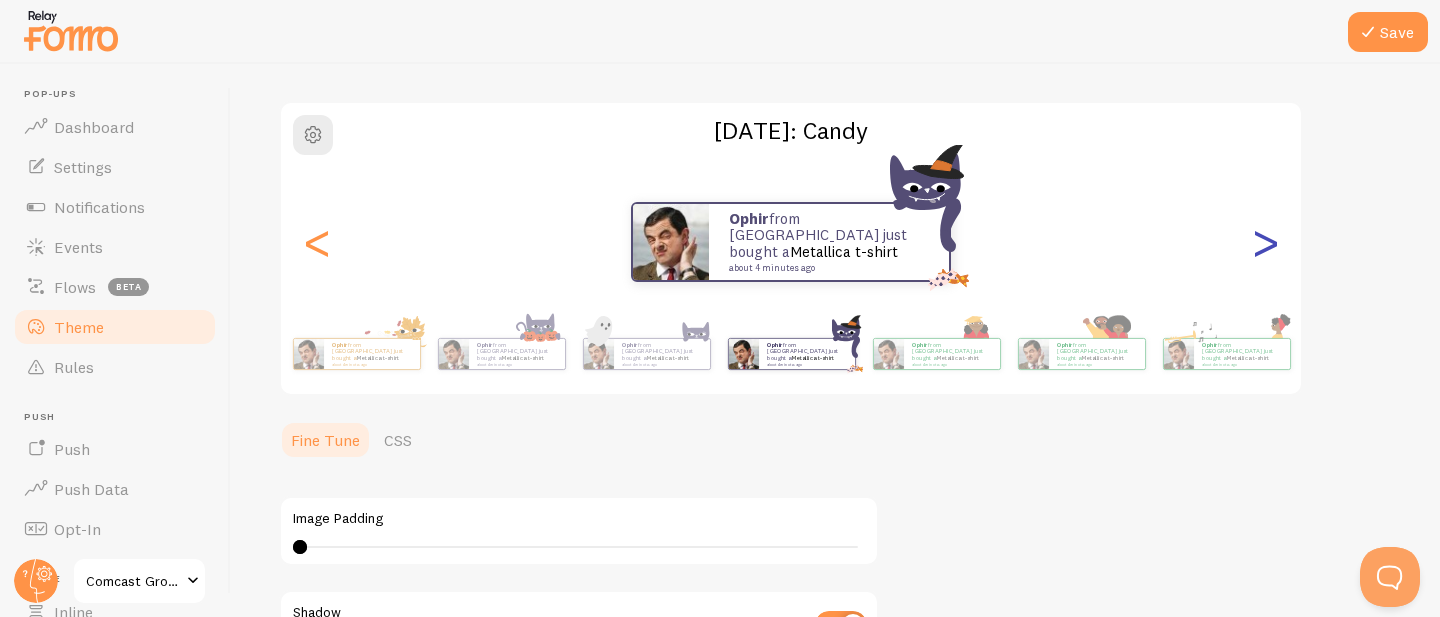 click on ">" at bounding box center (1265, 242) 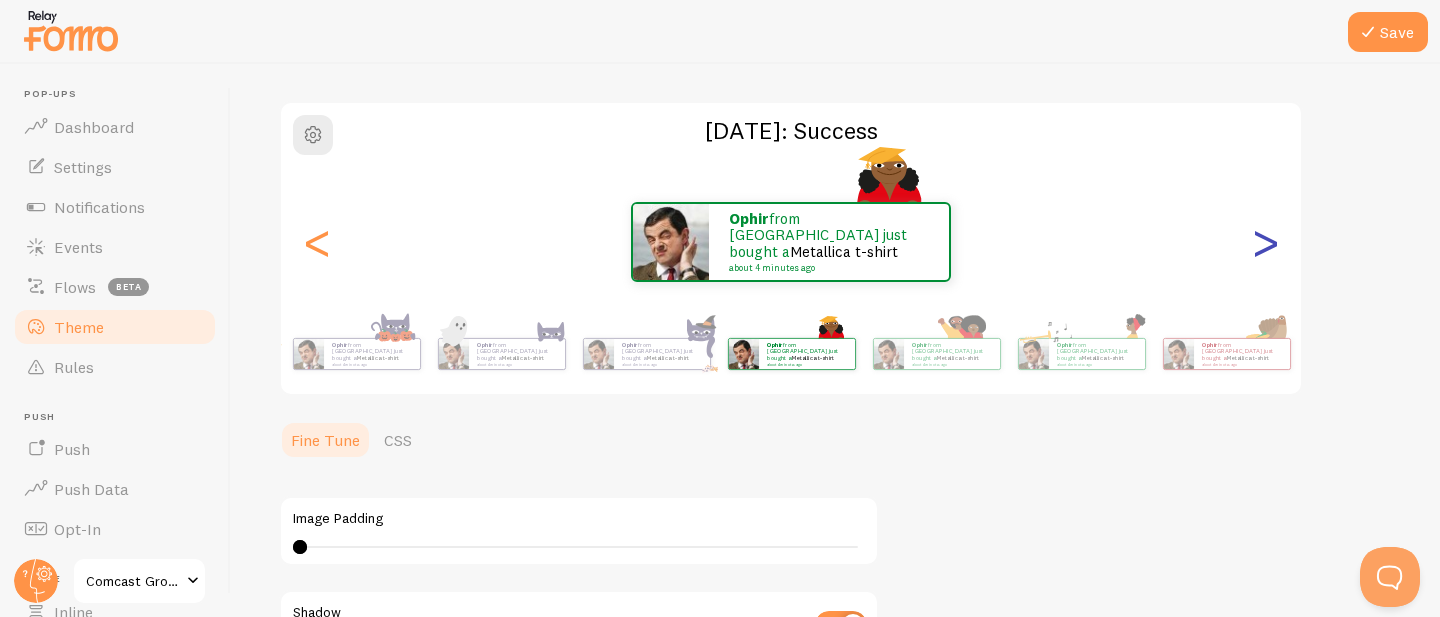 click on ">" at bounding box center [1265, 242] 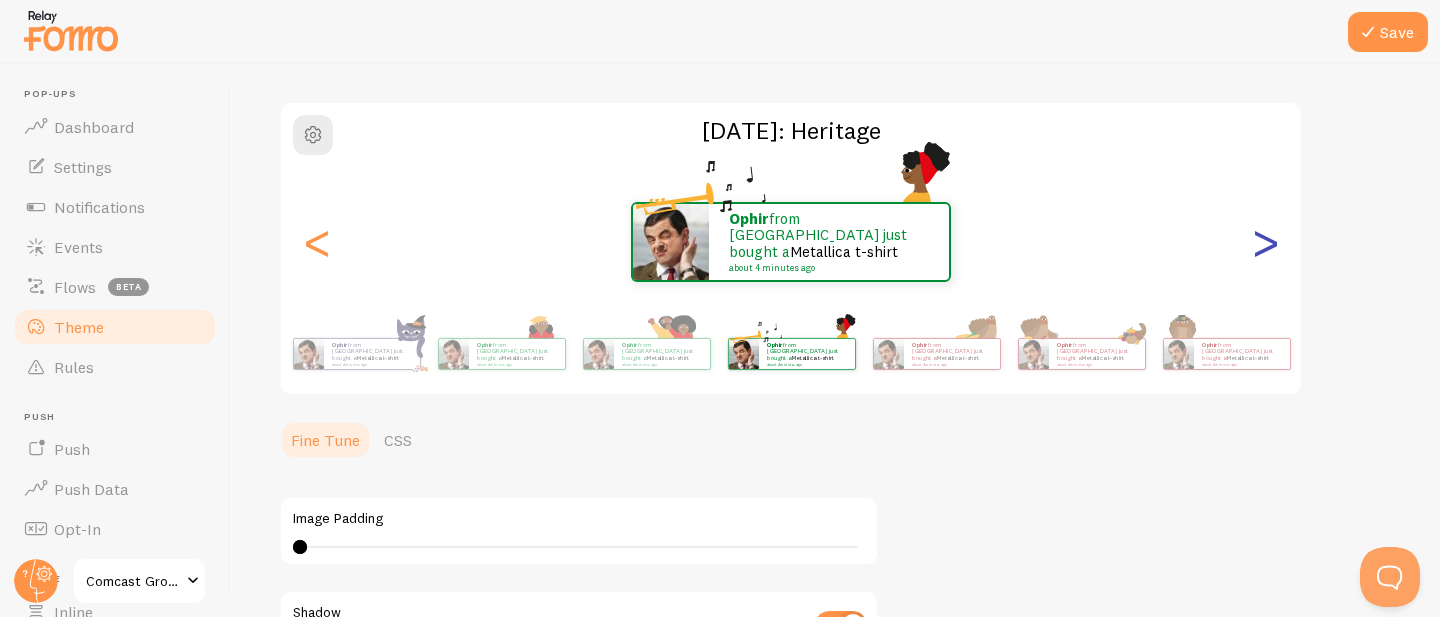 click on ">" at bounding box center (1265, 242) 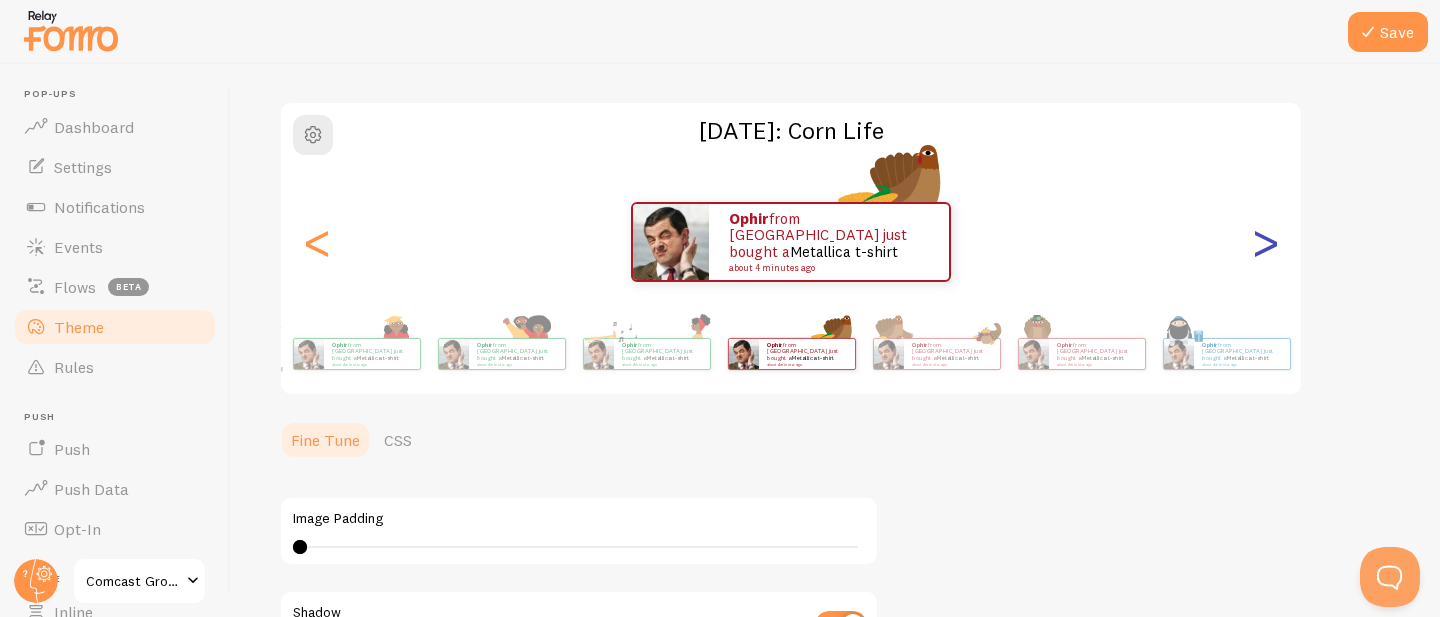 click on ">" at bounding box center (1265, 242) 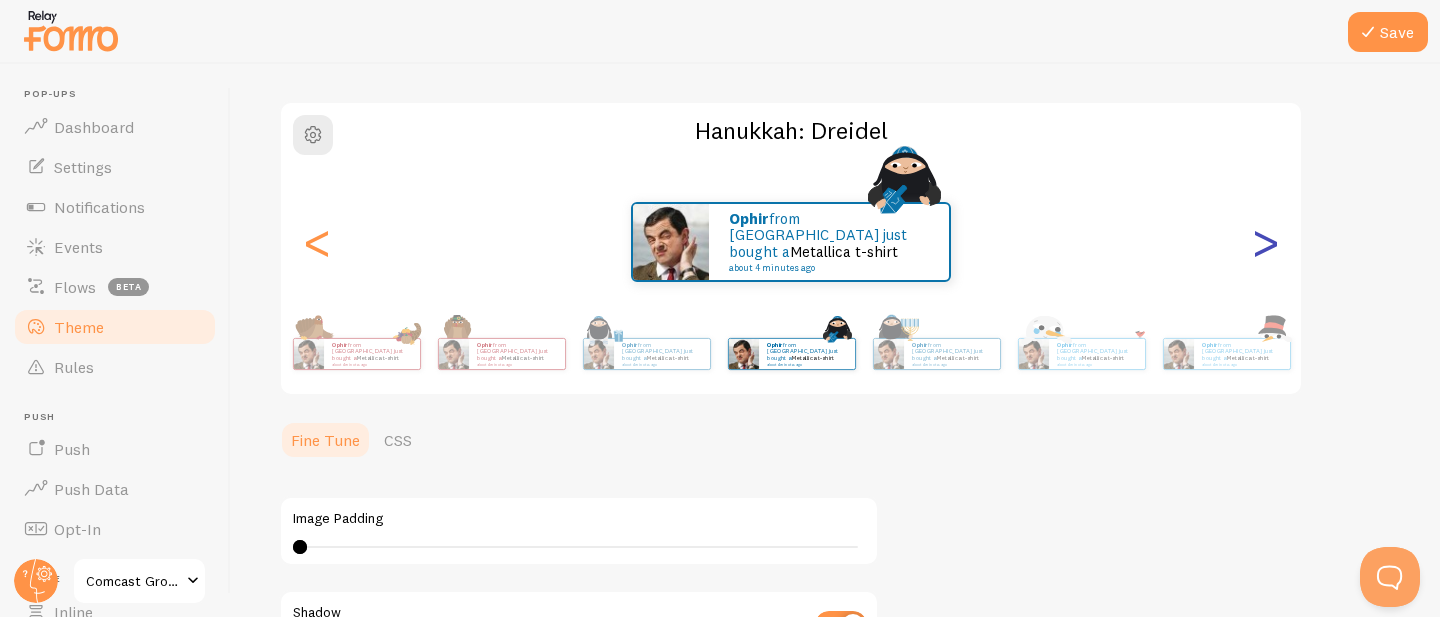 click on ">" at bounding box center [1265, 242] 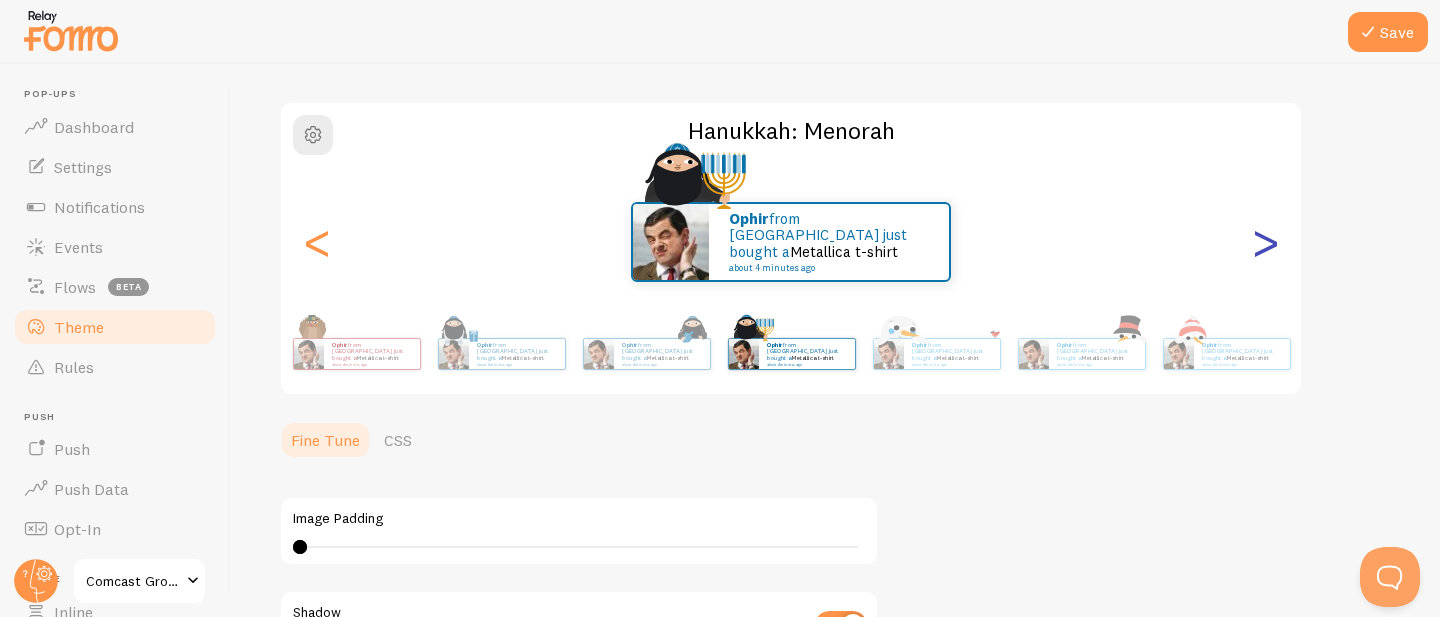 click on ">" at bounding box center [1265, 242] 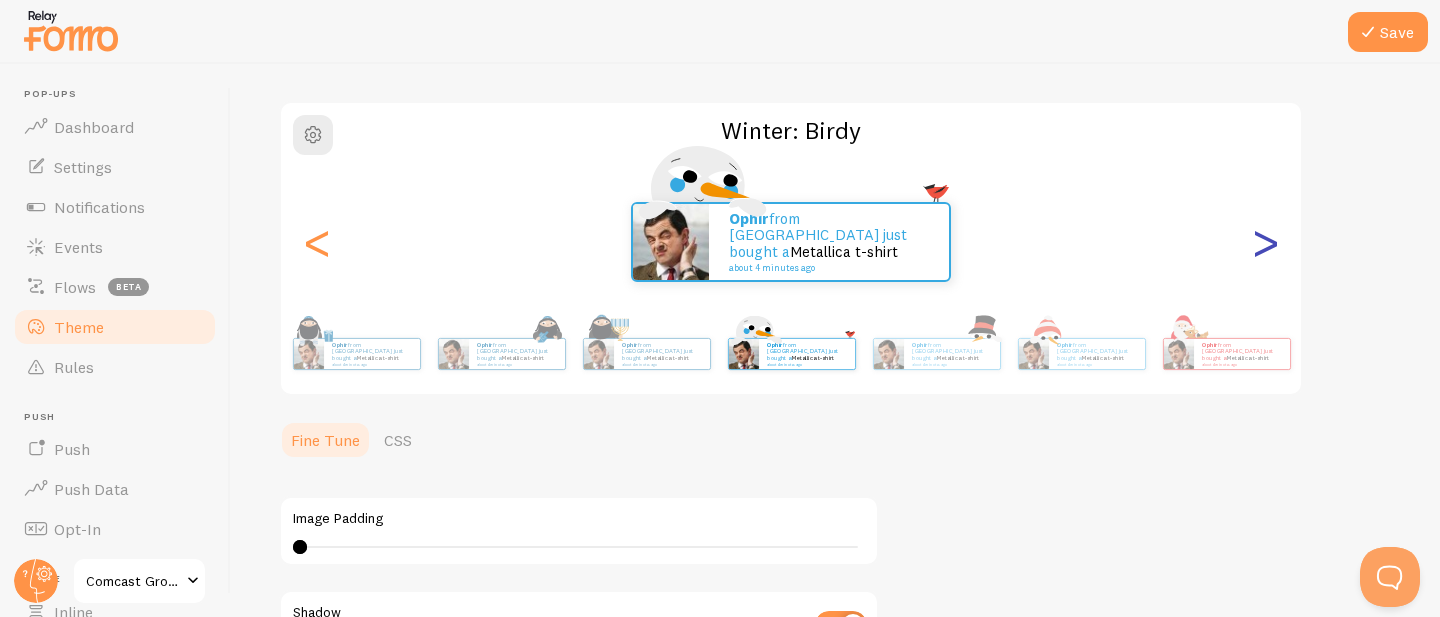 click on ">" at bounding box center [1265, 242] 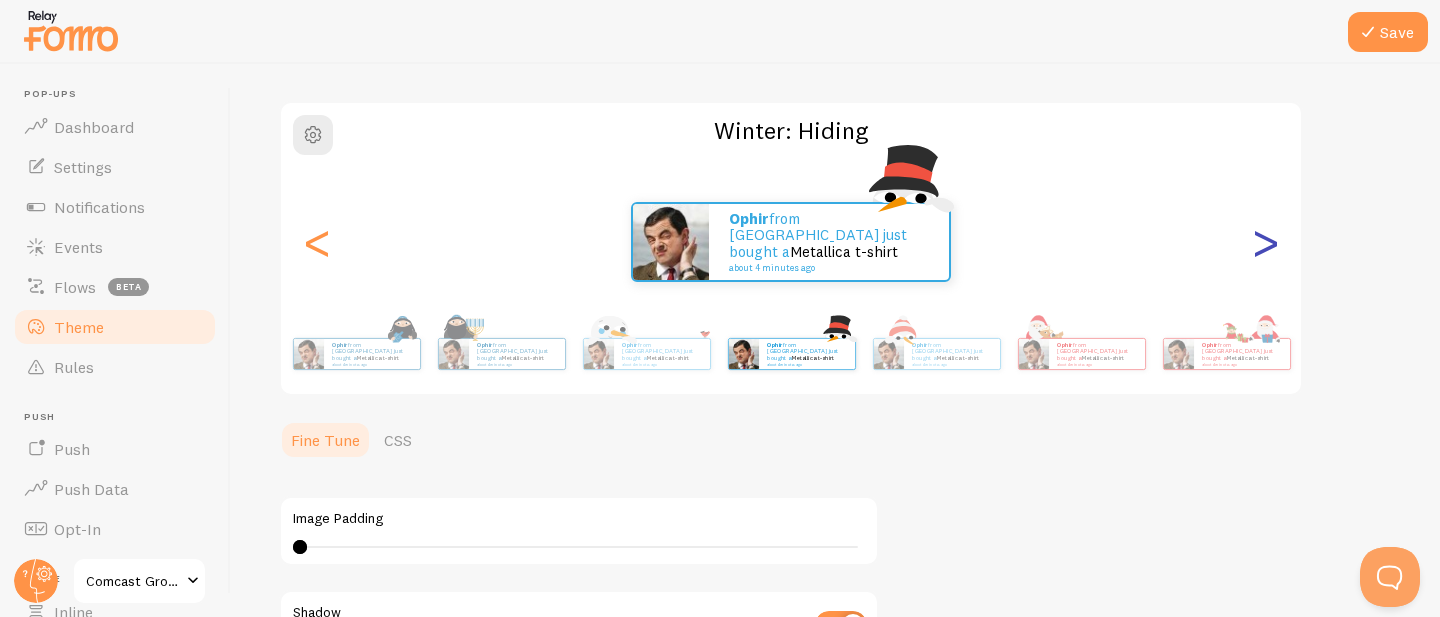 click on ">" at bounding box center [1265, 242] 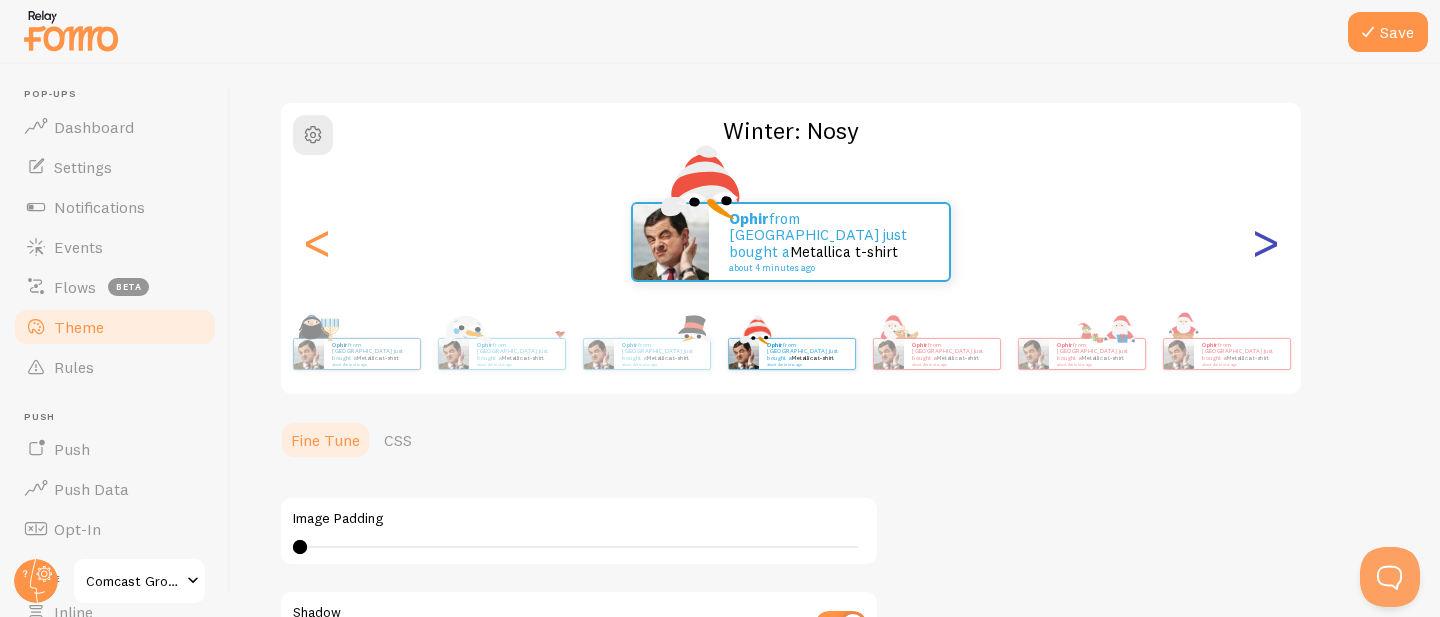 click on ">" at bounding box center [1265, 242] 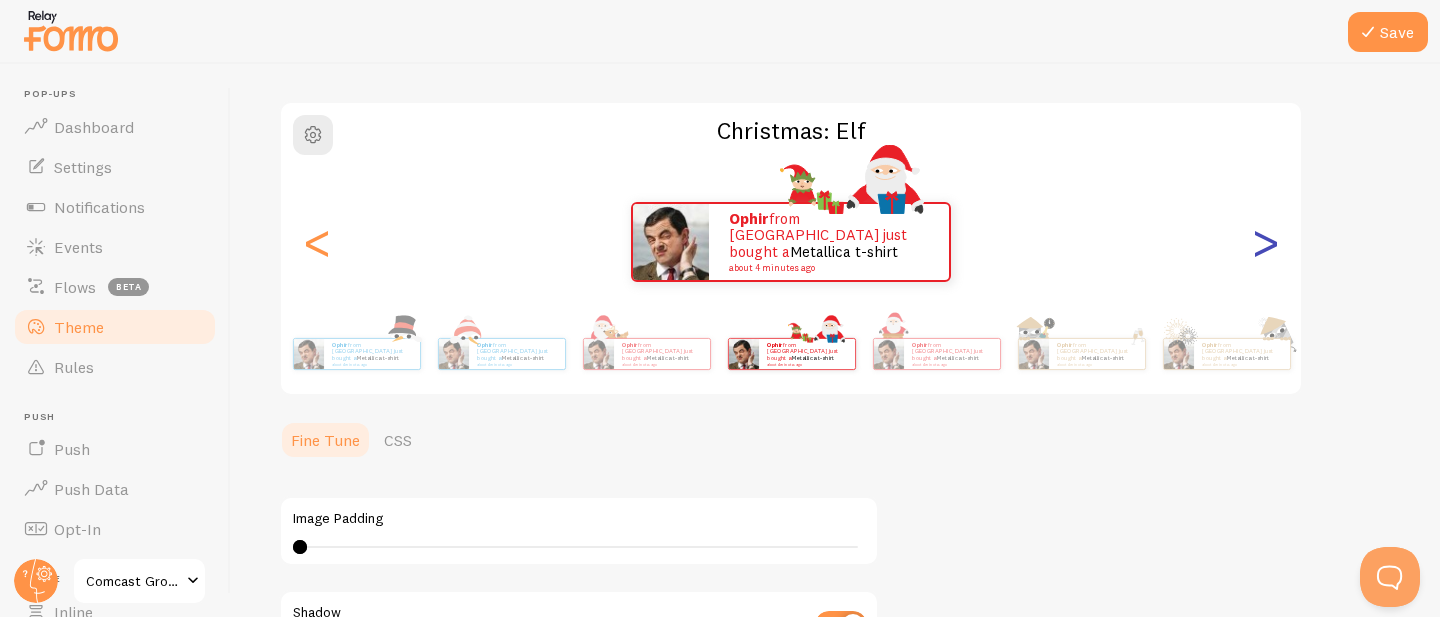 click on ">" at bounding box center [1265, 242] 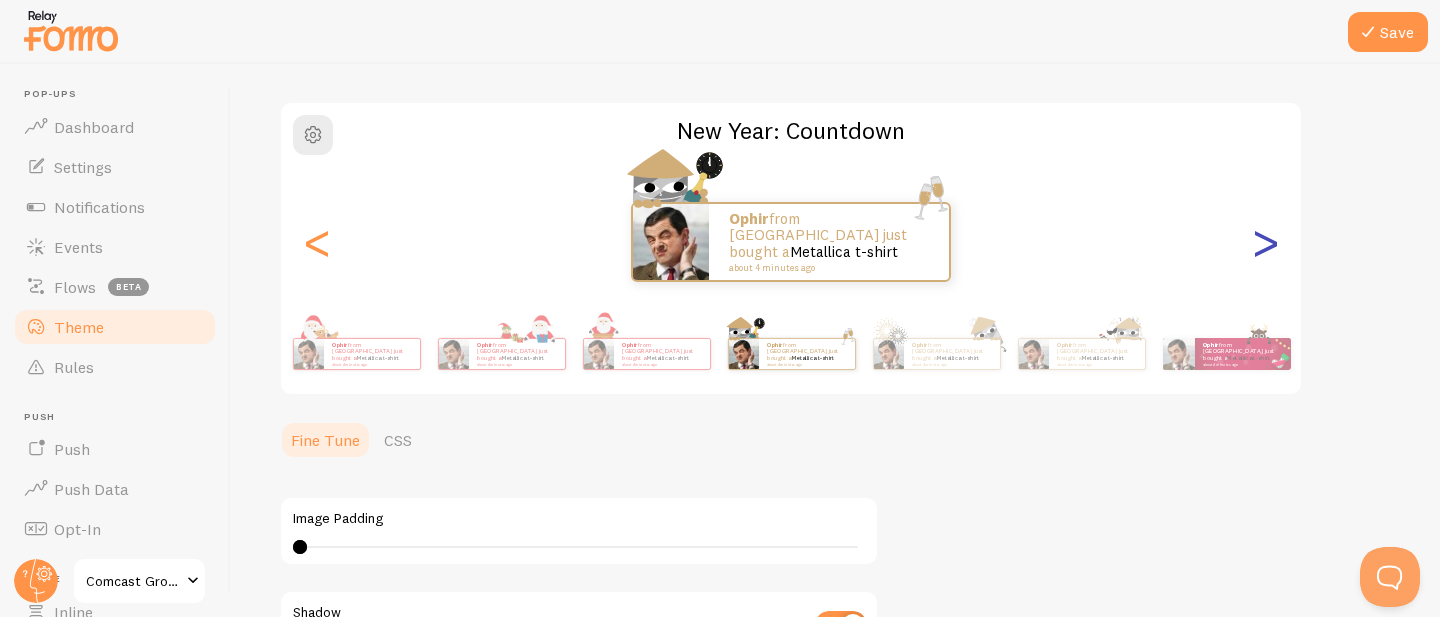 click on ">" at bounding box center (1265, 242) 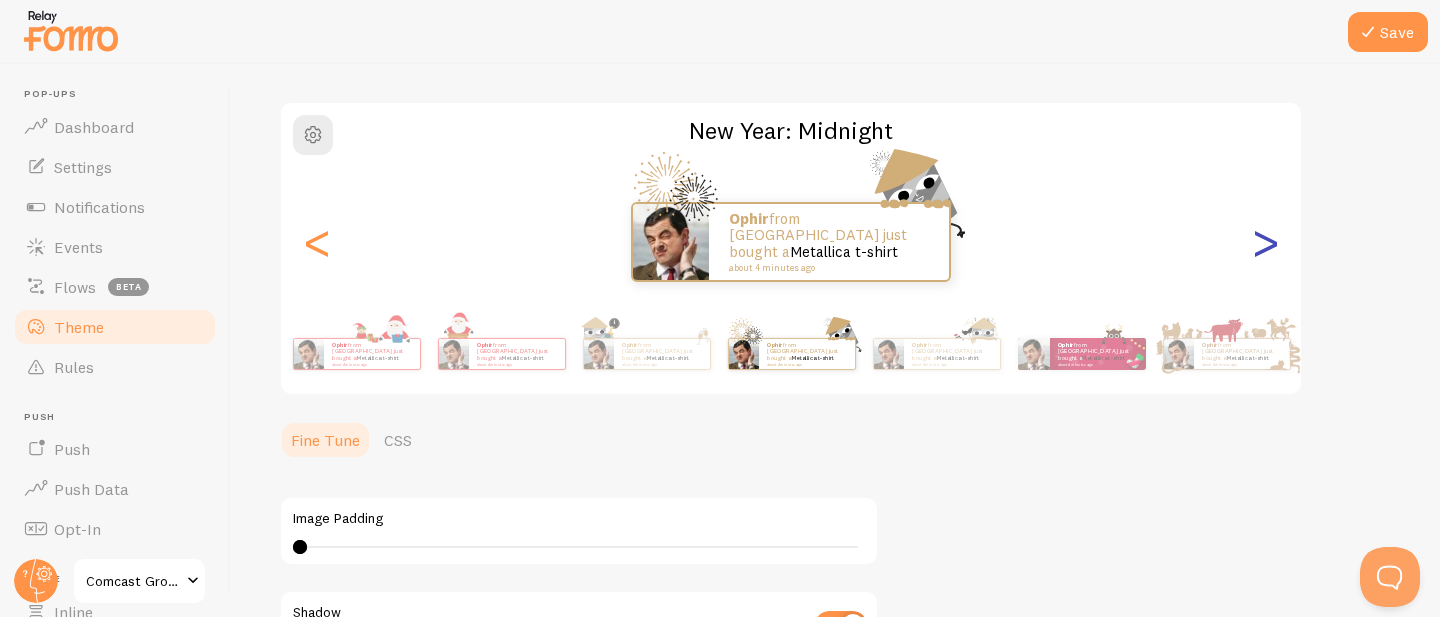 click on ">" at bounding box center [1265, 242] 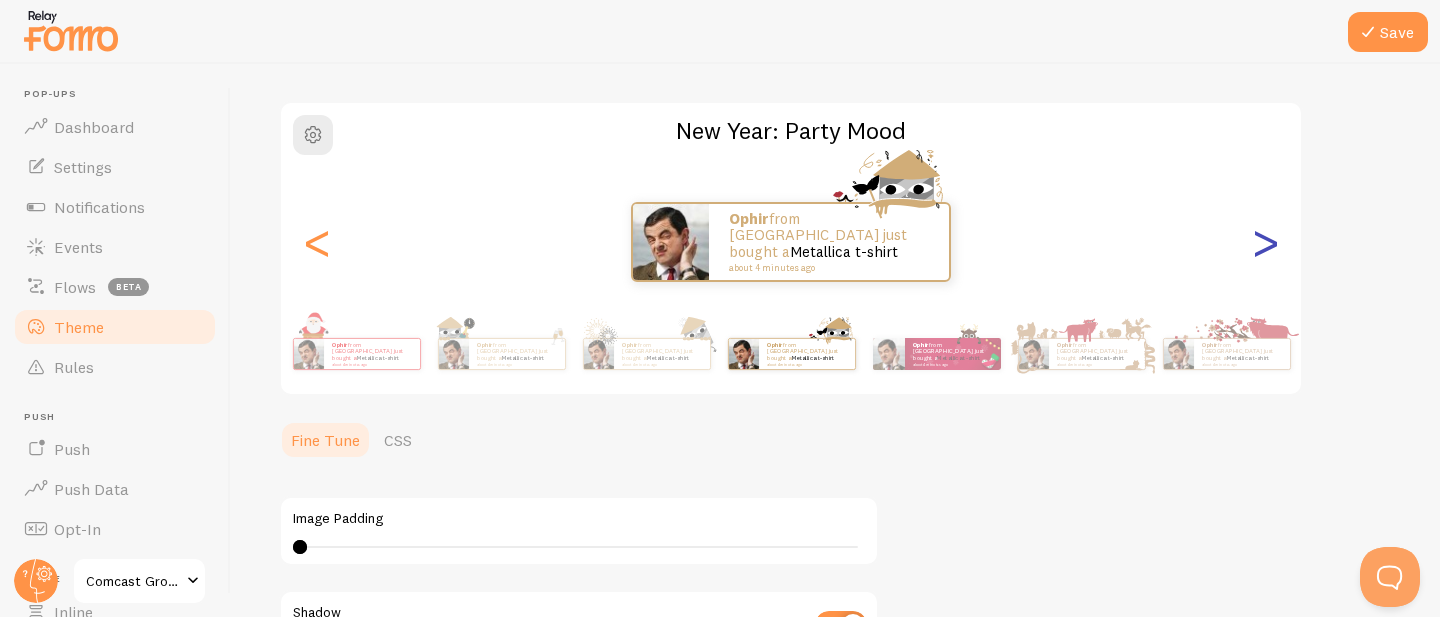 click on ">" at bounding box center [1265, 242] 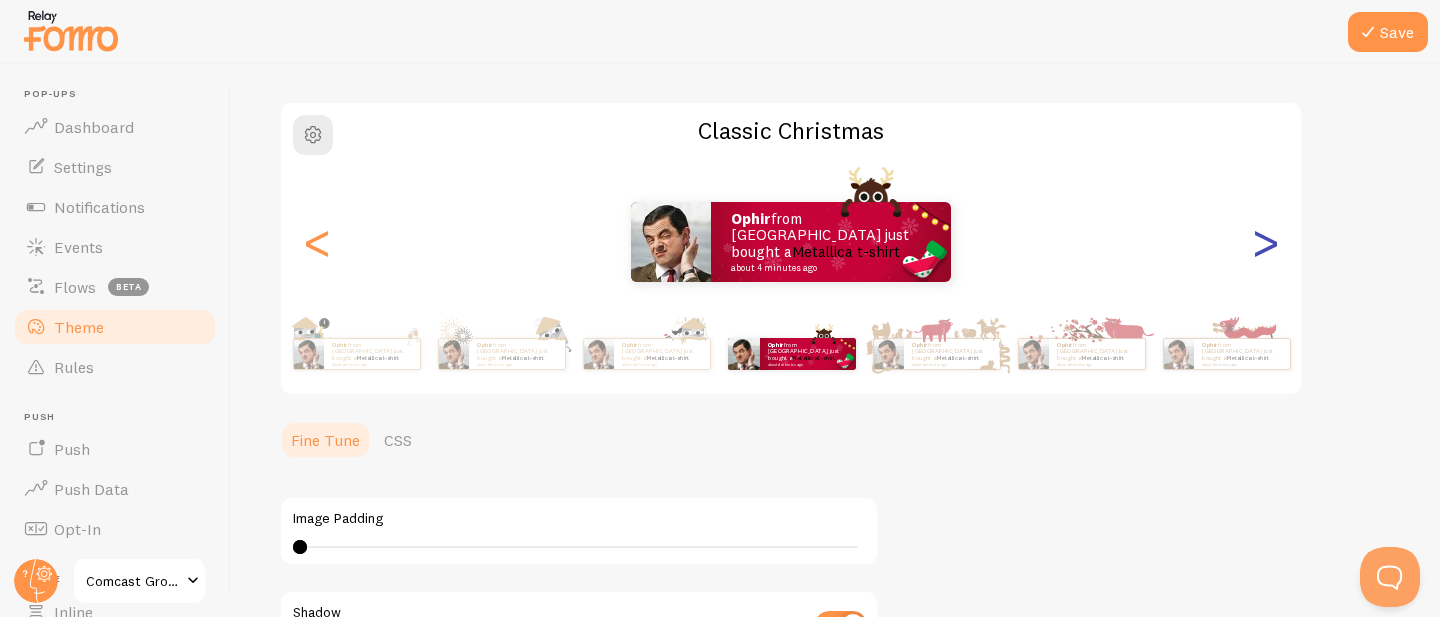 click on ">" at bounding box center [1265, 242] 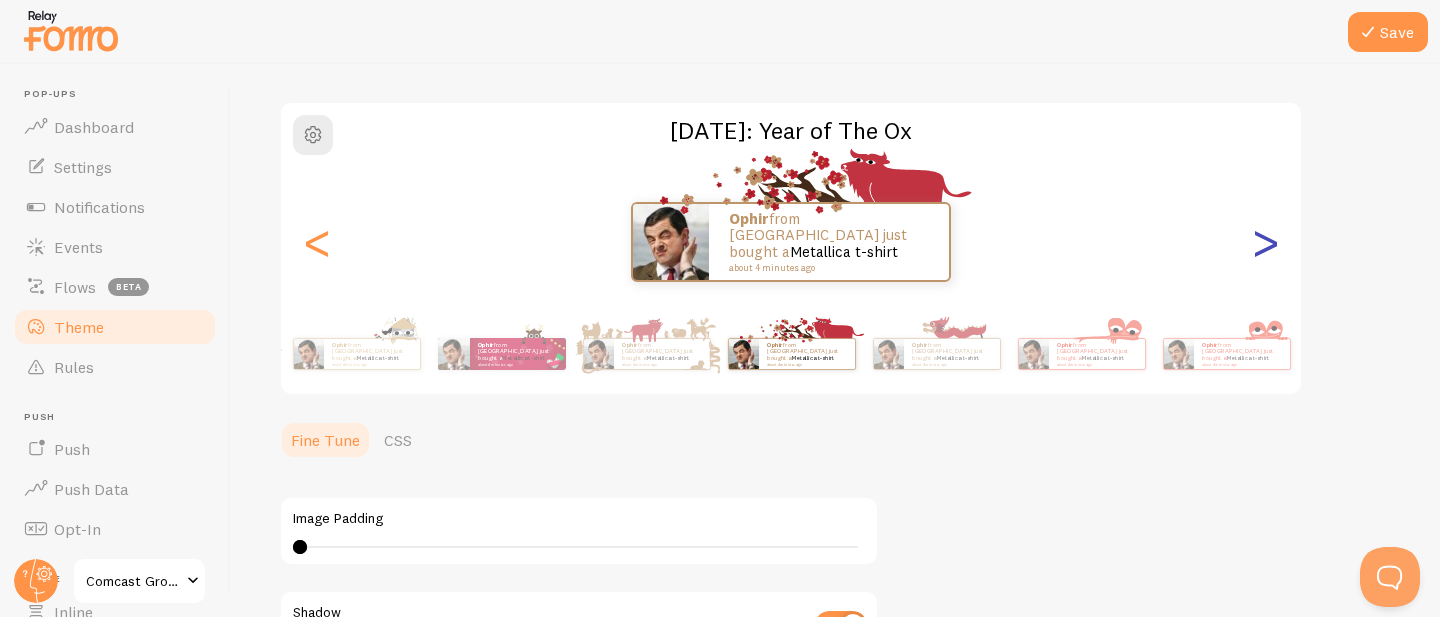 click on ">" at bounding box center [1265, 242] 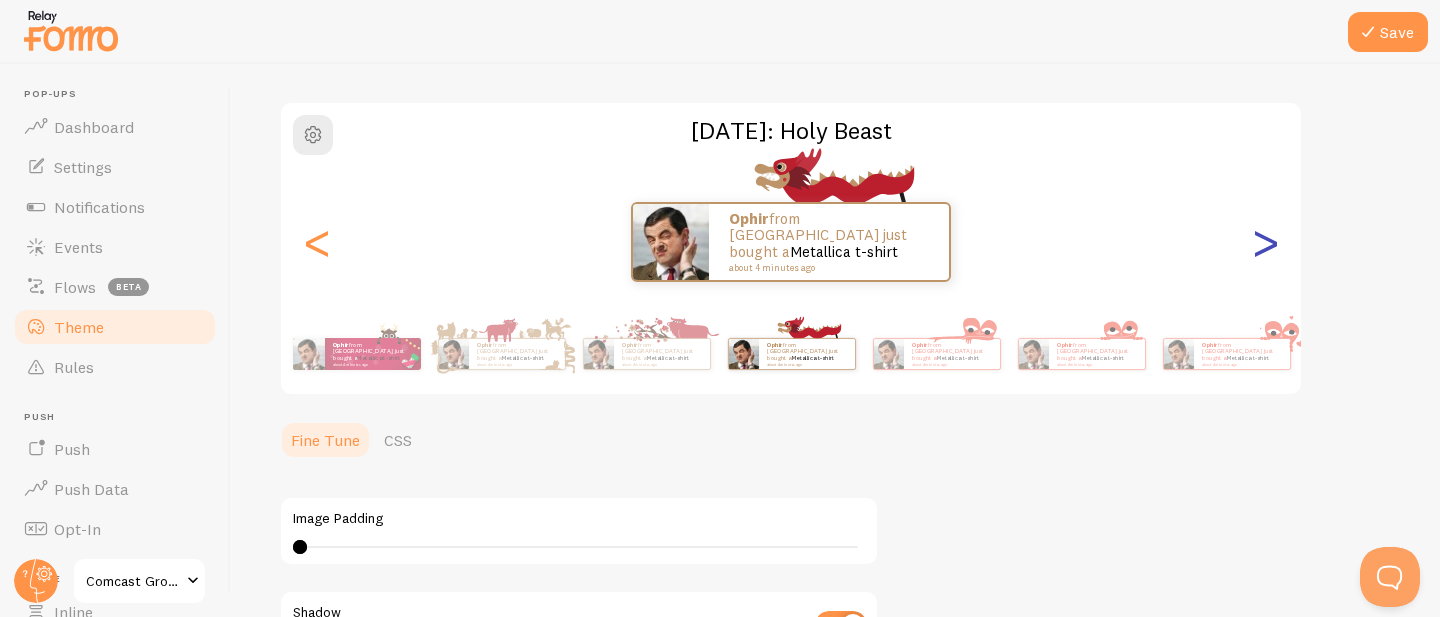 click on ">" at bounding box center [1265, 242] 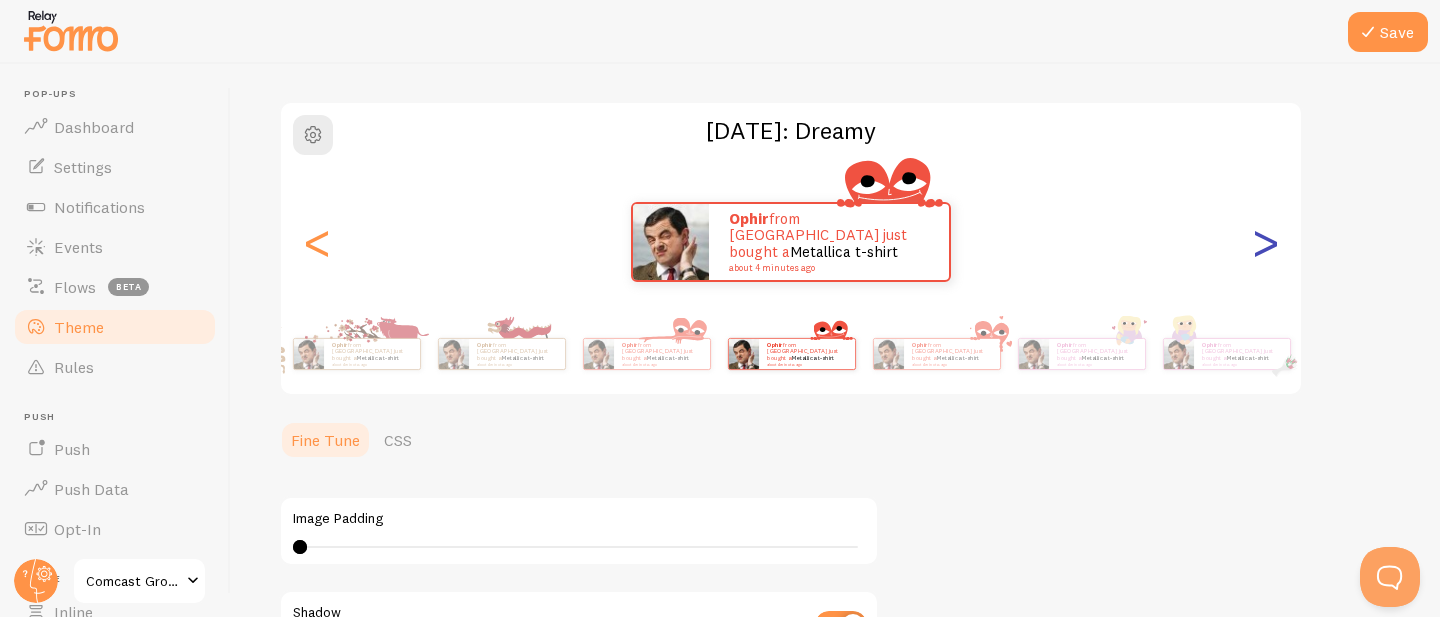 click on ">" at bounding box center [1265, 242] 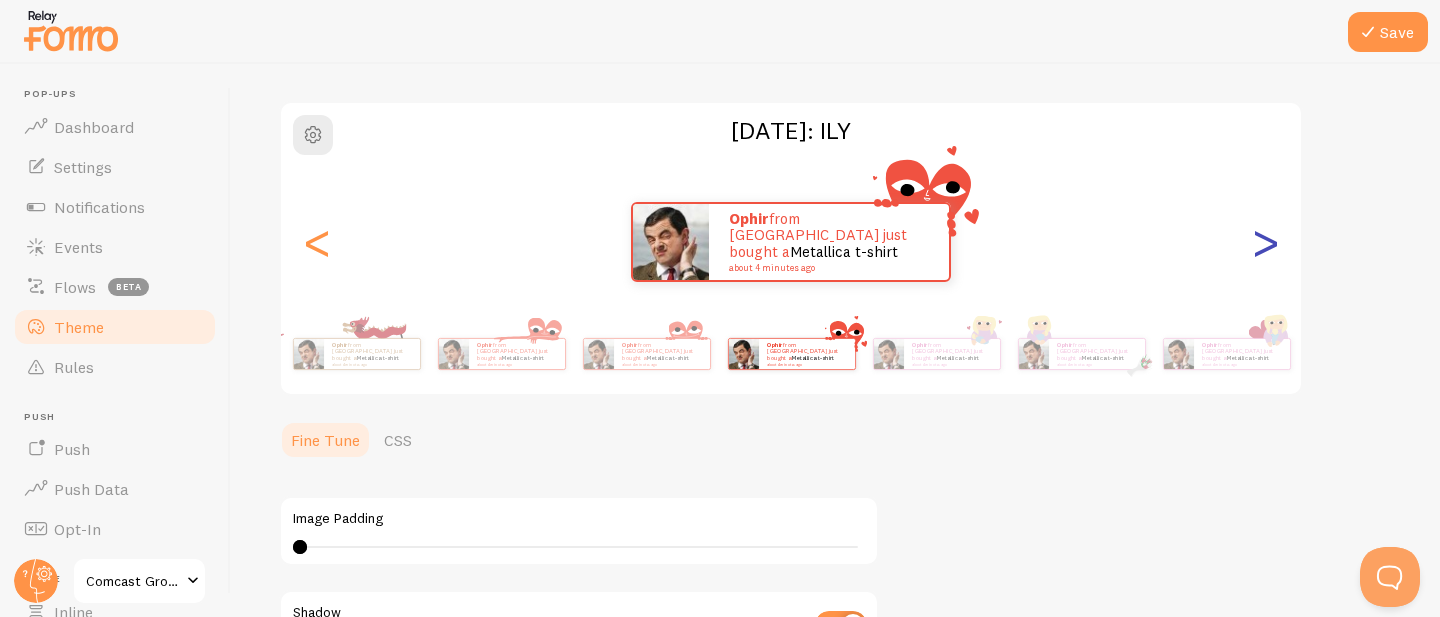 click on ">" at bounding box center (1265, 242) 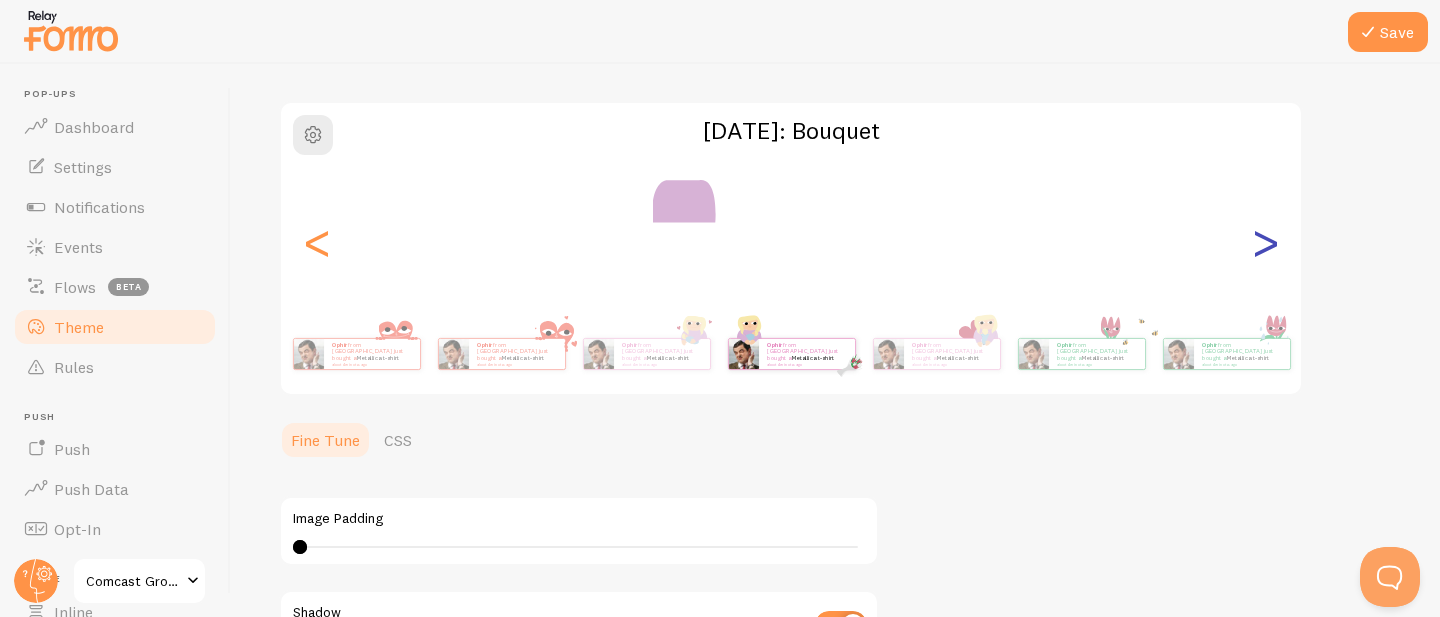 click on ">" at bounding box center [1265, 242] 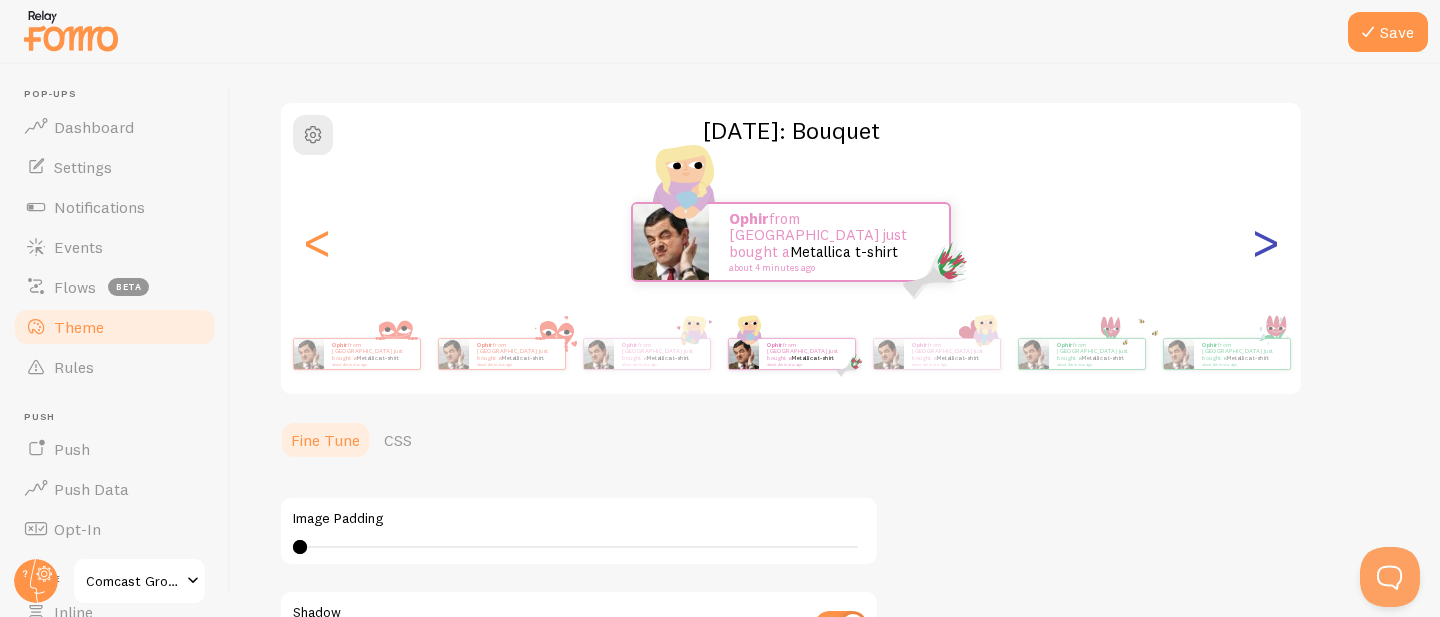 click on ">" at bounding box center [1265, 242] 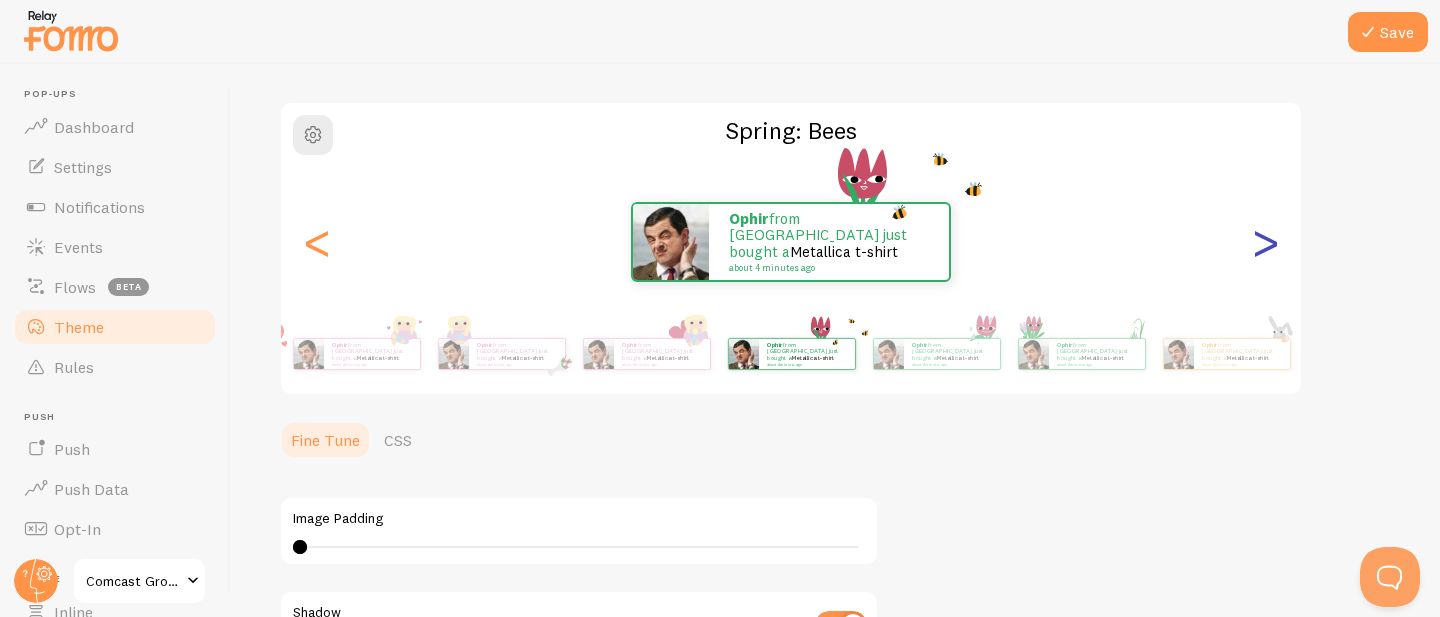 click on ">" at bounding box center [1265, 242] 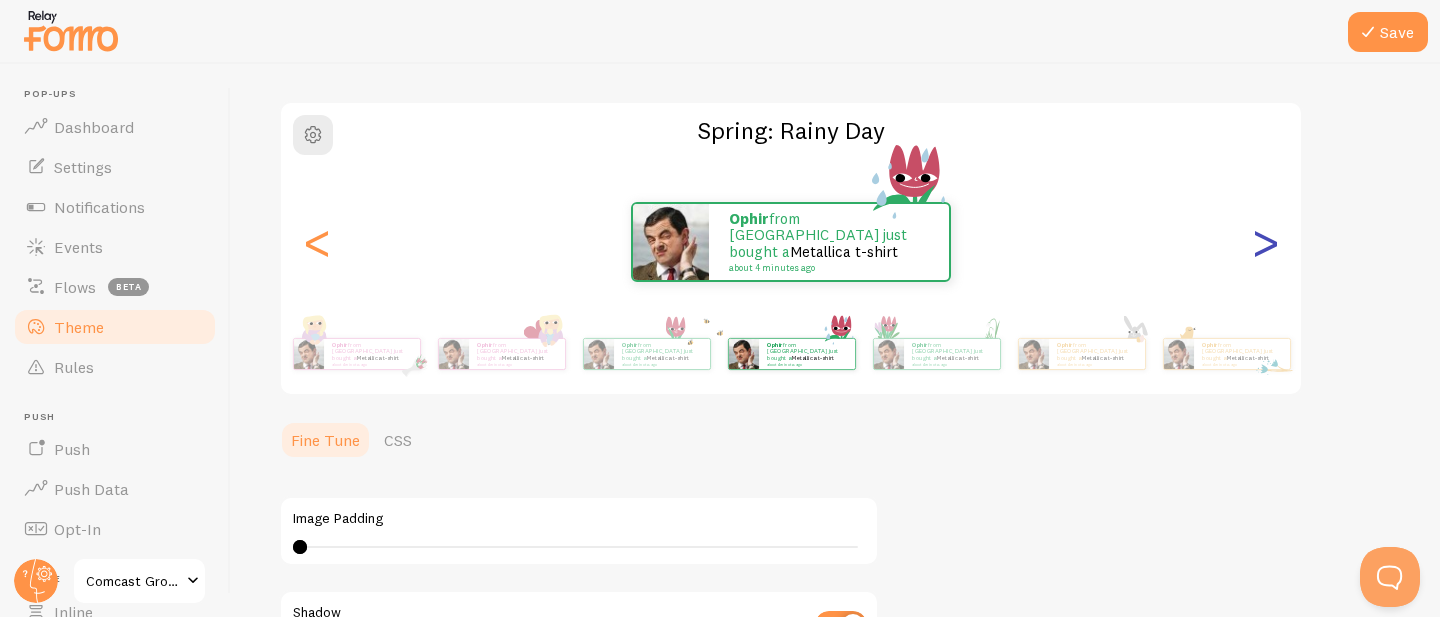 click on ">" at bounding box center (1265, 242) 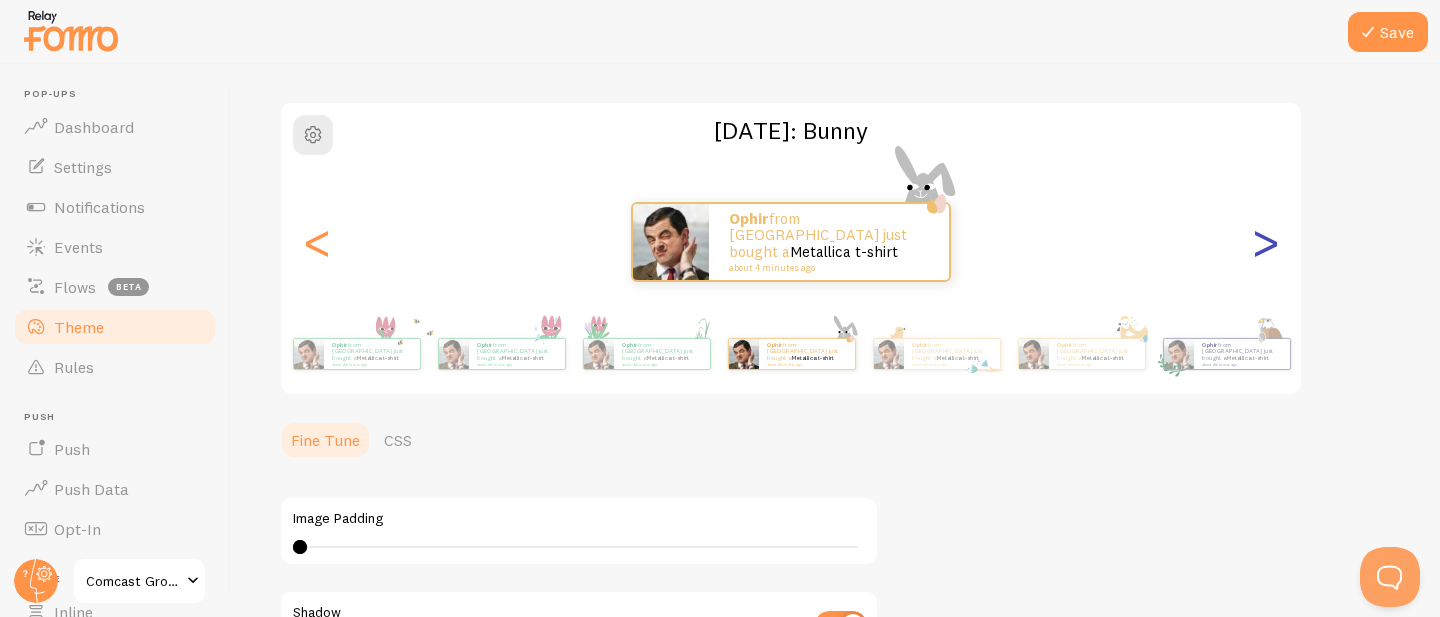 click on ">" at bounding box center (1265, 242) 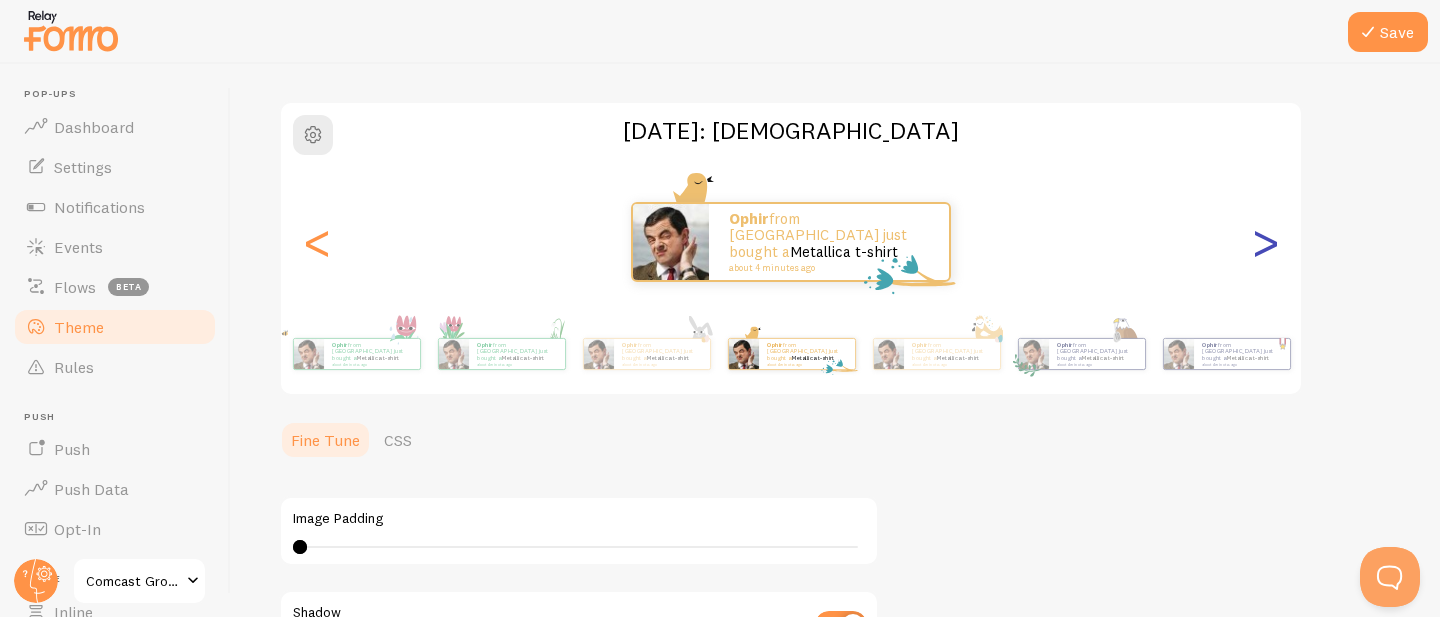 click on ">" at bounding box center [1265, 242] 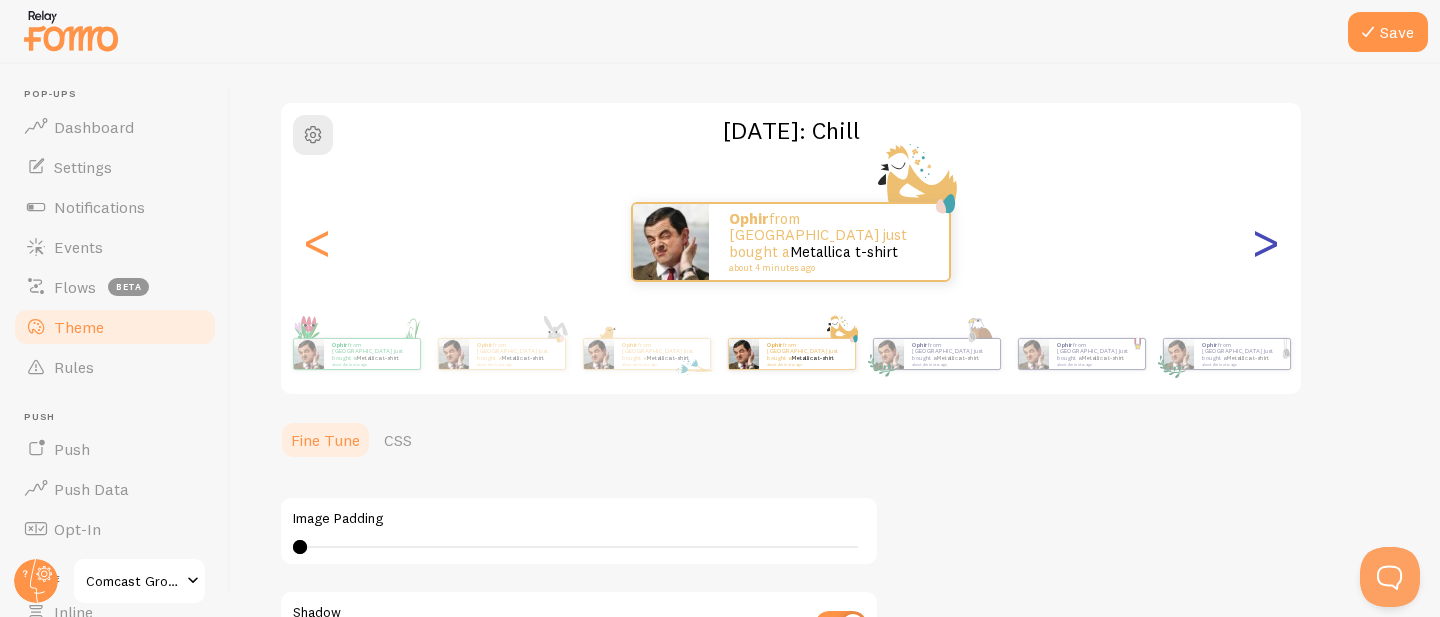 click on ">" at bounding box center [1265, 242] 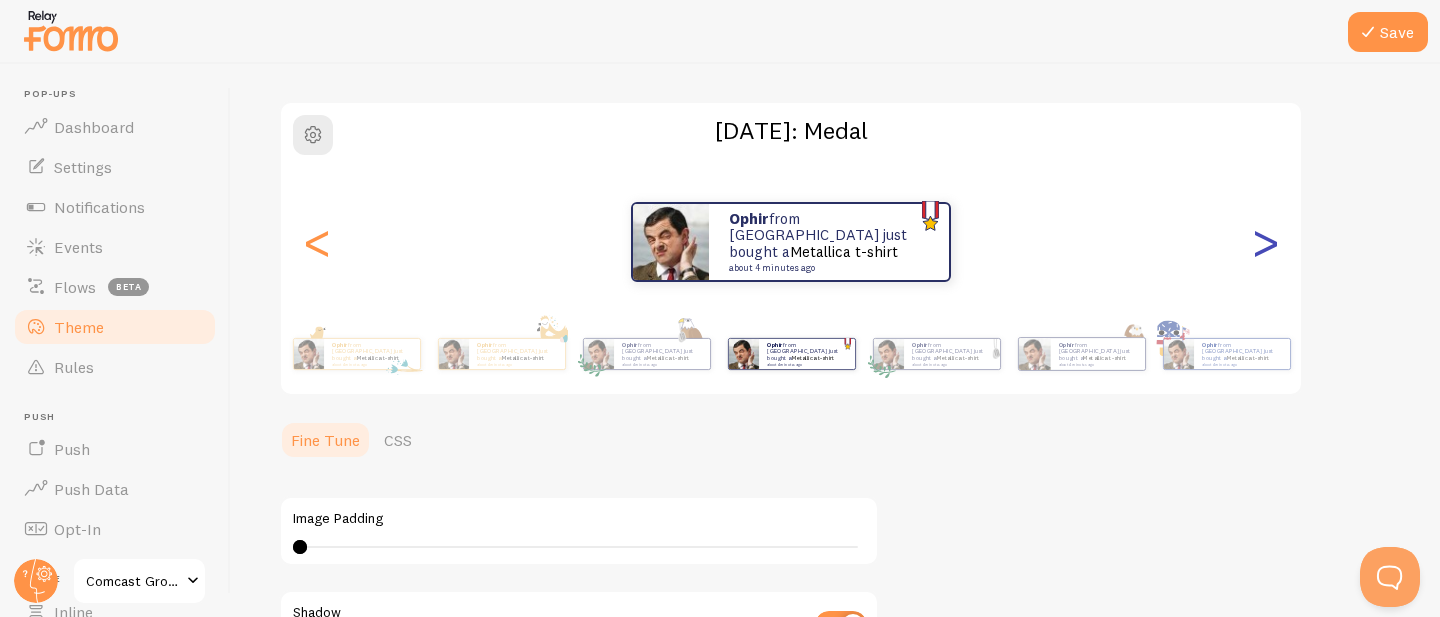 click on ">" at bounding box center (1265, 242) 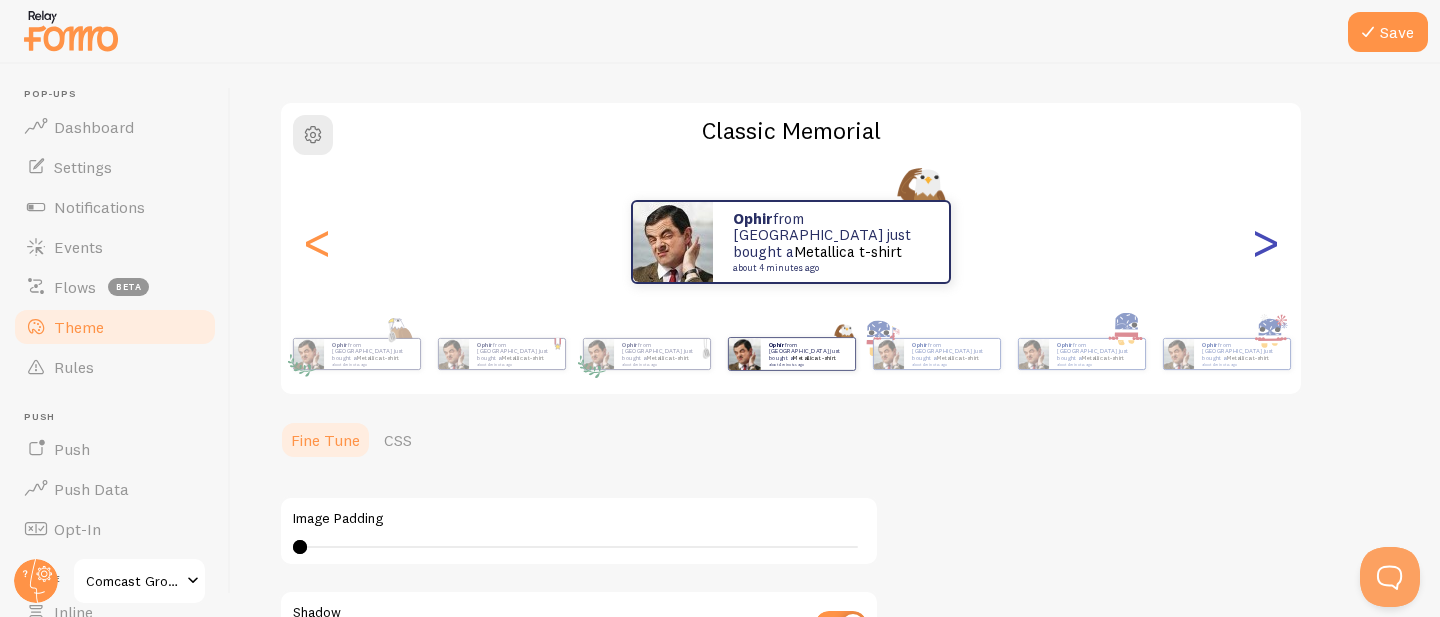 click on ">" at bounding box center [1265, 242] 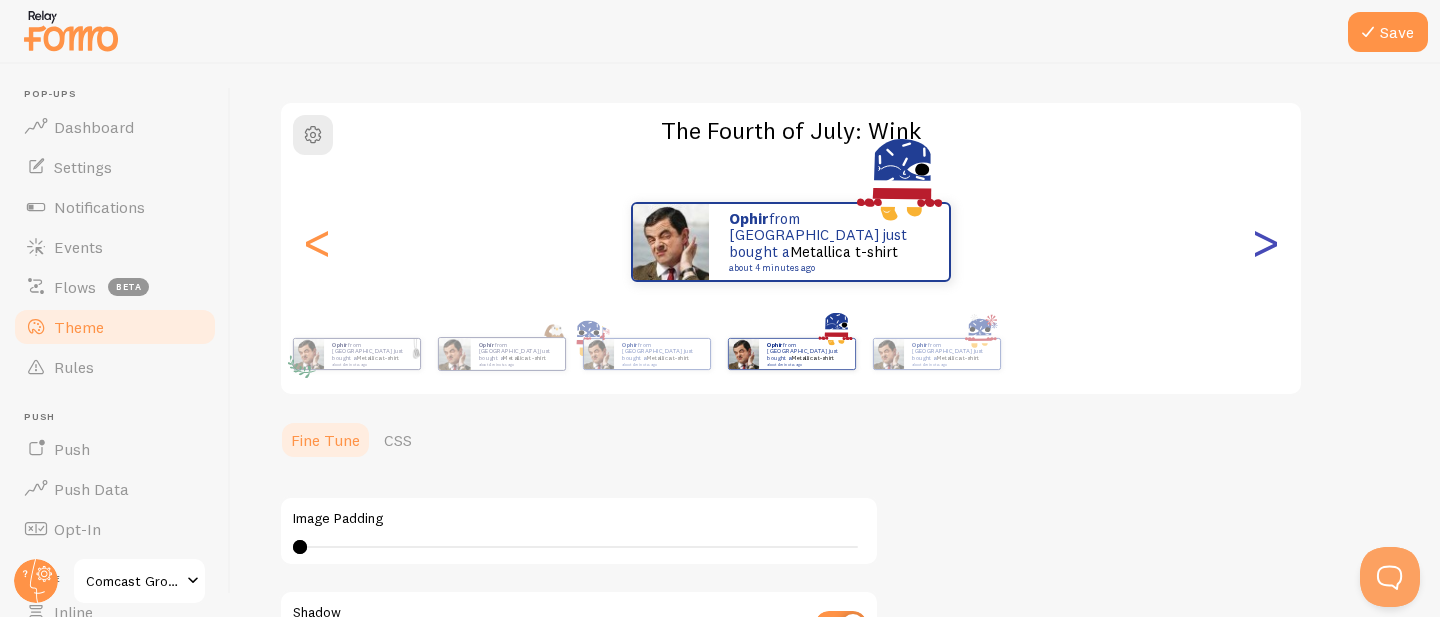 click on ">" at bounding box center (1265, 242) 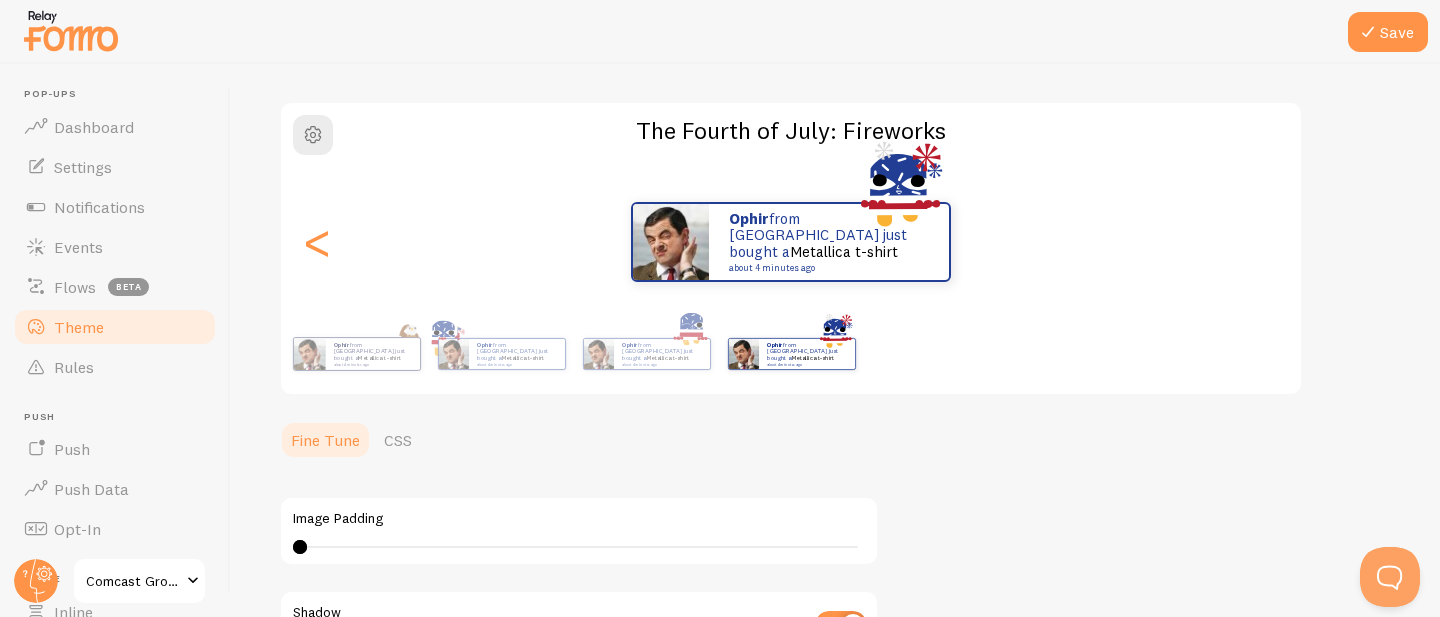 click on ">" at bounding box center [1265, 242] 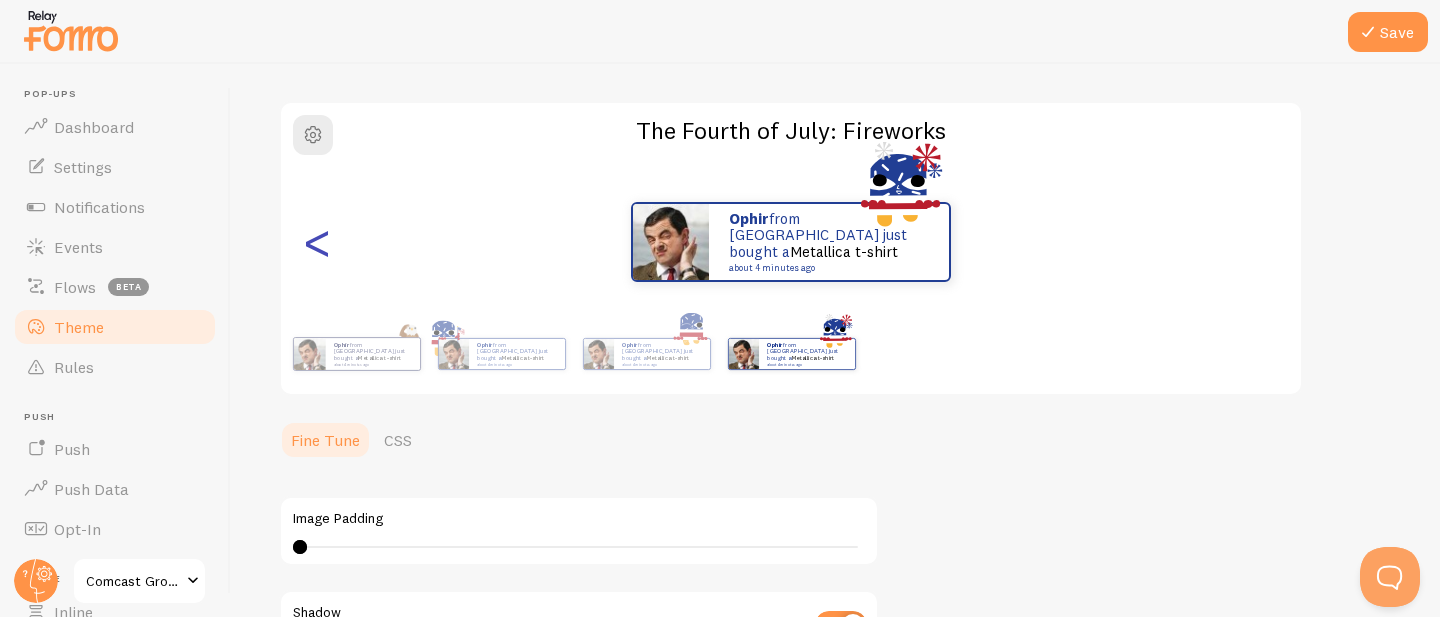 click on "<" at bounding box center (317, 242) 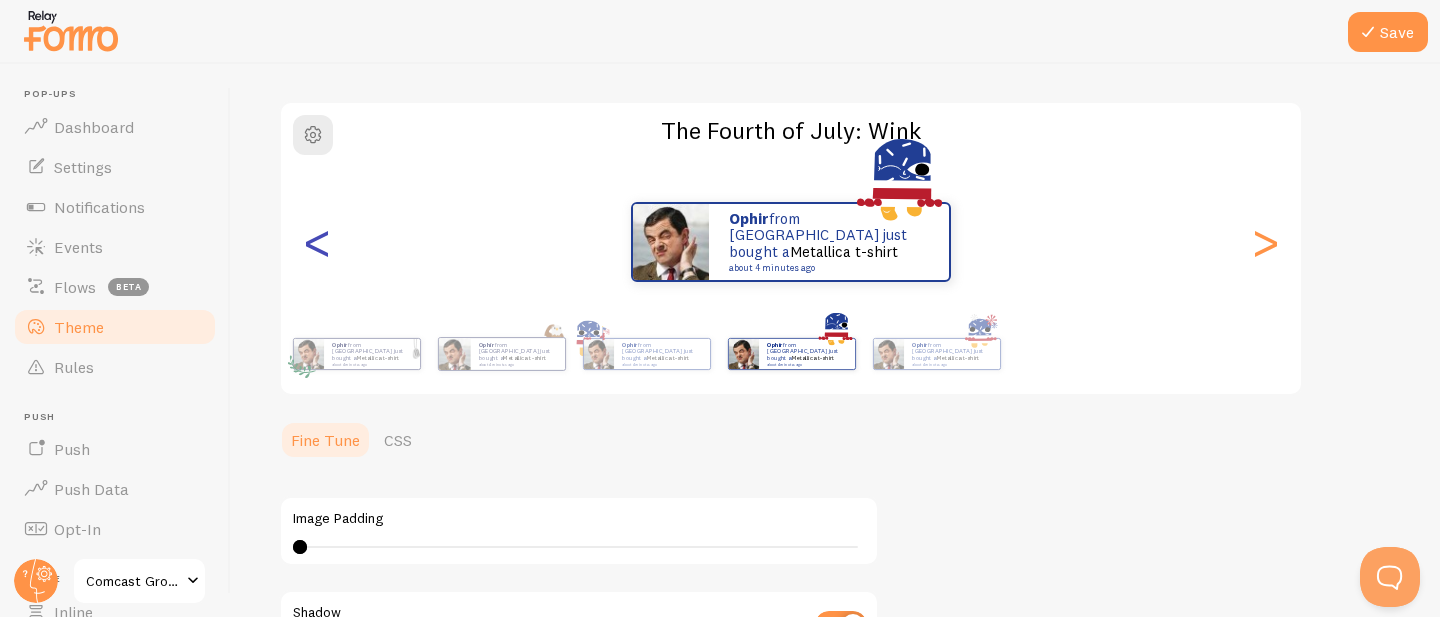 click on "<" at bounding box center (317, 242) 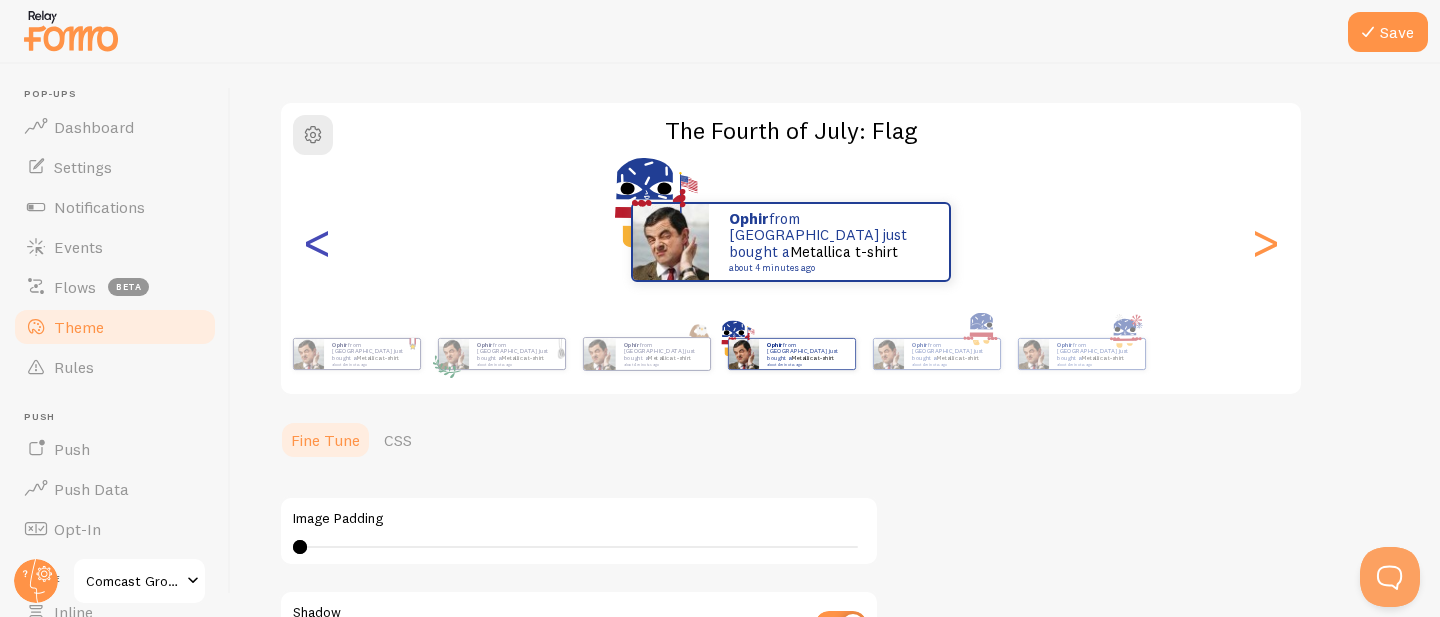click on "<" at bounding box center [317, 242] 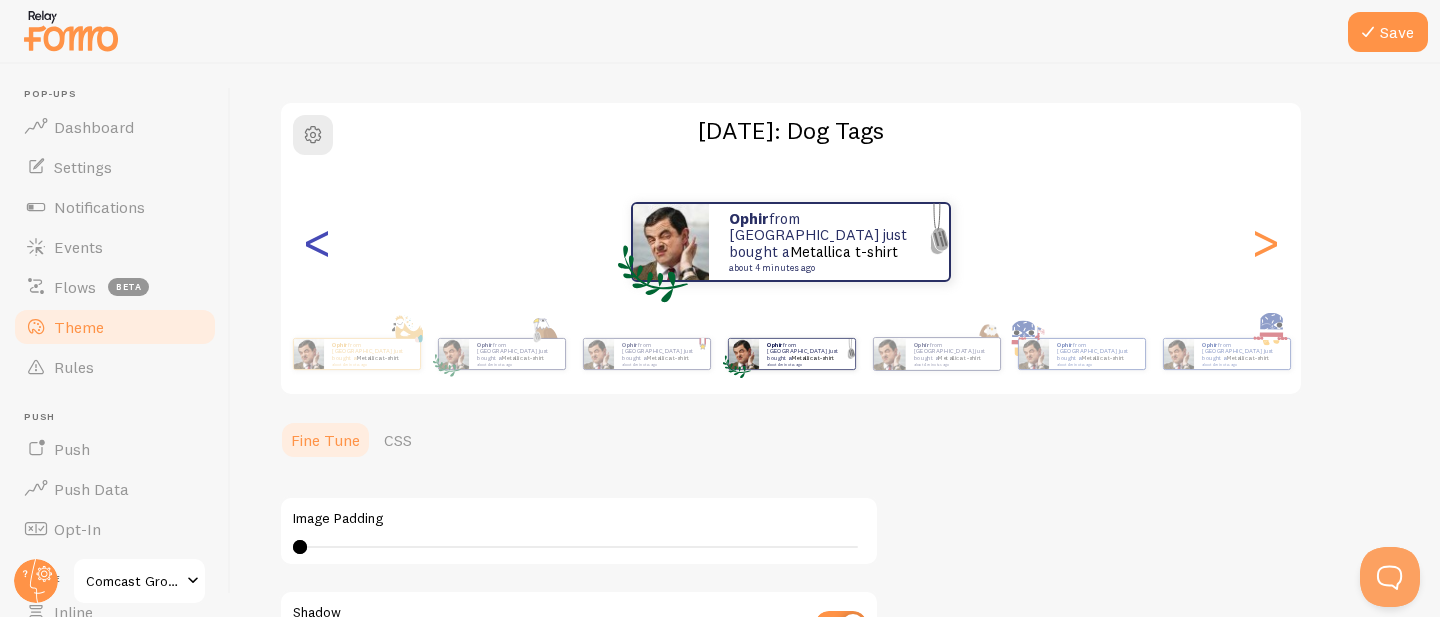 click on "<" at bounding box center (317, 242) 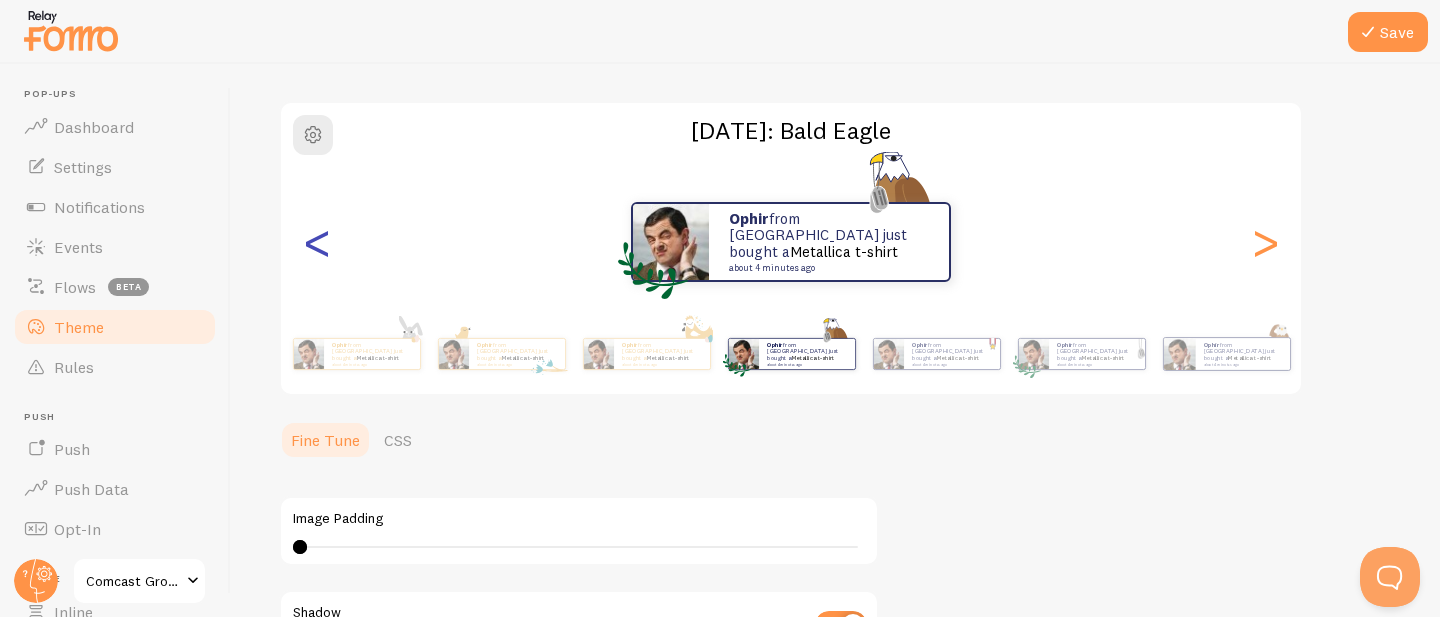 click on "<" at bounding box center (317, 242) 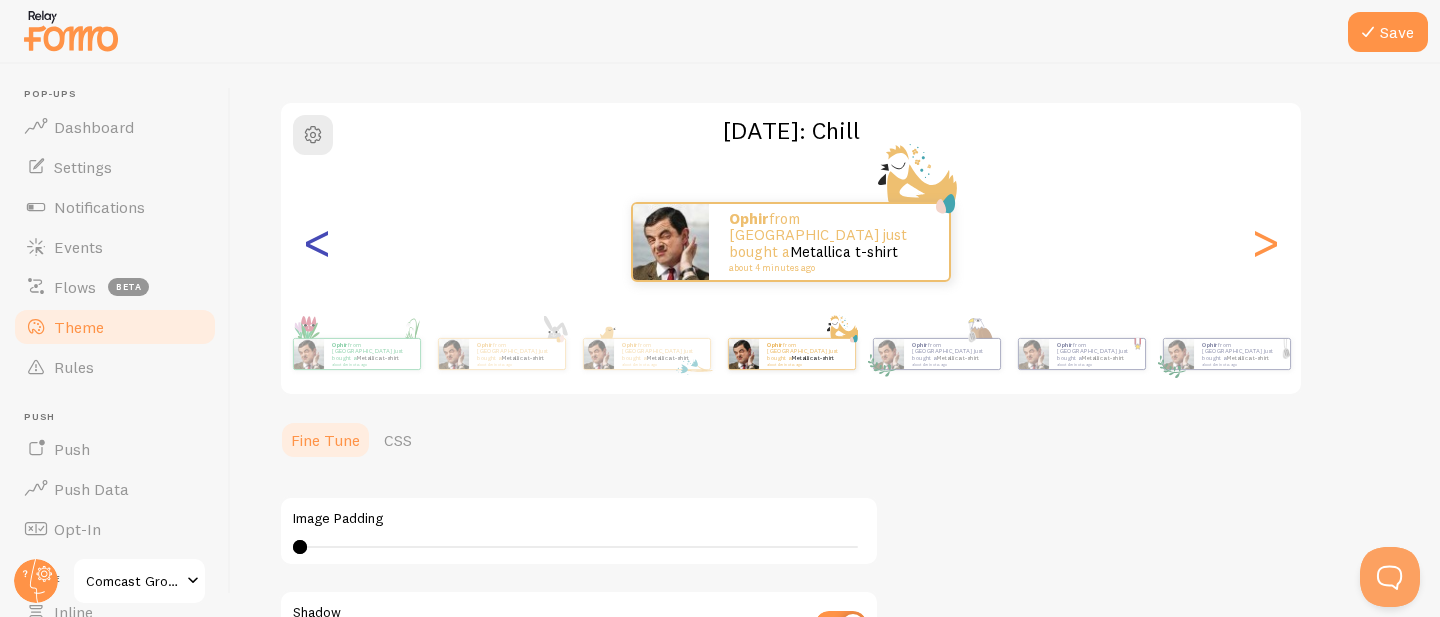 click on "<" at bounding box center [317, 242] 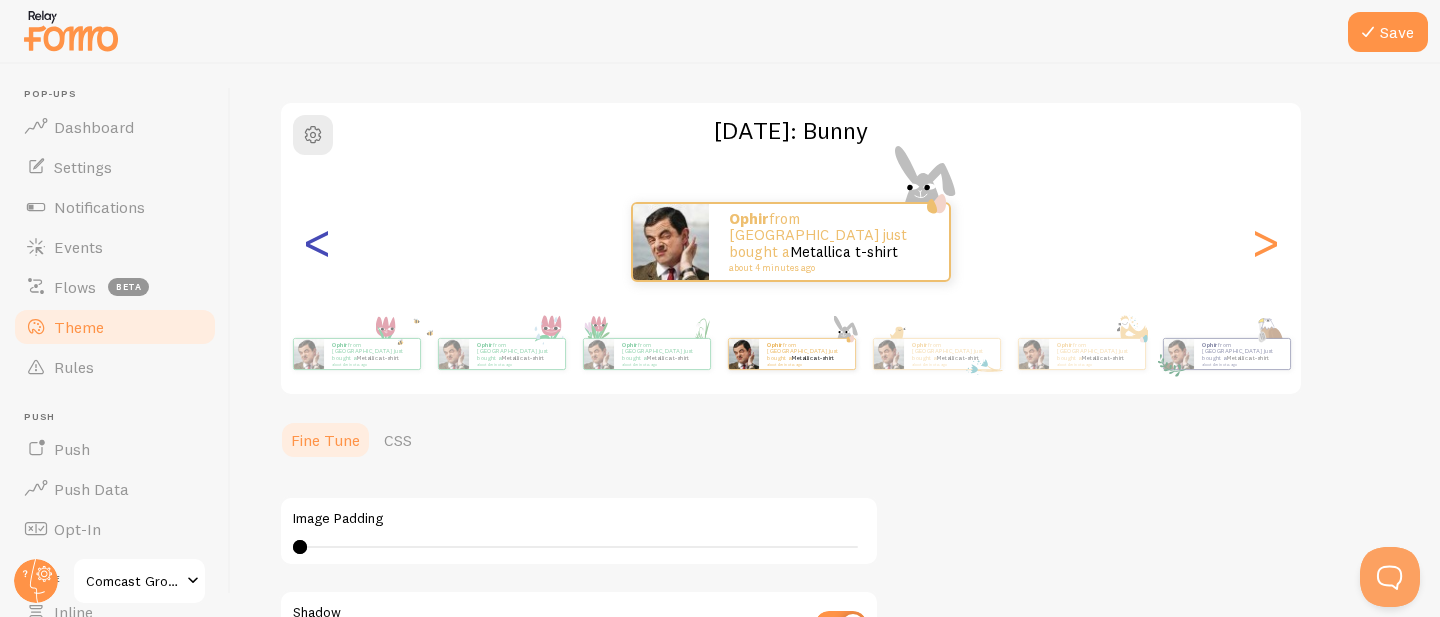click on "<" at bounding box center (317, 242) 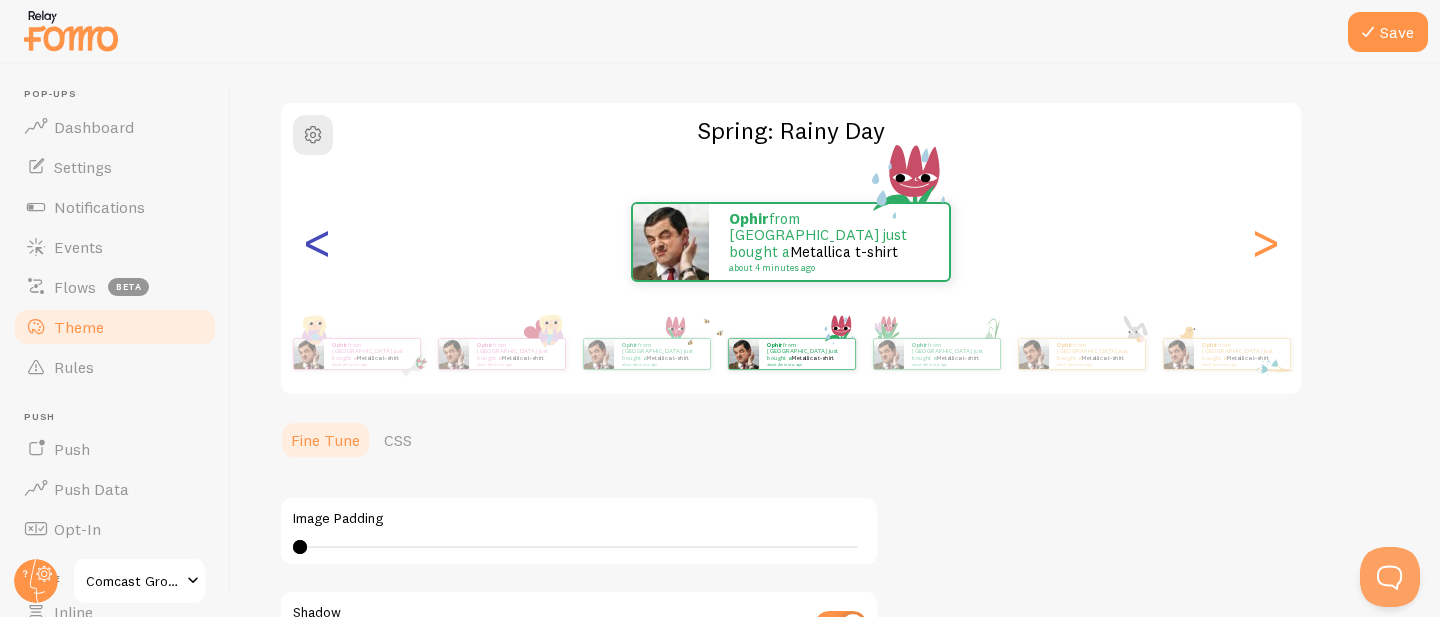 click on "<" at bounding box center [317, 242] 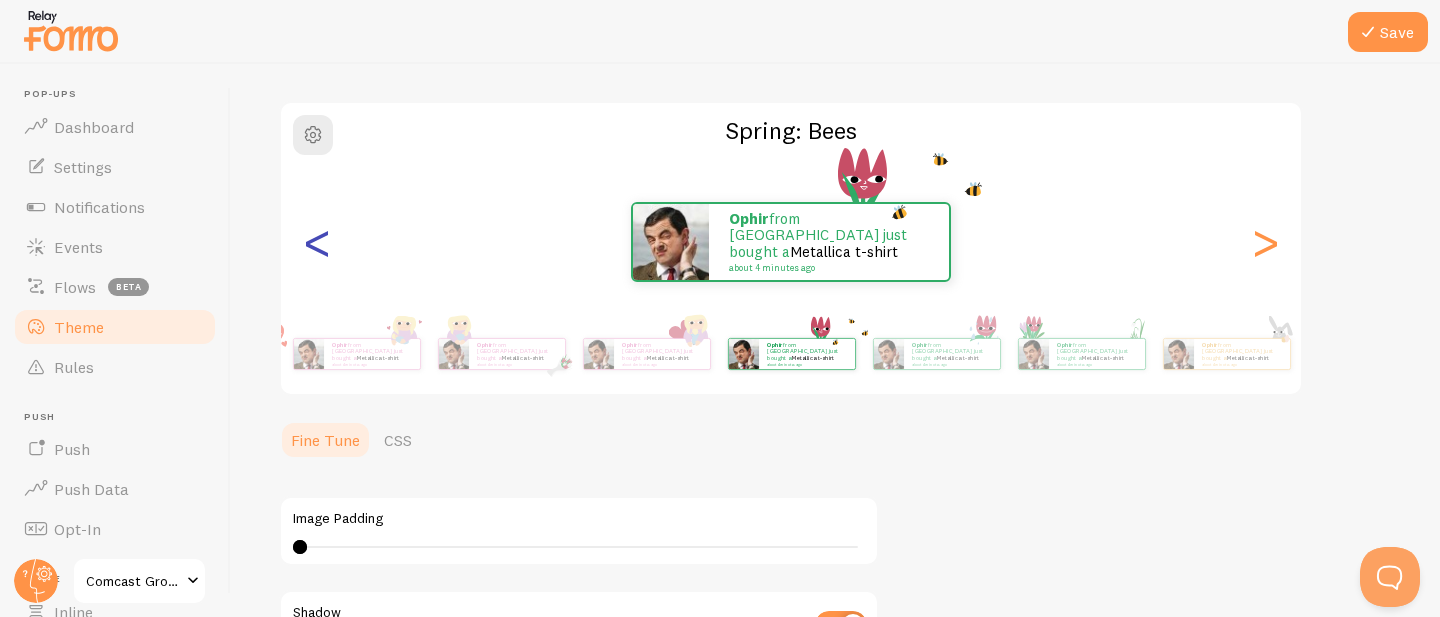 click on "<" at bounding box center [317, 242] 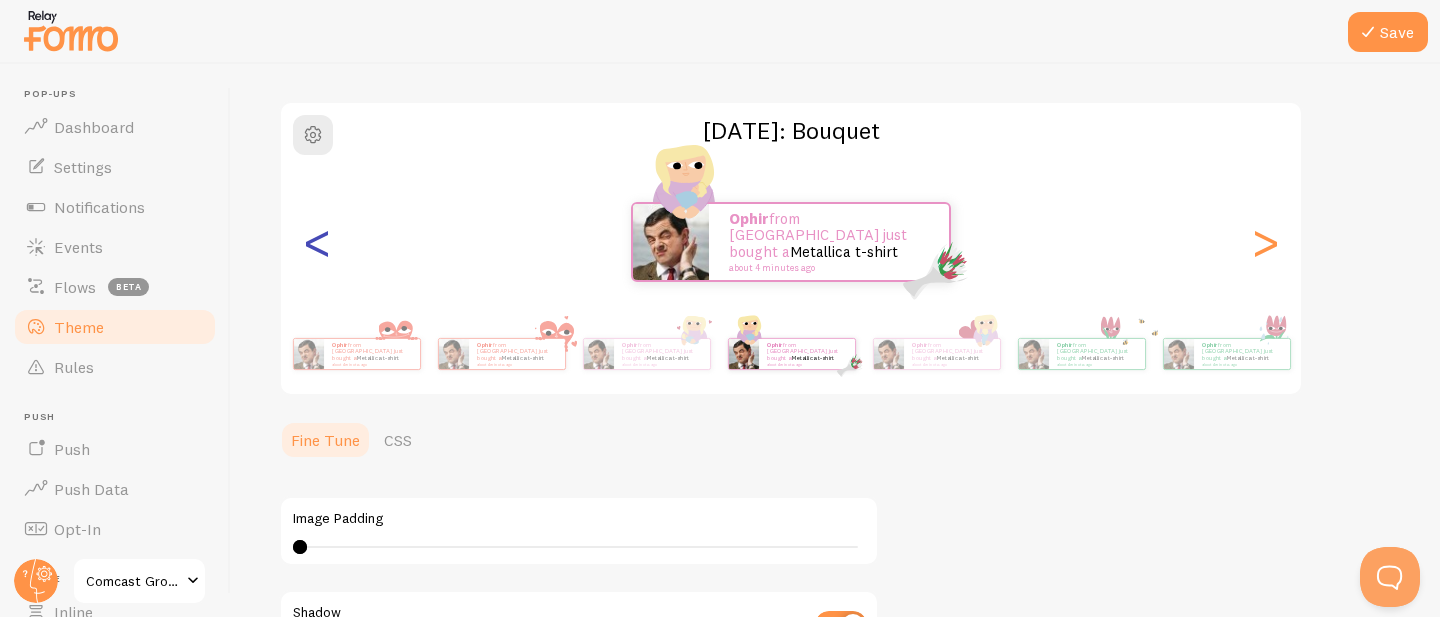 click on "<" at bounding box center [317, 242] 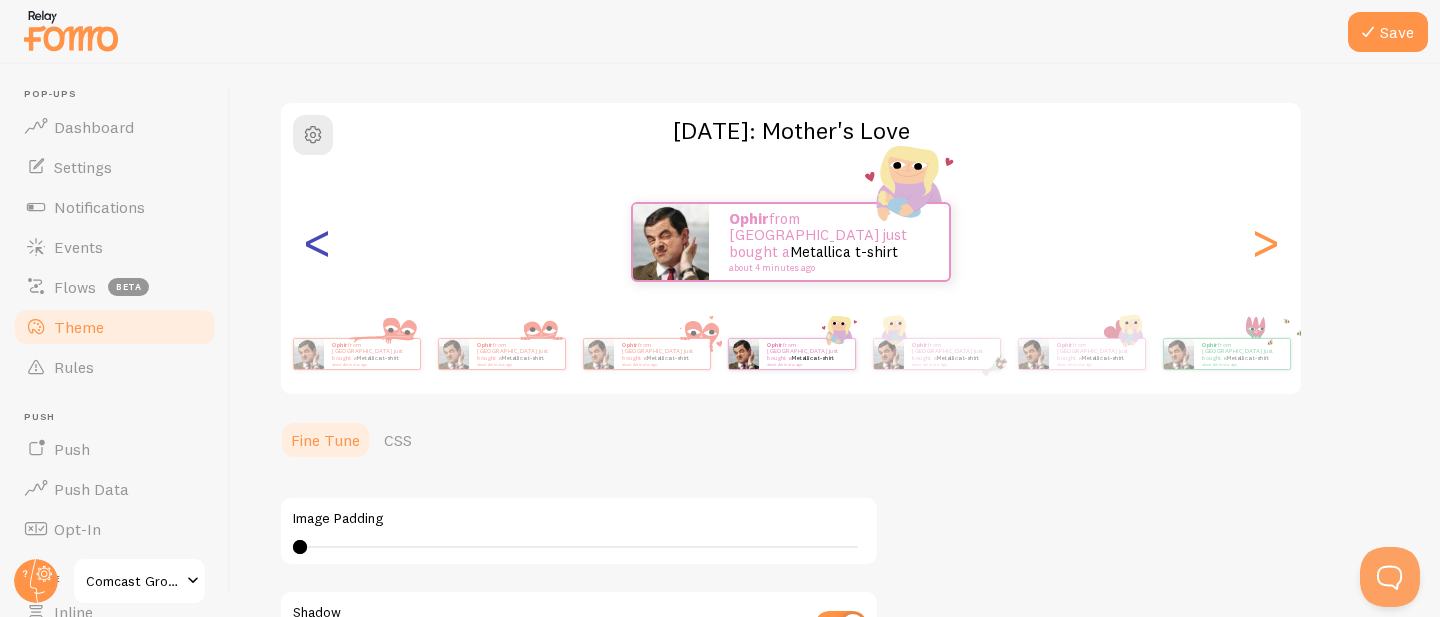 click on "<" at bounding box center [317, 242] 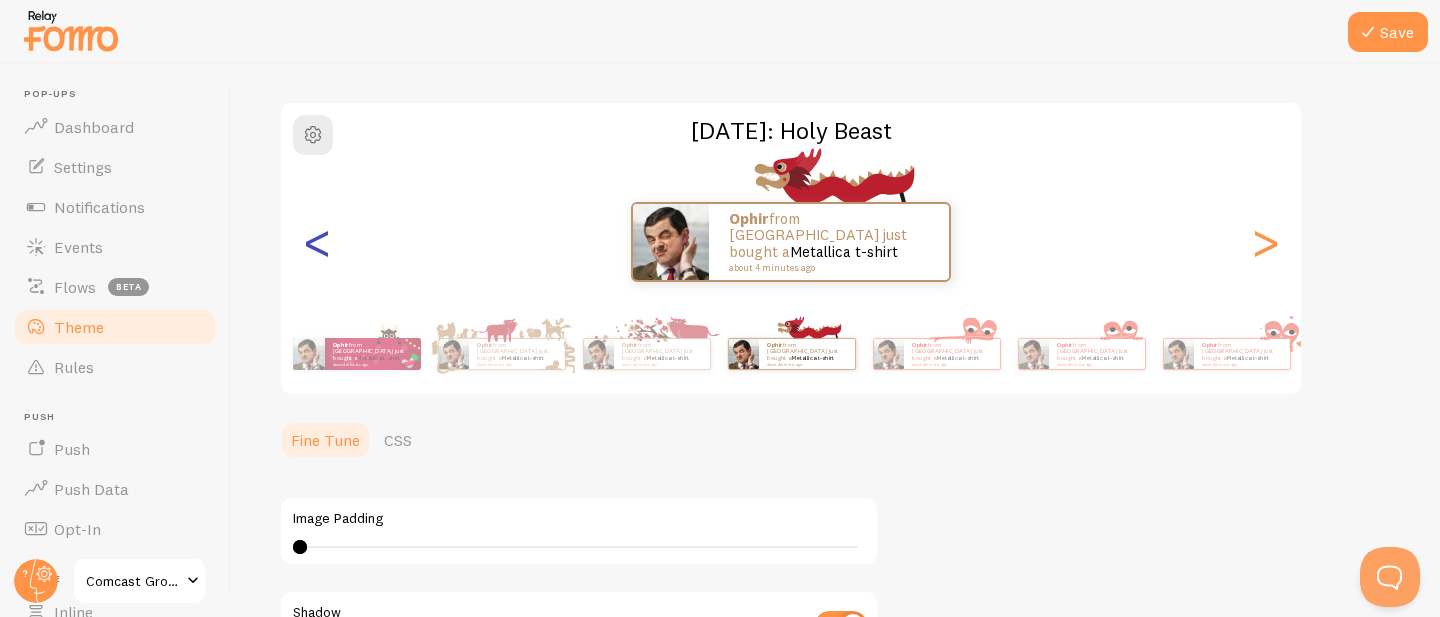 click on "<" at bounding box center [317, 242] 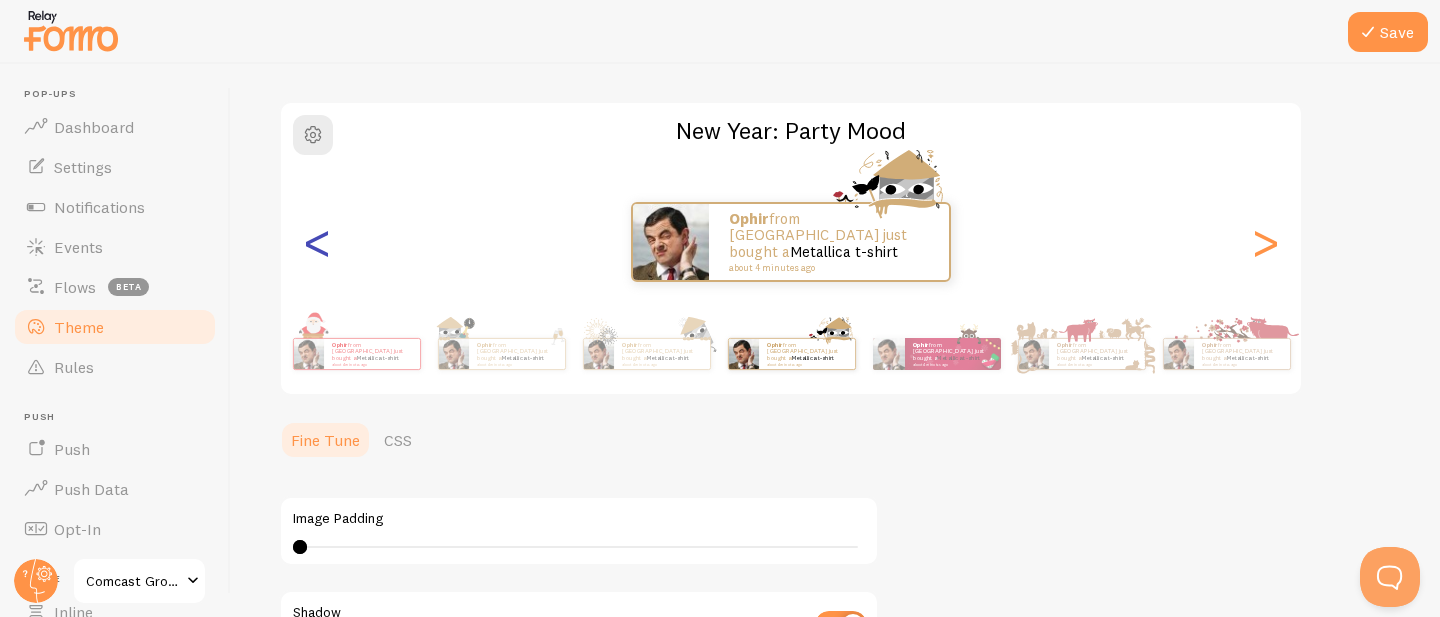 click on "<" at bounding box center (317, 242) 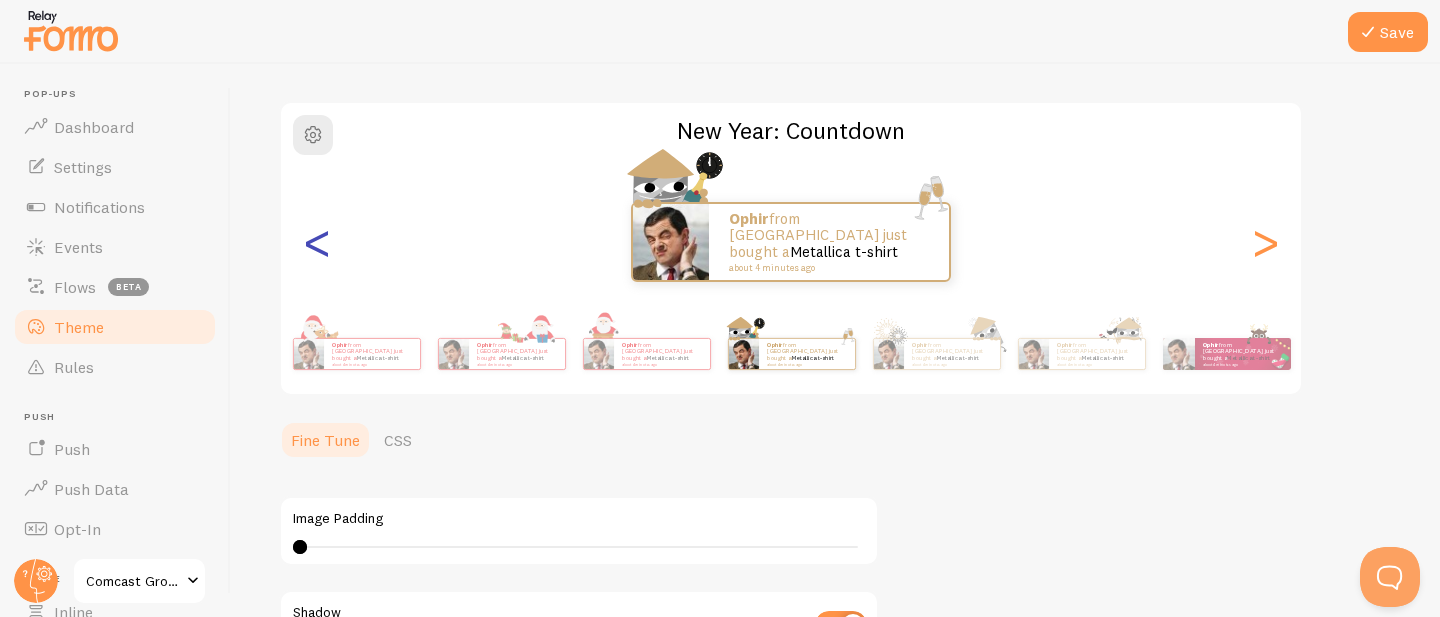 click on "<" at bounding box center (317, 242) 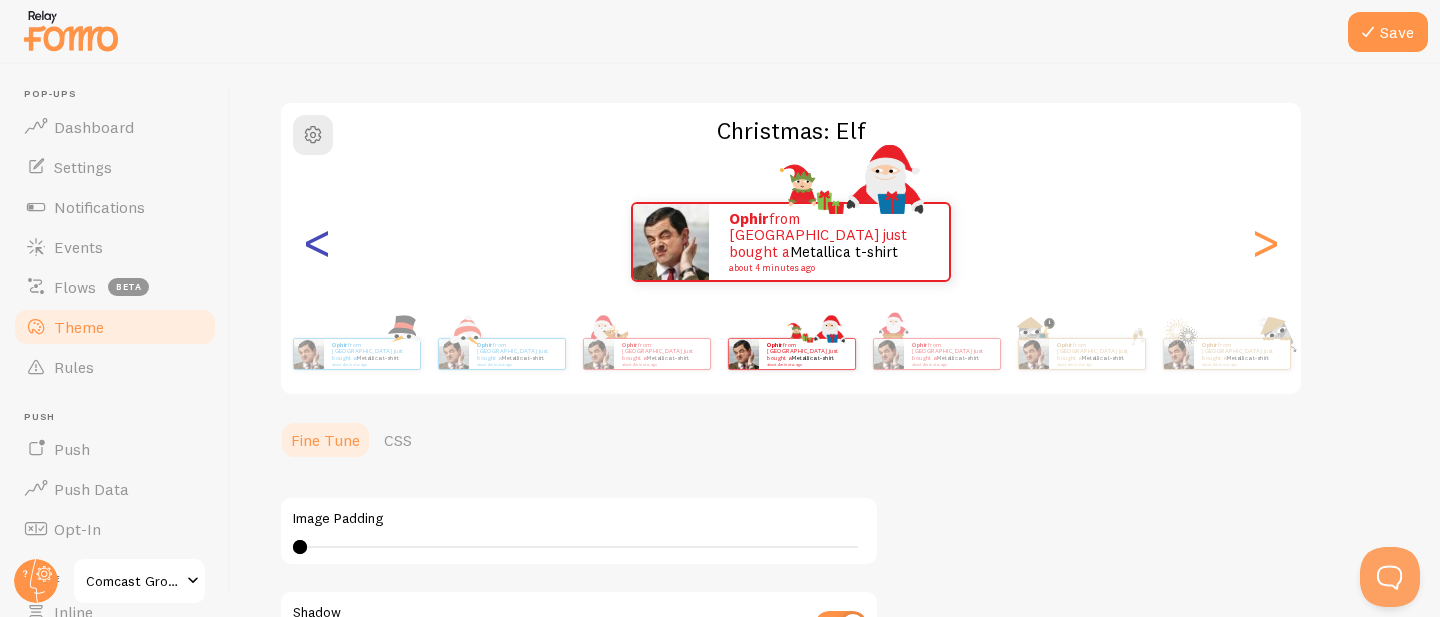 click on "<" at bounding box center [317, 242] 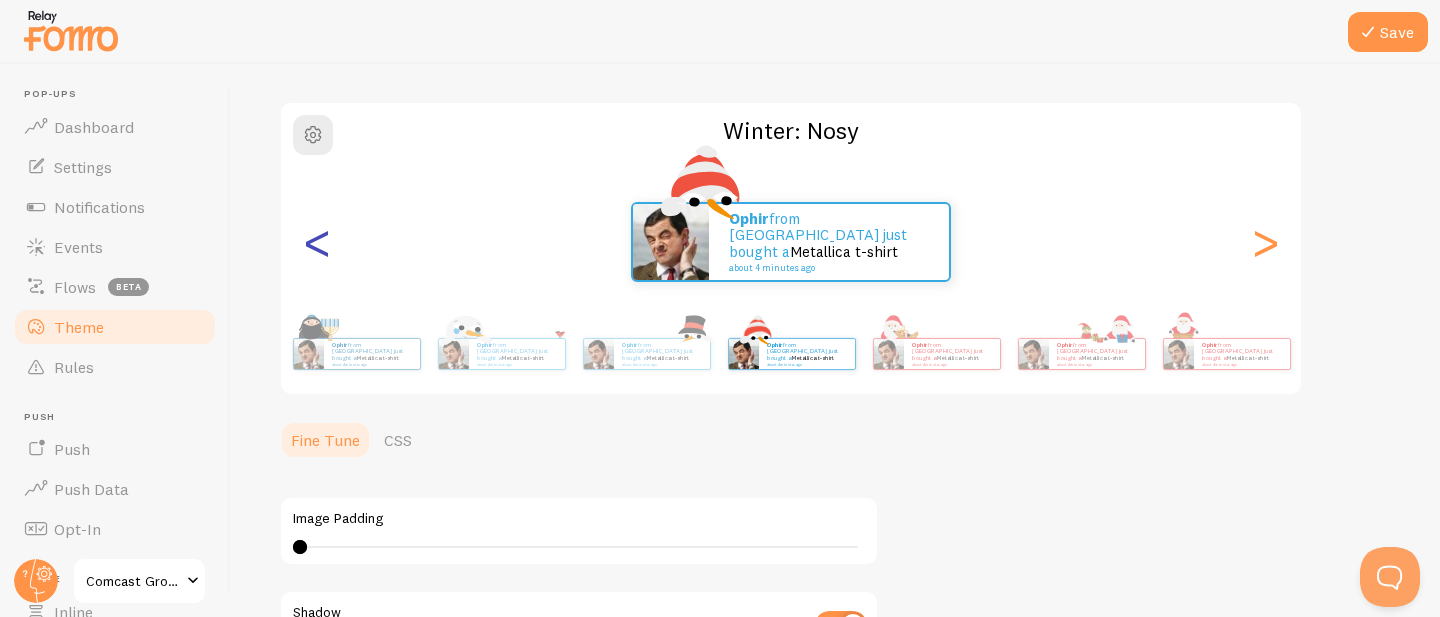 click on "<" at bounding box center (317, 242) 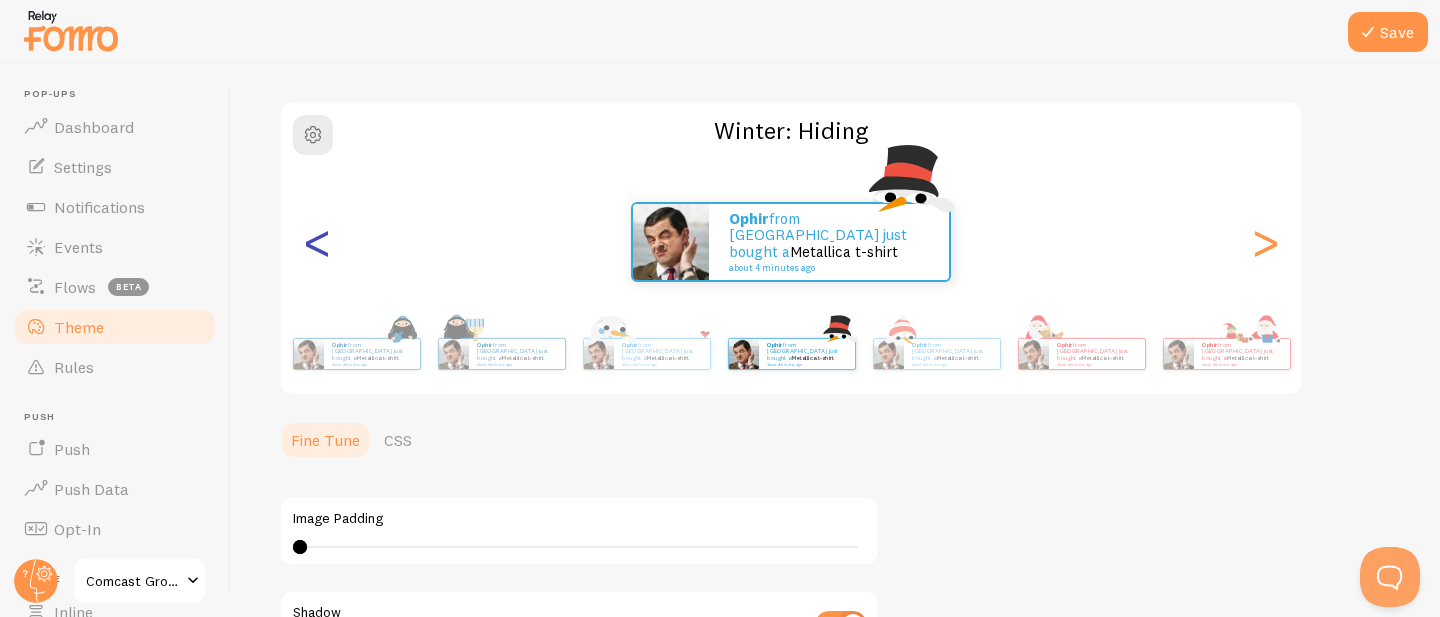 click on "<" at bounding box center (317, 242) 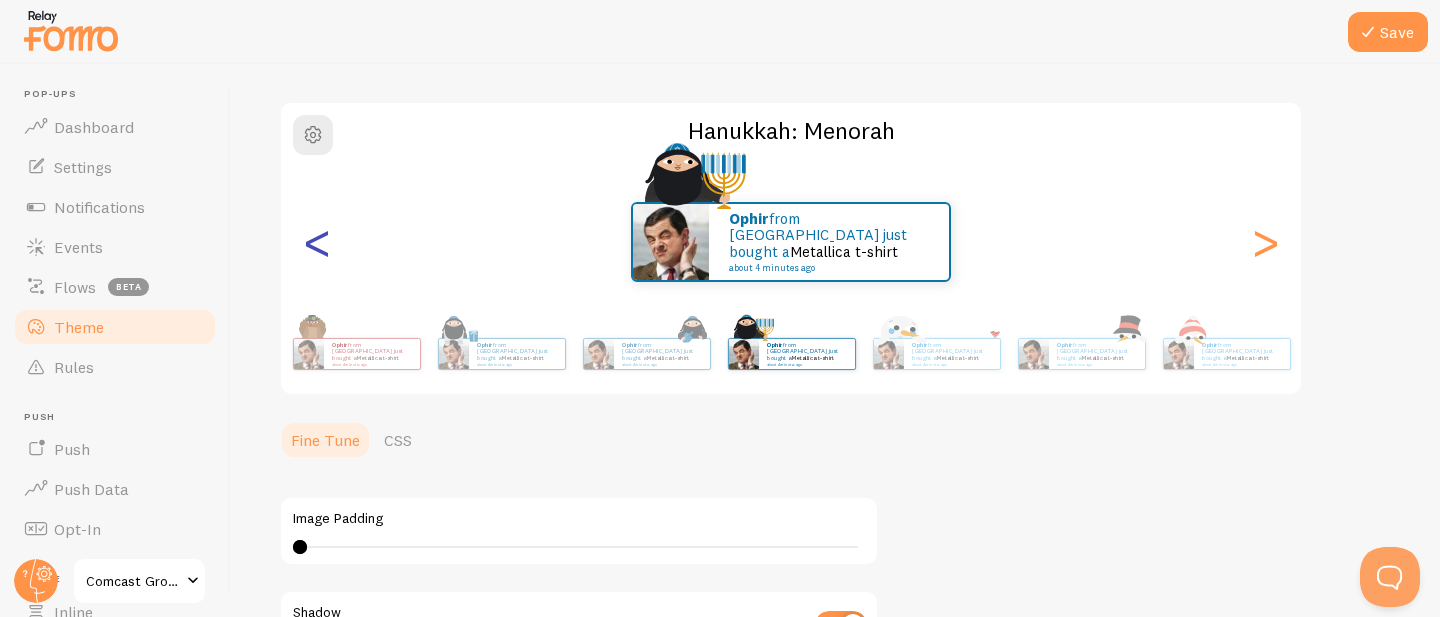 click on "<" at bounding box center [317, 242] 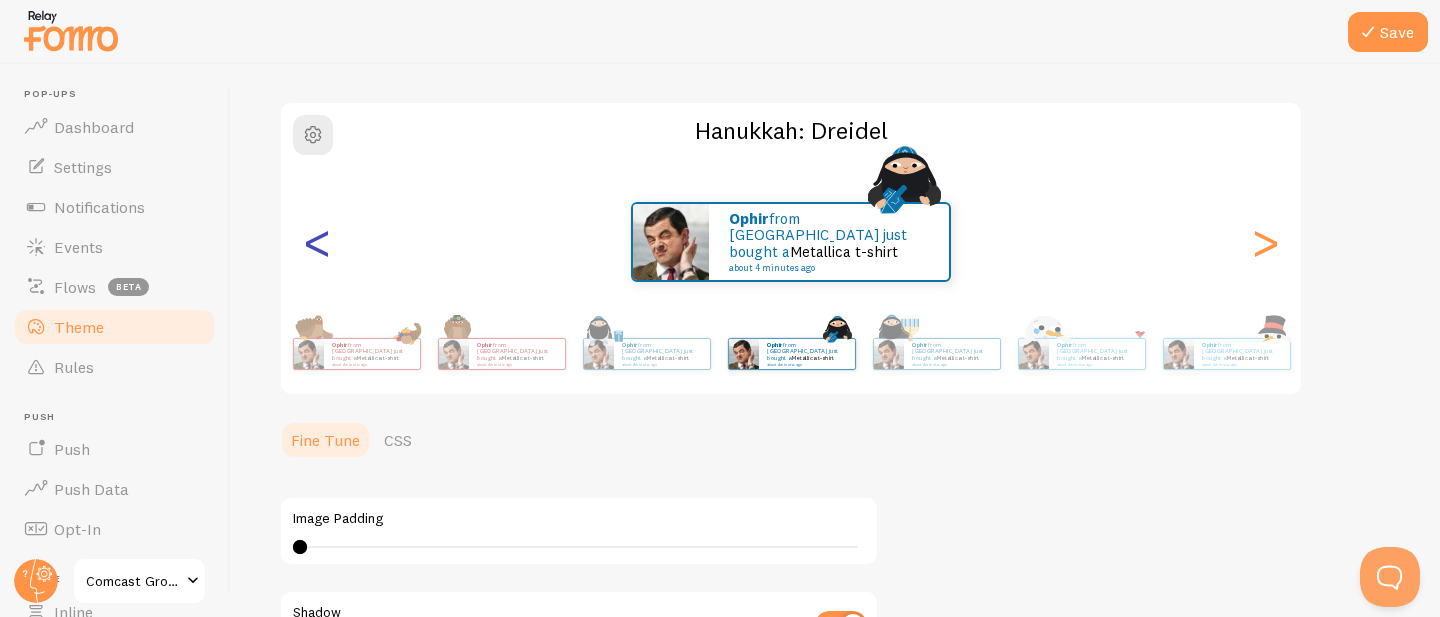 click on "<" at bounding box center (317, 242) 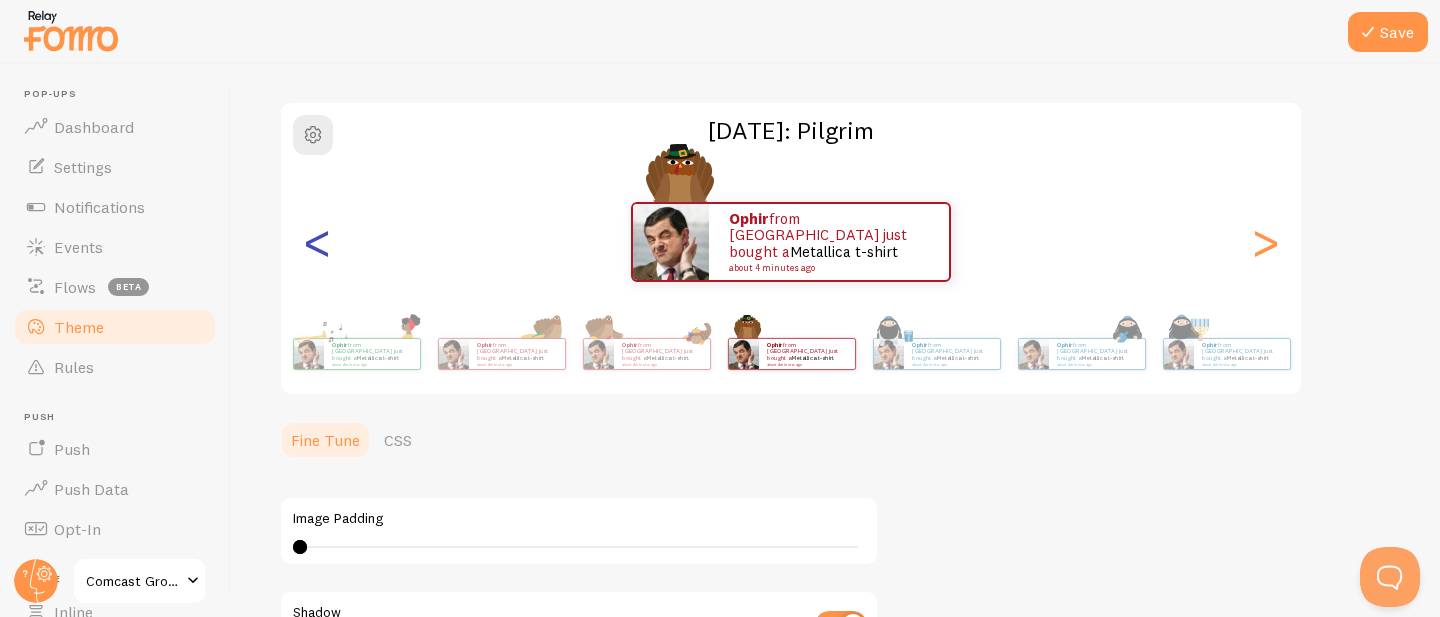 click on "<" at bounding box center (317, 242) 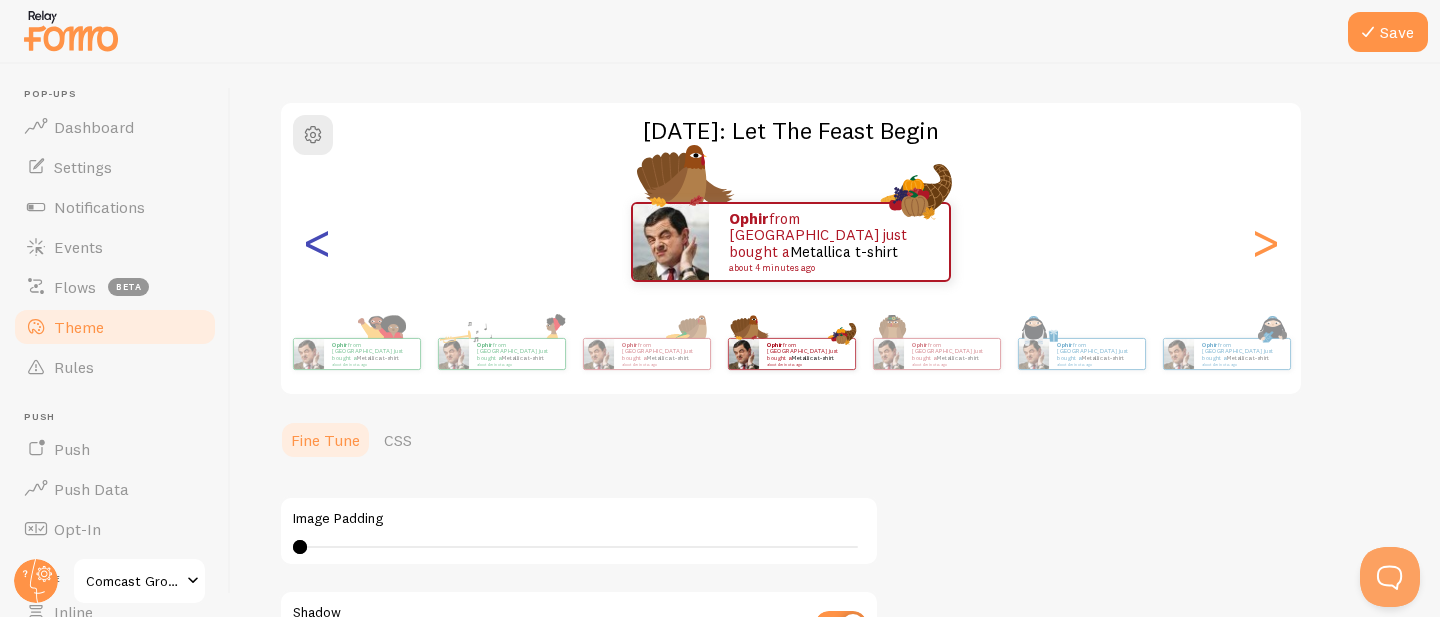 click on "<" at bounding box center [317, 242] 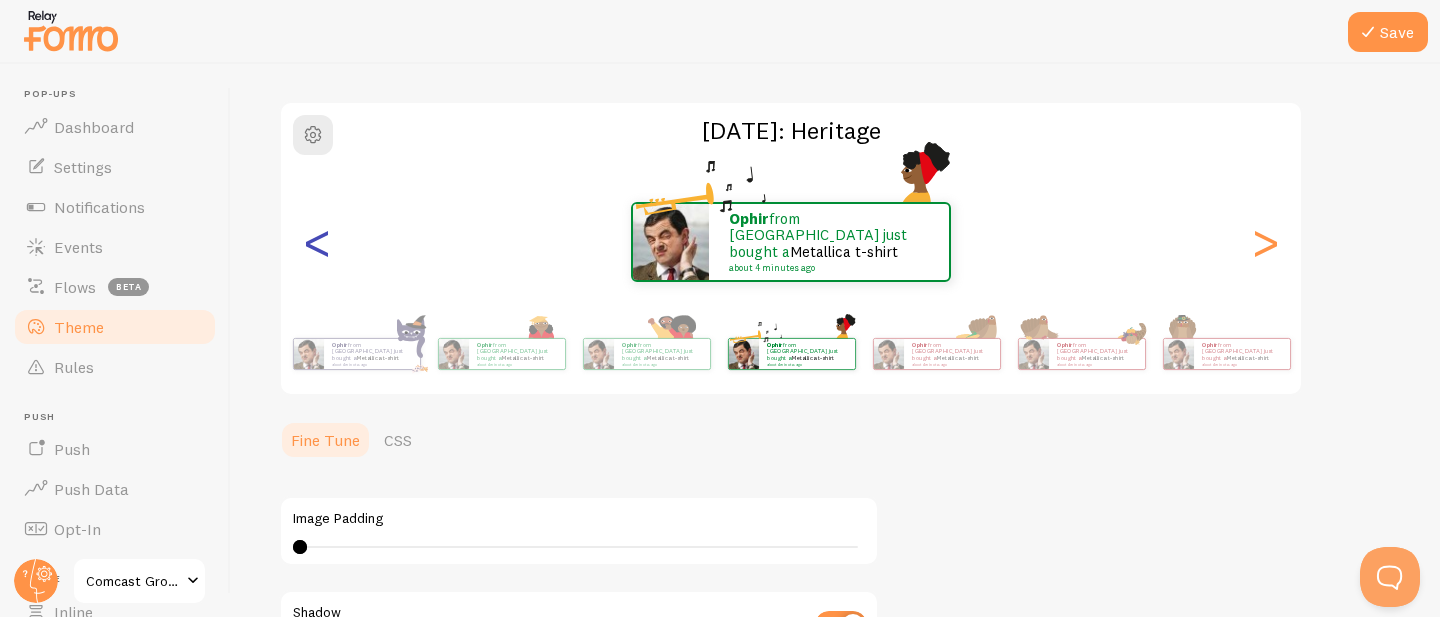 click on "<" at bounding box center [317, 242] 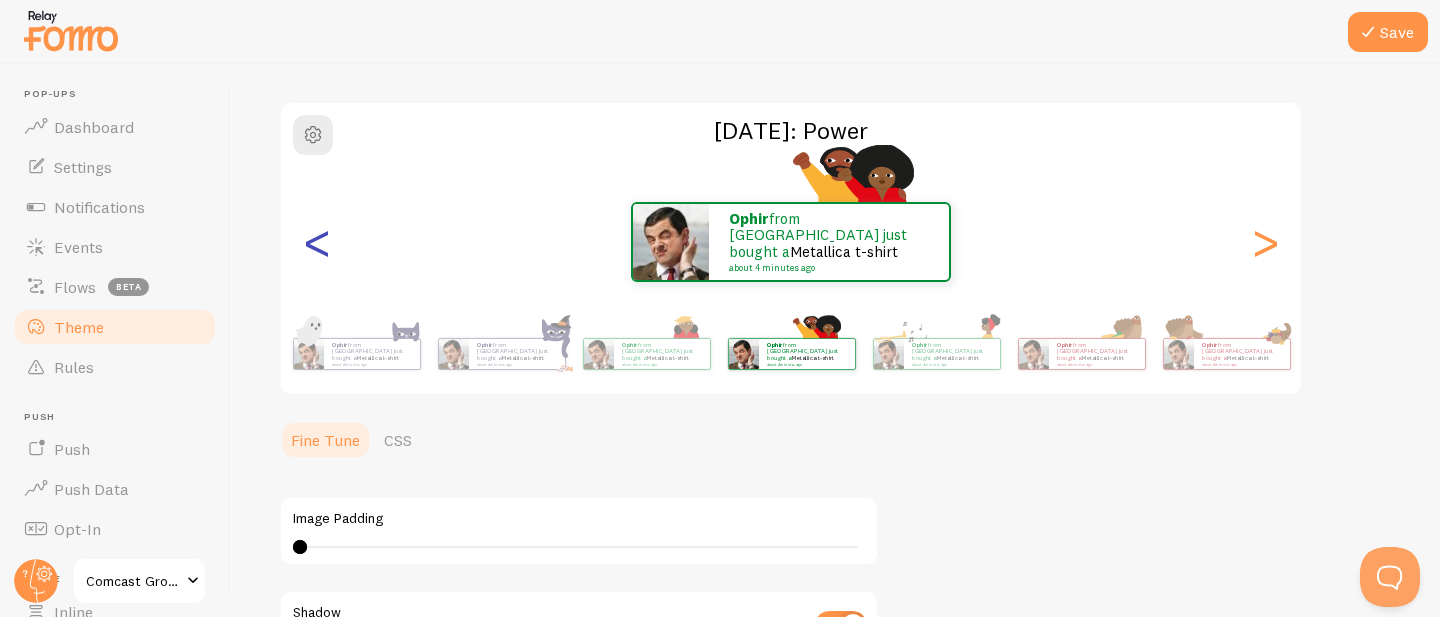 click on "<" at bounding box center (317, 242) 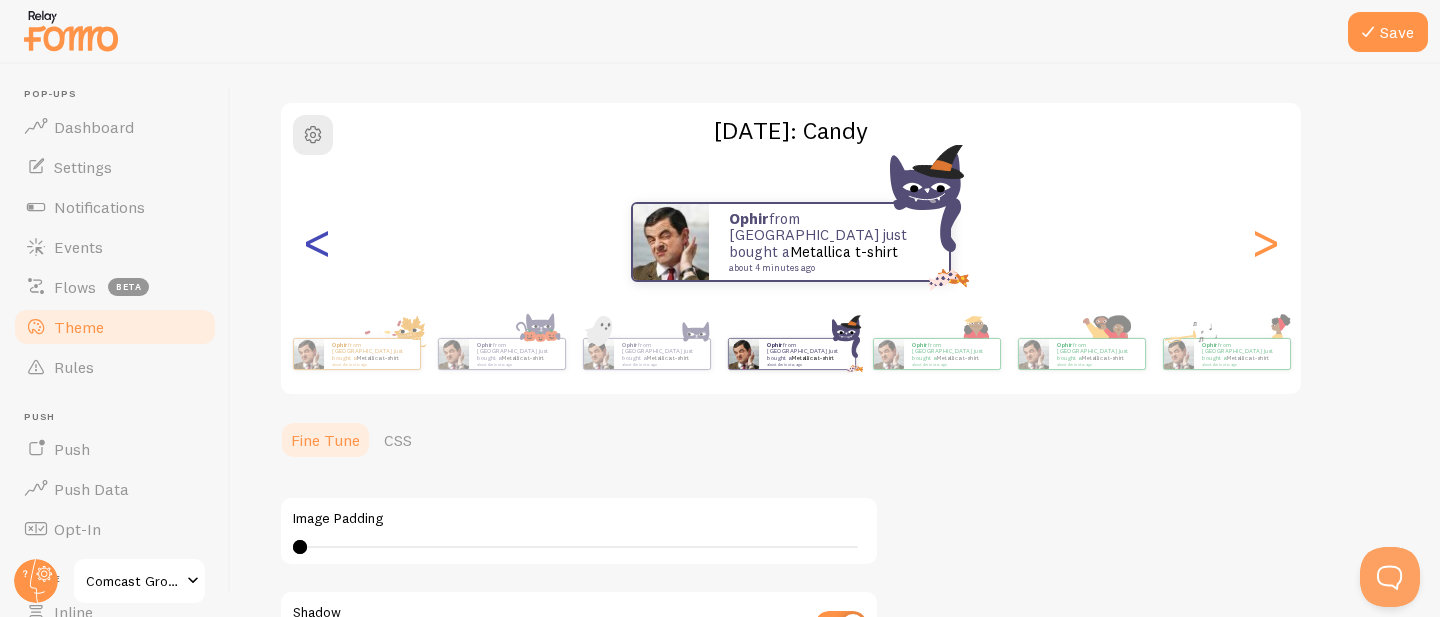 click on "<" at bounding box center (317, 242) 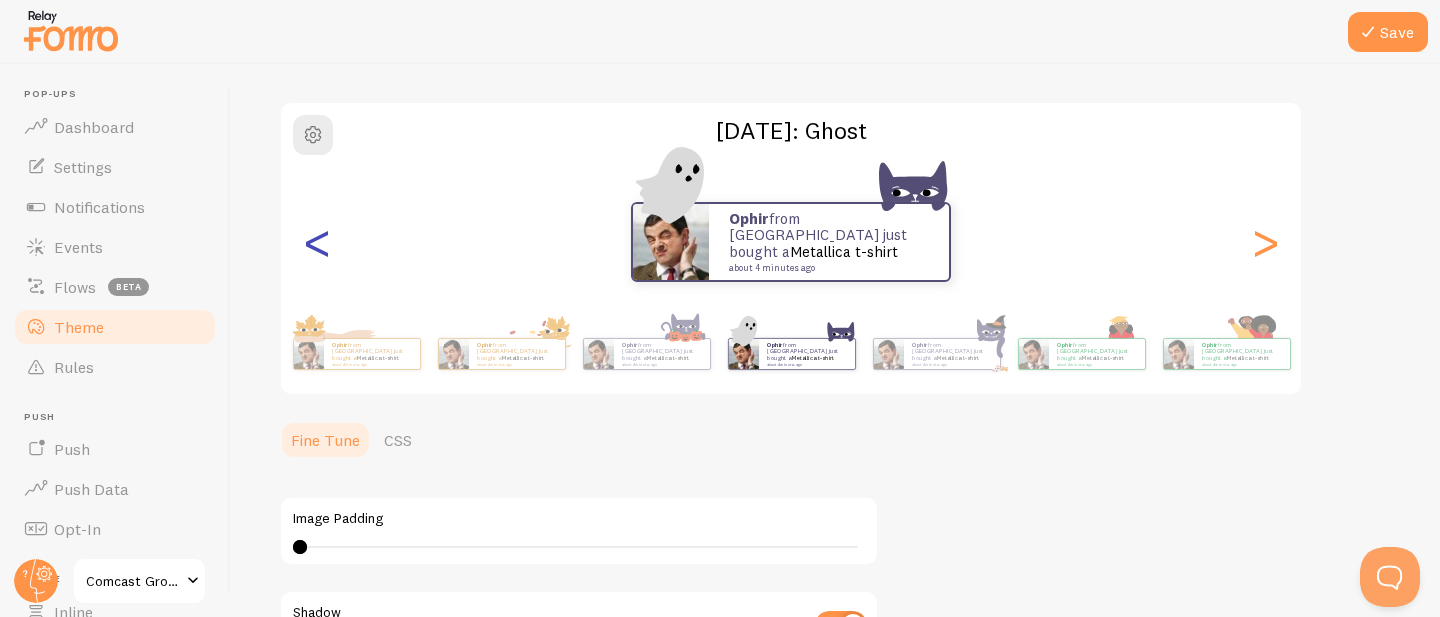 click on "<" at bounding box center (317, 242) 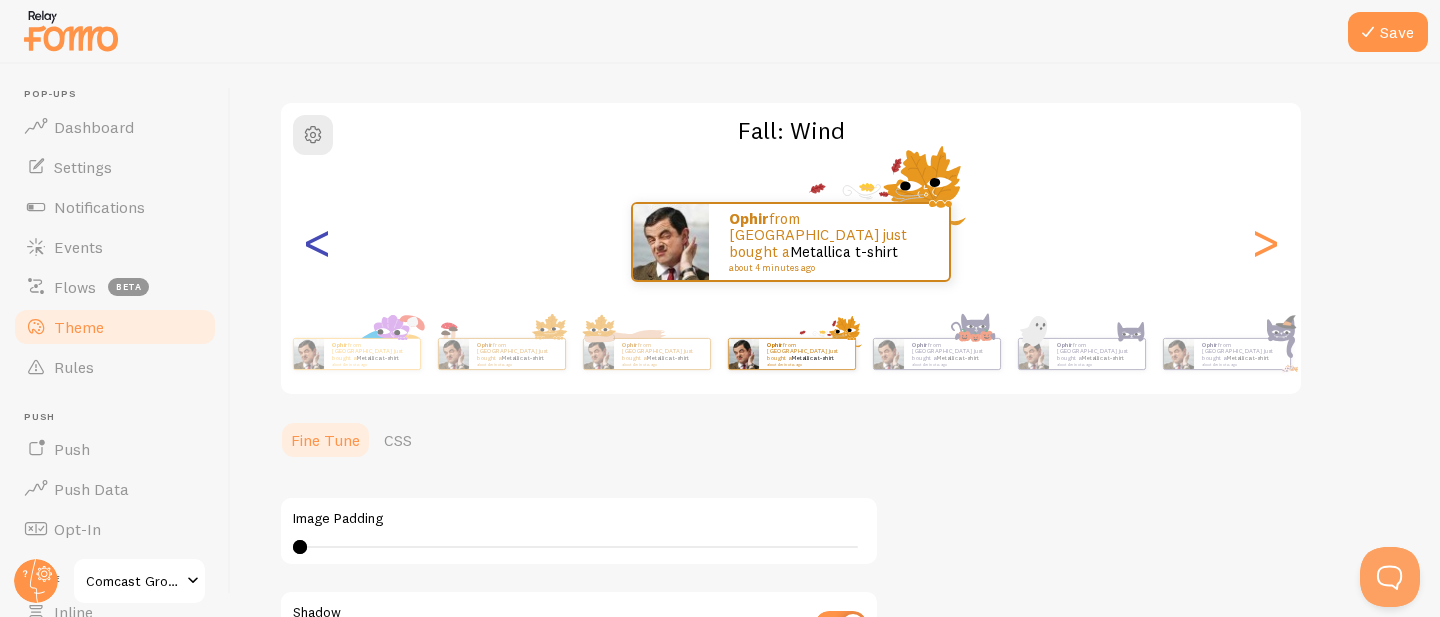click on "<" at bounding box center (317, 242) 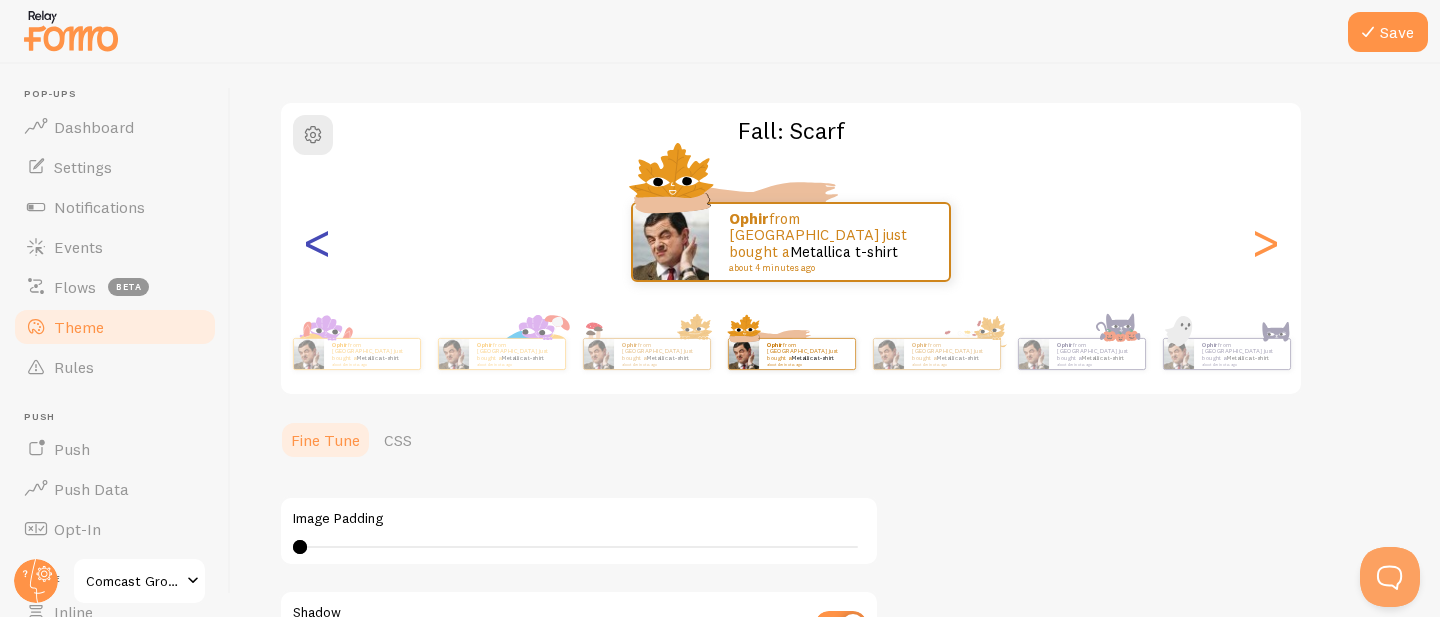 click on "<" at bounding box center [317, 242] 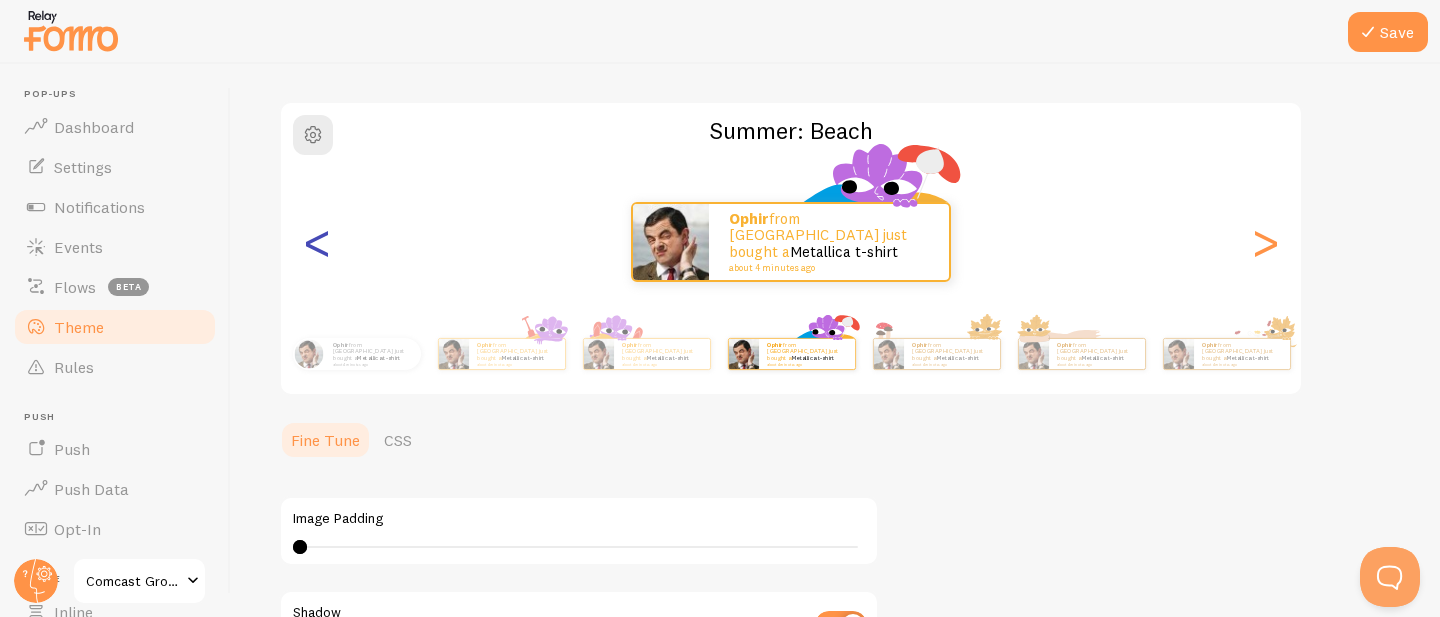 click on "<" at bounding box center (317, 242) 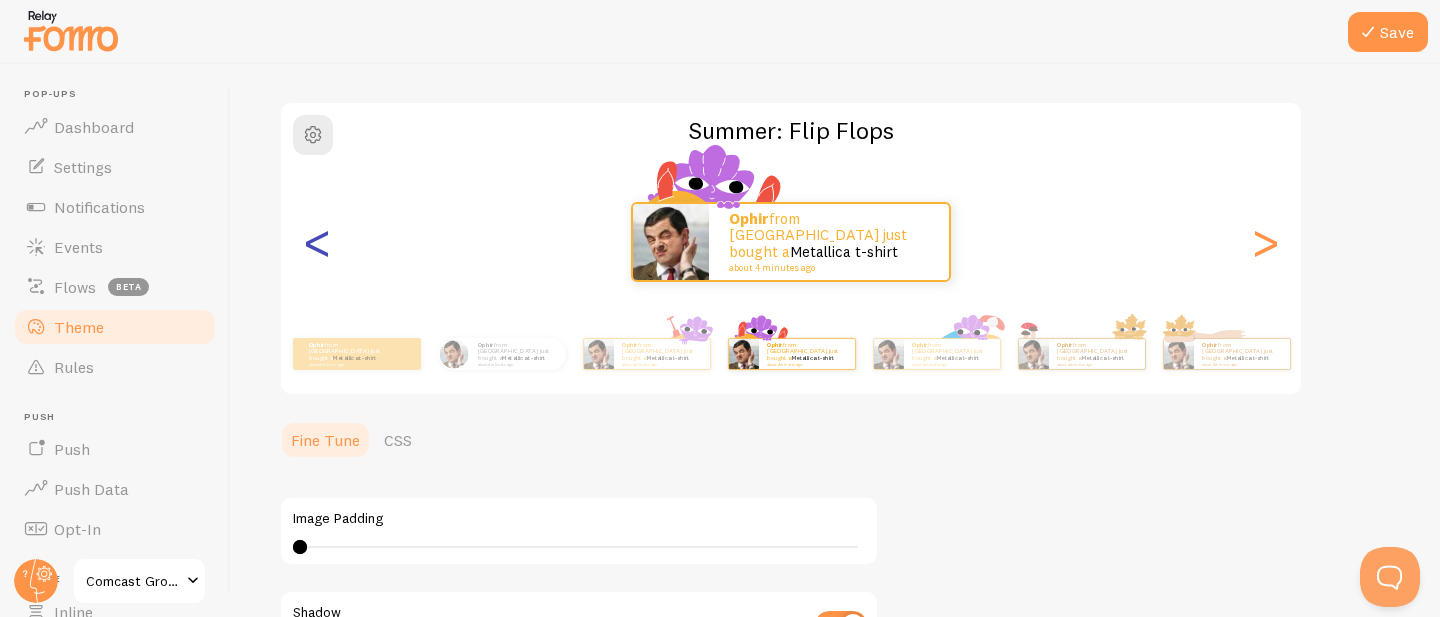 click on "<" at bounding box center [317, 242] 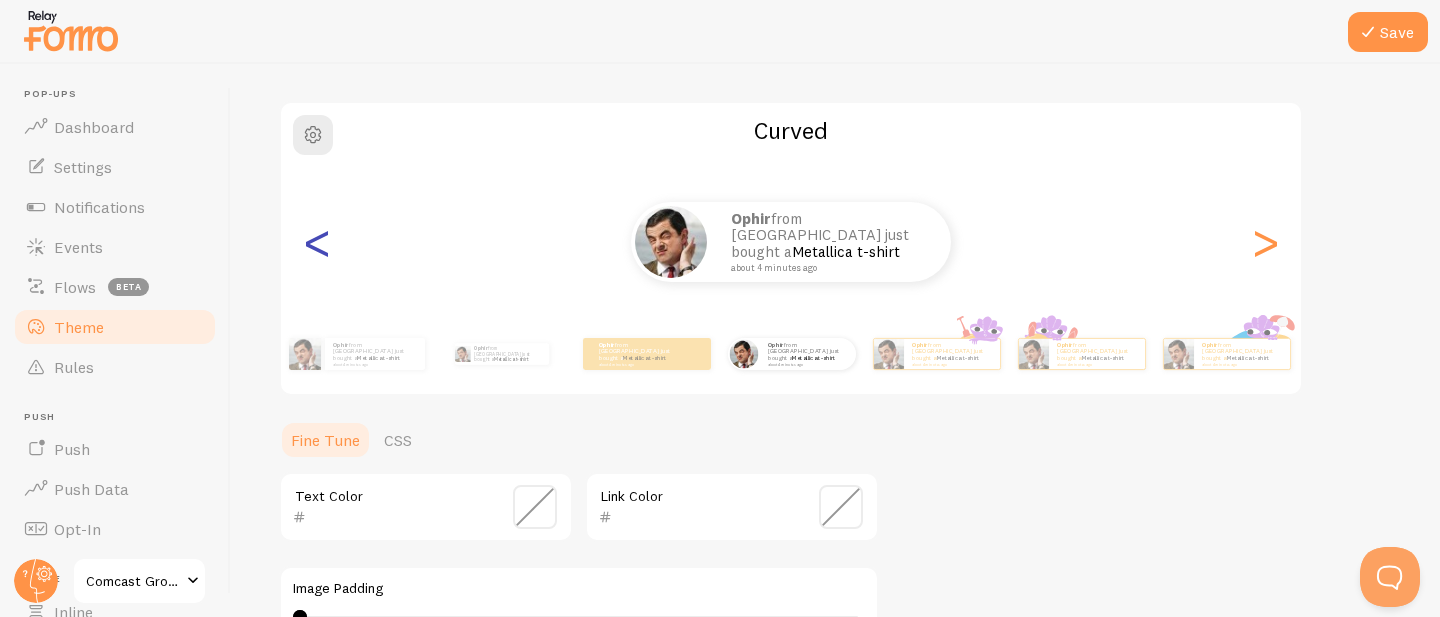 click on "<" at bounding box center (317, 242) 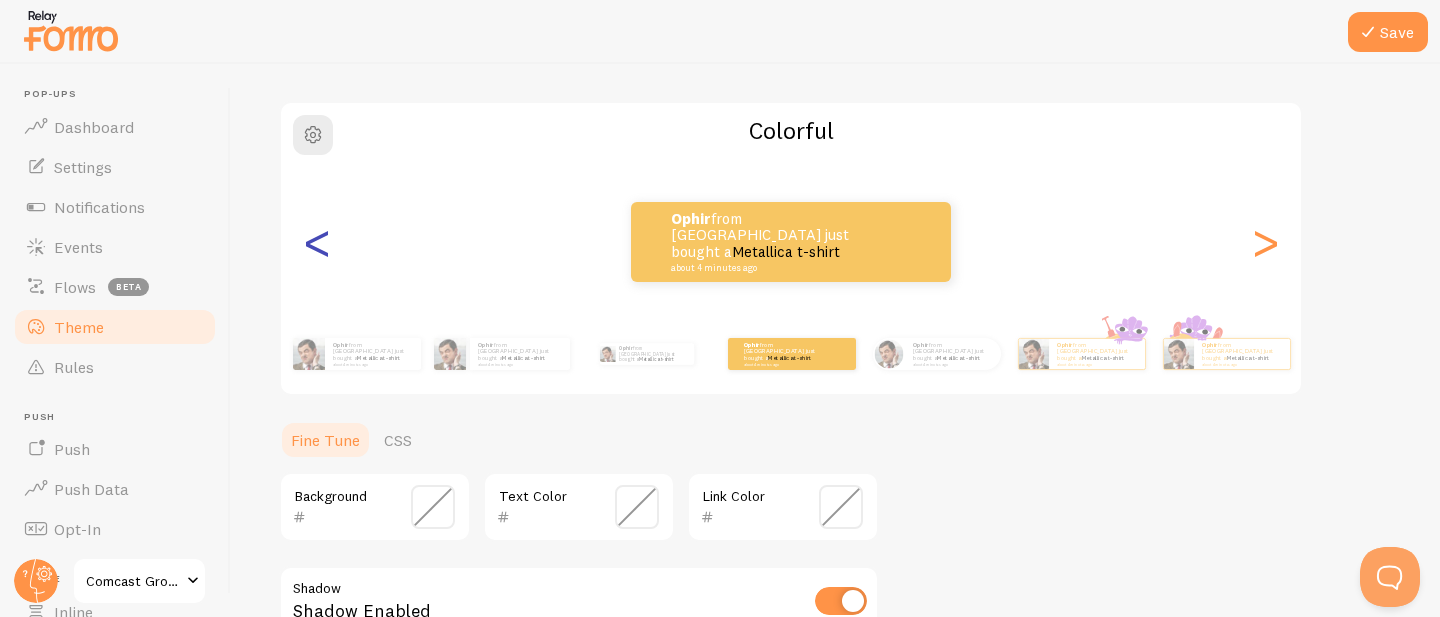 click on "<" at bounding box center [317, 242] 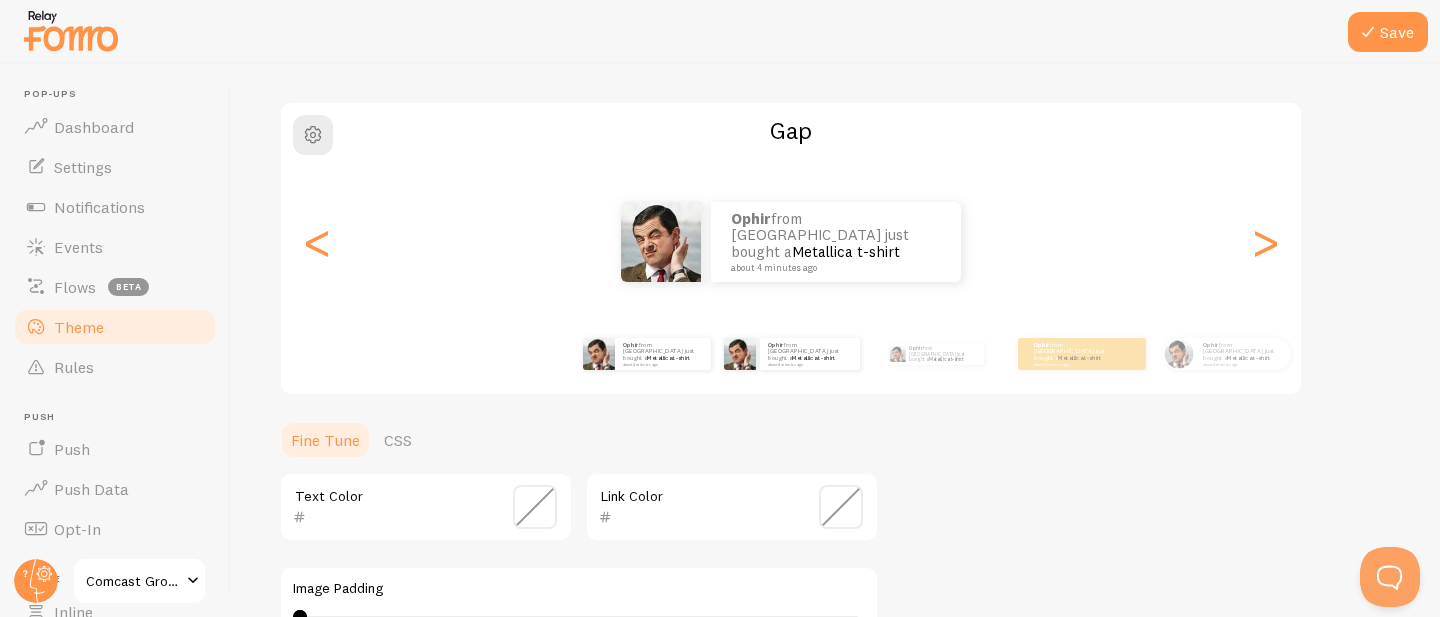 click on "Ophir  from Israel just bought a  Metallica t-shirt   about 4 minutes ago" at bounding box center [646, 354] 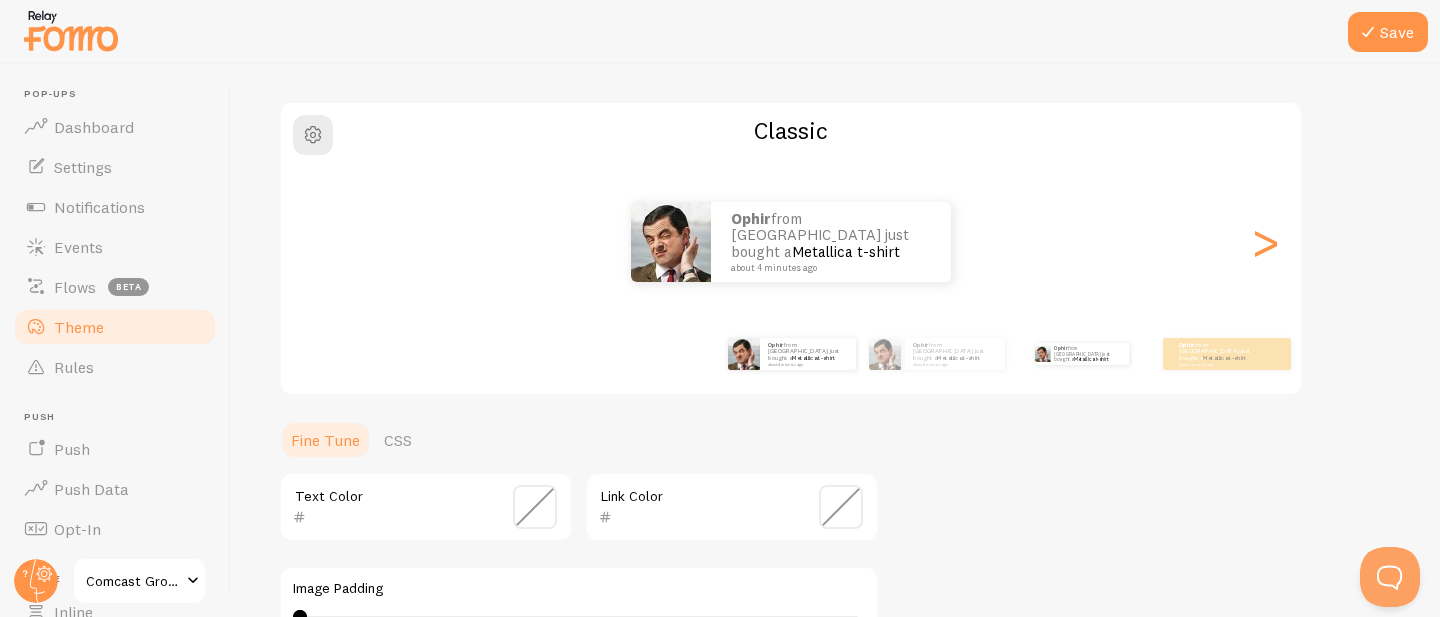 click on "Ophir  from Israel just bought a  Metallica t-shirt   about 4 minutes ago" at bounding box center (1081, 354) 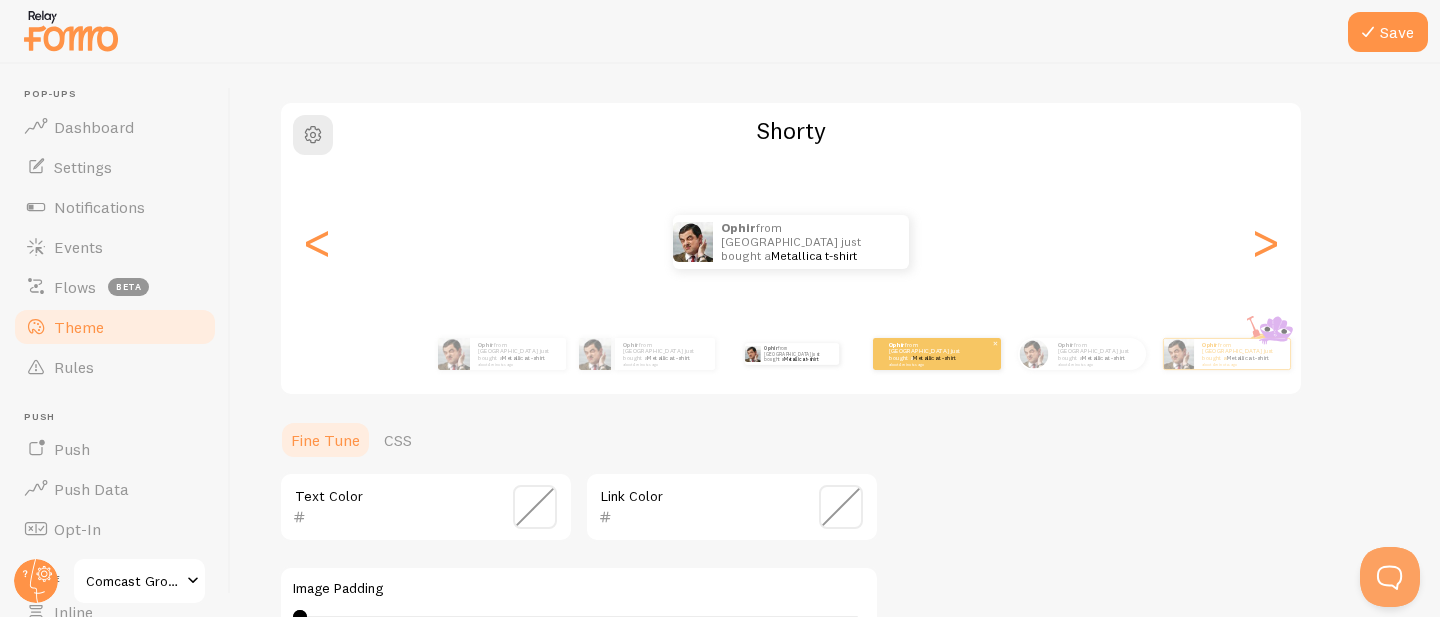 click on "Ophir  from Israel just bought a  Metallica t-shirt   about 4 minutes ago" at bounding box center [937, 354] 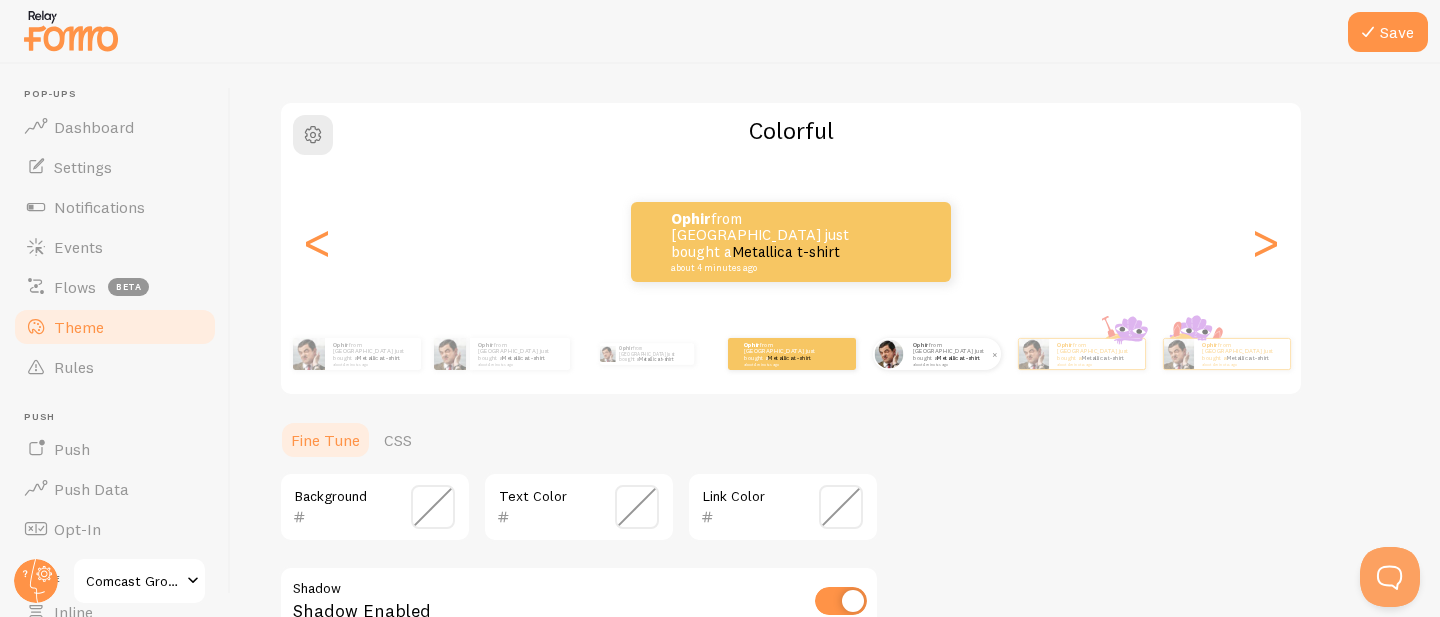 click on "Ophir  from Israel just bought a  Metallica t-shirt   about 4 minutes ago" at bounding box center (953, 353) 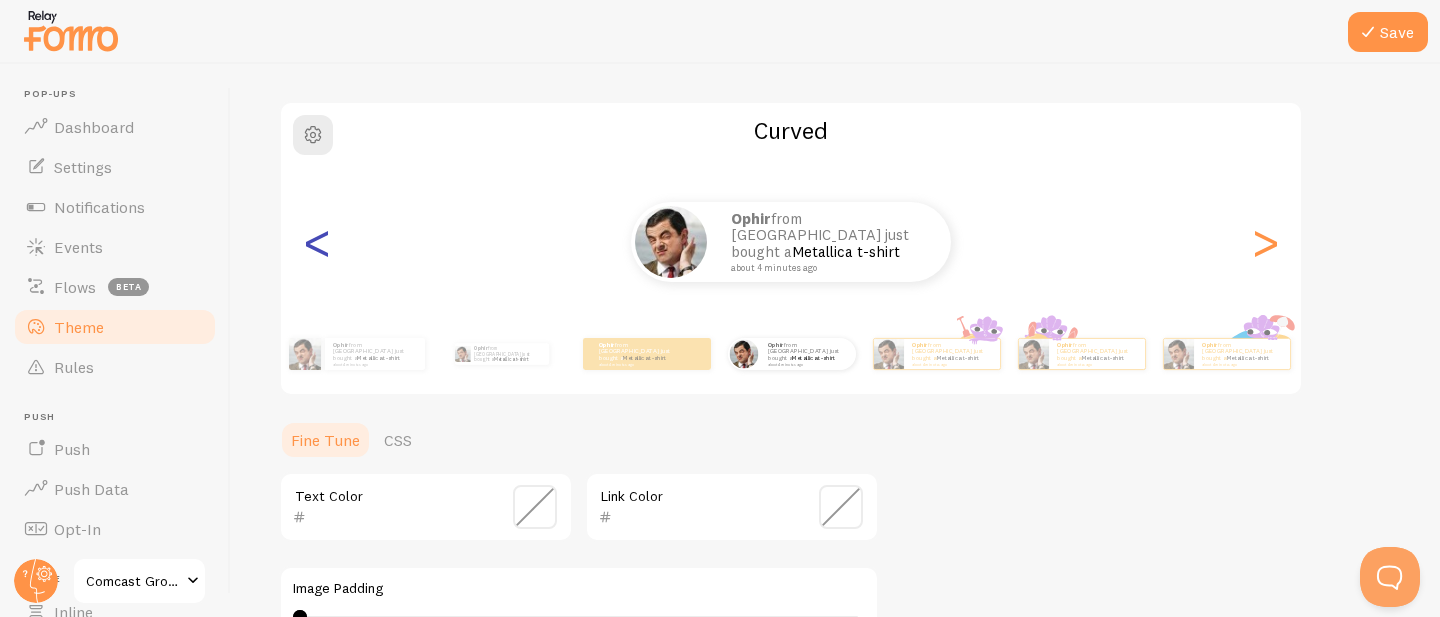 click on "<" at bounding box center (317, 242) 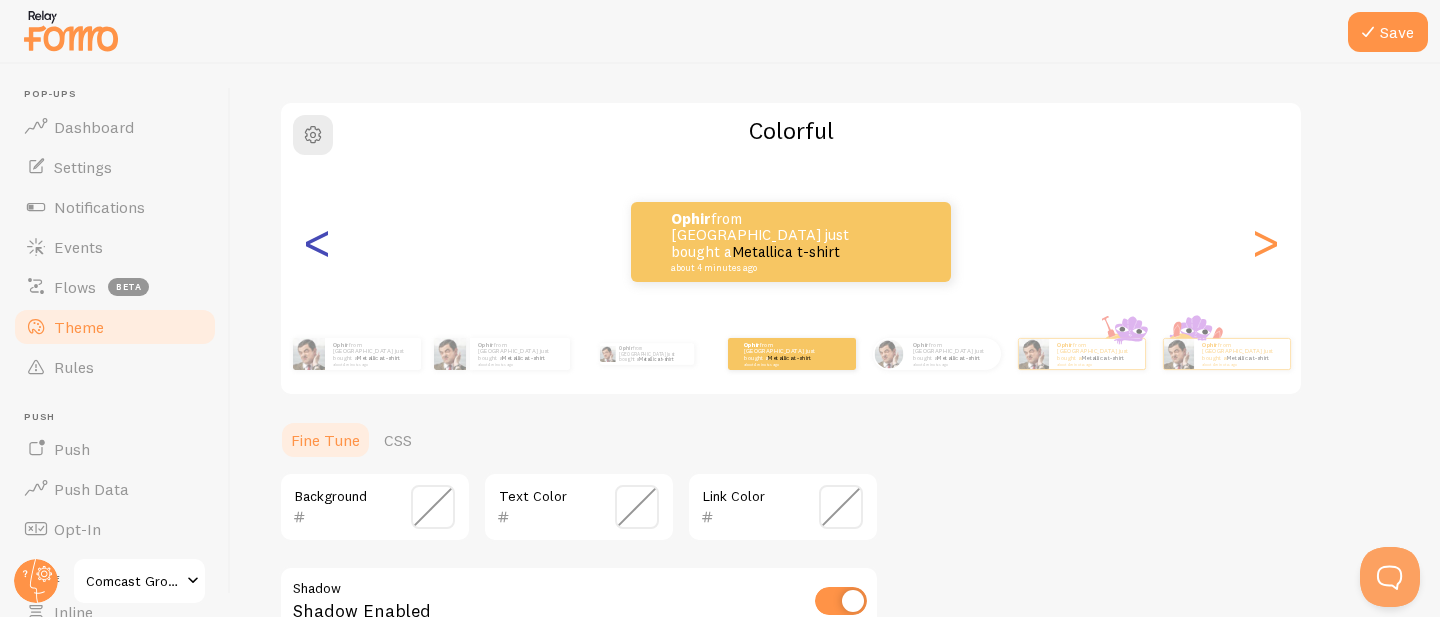click on "<" at bounding box center [317, 242] 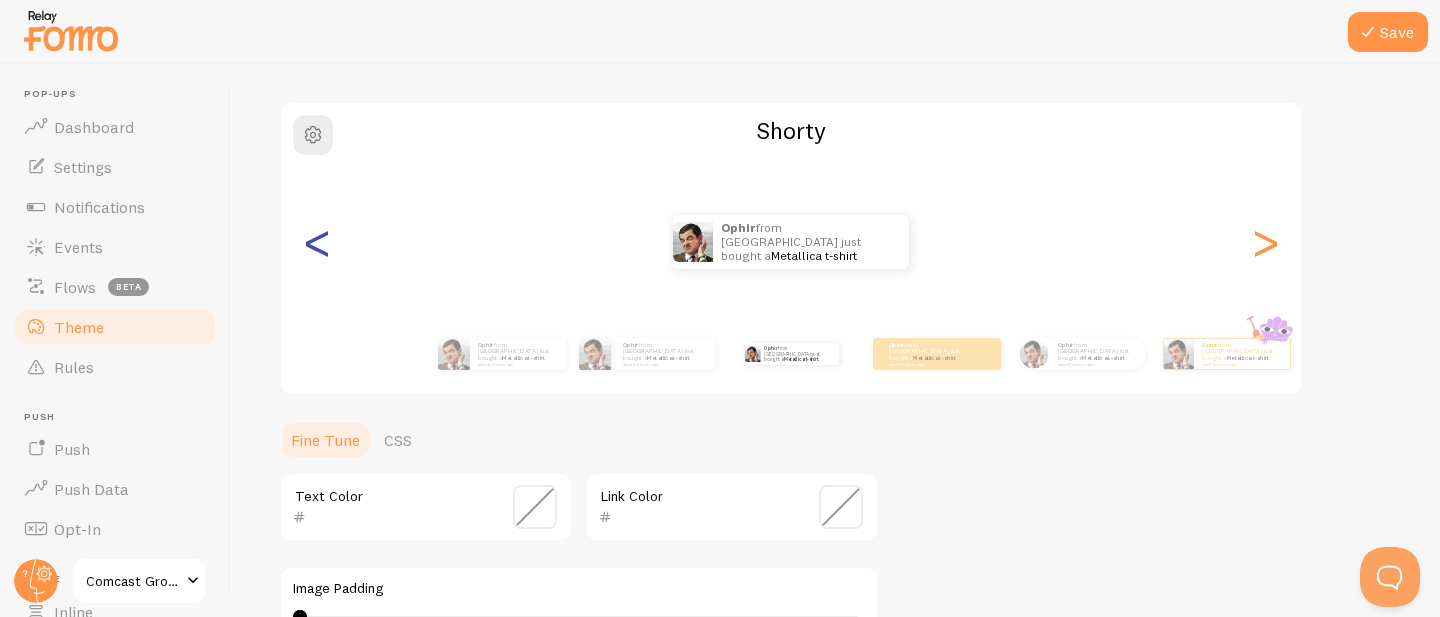 click on "<" at bounding box center [317, 242] 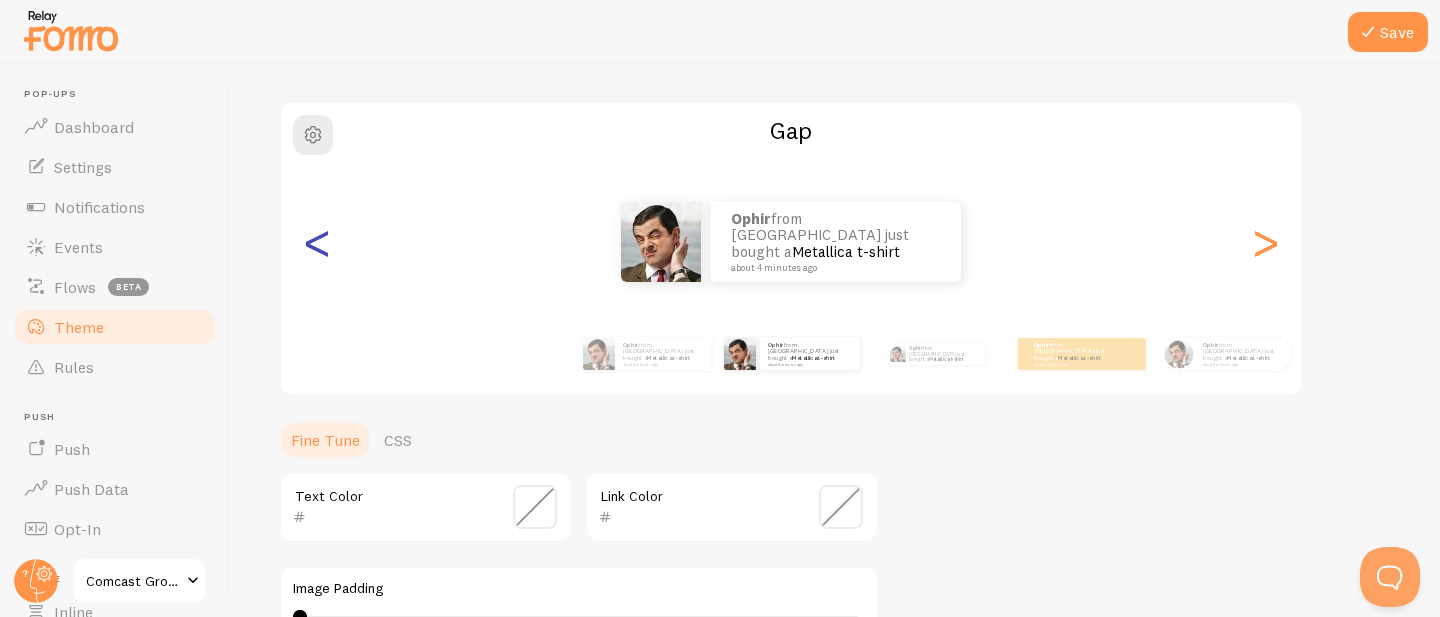 click on "<" at bounding box center [317, 242] 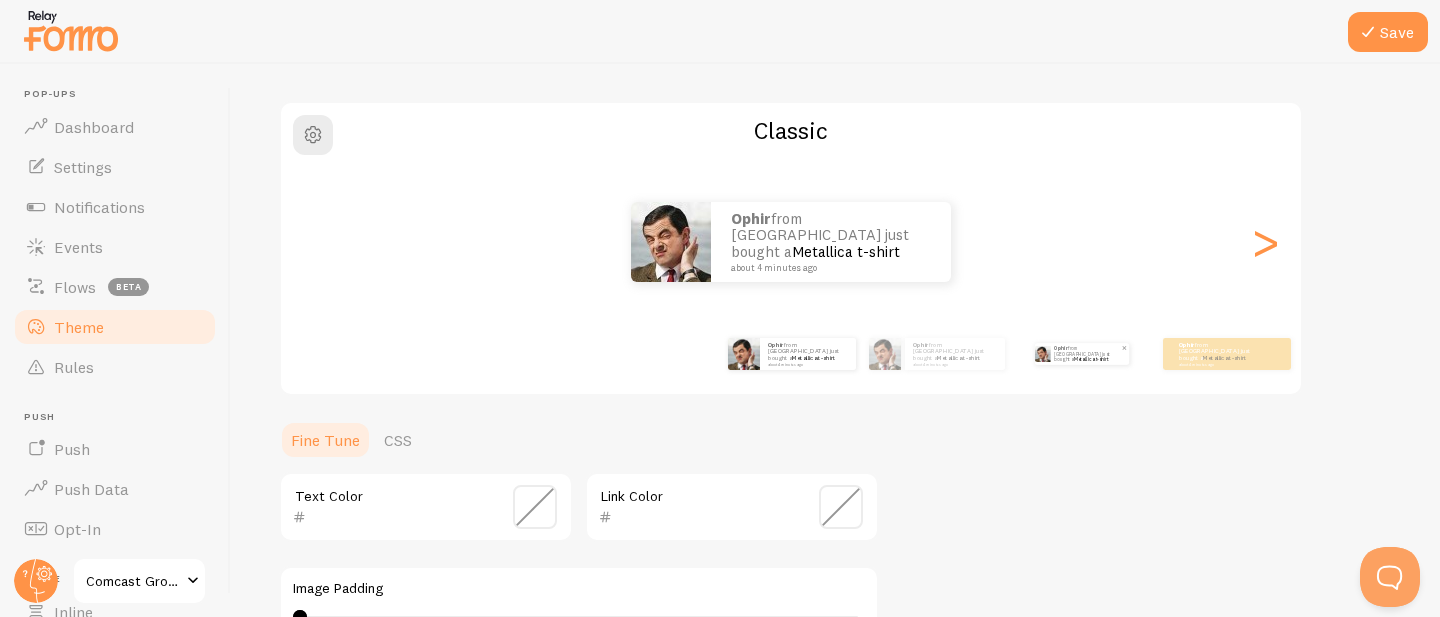 click on "Ophir  from Israel just bought a  Metallica t-shirt   about 4 minutes ago" at bounding box center (1087, 354) 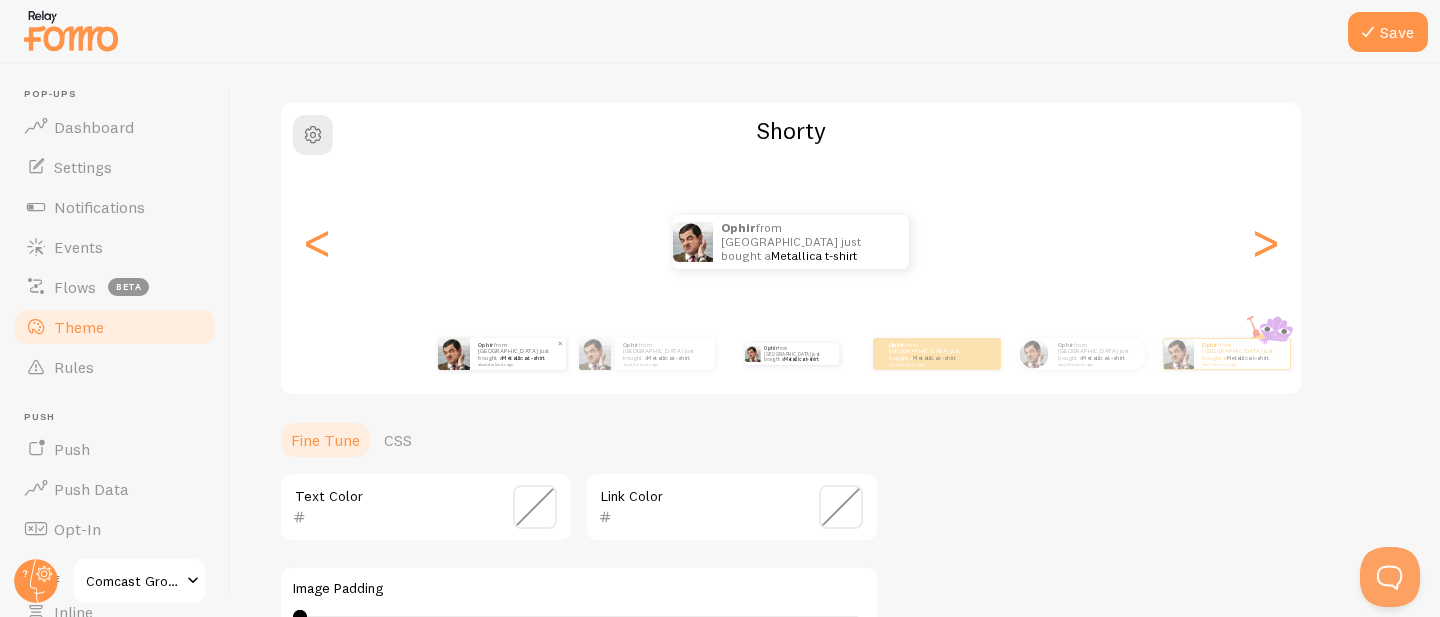 click on "Ophir  from Israel just bought a  Metallica t-shirt   about 4 minutes ago" at bounding box center [518, 353] 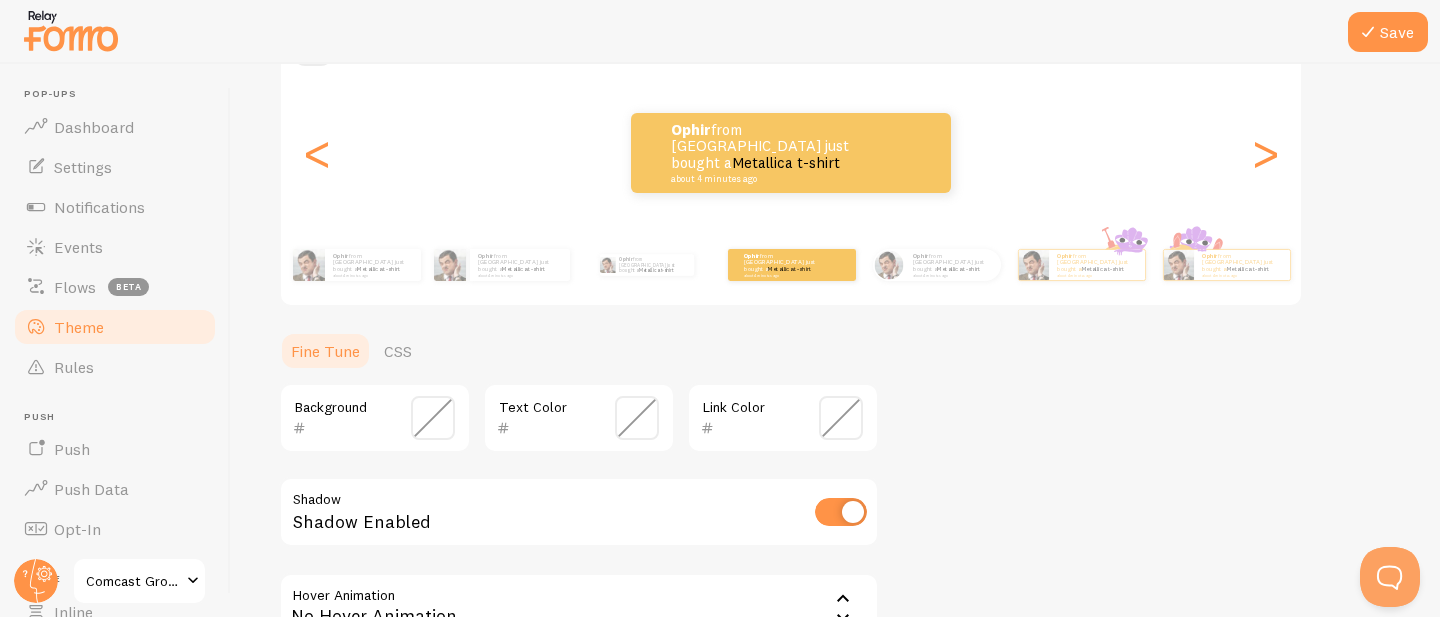 scroll, scrollTop: 235, scrollLeft: 0, axis: vertical 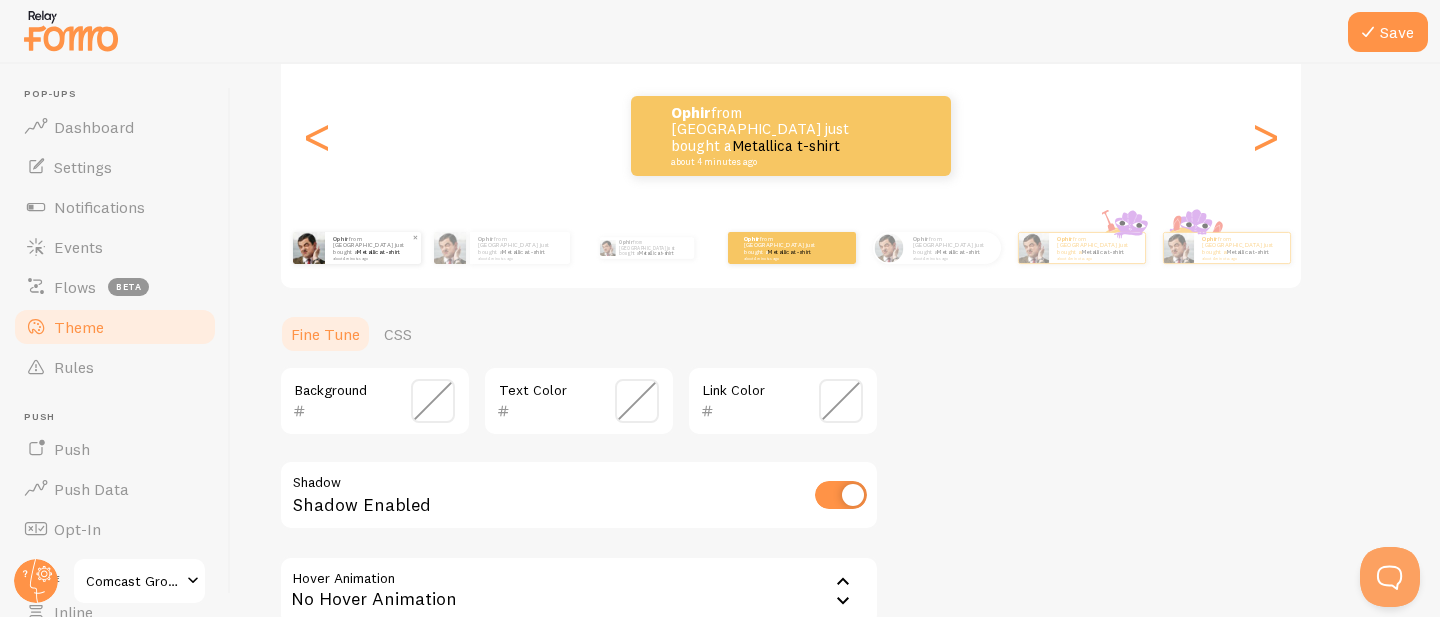 click on "Ophir  from Israel just bought a  Metallica t-shirt   about 4 minutes ago" at bounding box center (373, 248) 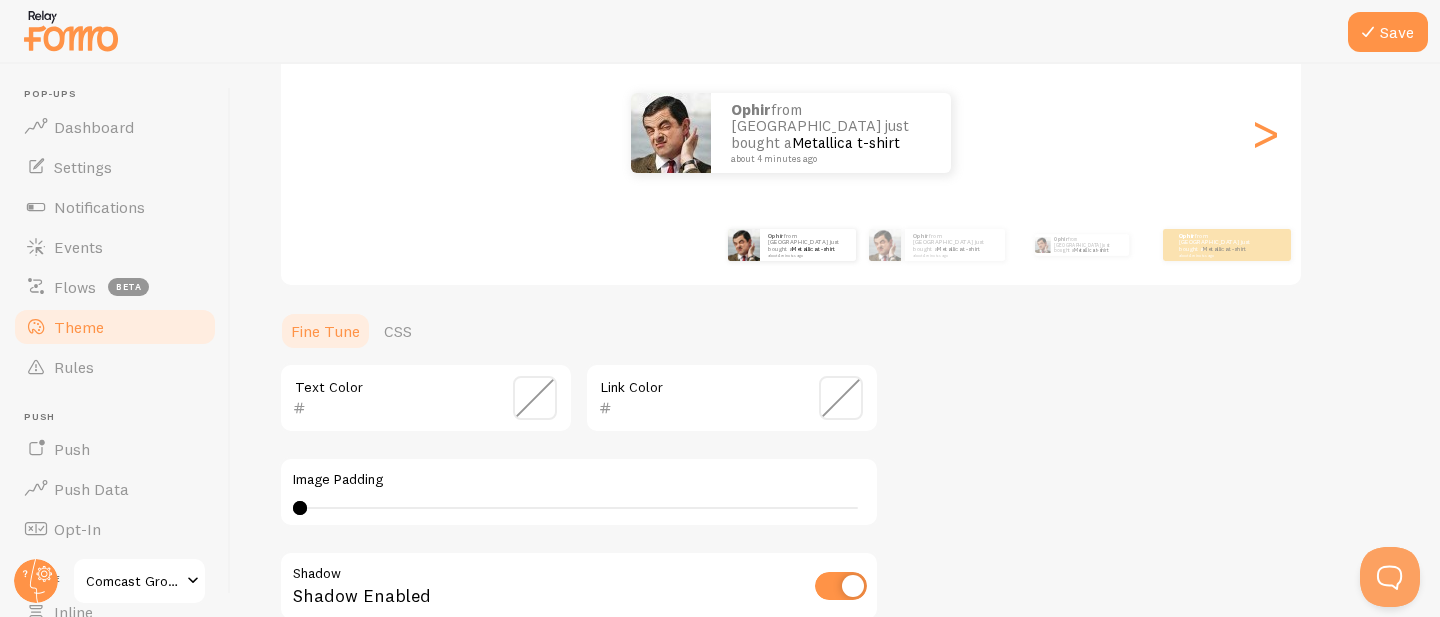scroll, scrollTop: 239, scrollLeft: 0, axis: vertical 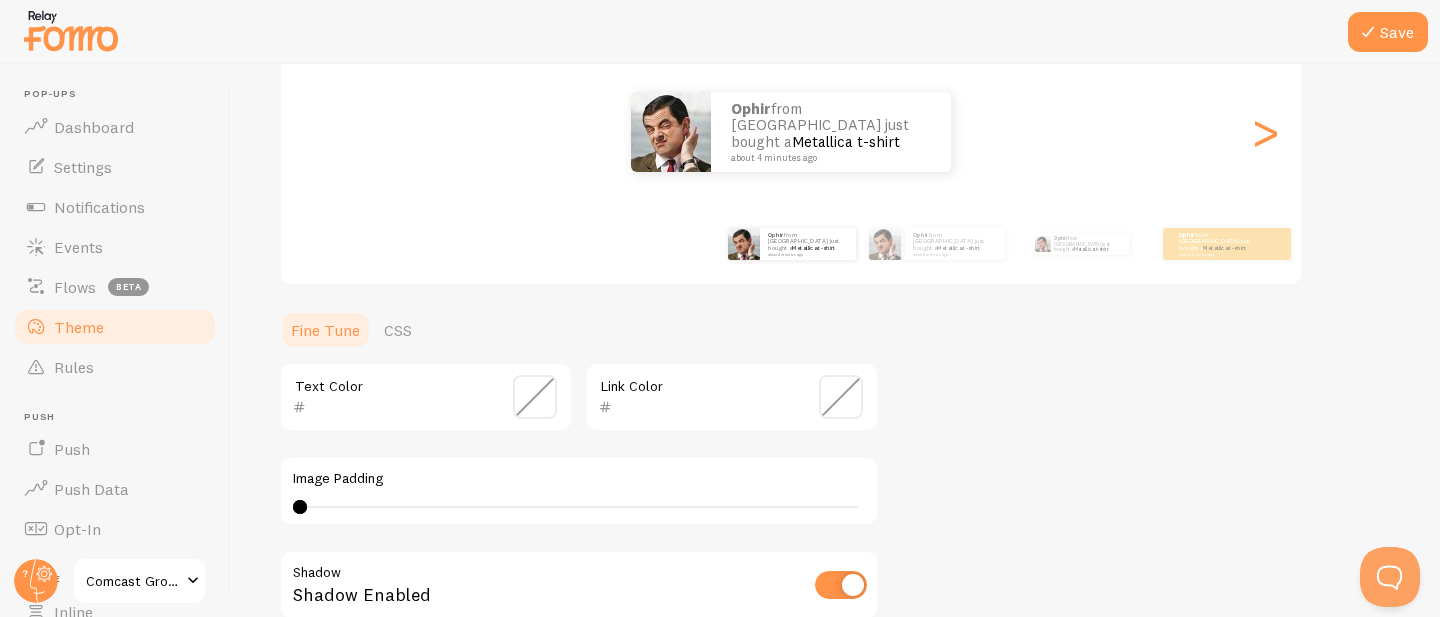 click at bounding box center [535, 397] 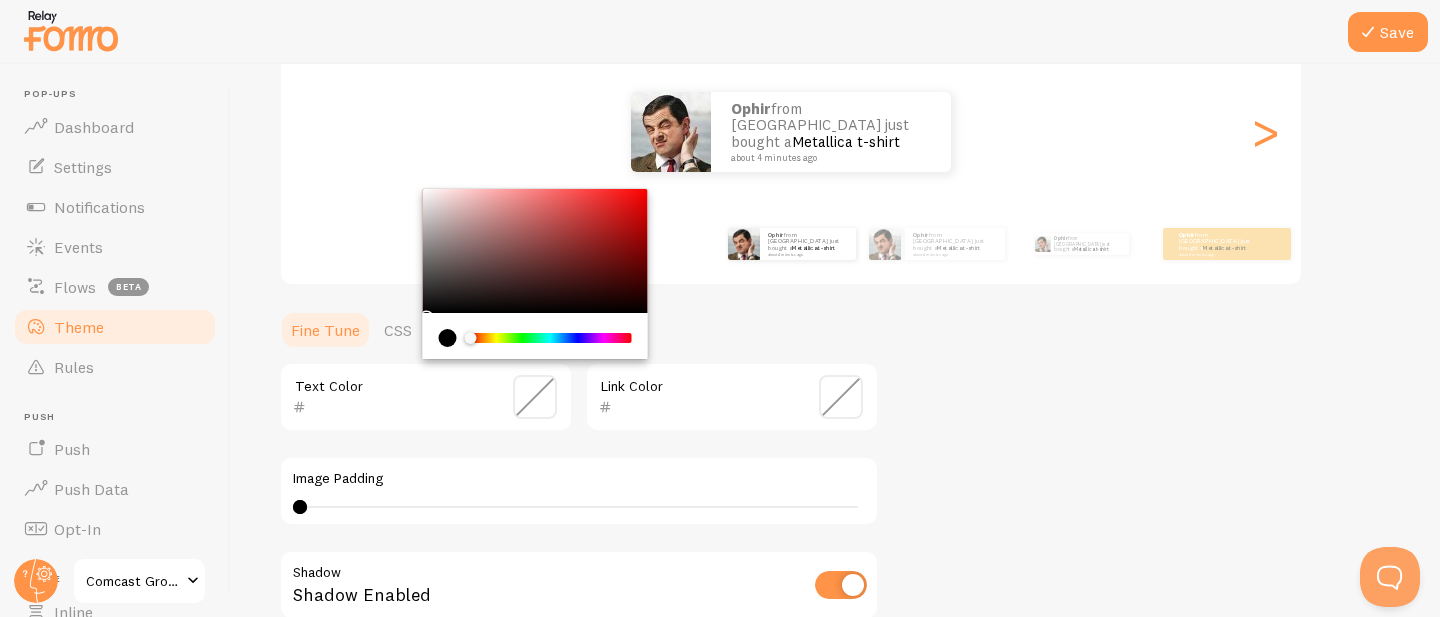 click on "Text Color" at bounding box center (426, 397) 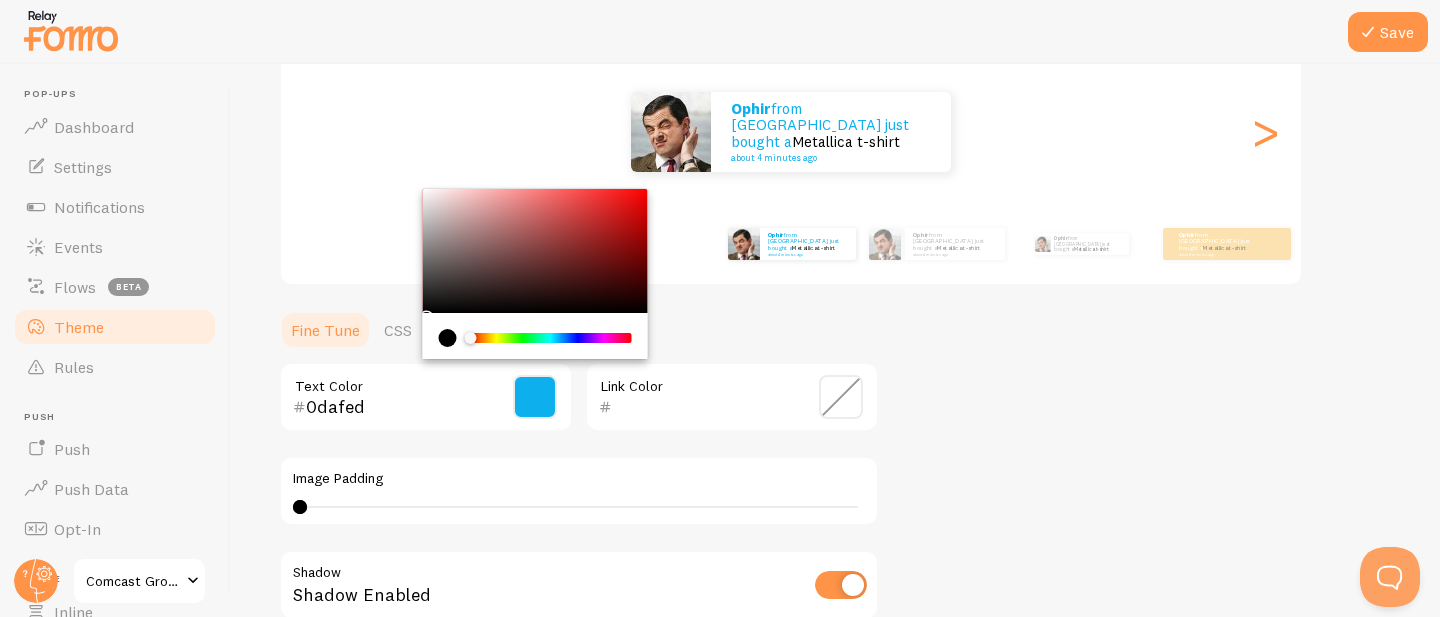 click on "Link Color" at bounding box center (732, 397) 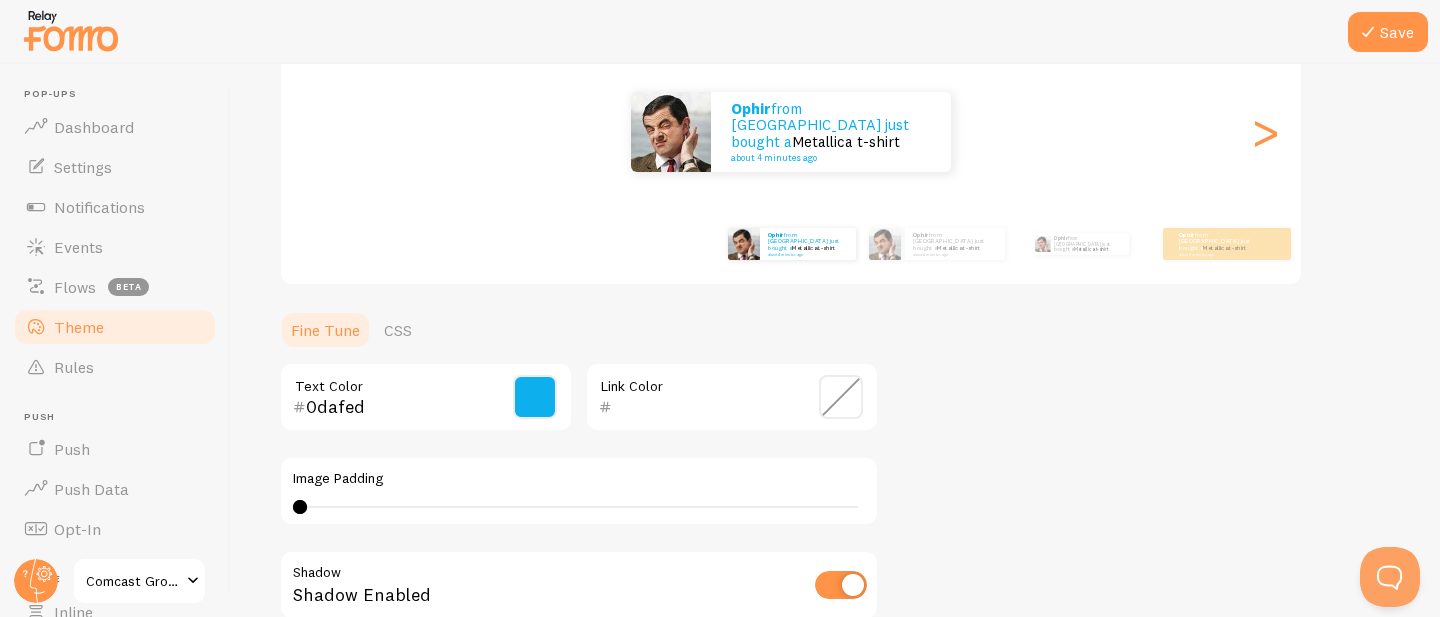 click at bounding box center [535, 397] 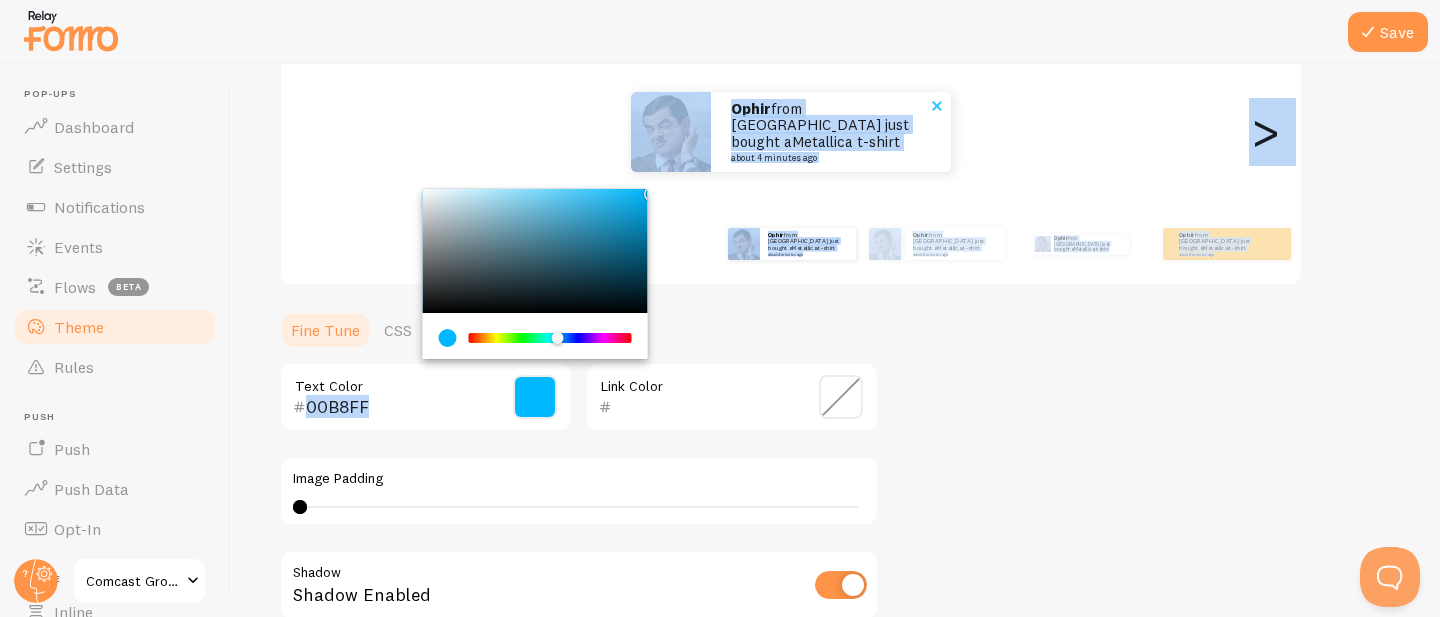 drag, startPoint x: 616, startPoint y: 207, endPoint x: 697, endPoint y: 166, distance: 90.78546 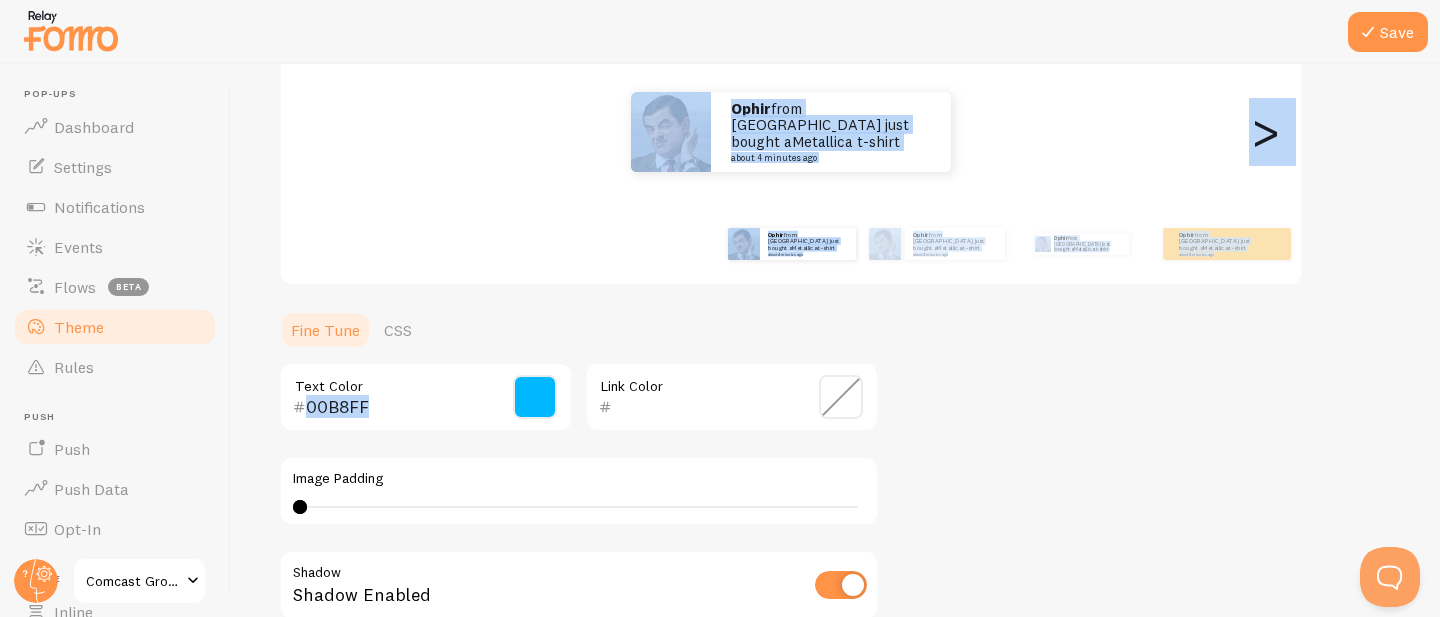 click at bounding box center [535, 397] 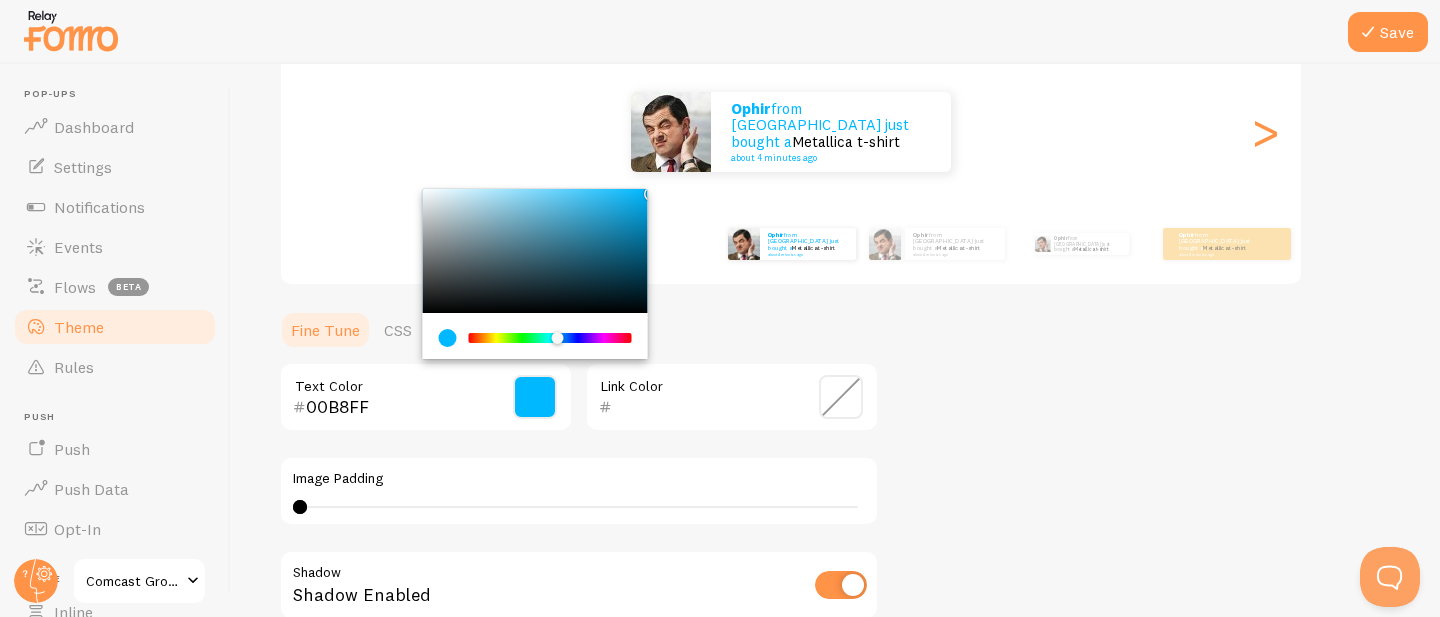 click at bounding box center [535, 251] 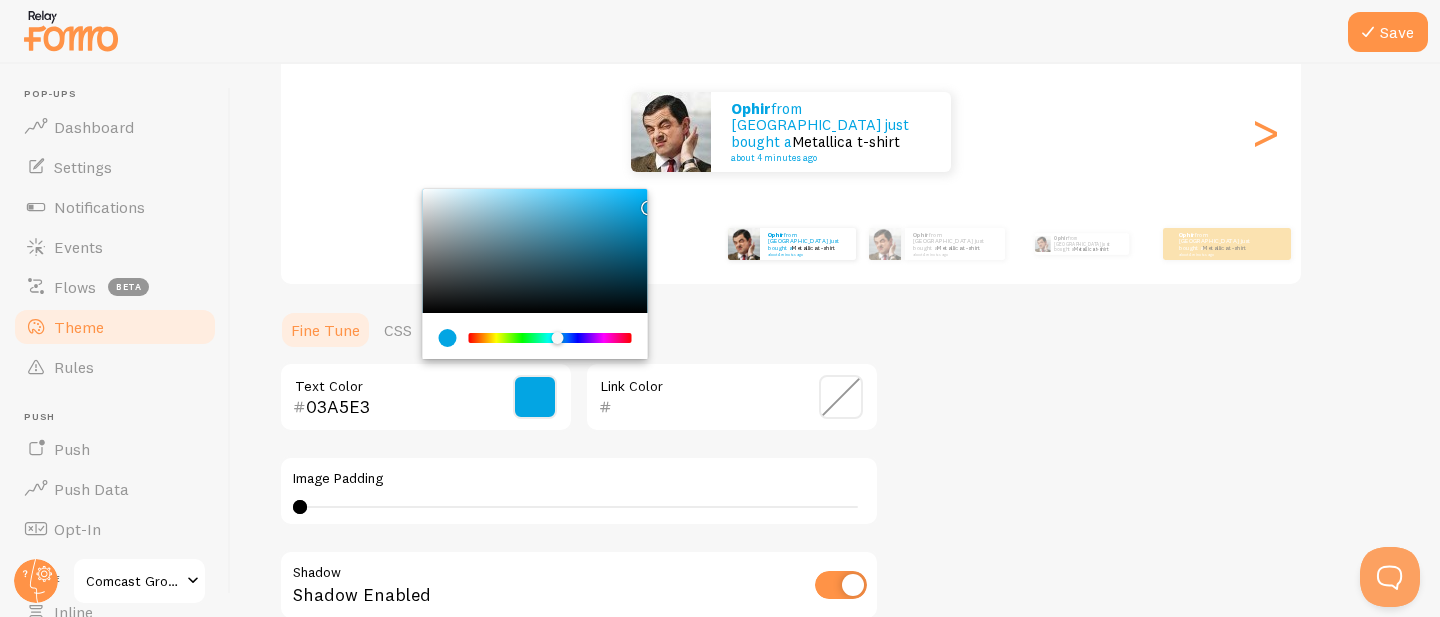 drag, startPoint x: 637, startPoint y: 222, endPoint x: 645, endPoint y: 202, distance: 21.540659 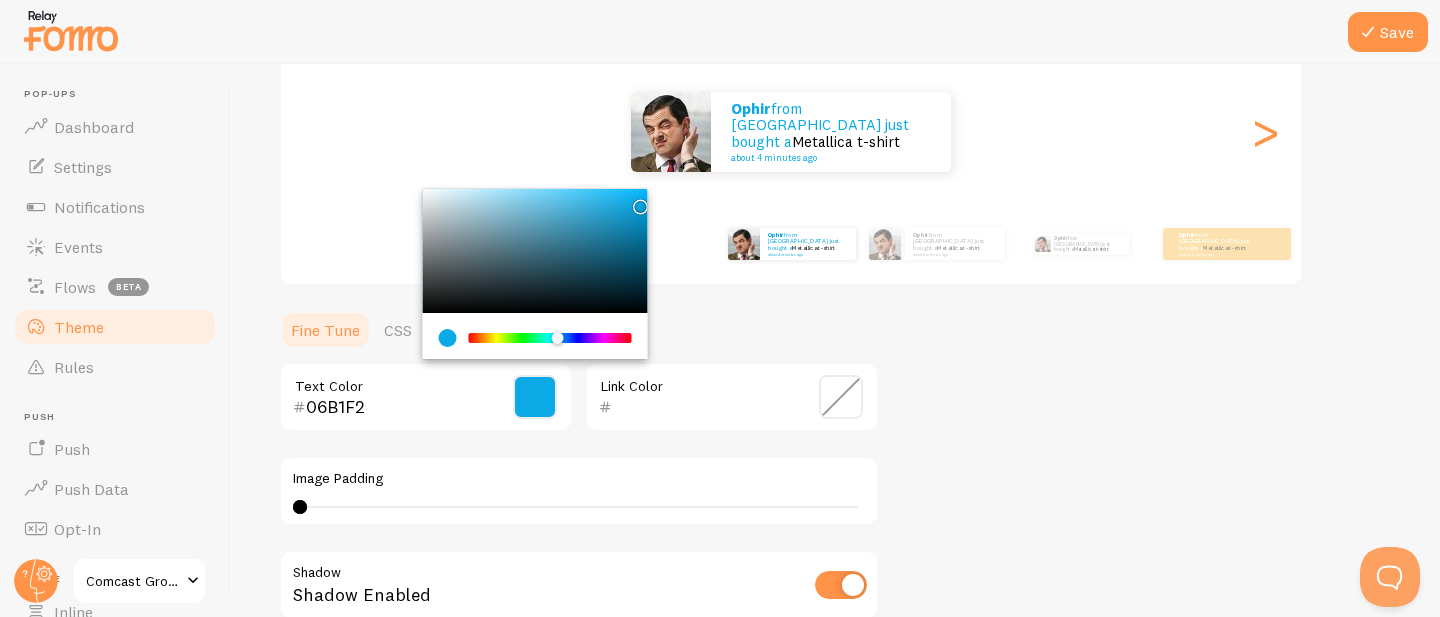 type on "06B4F6" 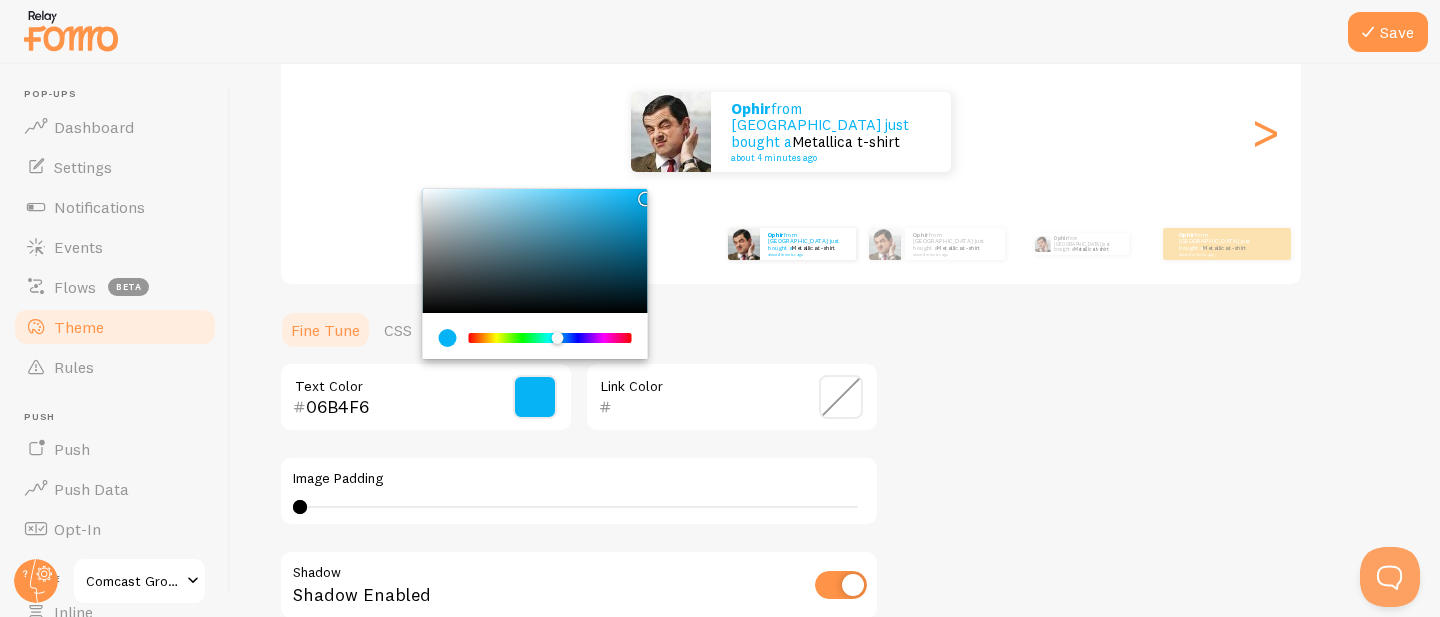 click at bounding box center (535, 251) 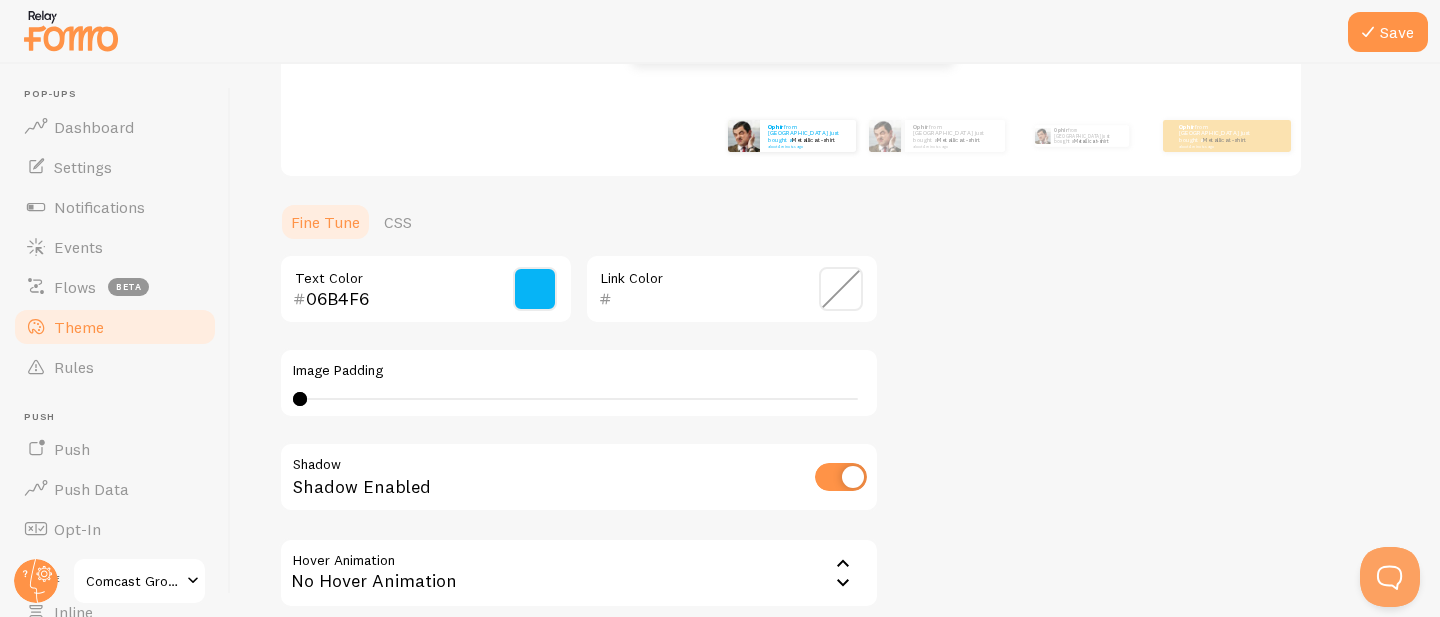 scroll, scrollTop: 233, scrollLeft: 0, axis: vertical 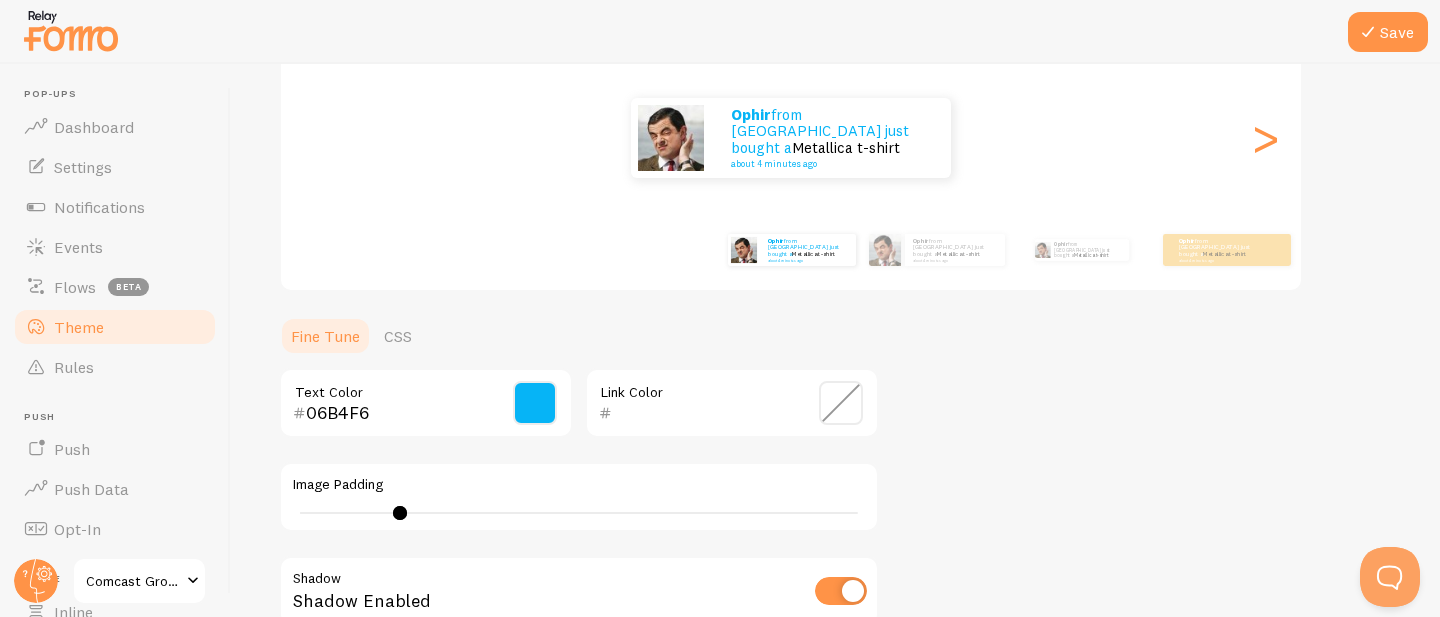 type on "0" 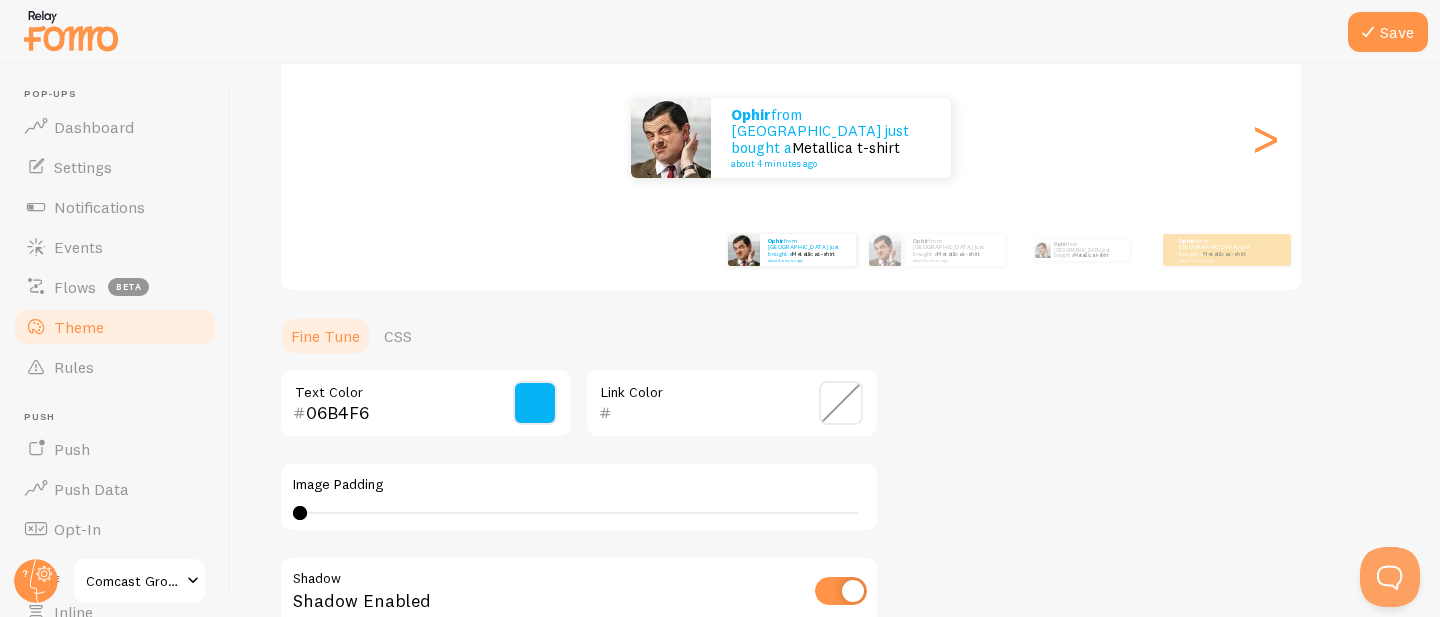 drag, startPoint x: 303, startPoint y: 507, endPoint x: 210, endPoint y: 511, distance: 93.08598 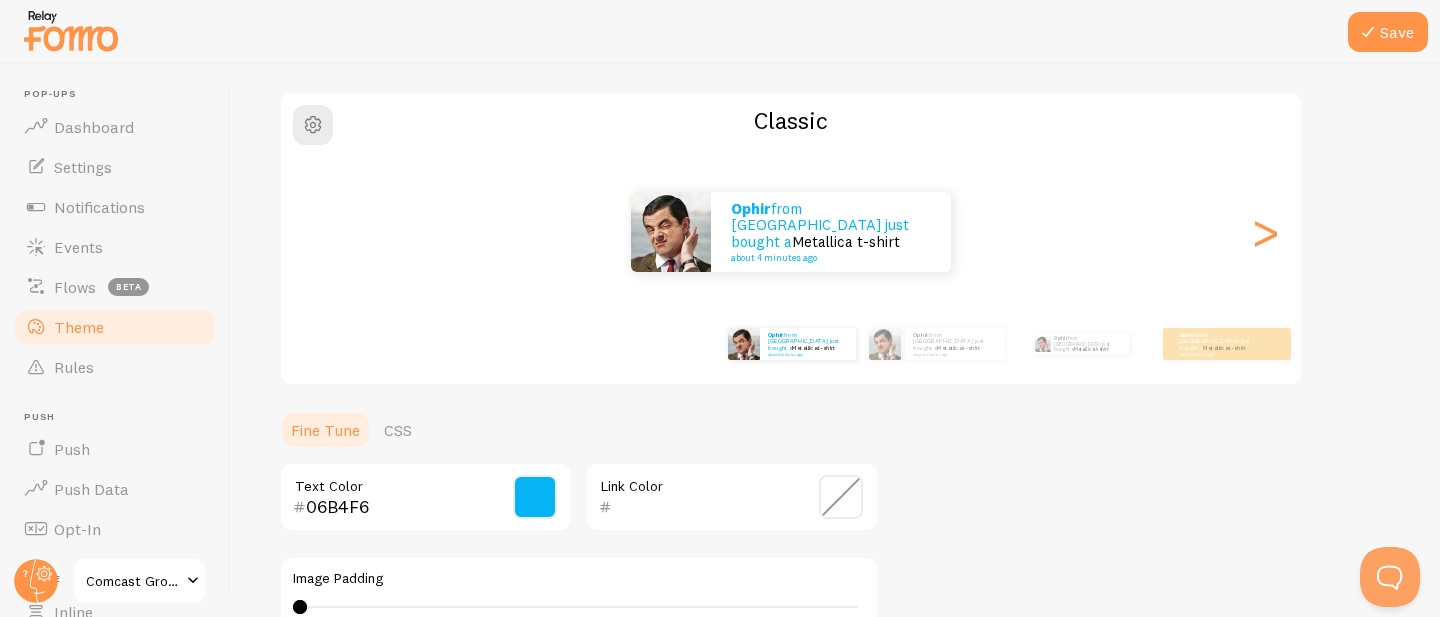 scroll, scrollTop: 424, scrollLeft: 0, axis: vertical 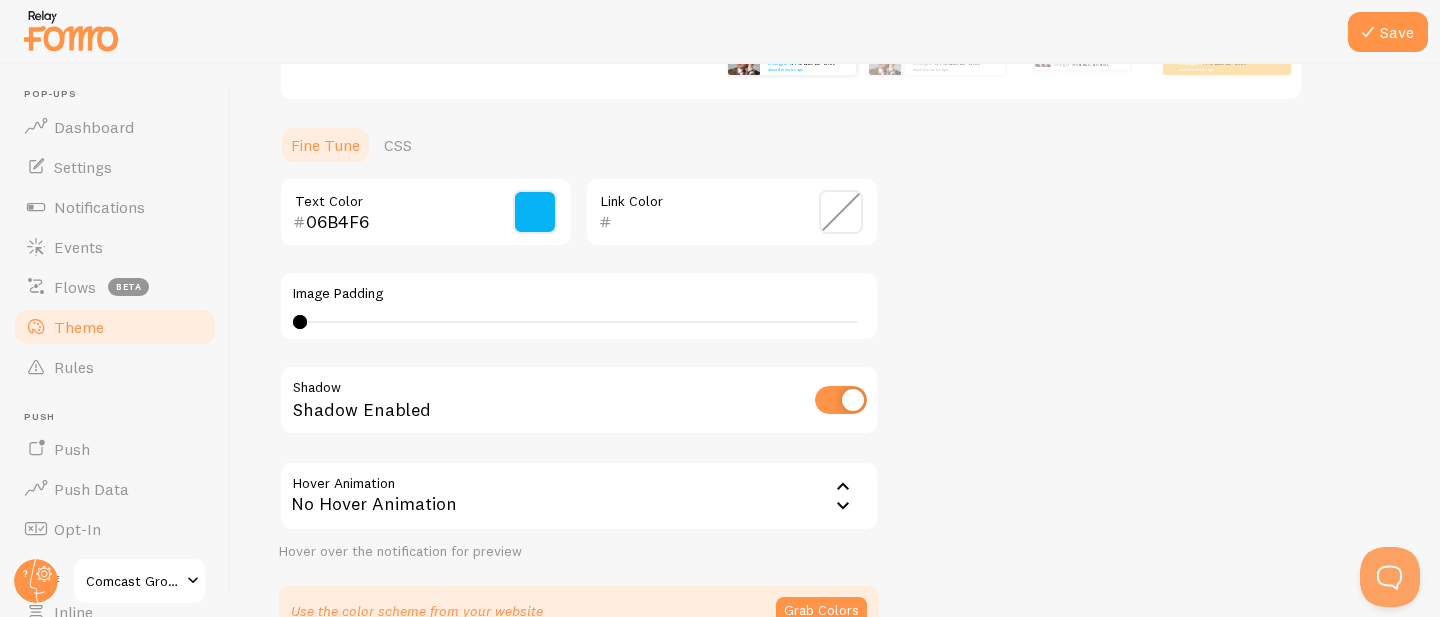 click on "No Hover Animation" at bounding box center (579, 496) 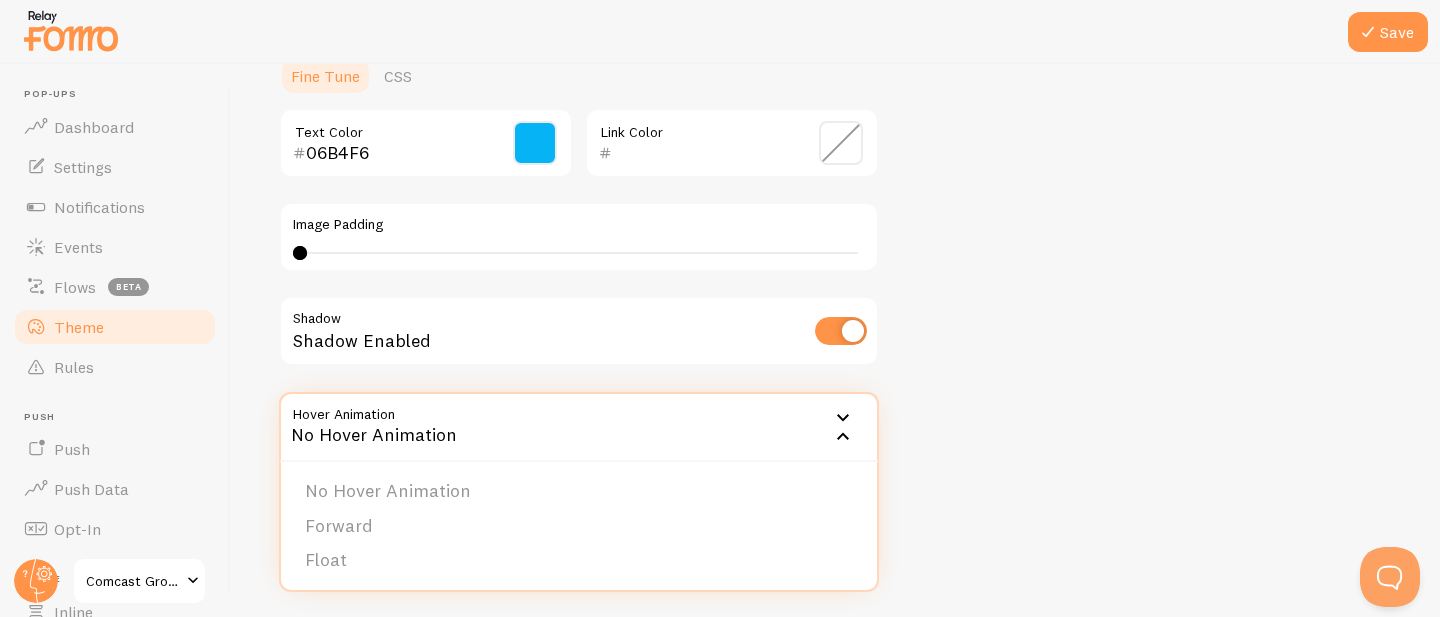 scroll, scrollTop: 494, scrollLeft: 0, axis: vertical 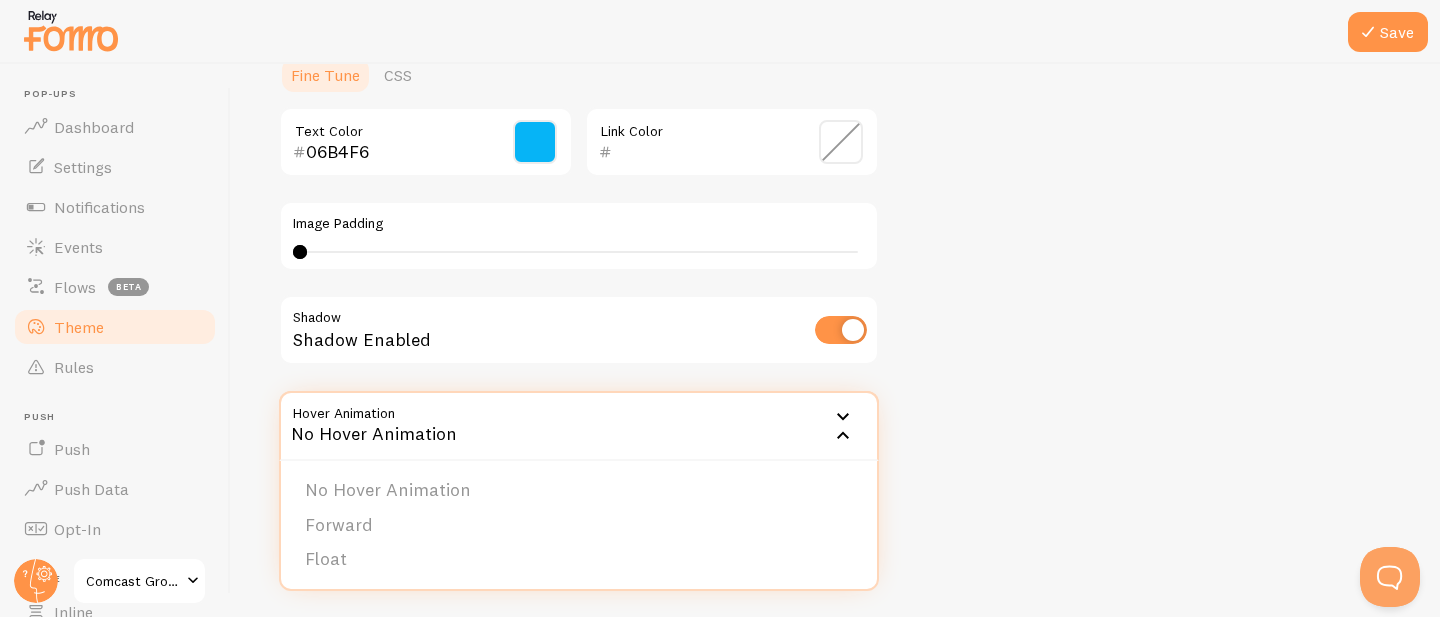 click on "Theme
Choose a theme for your notifications
Classic
Ophir  from Israel just bought a  Metallica t-shirt   about 4 minutes ago Ophir  from Israel just bought a  Metallica t-shirt   about 4 minutes ago Ophir  from Israel just bought a  Metallica t-shirt   about 4 minutes ago Ophir  from Israel just bought a  Metallica t-shirt   about 4 minutes ago Ophir  from Israel just bought a  Metallica t-shirt   about 4 minutes ago Ophir  from Israel just bought a  Metallica t-shirt   about 4 minutes ago Ophir  from Israel just bought a  Metallica t-shirt   about 4 minutes ago Ophir  from Israel just bought a  Metallica t-shirt   about 4 minutes ago Ophir  from Israel just bought a  Metallica t-shirt   about 4 minutes ago Ophir  from Israel just bought a  Metallica t-shirt   about 4 minutes ago Ophir  from Israel just bought a  Metallica t-shirt   about 4 minutes ago Ophir  from Israel just bought a  Metallica t-shirt   about 4 minutes ago Ophir Metallica t-shirt" at bounding box center [835, 92] 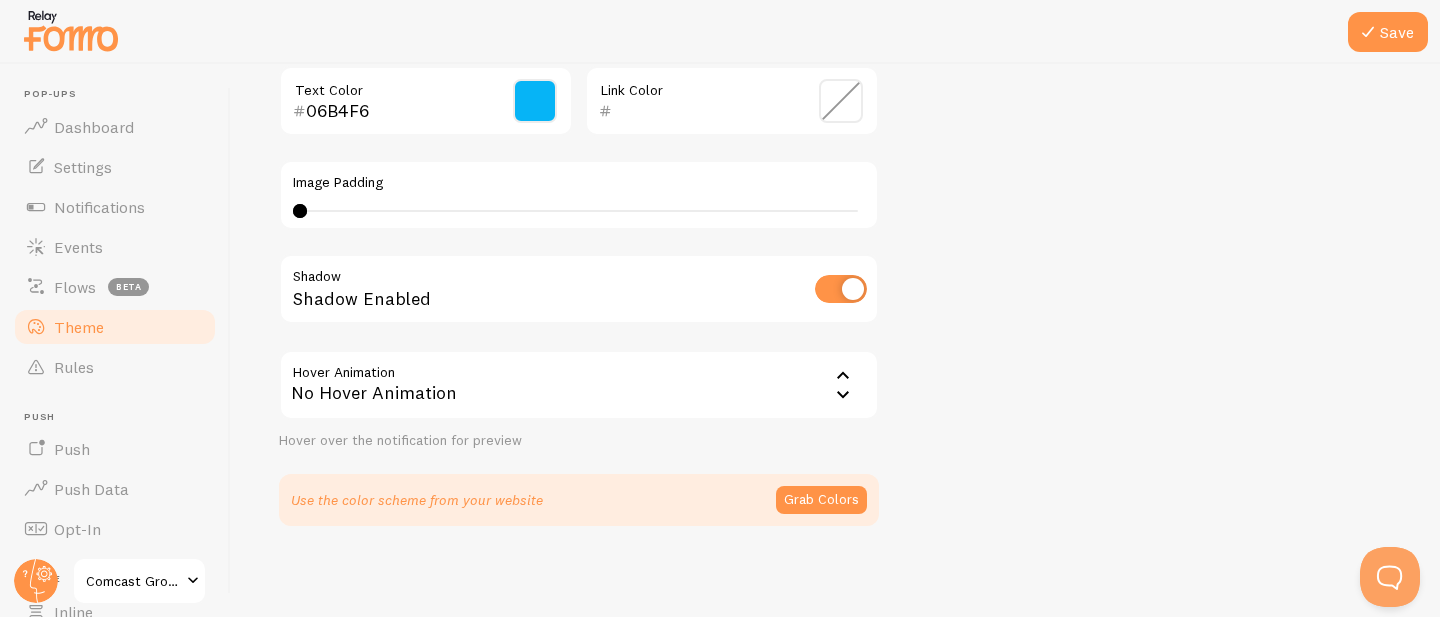 scroll, scrollTop: 540, scrollLeft: 0, axis: vertical 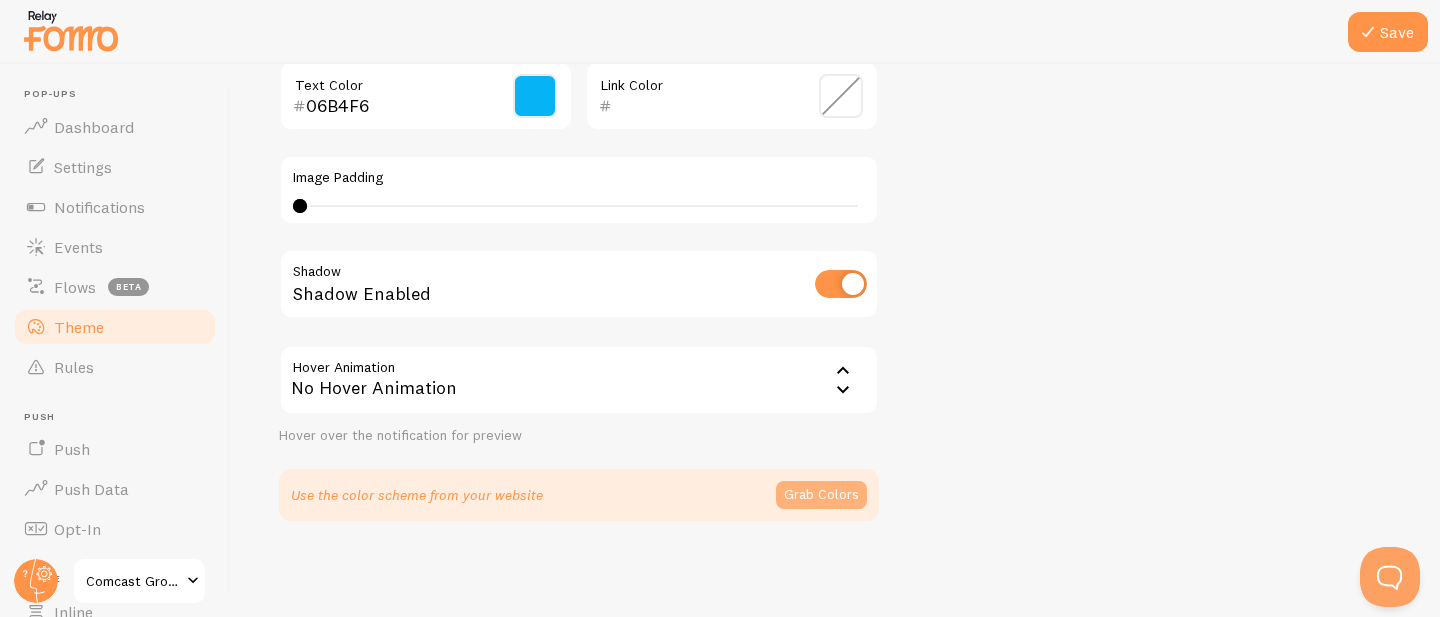 click on "Grab Colors" at bounding box center (821, 495) 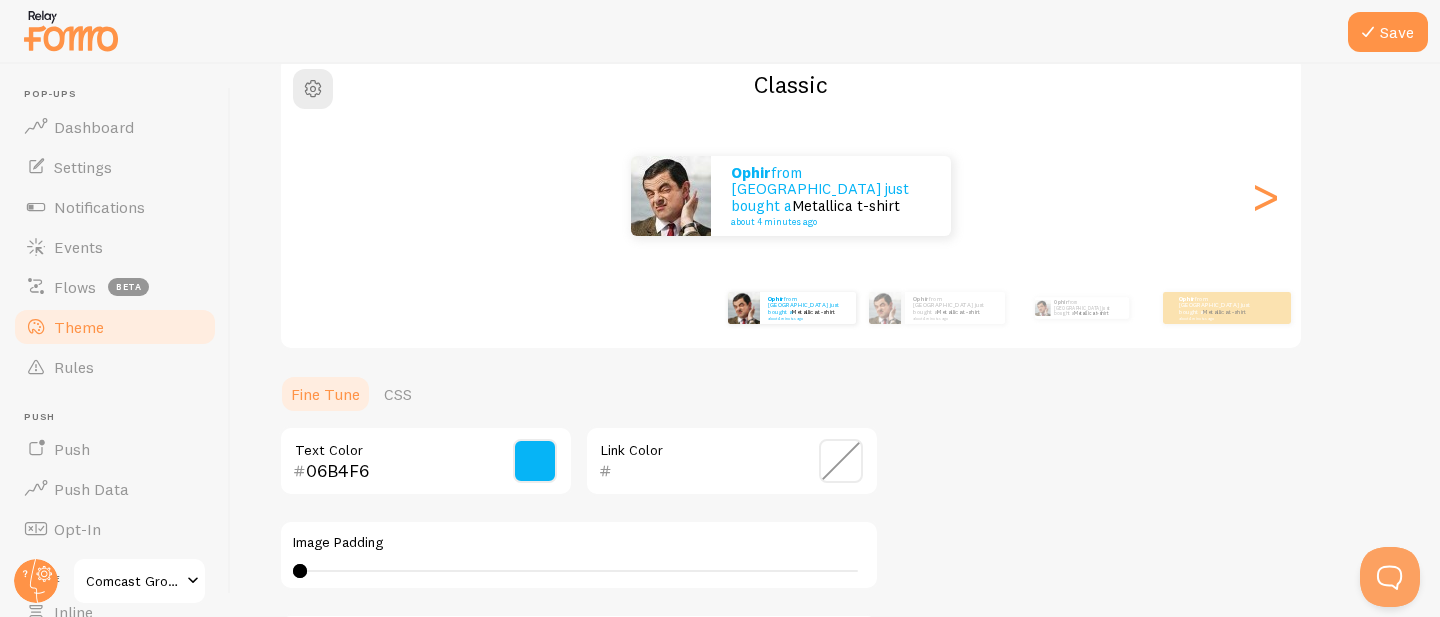 scroll, scrollTop: 201, scrollLeft: 0, axis: vertical 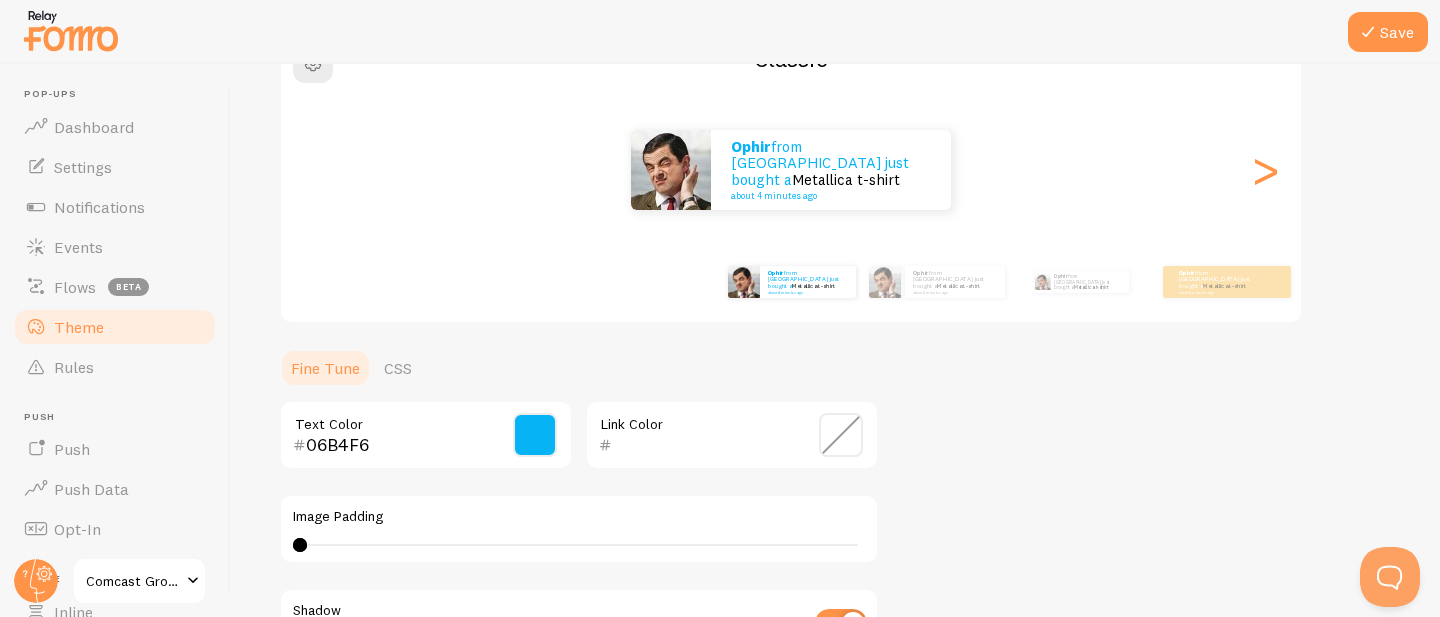 click at bounding box center [535, 435] 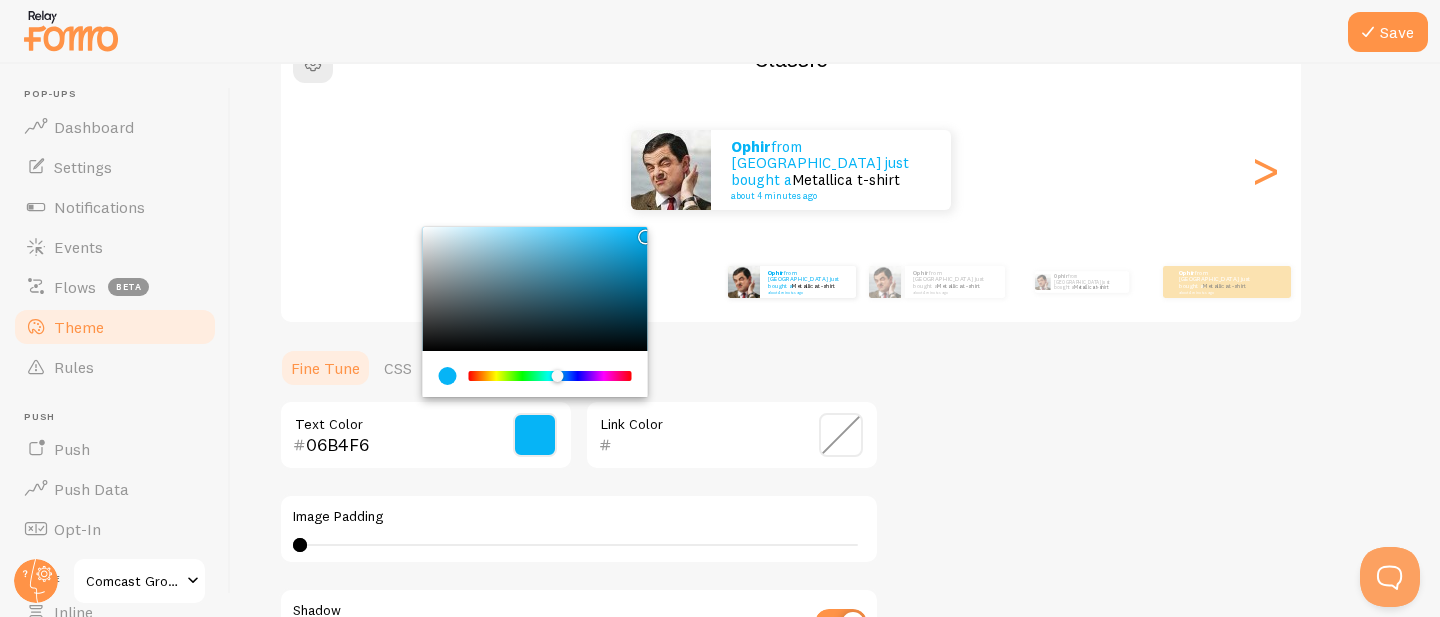 click on "06B4F6" at bounding box center (397, 445) 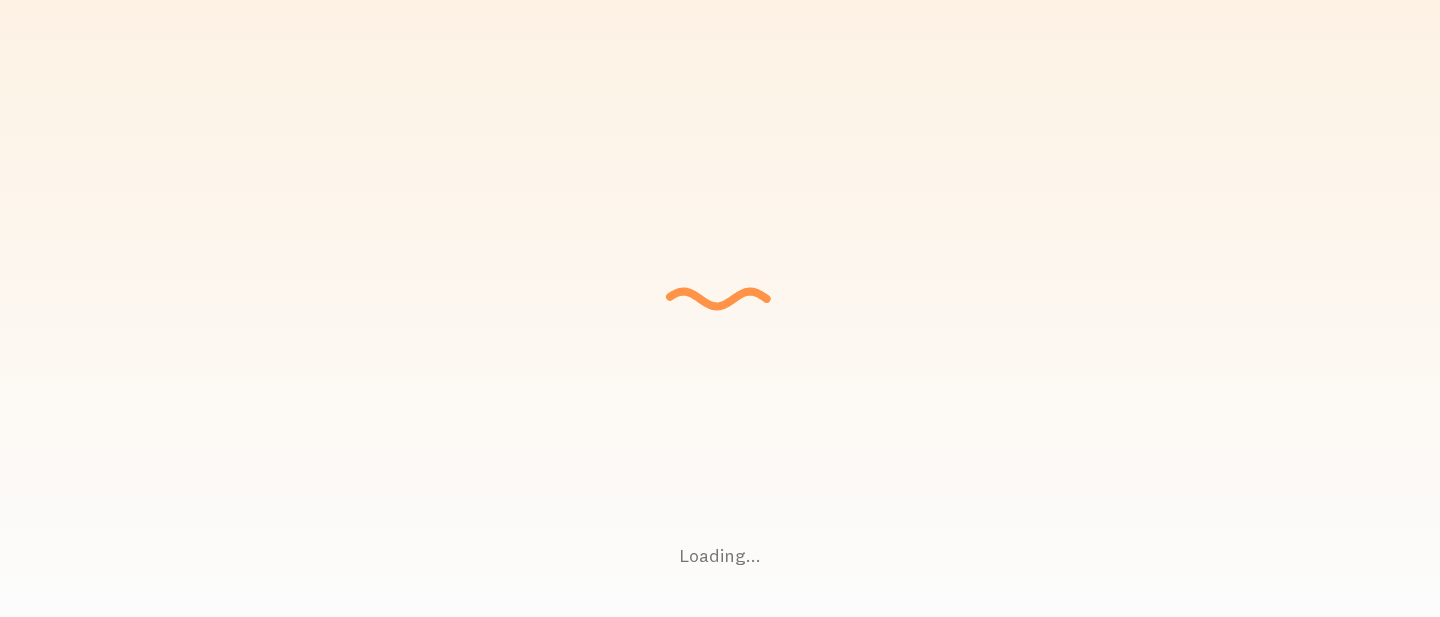 scroll, scrollTop: 0, scrollLeft: 0, axis: both 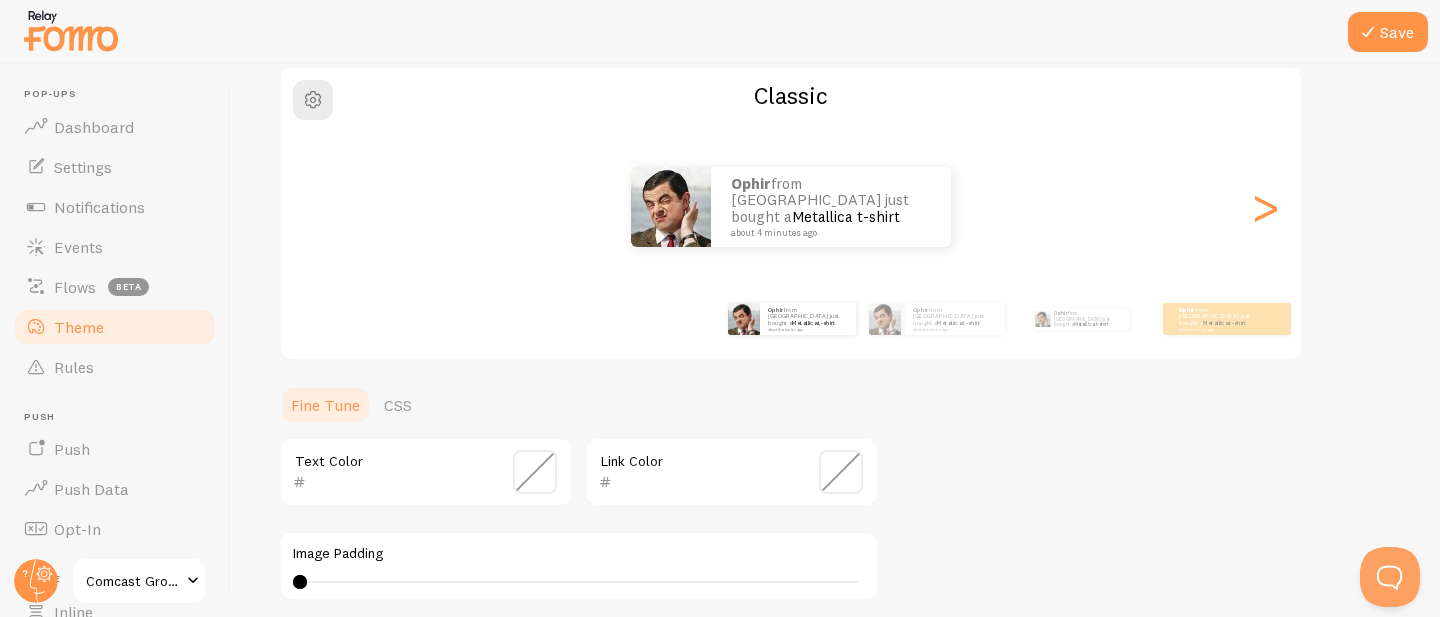 click at bounding box center (535, 472) 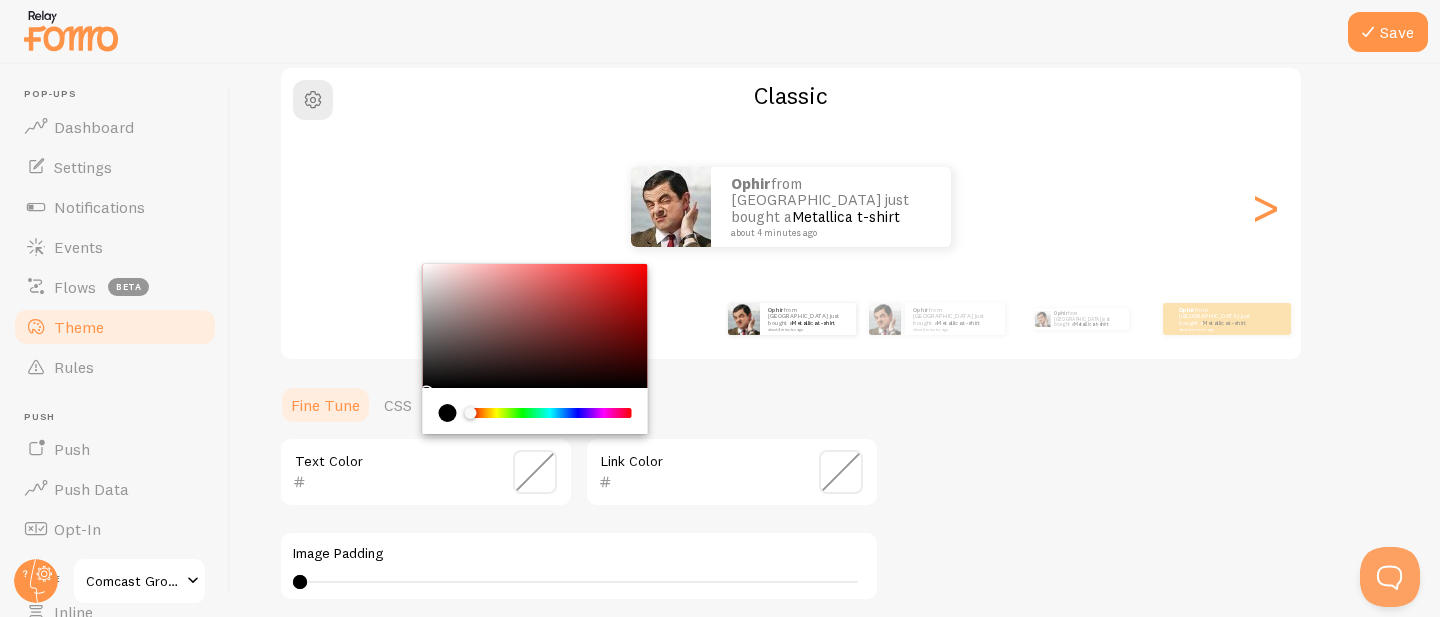 click at bounding box center [397, 482] 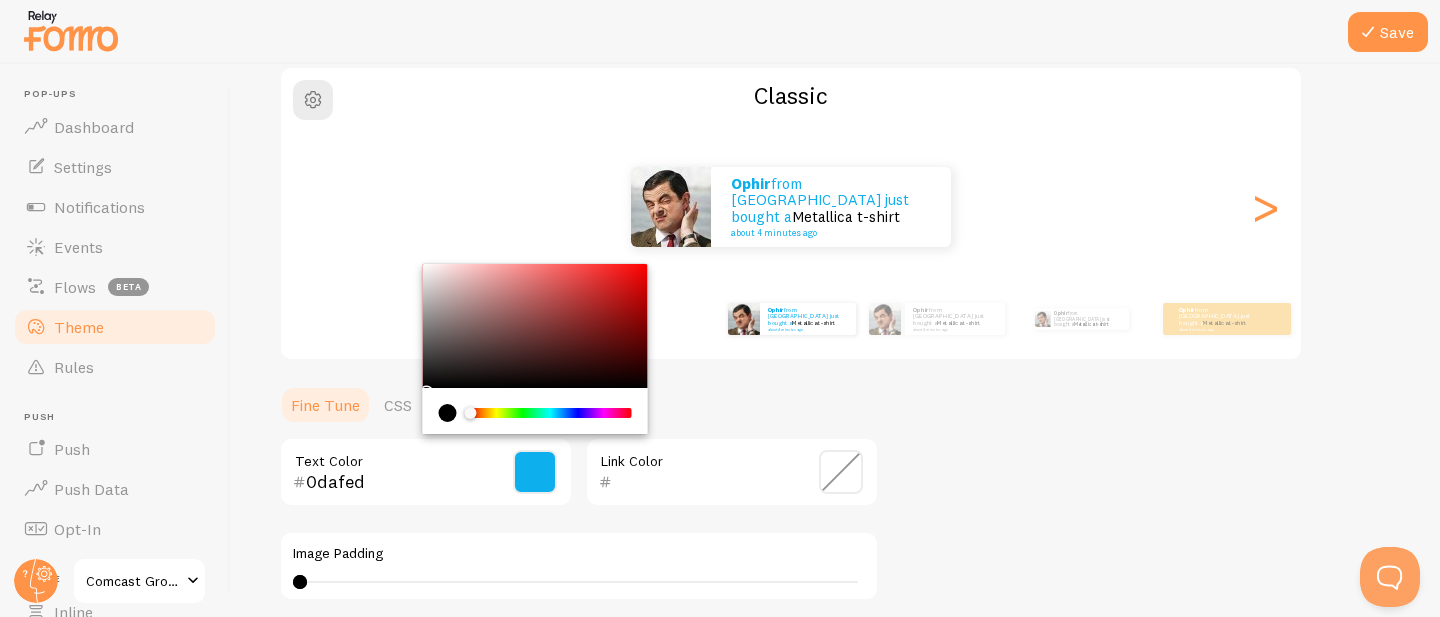 click on "0dafed" at bounding box center [397, 482] 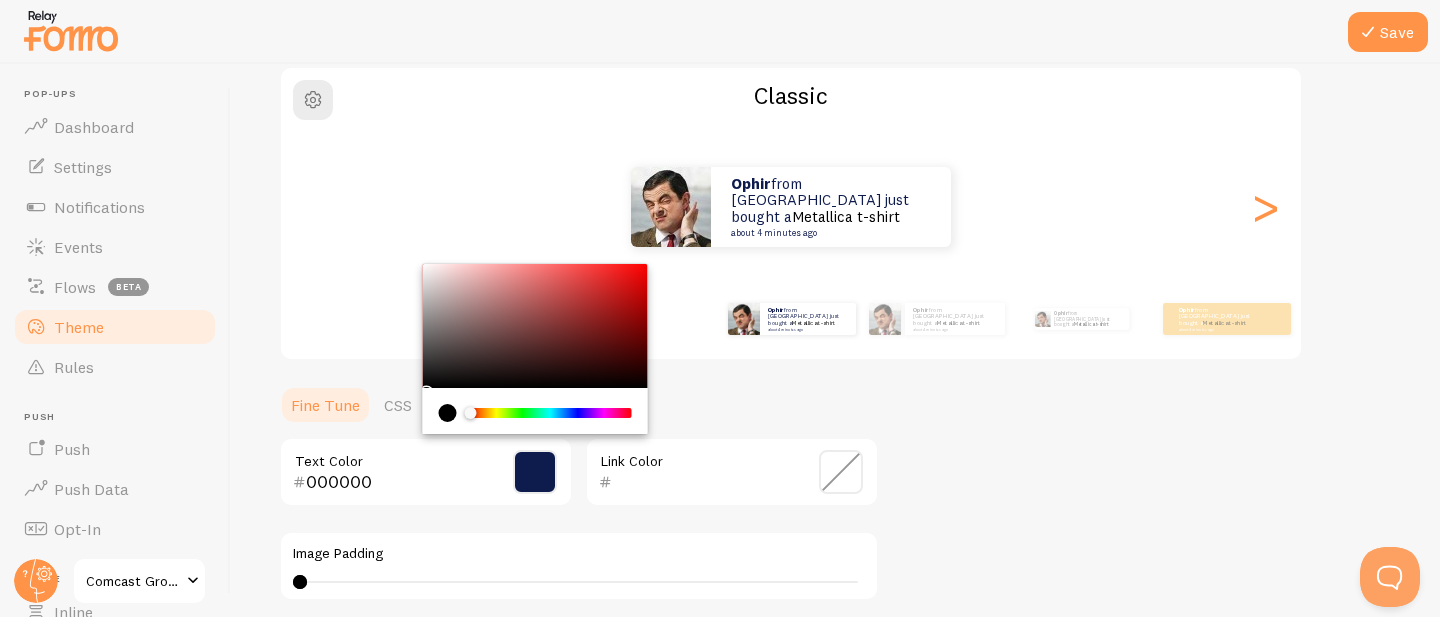 click at bounding box center [550, 413] 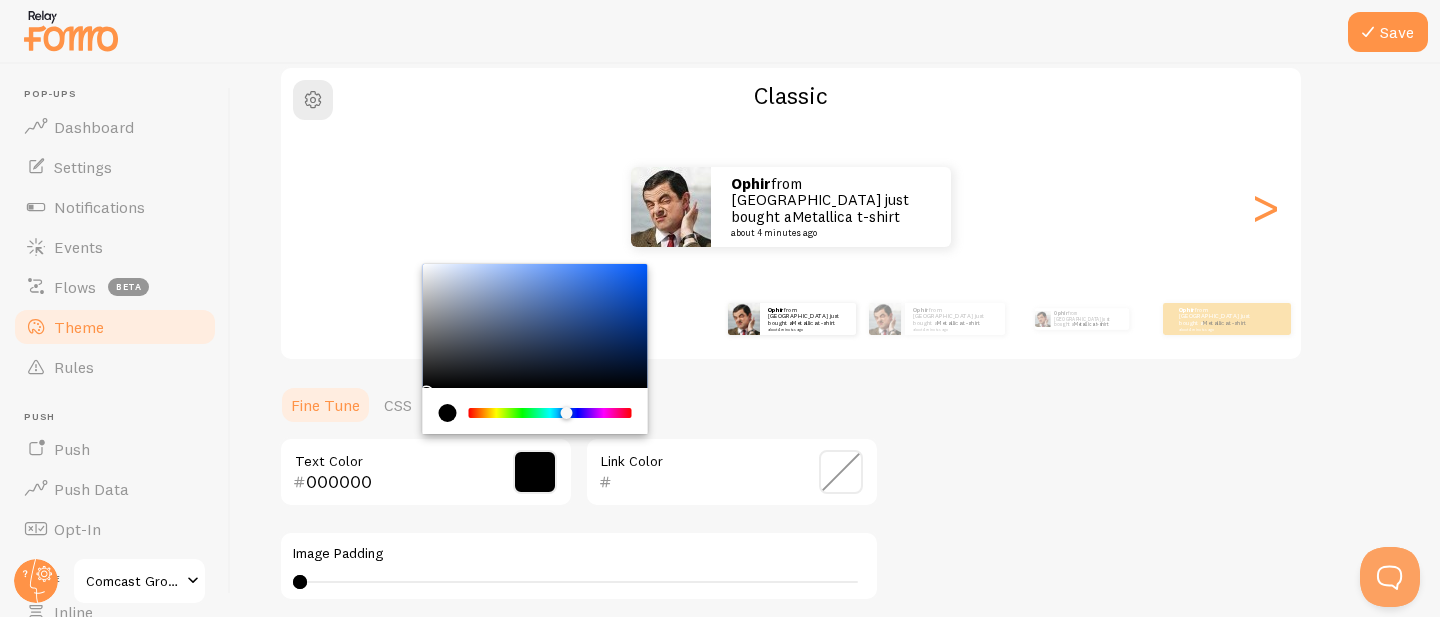 click at bounding box center (550, 413) 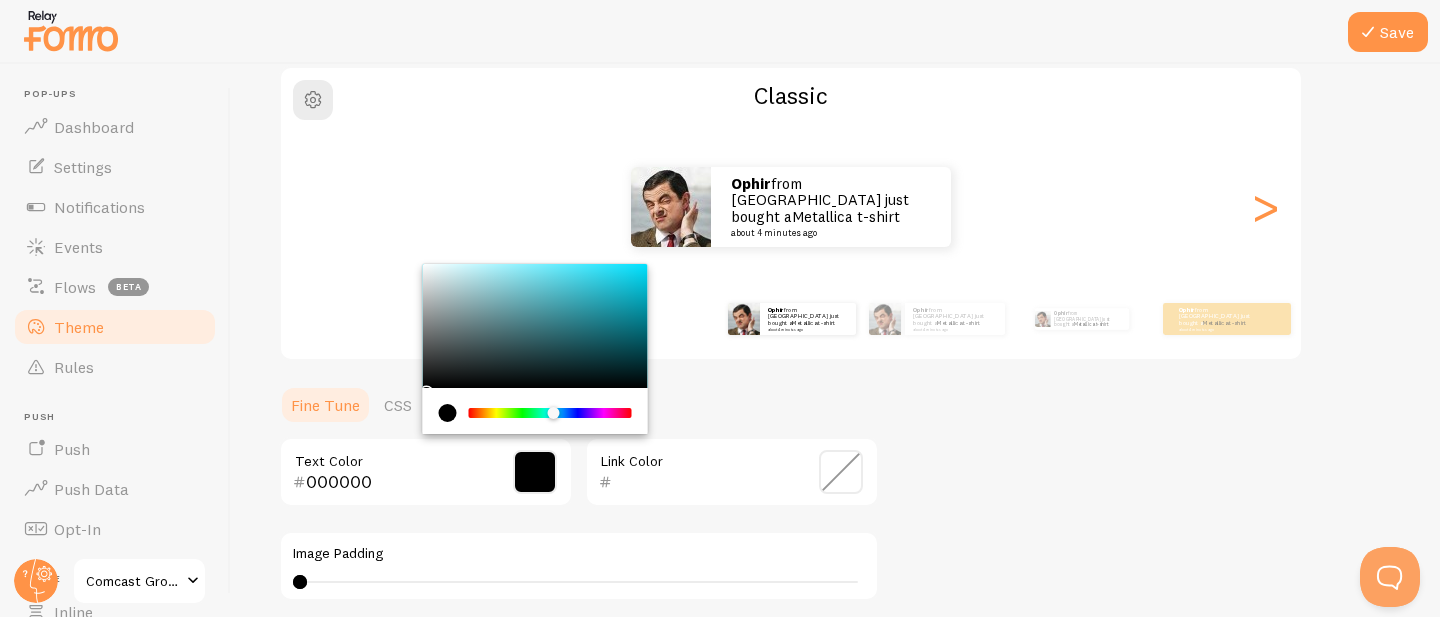 click at bounding box center [553, 413] 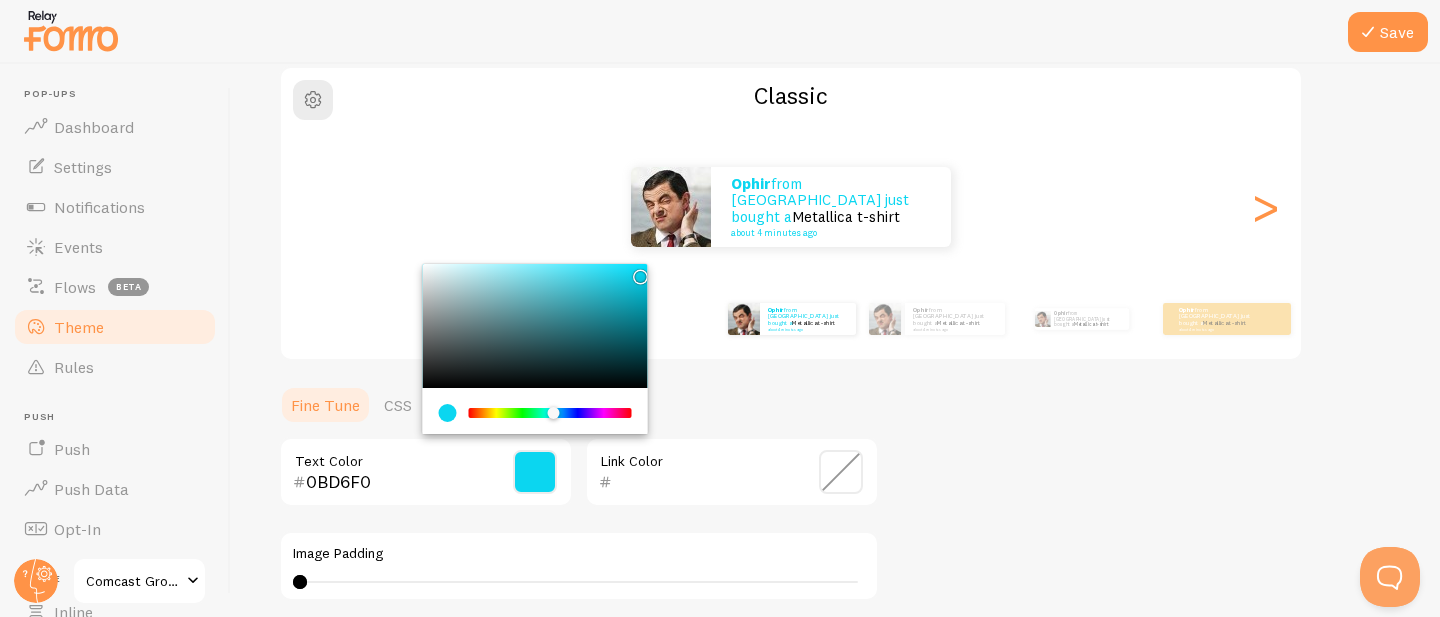 type on "09D6F0" 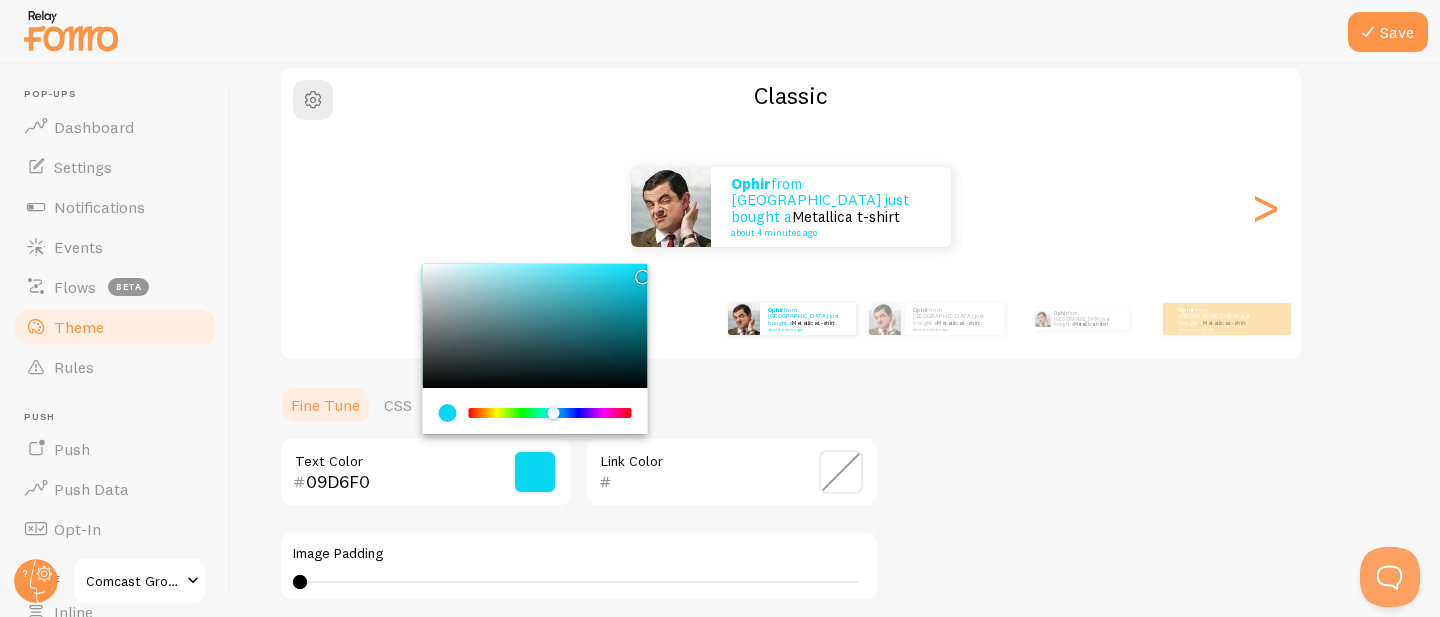 drag, startPoint x: 670, startPoint y: 240, endPoint x: 639, endPoint y: 271, distance: 43.840622 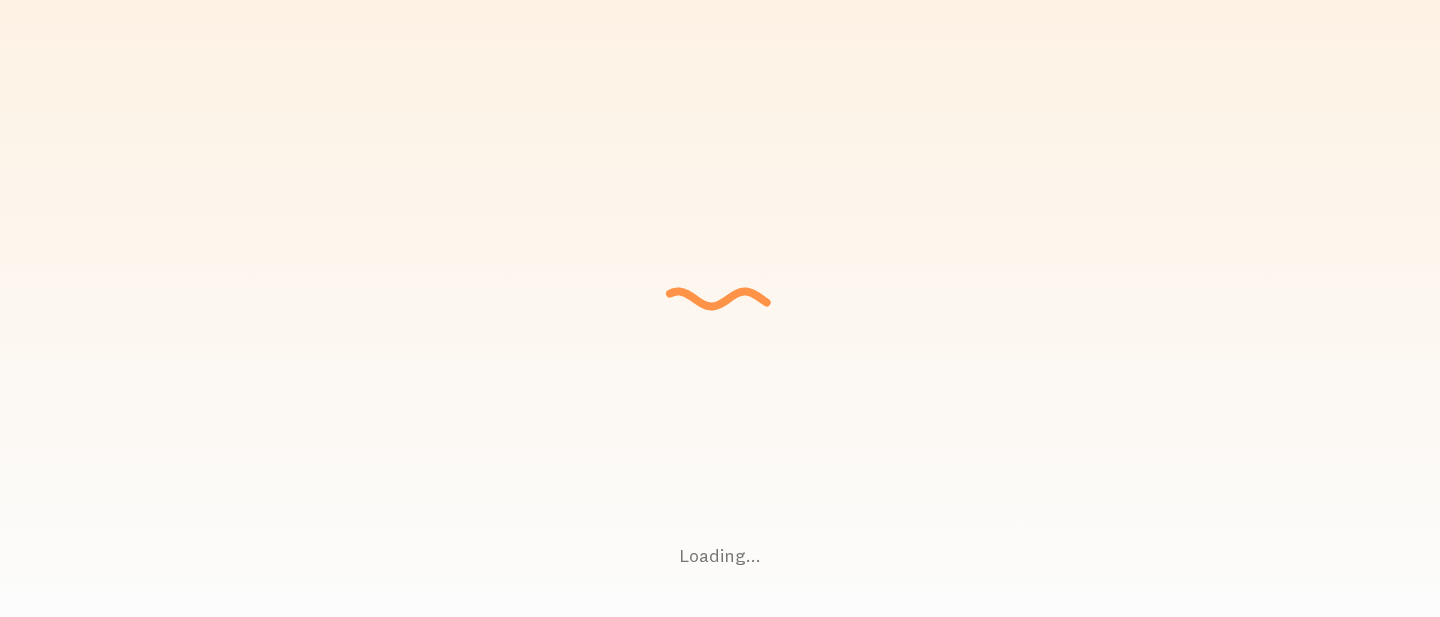scroll, scrollTop: 0, scrollLeft: 0, axis: both 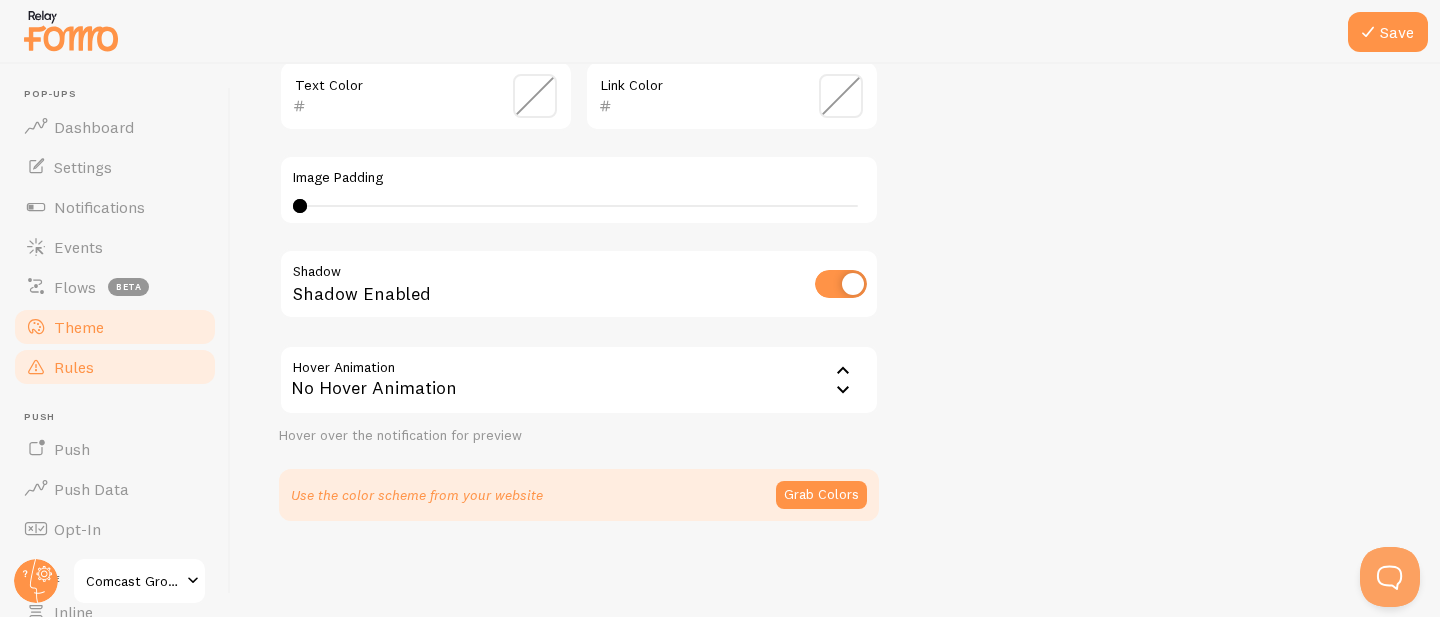 click on "Rules" at bounding box center [115, 367] 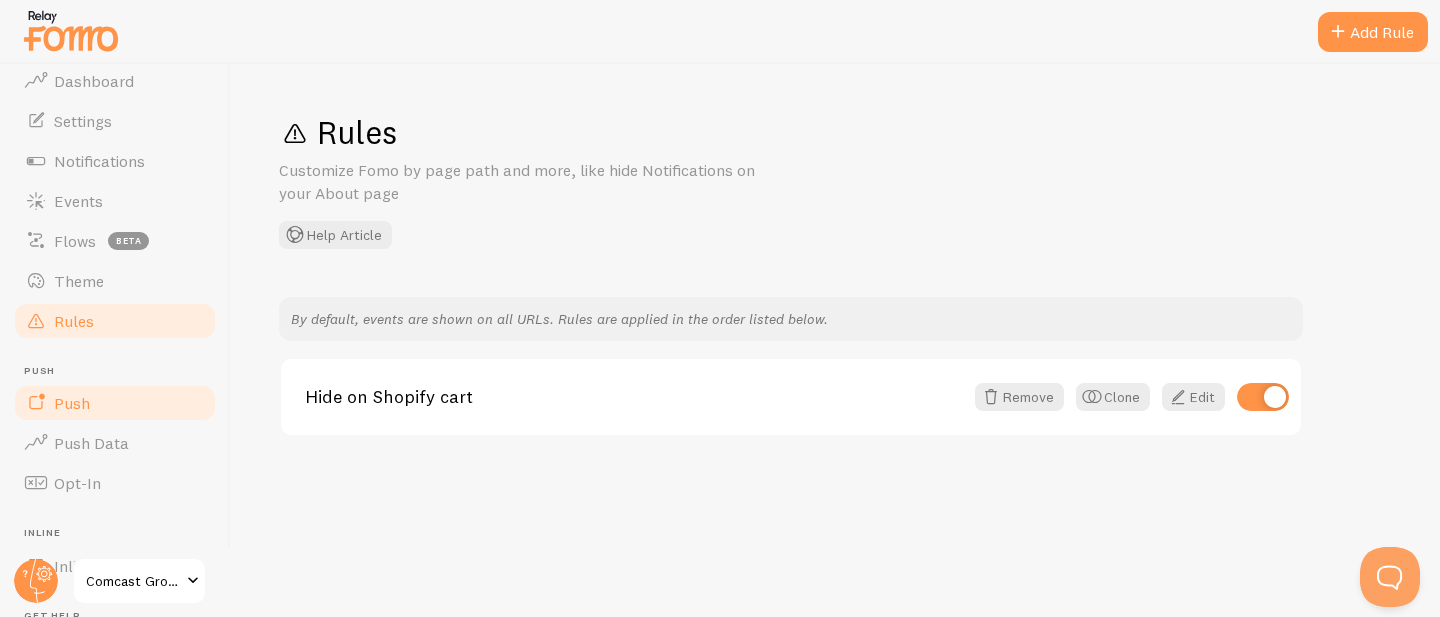 scroll, scrollTop: 151, scrollLeft: 0, axis: vertical 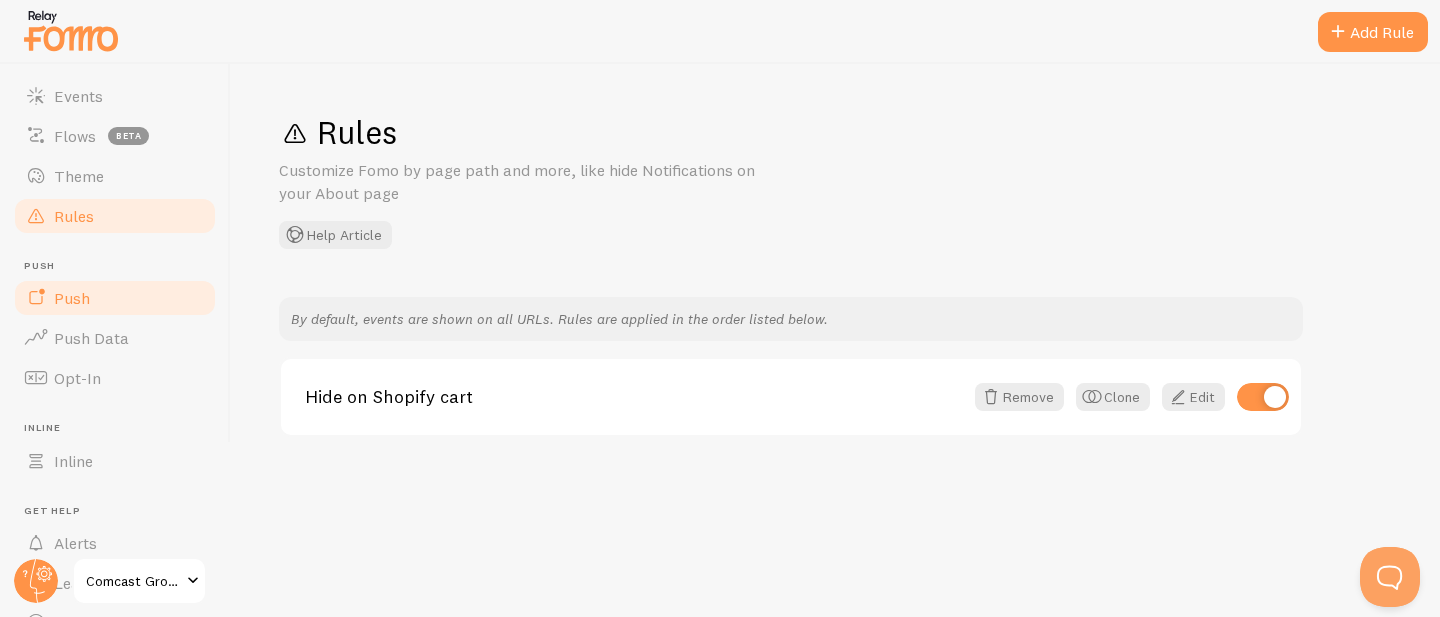 click on "Push" at bounding box center [115, 298] 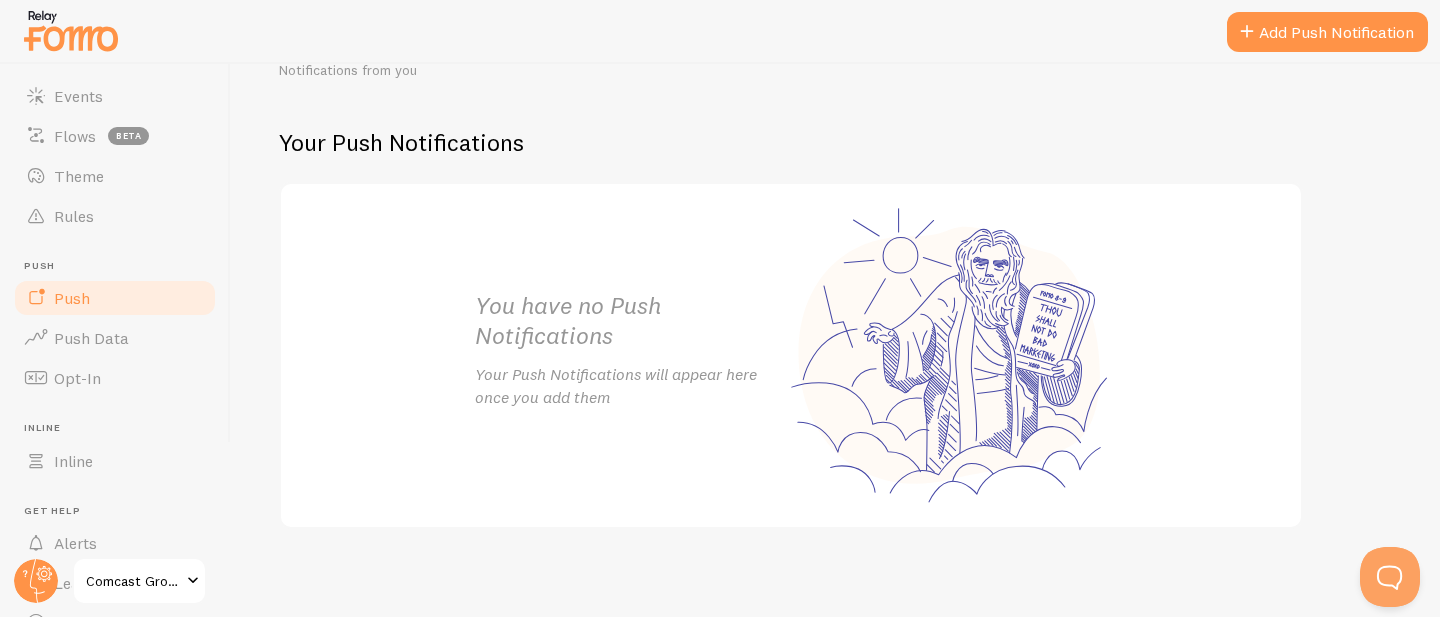scroll, scrollTop: 363, scrollLeft: 0, axis: vertical 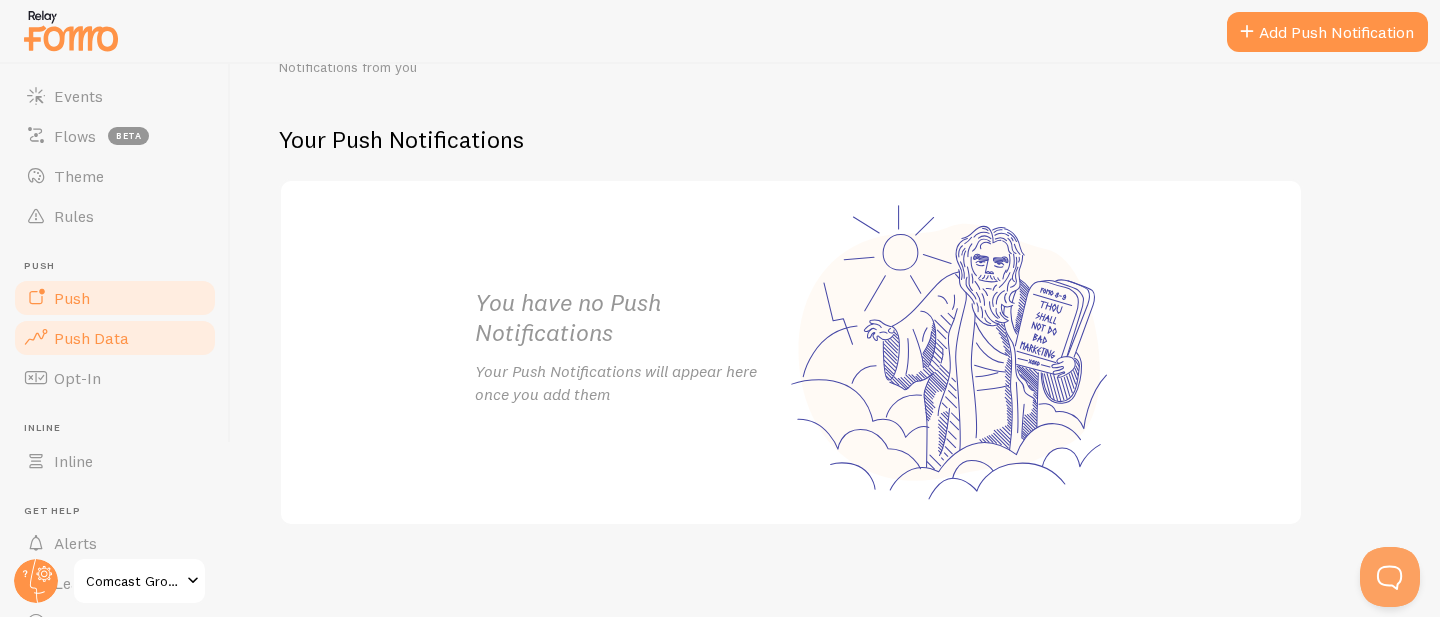 click on "Push Data" at bounding box center [115, 338] 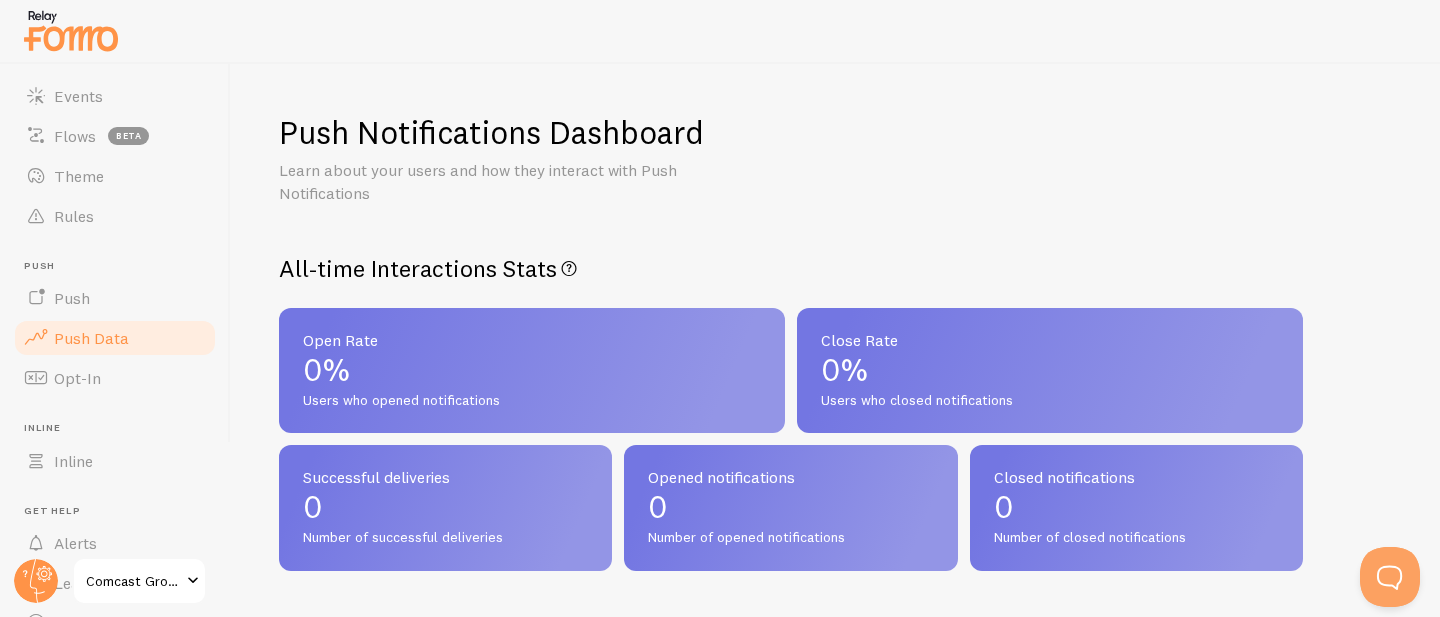 scroll, scrollTop: 132, scrollLeft: 0, axis: vertical 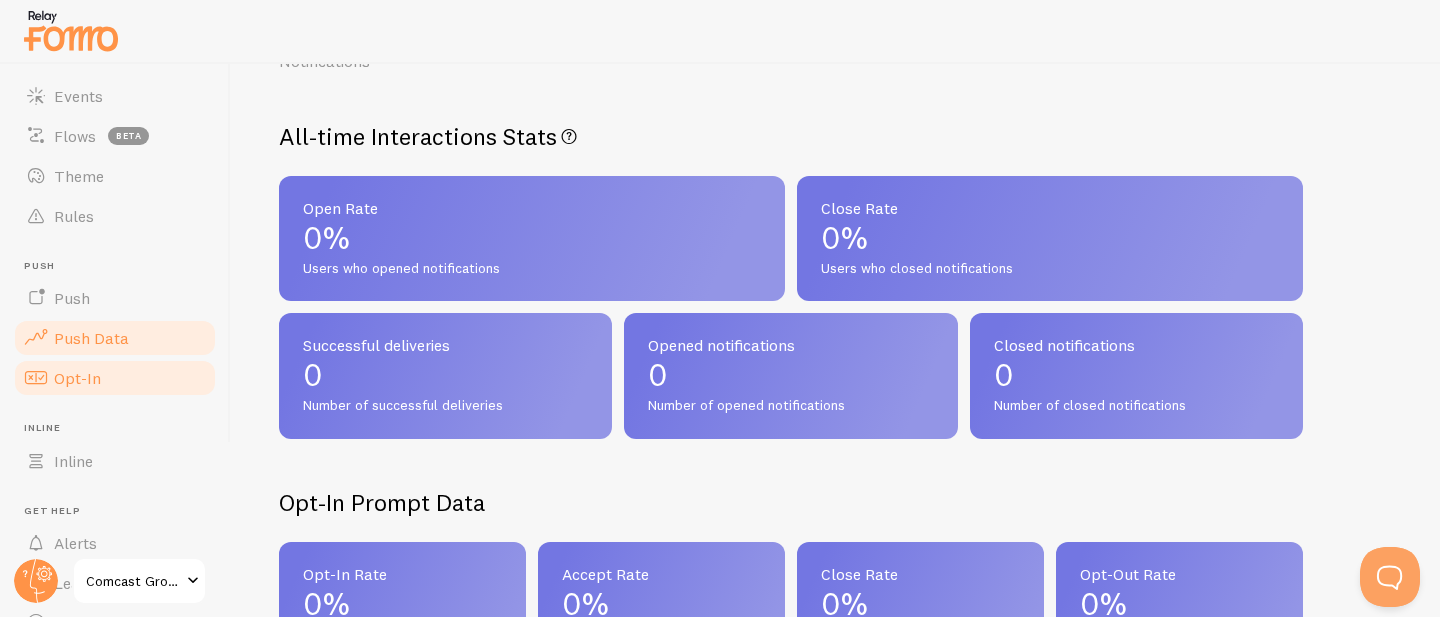 click on "Opt-In" at bounding box center (115, 378) 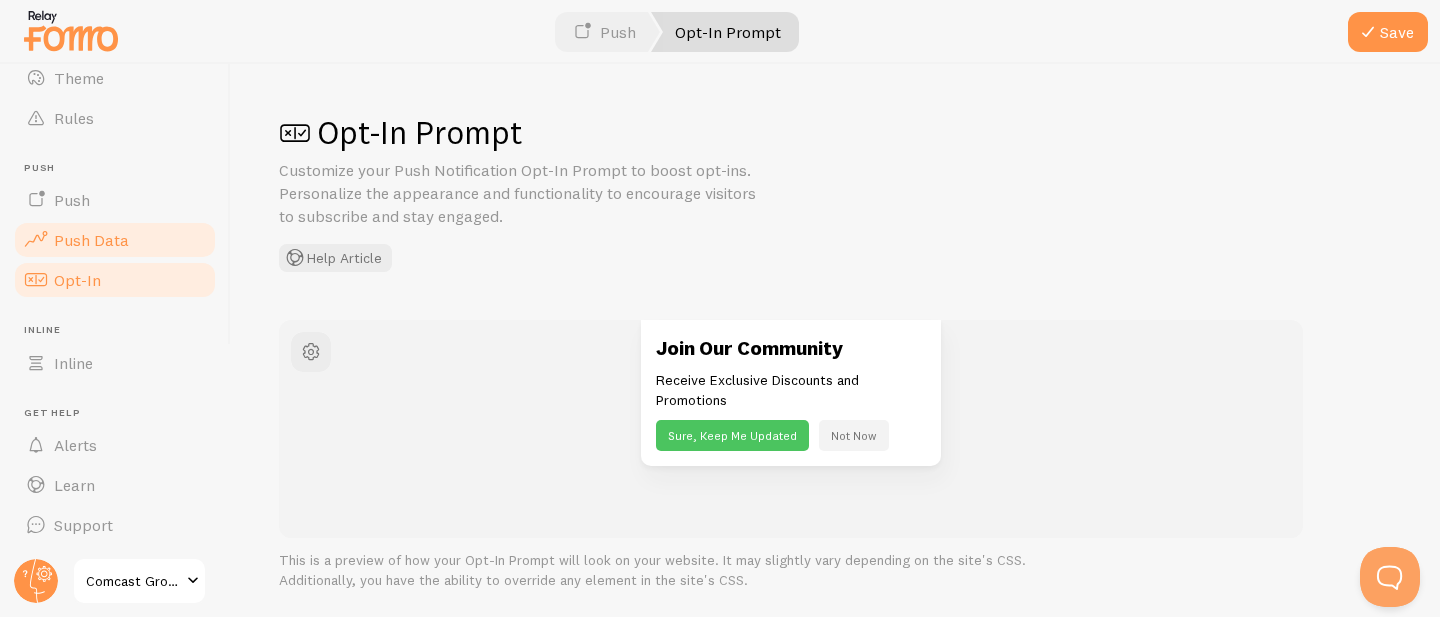 scroll, scrollTop: 0, scrollLeft: 0, axis: both 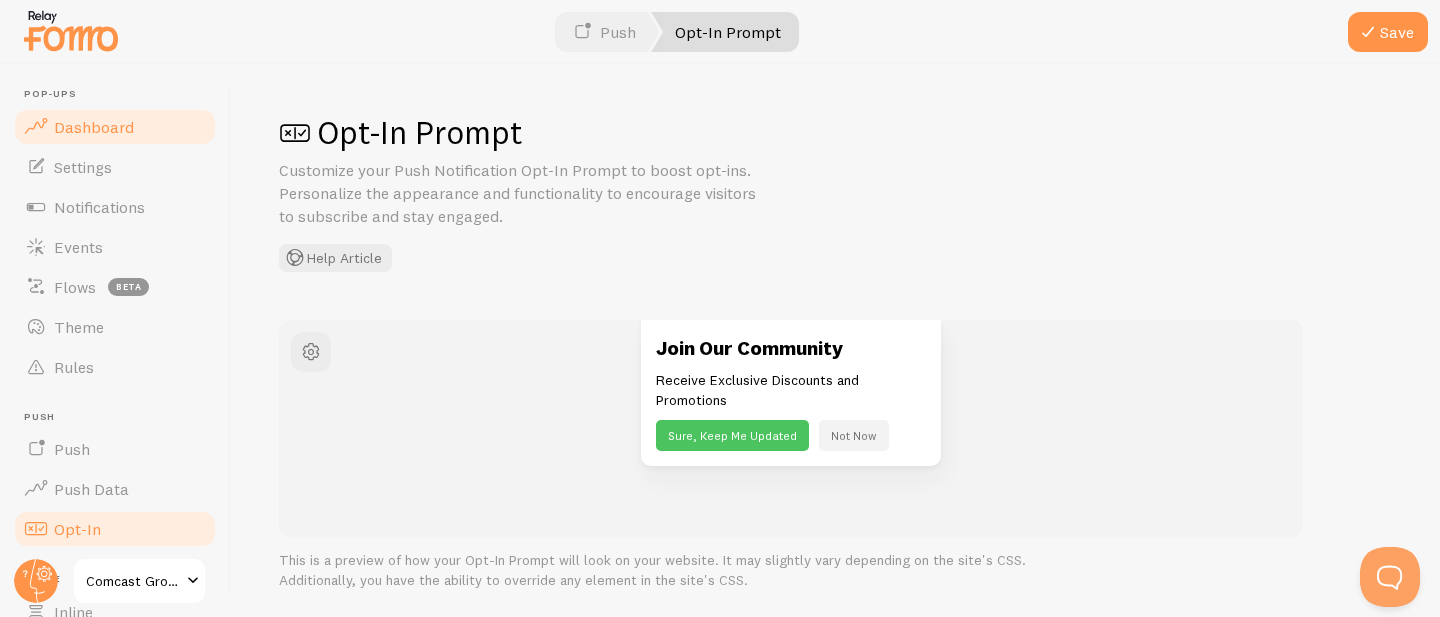 click on "Dashboard" at bounding box center (94, 127) 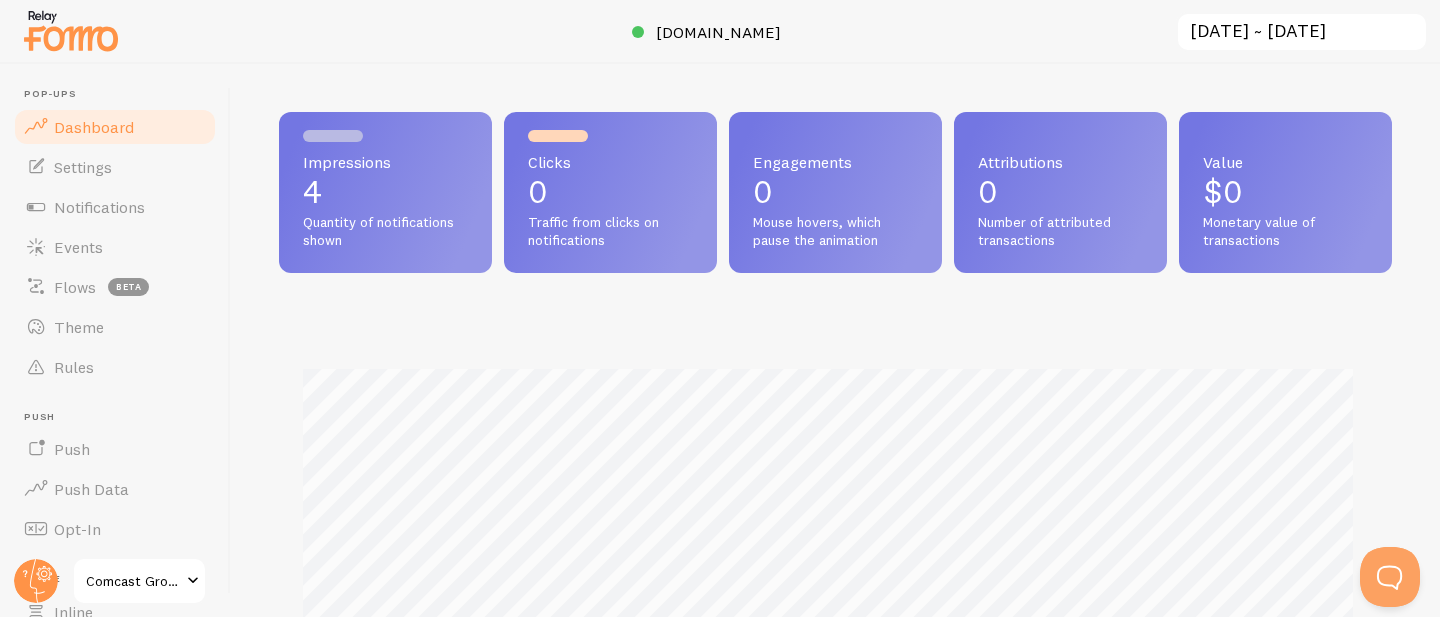 scroll, scrollTop: 999474, scrollLeft: 998902, axis: both 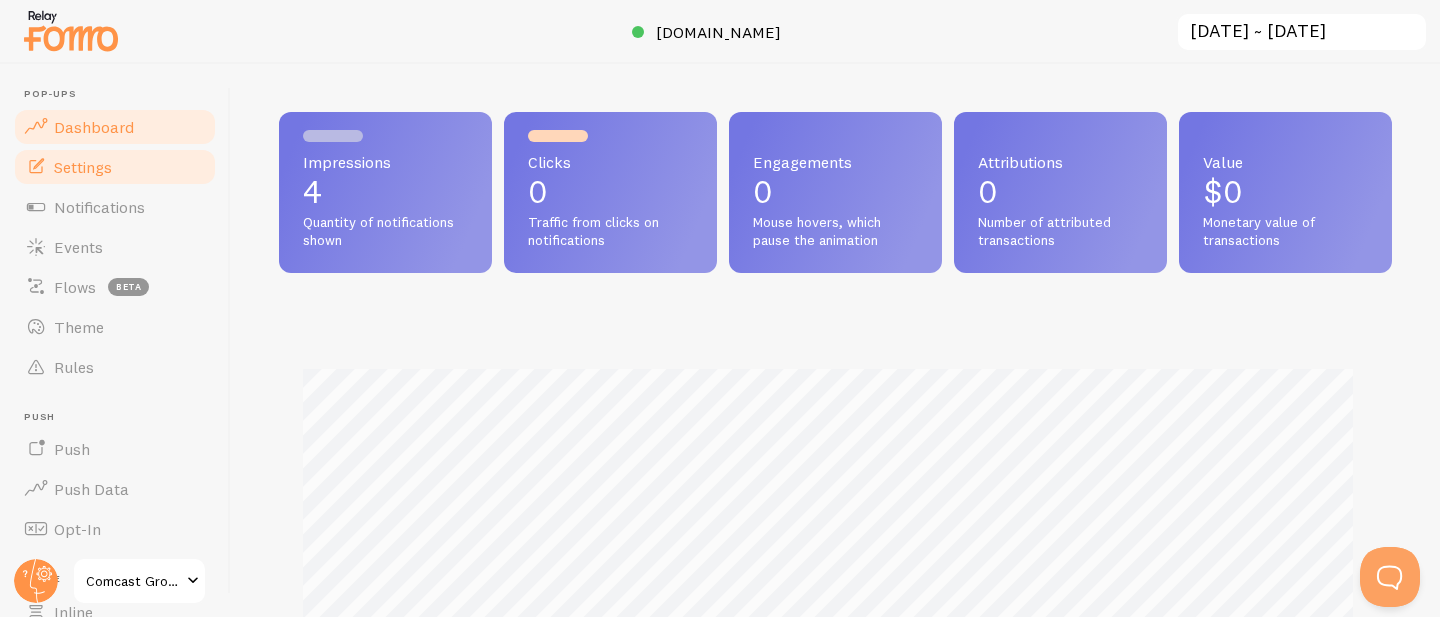click on "Settings" at bounding box center (83, 167) 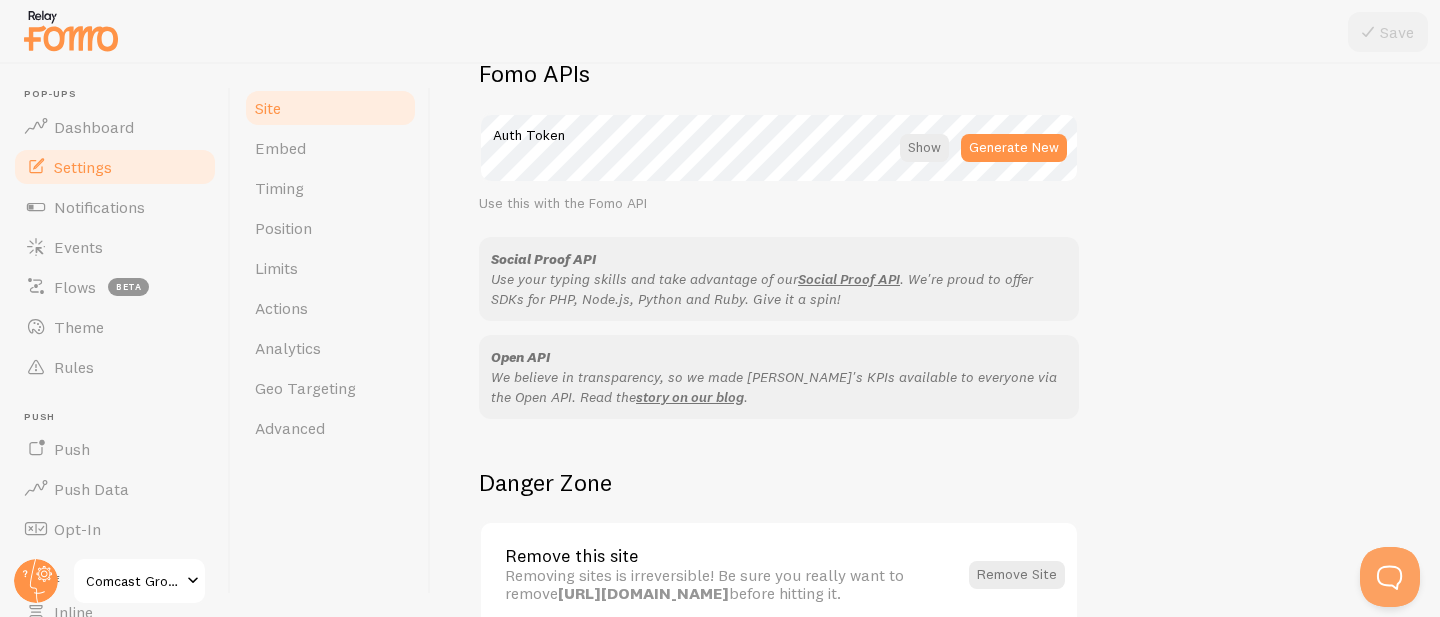 scroll, scrollTop: 1271, scrollLeft: 0, axis: vertical 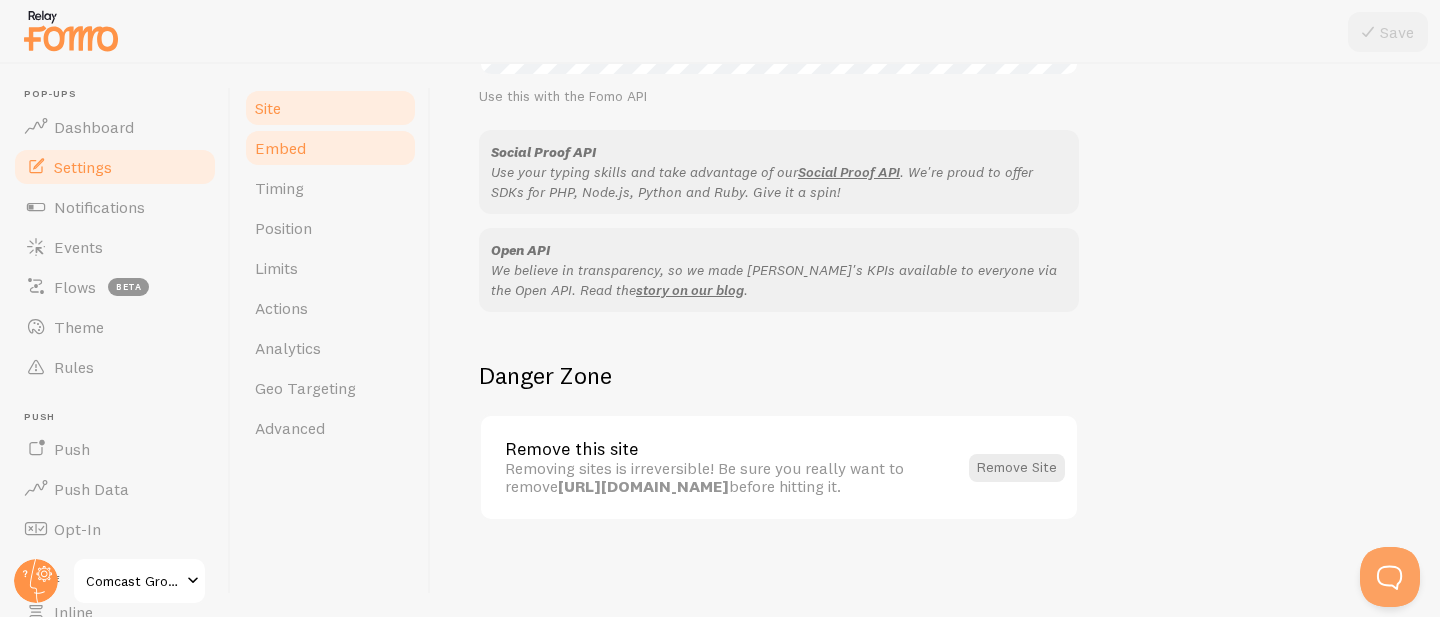 click on "Embed" at bounding box center (330, 148) 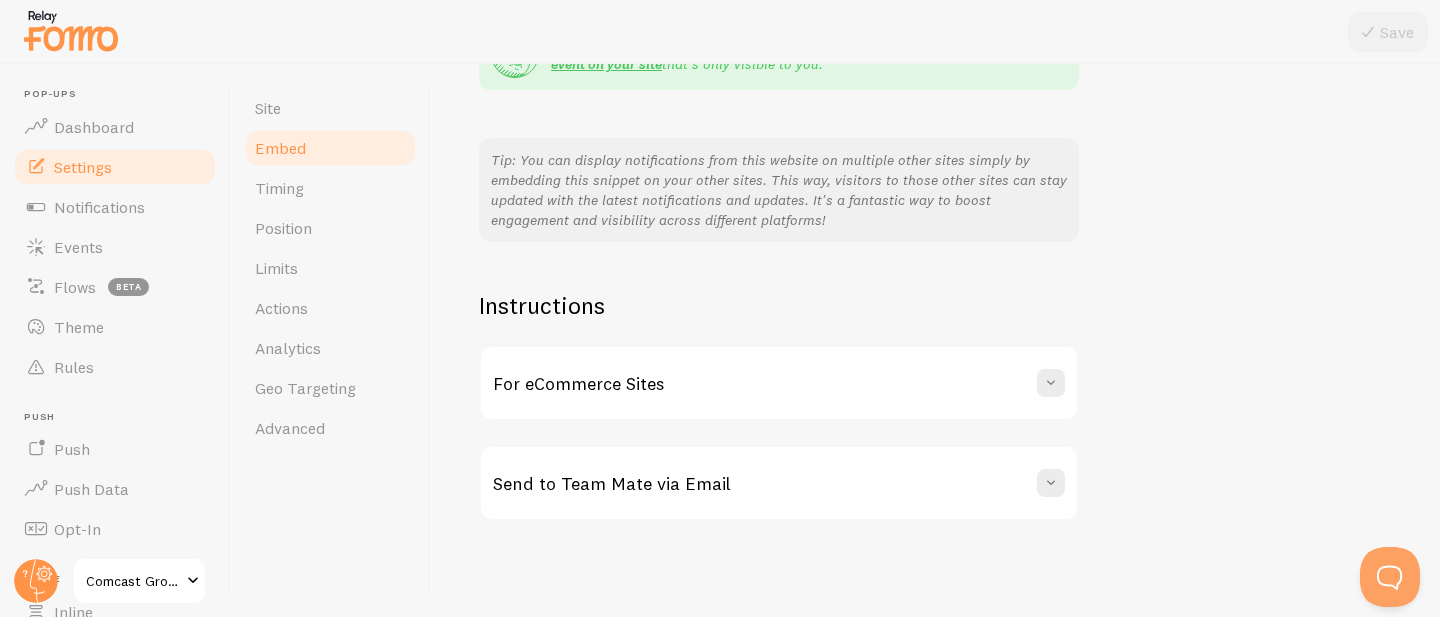 scroll, scrollTop: 0, scrollLeft: 0, axis: both 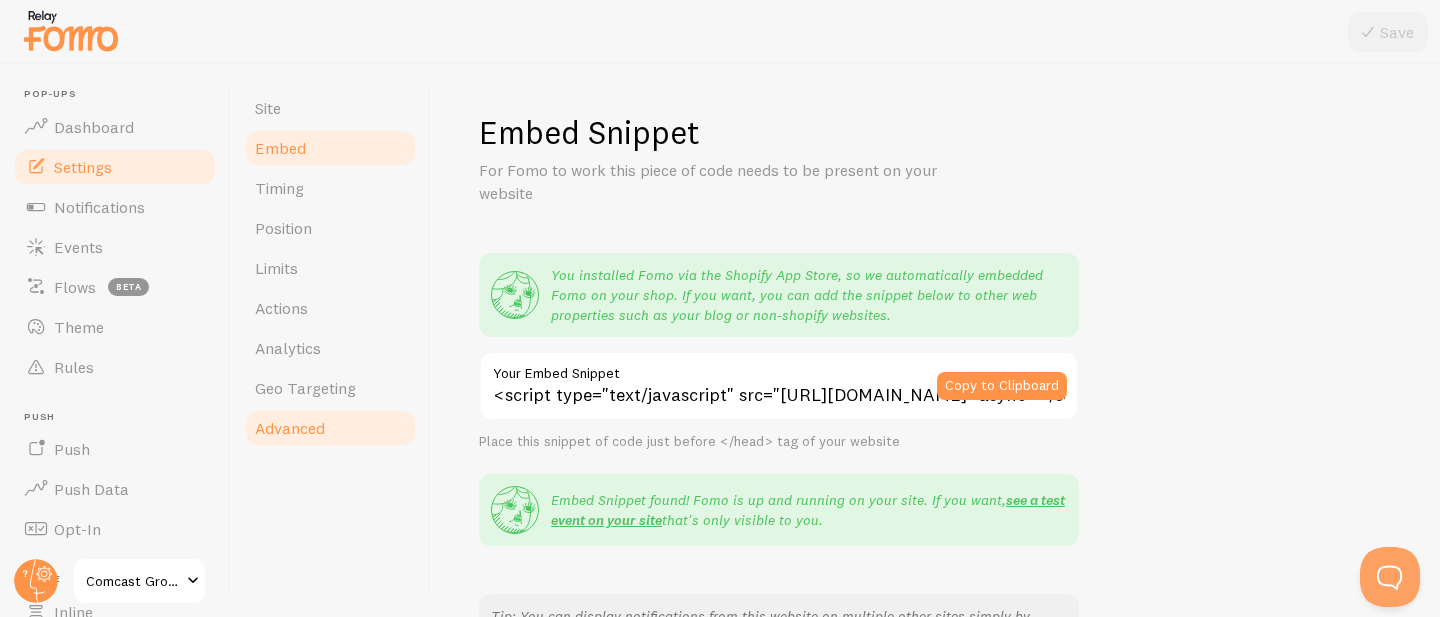 click on "Advanced" at bounding box center (330, 428) 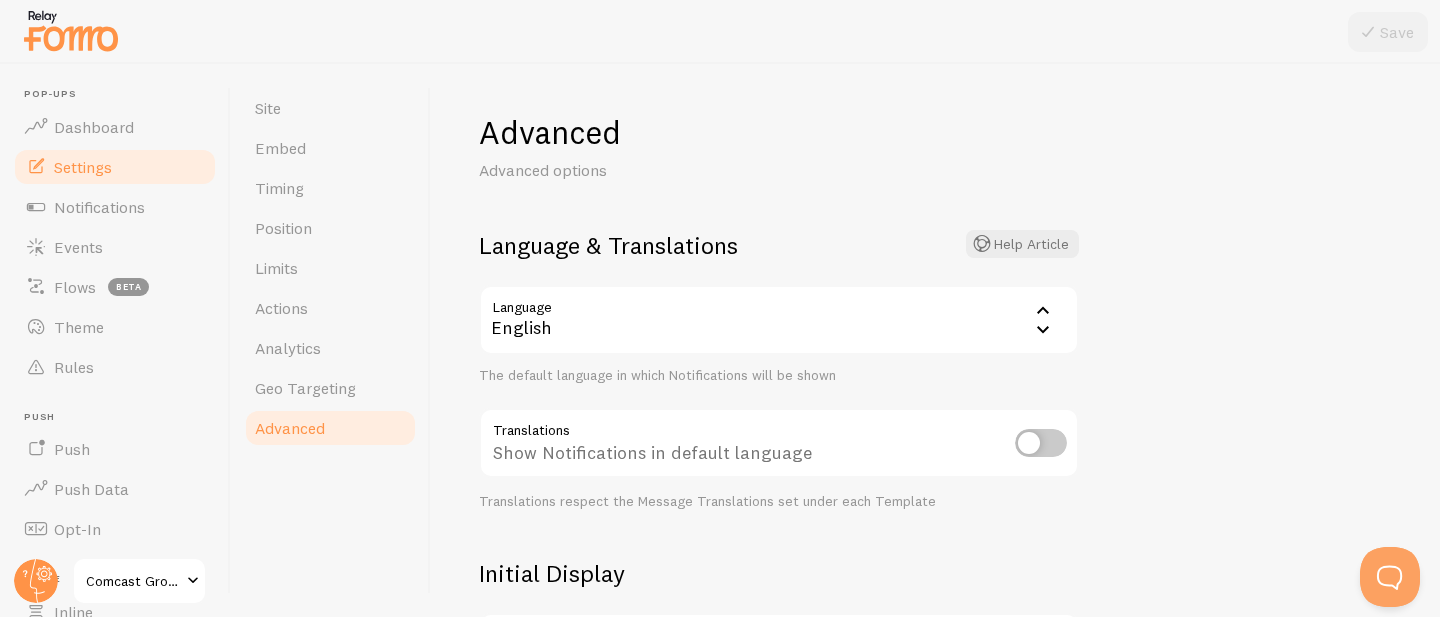 click on "English" at bounding box center [779, 320] 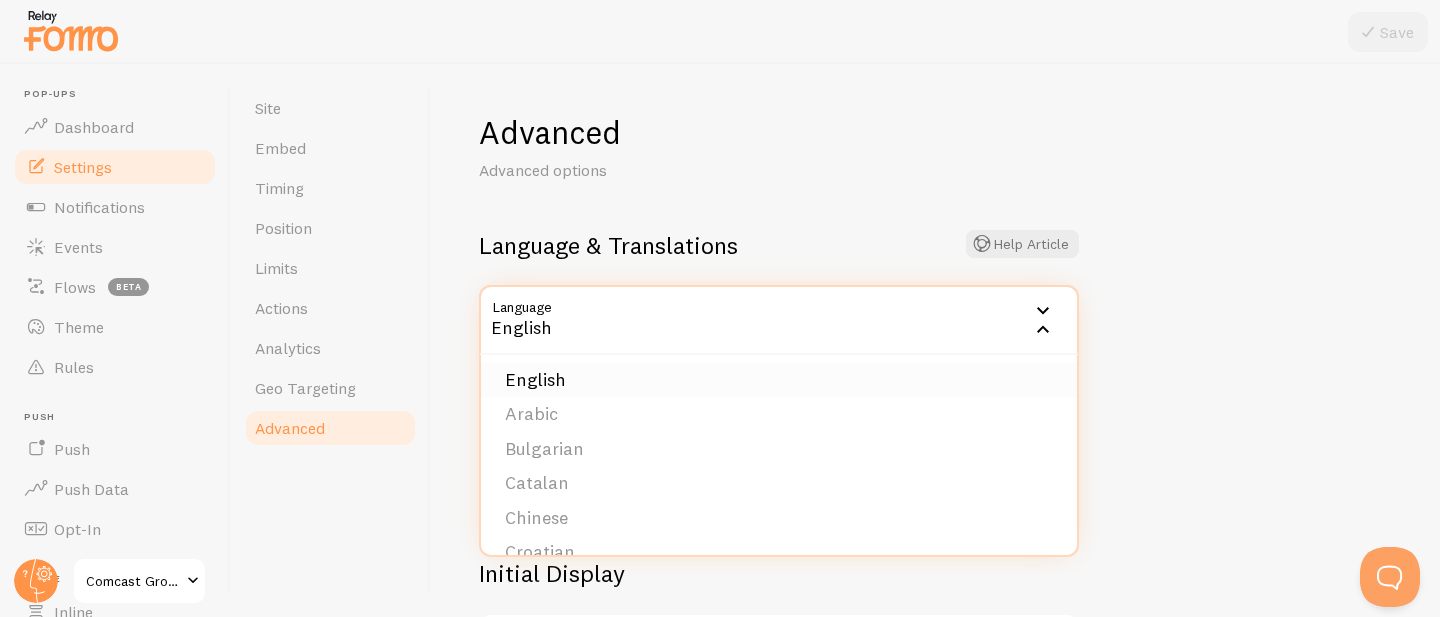 scroll, scrollTop: 65, scrollLeft: 0, axis: vertical 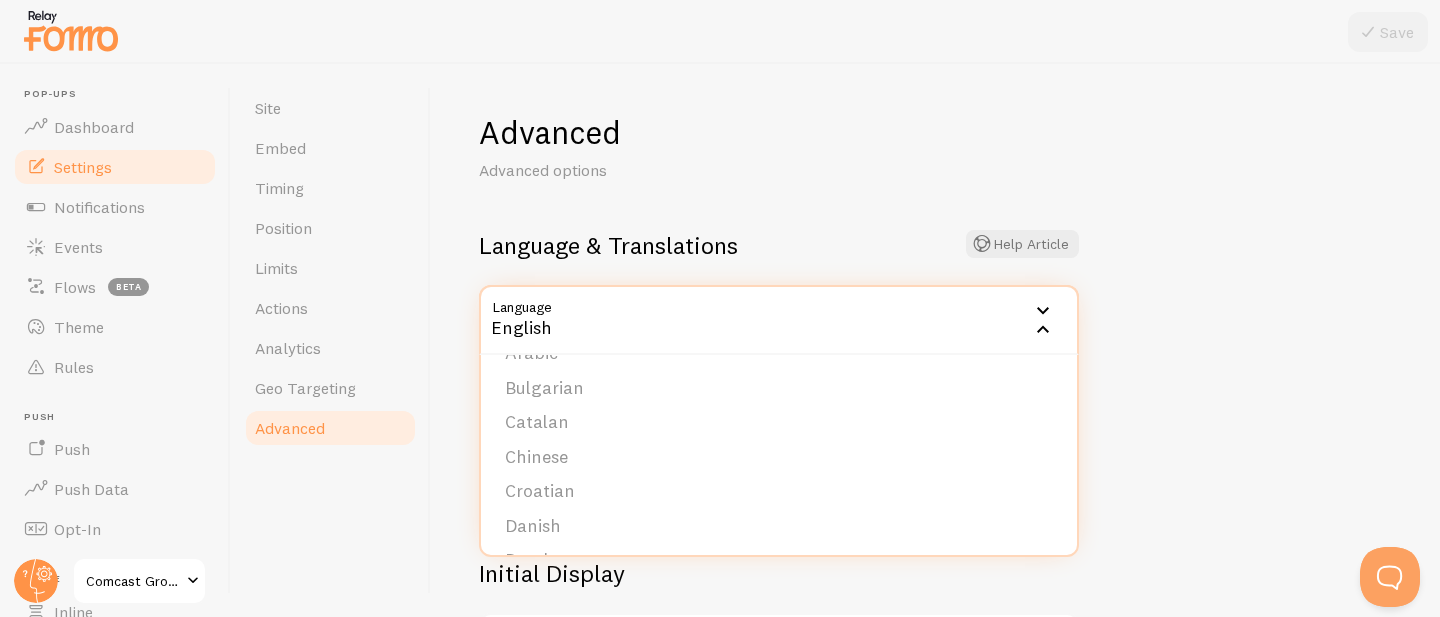 click on "Advanced   Advanced options
Language & Translations
Help Article    Language   en   English       English  Arabic  Bulgarian  Catalan  Chinese  Croatian  Danish  Dutch  Finnish  French  German  Greek  Hebrew  Hungarian  Italian  Japanese  Korean  Lithuanian  Norwegian  Polish  Portuguese  Romanian  Russian  Serbian  Slovak  Slovenian  Spanish  Swedish  Turkish    The default language in which Notifications will be shown       Translations   Show Notifications in default language   Translations respect the Message Translations set under each Template   Initial Display   Initial Display Trigger   onload   When page is done loading       When page is done loading  When visitor starts scrolling  JavaScript trigger    Action that triggers Notifications to start showing. Defaults to "When page is done loading".
It is highly recommended you read and understand our
API docs     Monthly Limit Protection       Monthly Notification limit protection   Don't limit Notifications" at bounding box center [779, 588] 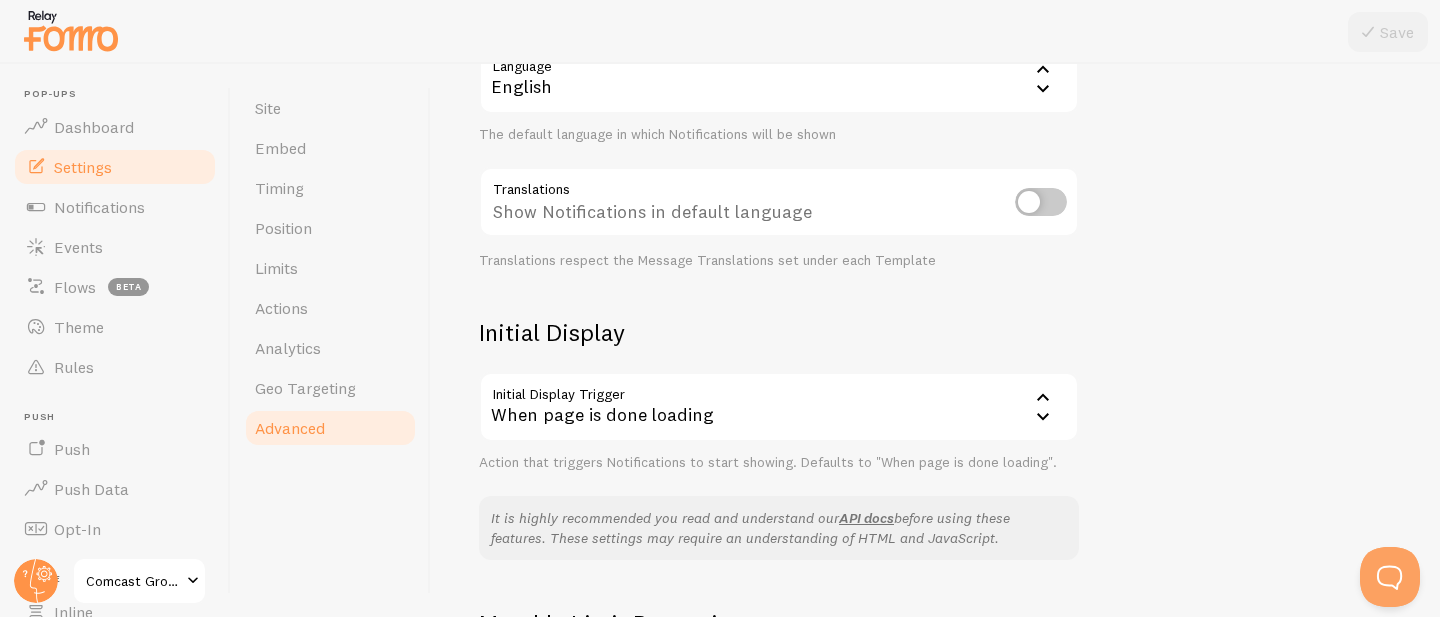 scroll, scrollTop: 240, scrollLeft: 0, axis: vertical 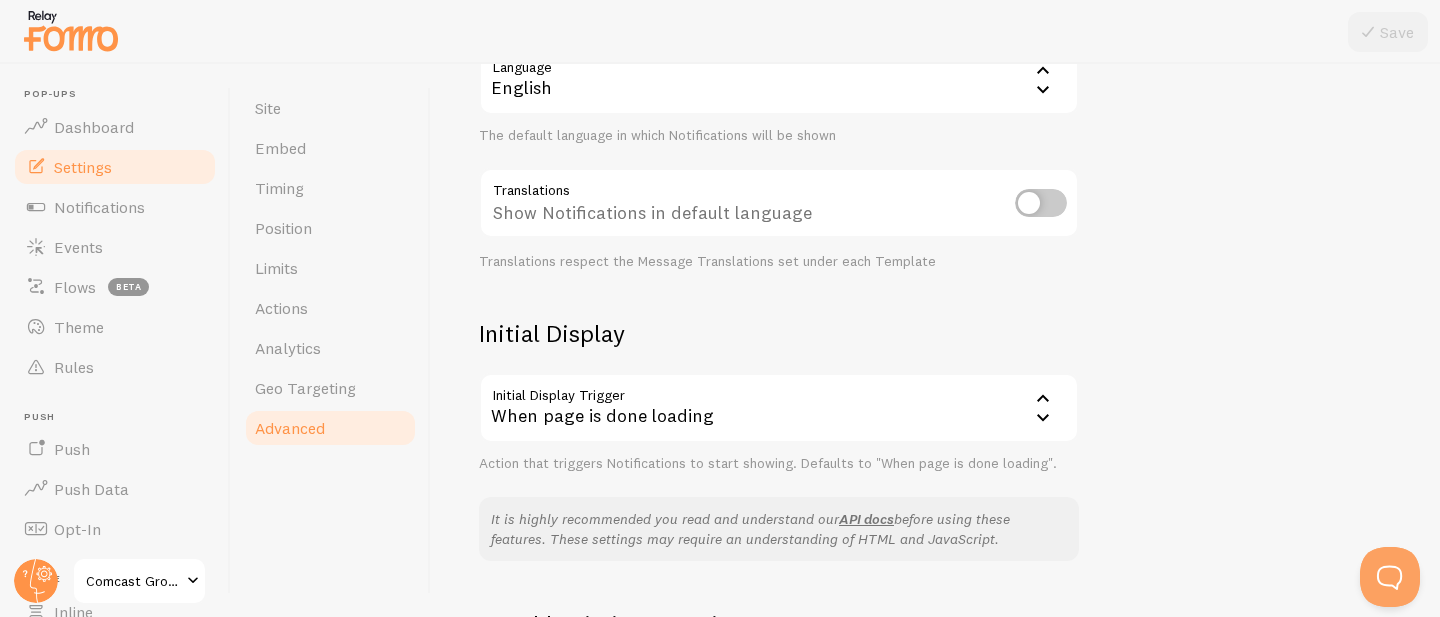 click at bounding box center [1041, 203] 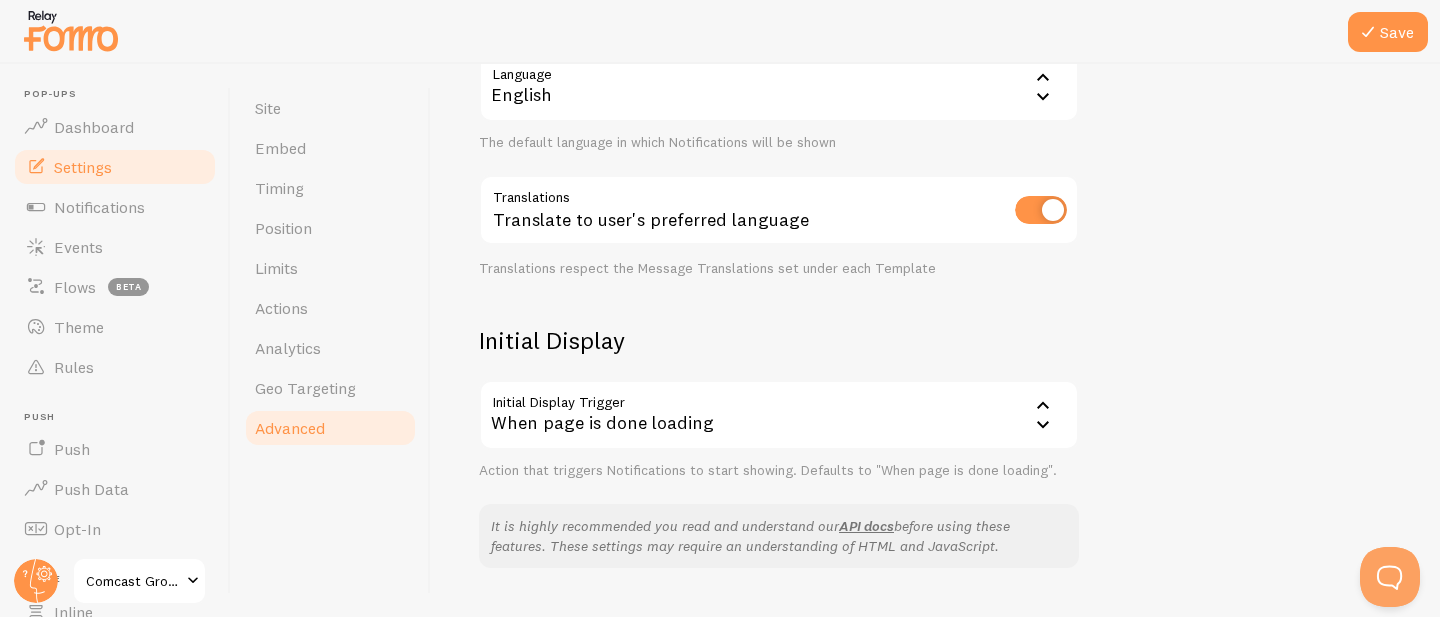 scroll, scrollTop: 232, scrollLeft: 0, axis: vertical 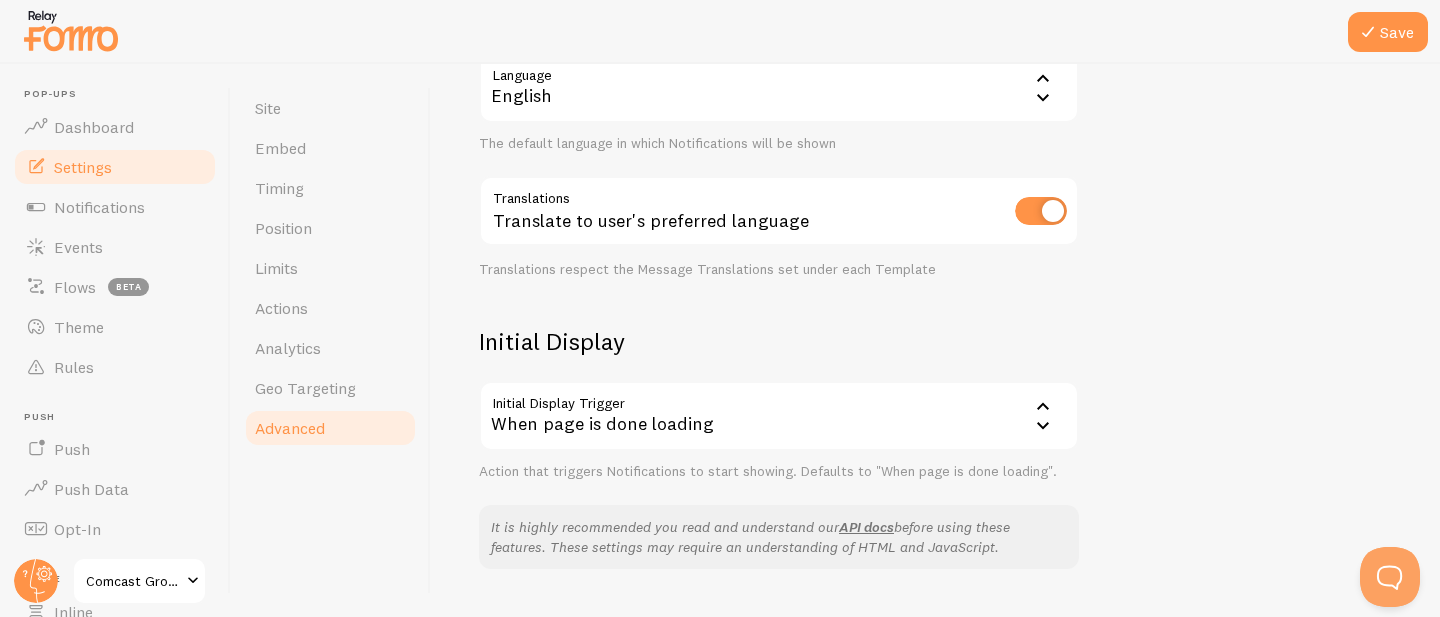 click at bounding box center (1041, 211) 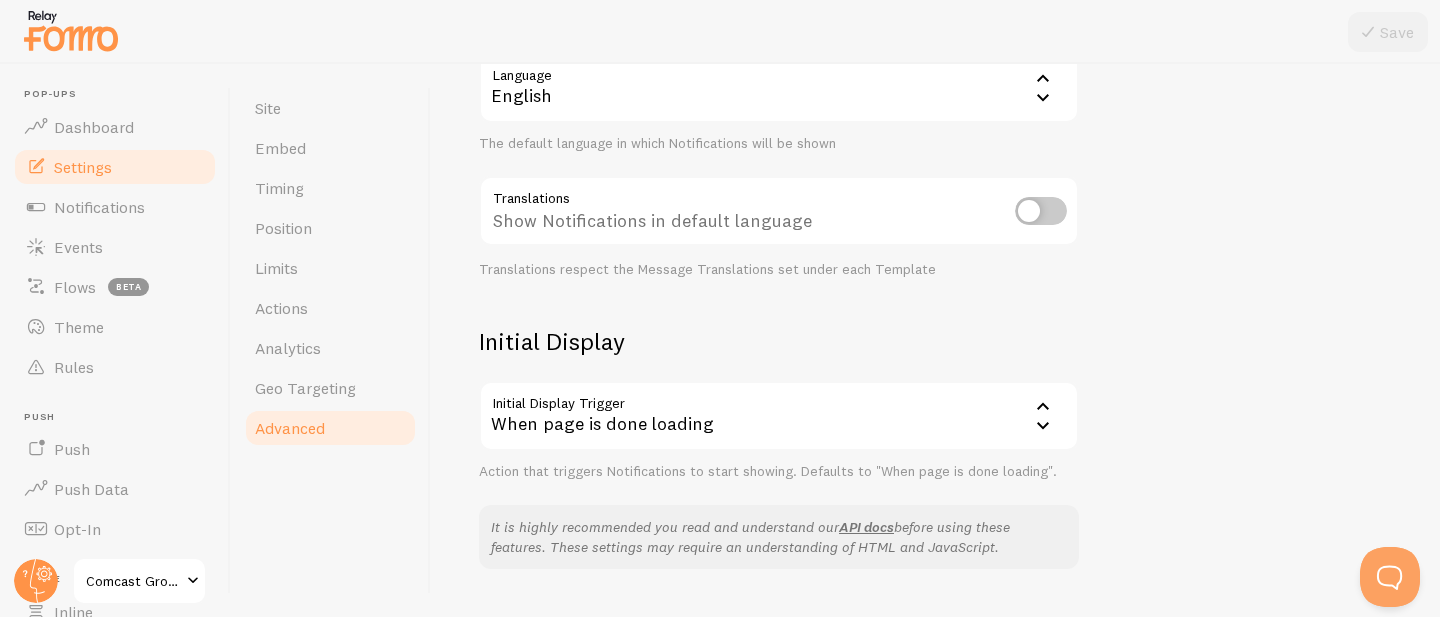 click on "English" at bounding box center (779, 88) 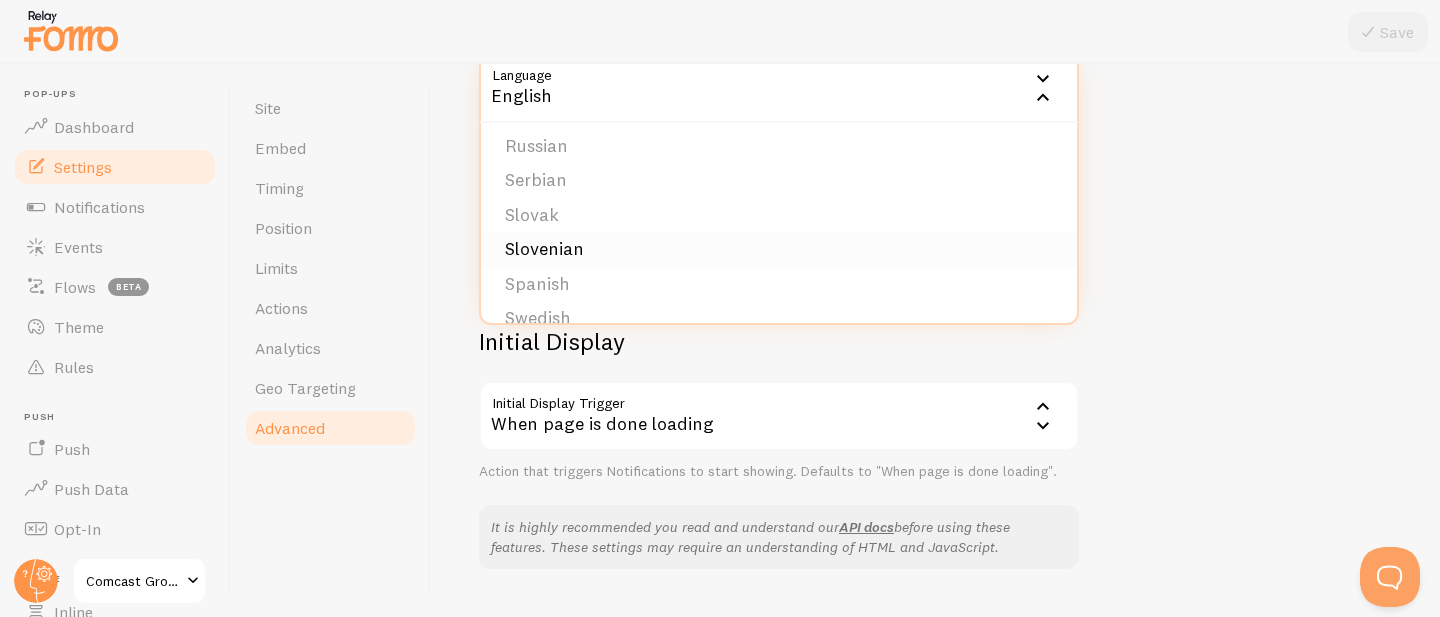 scroll, scrollTop: 766, scrollLeft: 0, axis: vertical 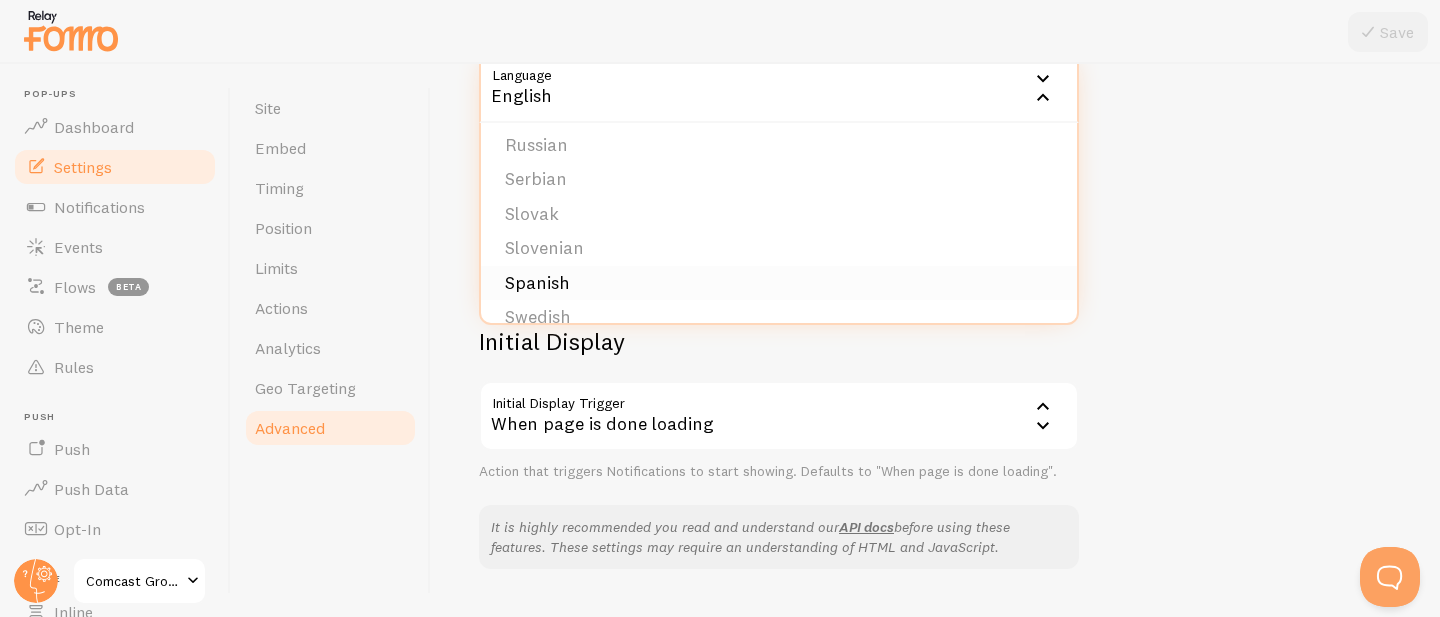click on "Spanish" at bounding box center (779, 283) 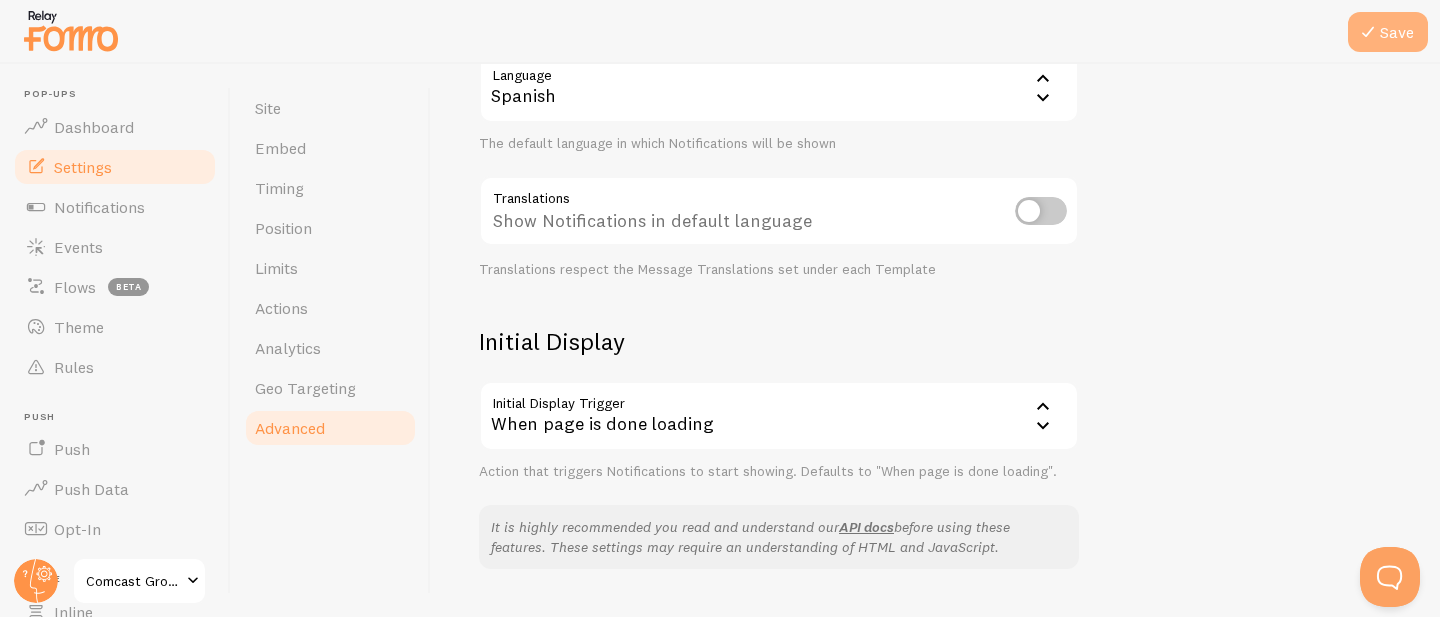 click on "Save" at bounding box center (1388, 32) 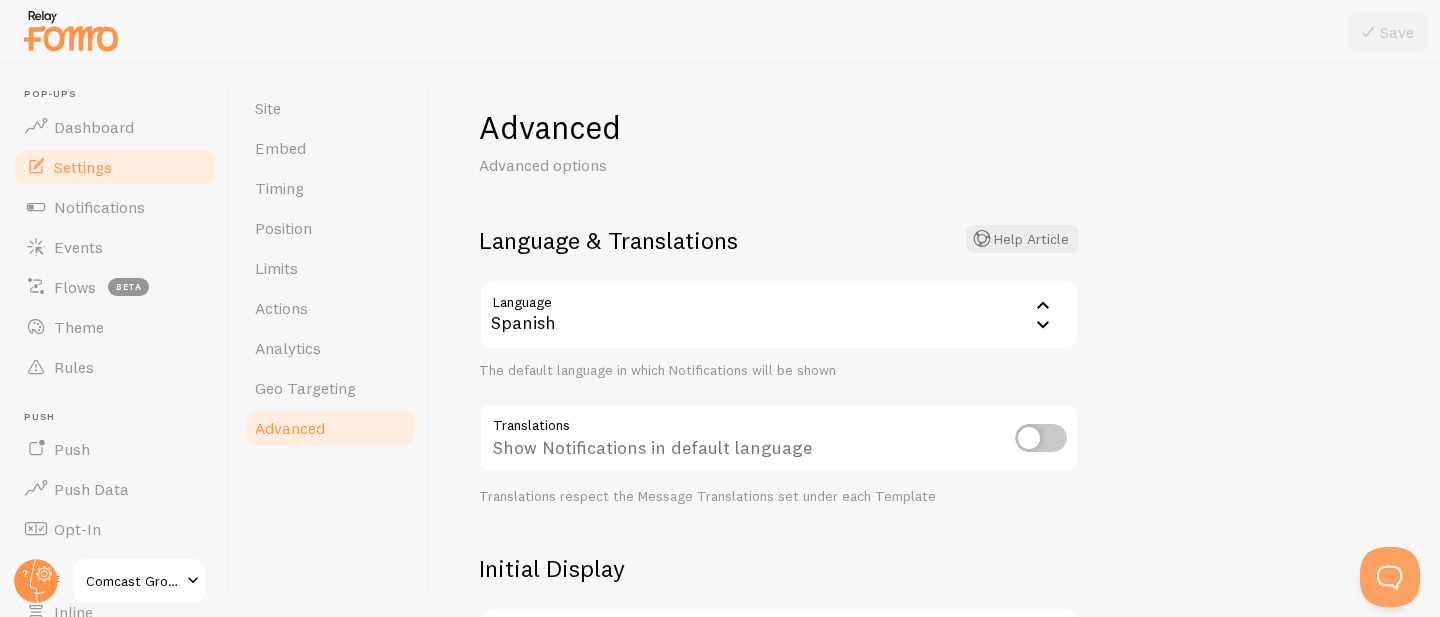 scroll, scrollTop: 0, scrollLeft: 0, axis: both 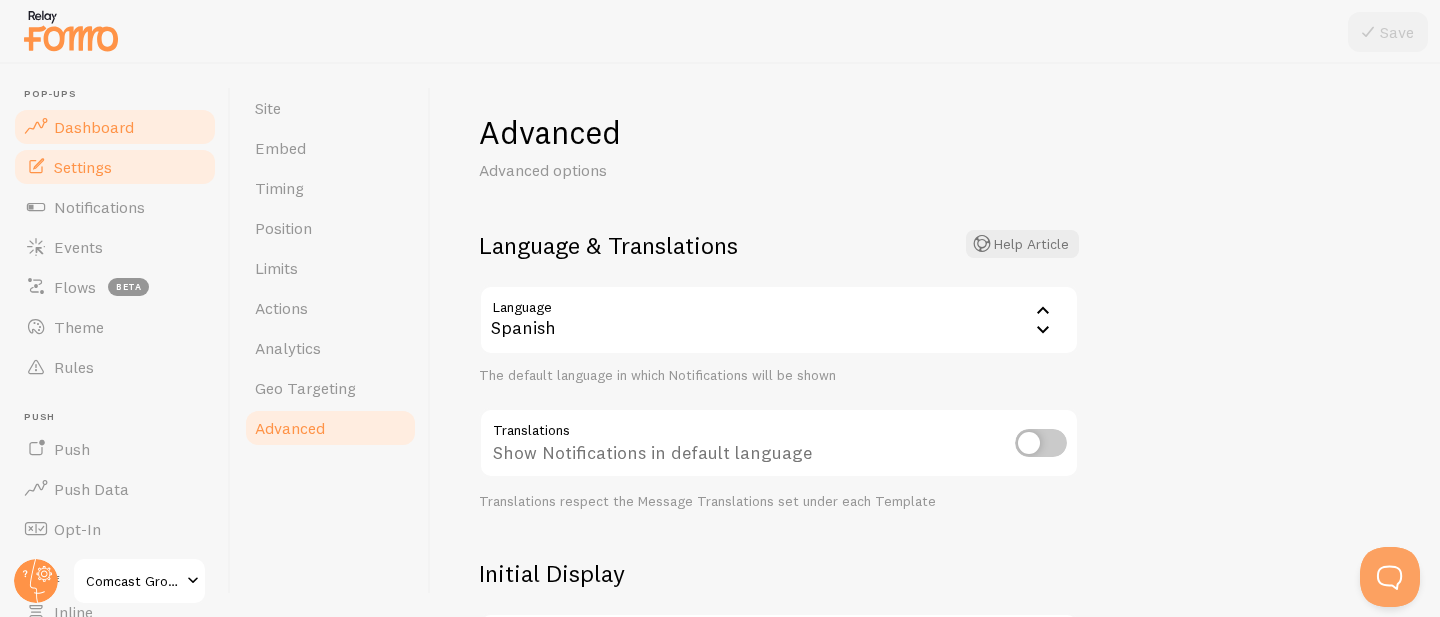 click on "Dashboard" at bounding box center (94, 127) 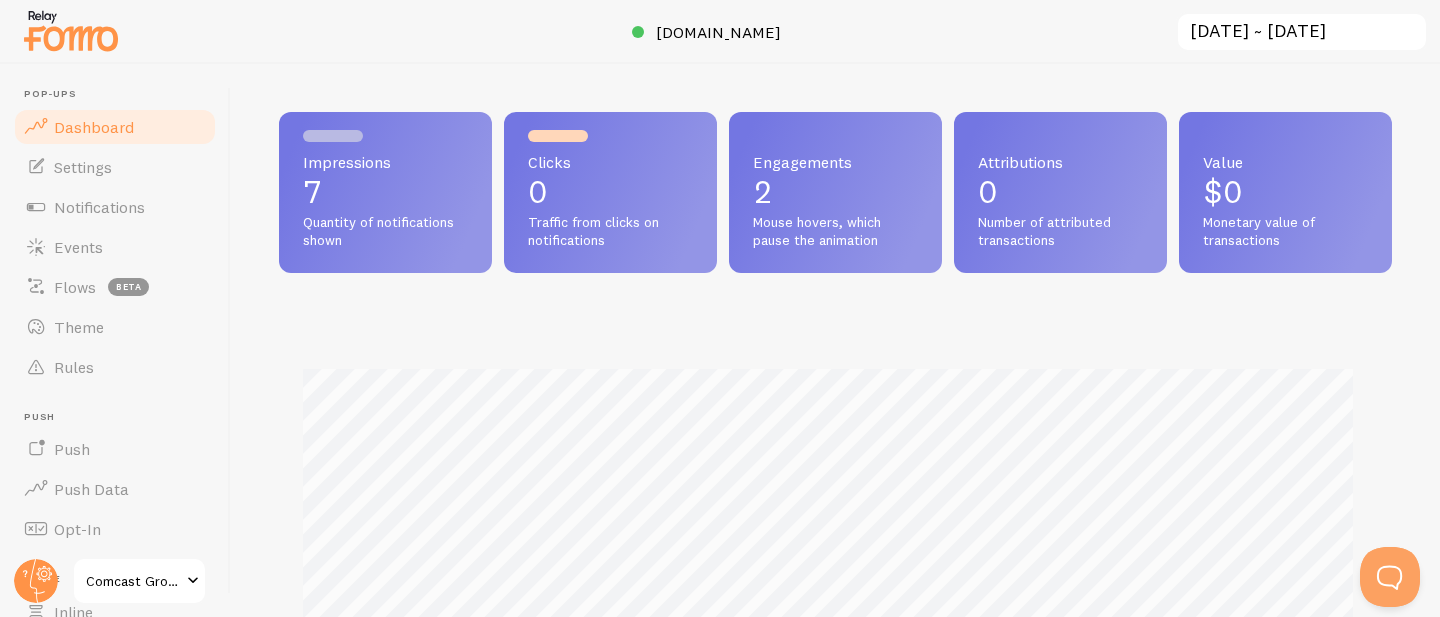 scroll, scrollTop: 0, scrollLeft: 0, axis: both 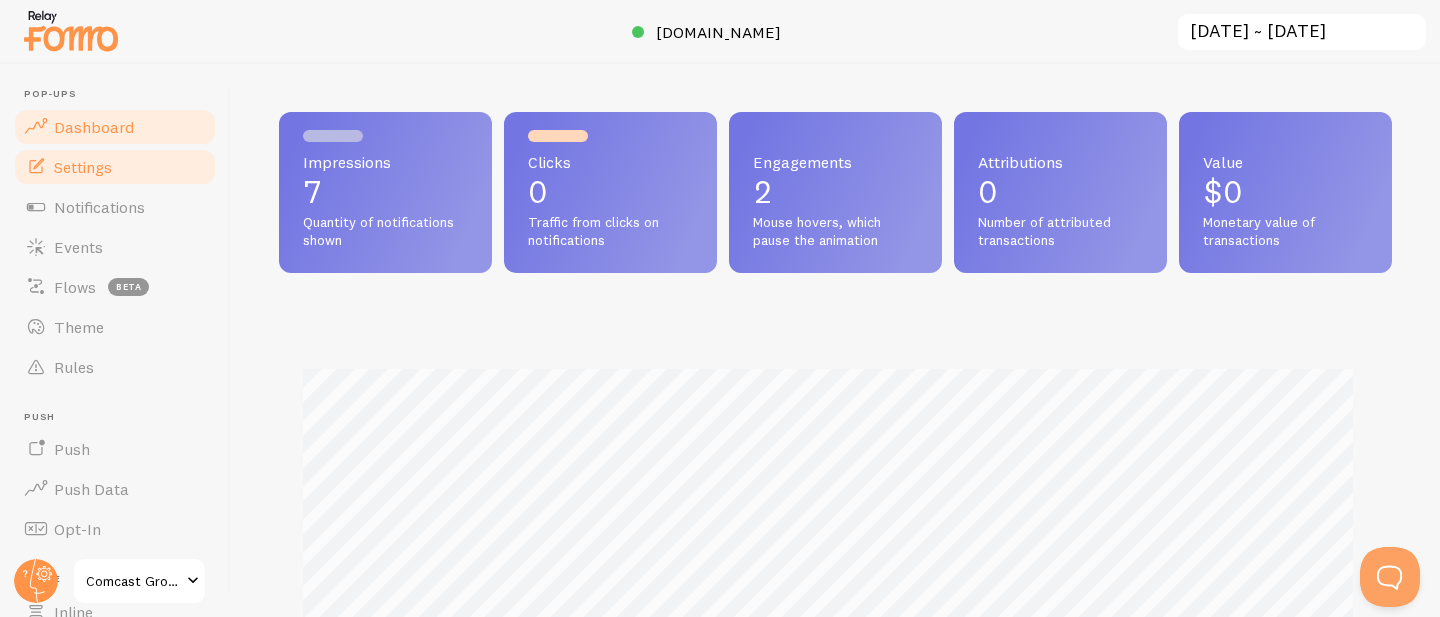 click on "Settings" at bounding box center (83, 167) 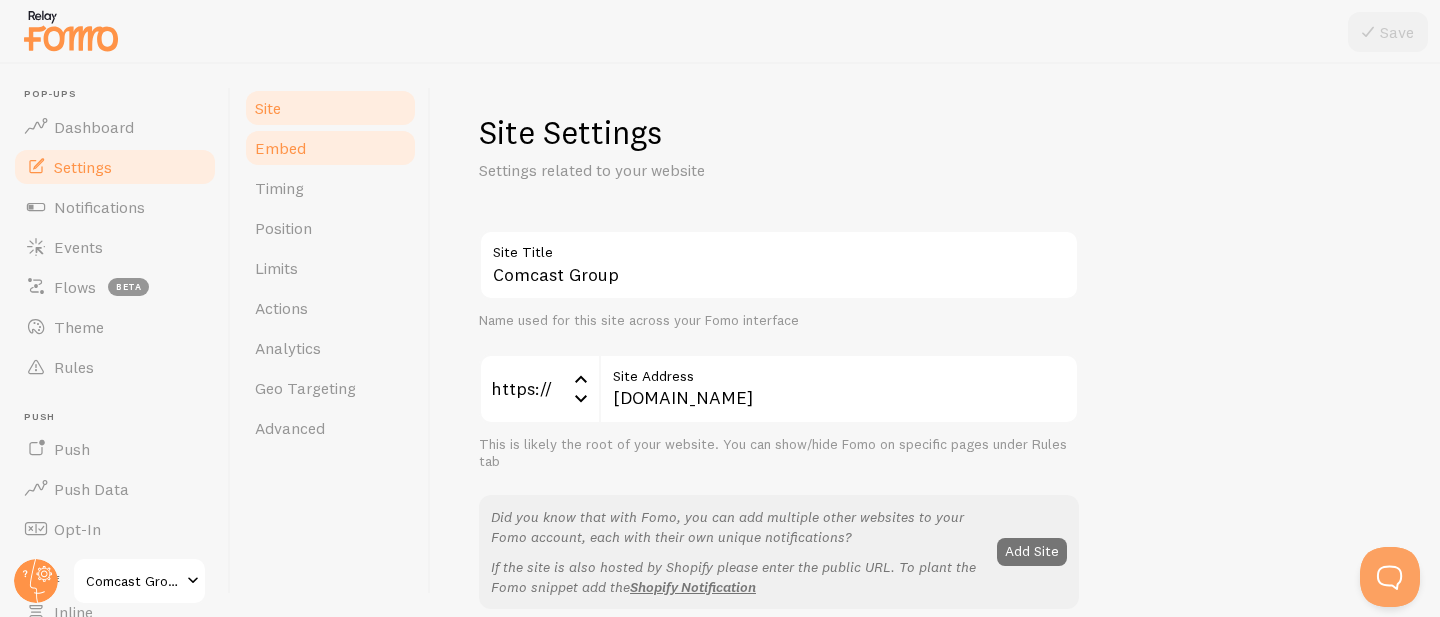 click on "Embed" at bounding box center (330, 148) 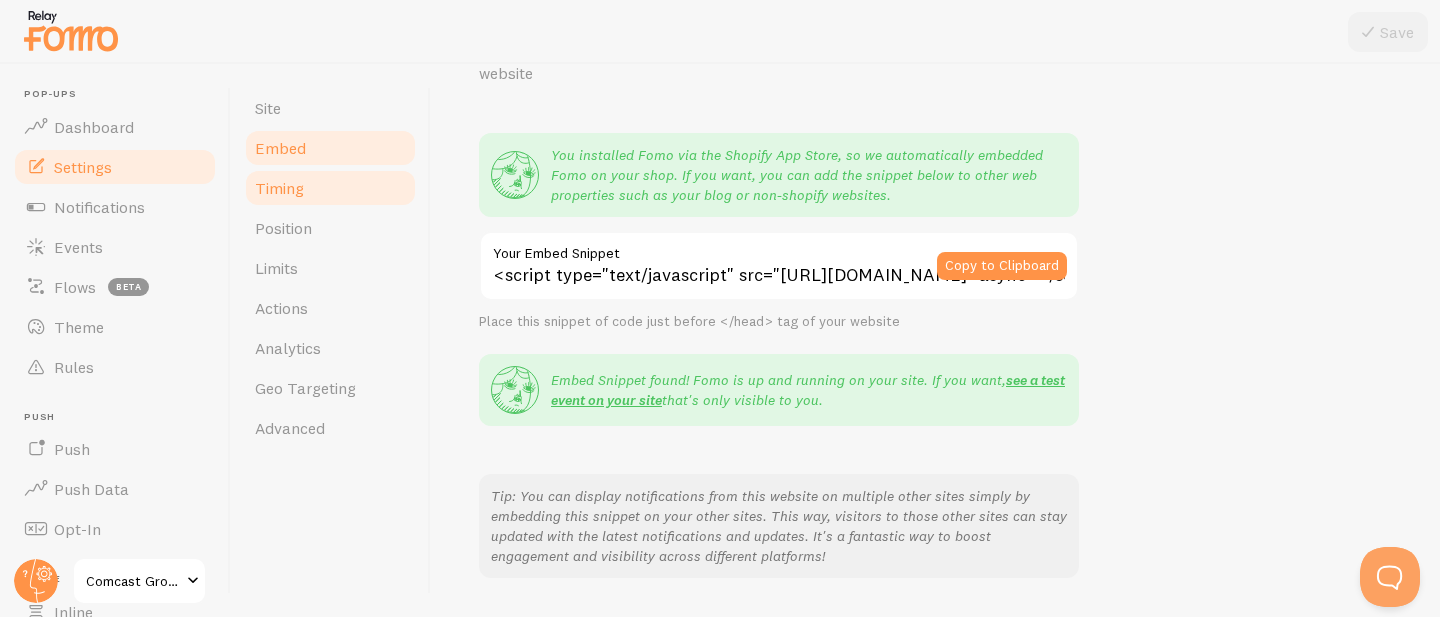 scroll, scrollTop: 122, scrollLeft: 0, axis: vertical 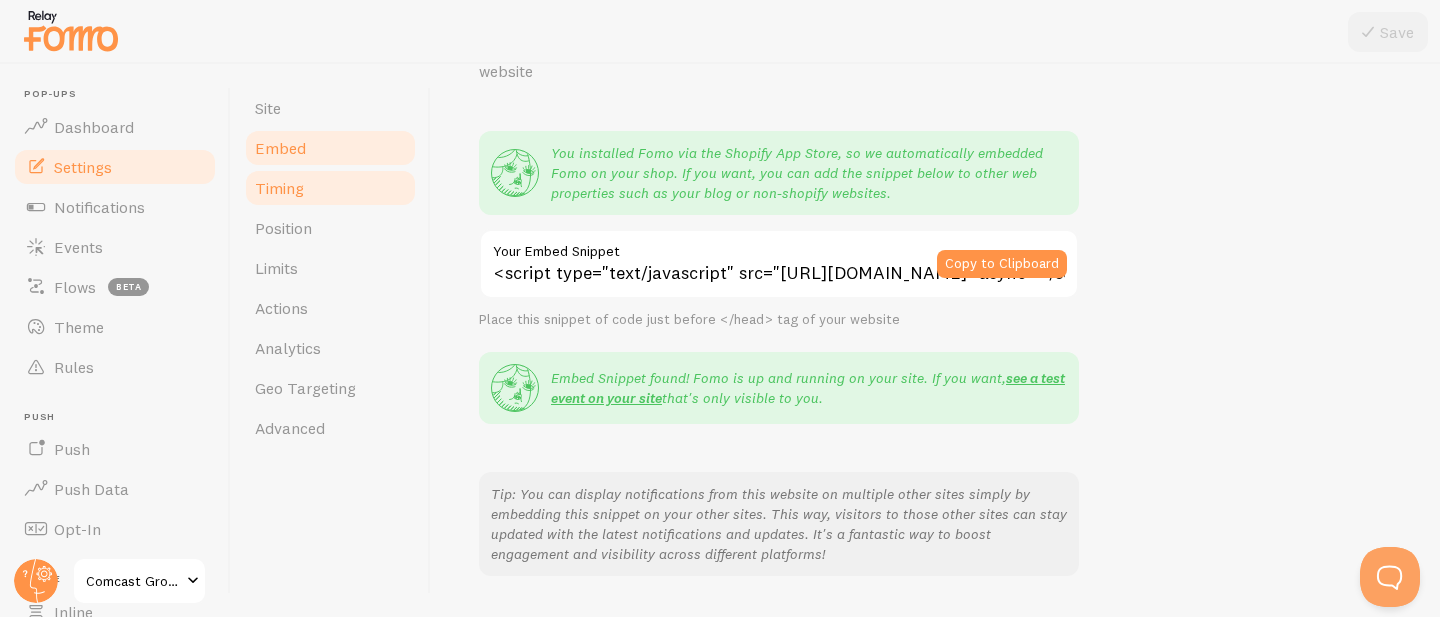 click on "Timing" at bounding box center [330, 188] 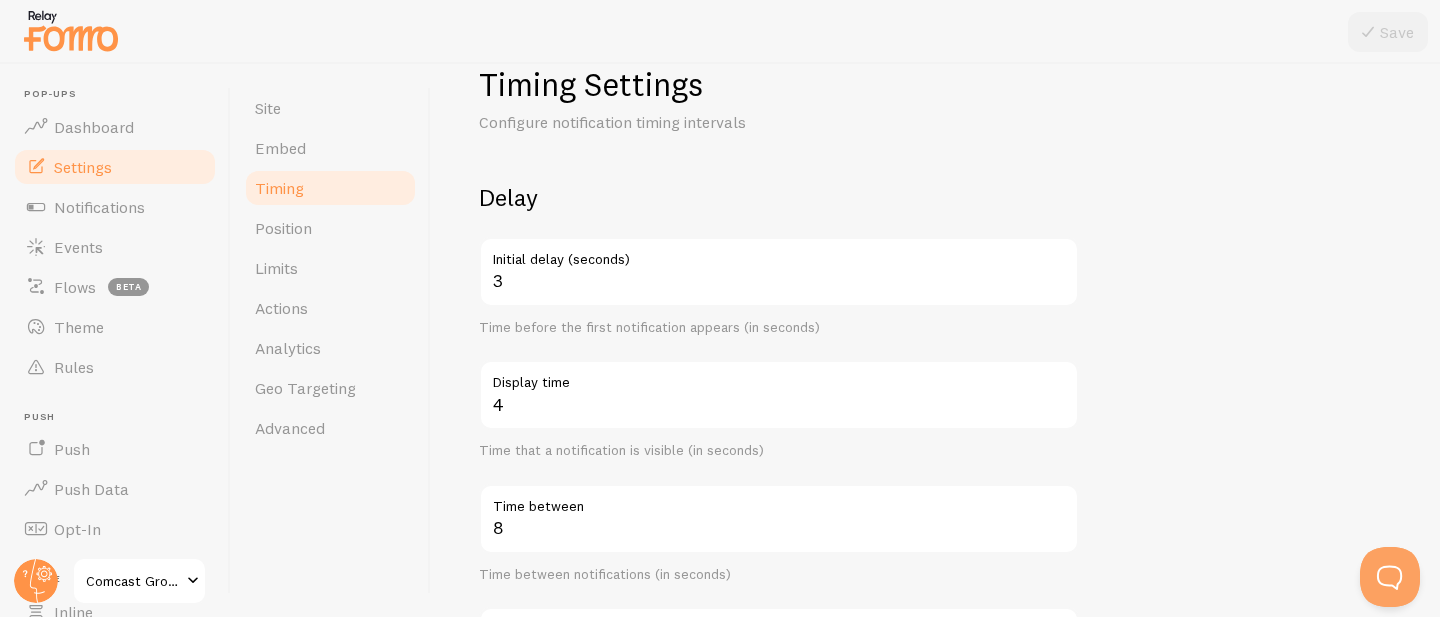 scroll, scrollTop: 142, scrollLeft: 0, axis: vertical 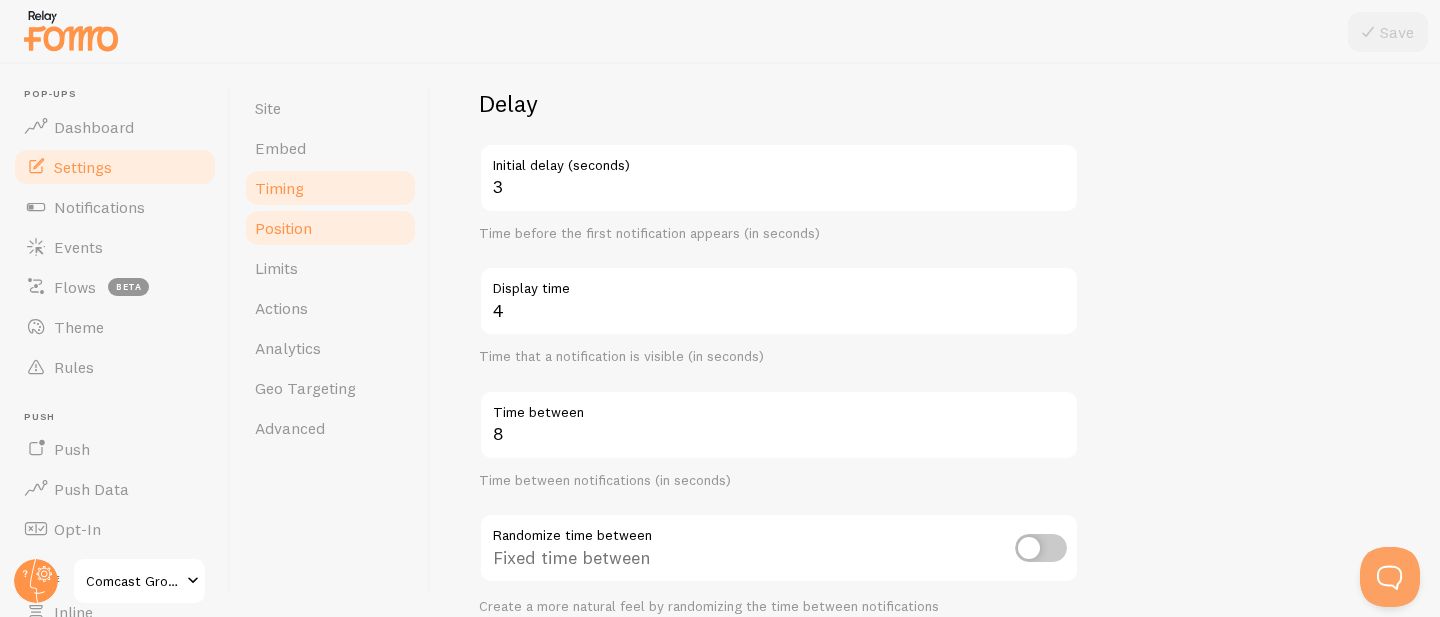 click on "Position" at bounding box center [330, 228] 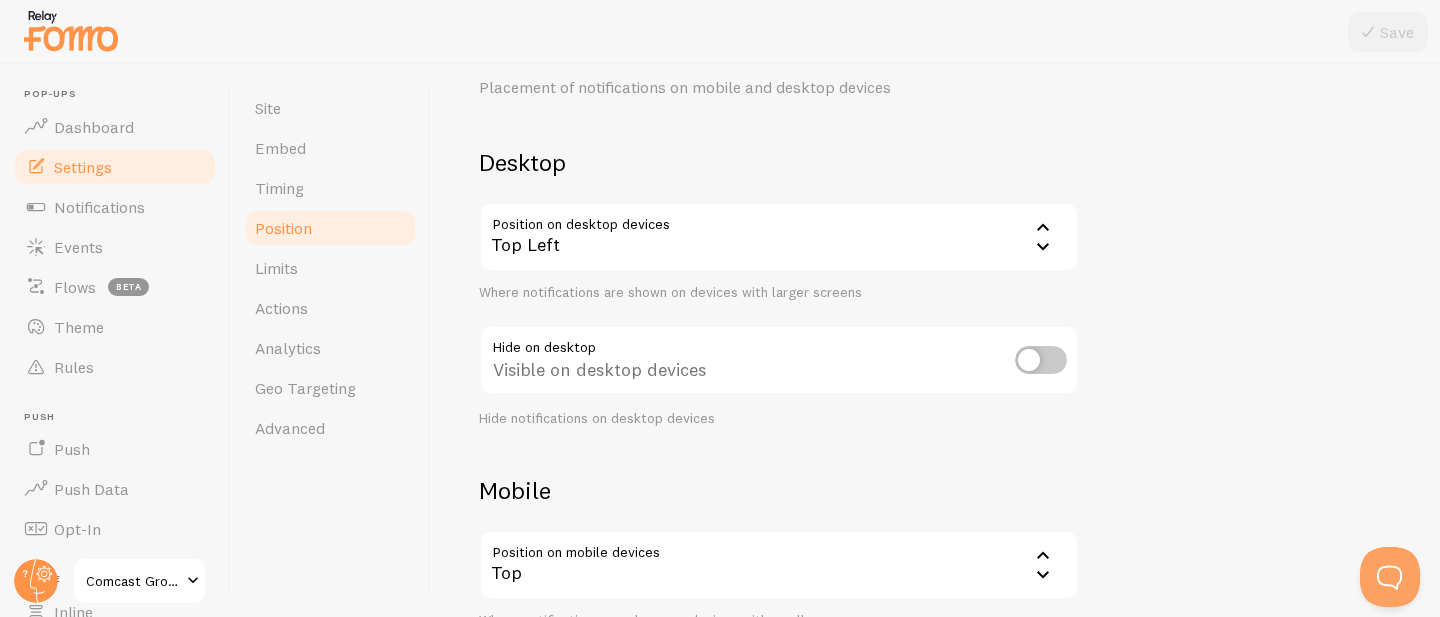 scroll, scrollTop: 317, scrollLeft: 0, axis: vertical 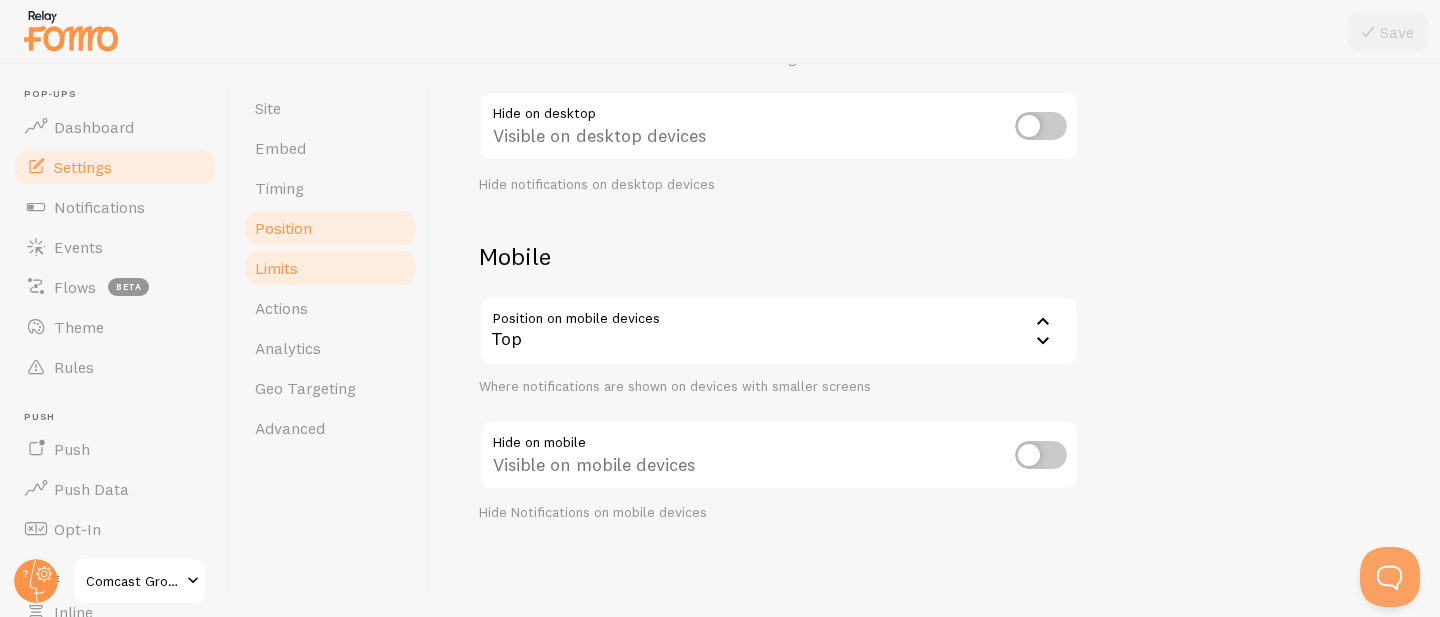 click on "Limits" at bounding box center [330, 268] 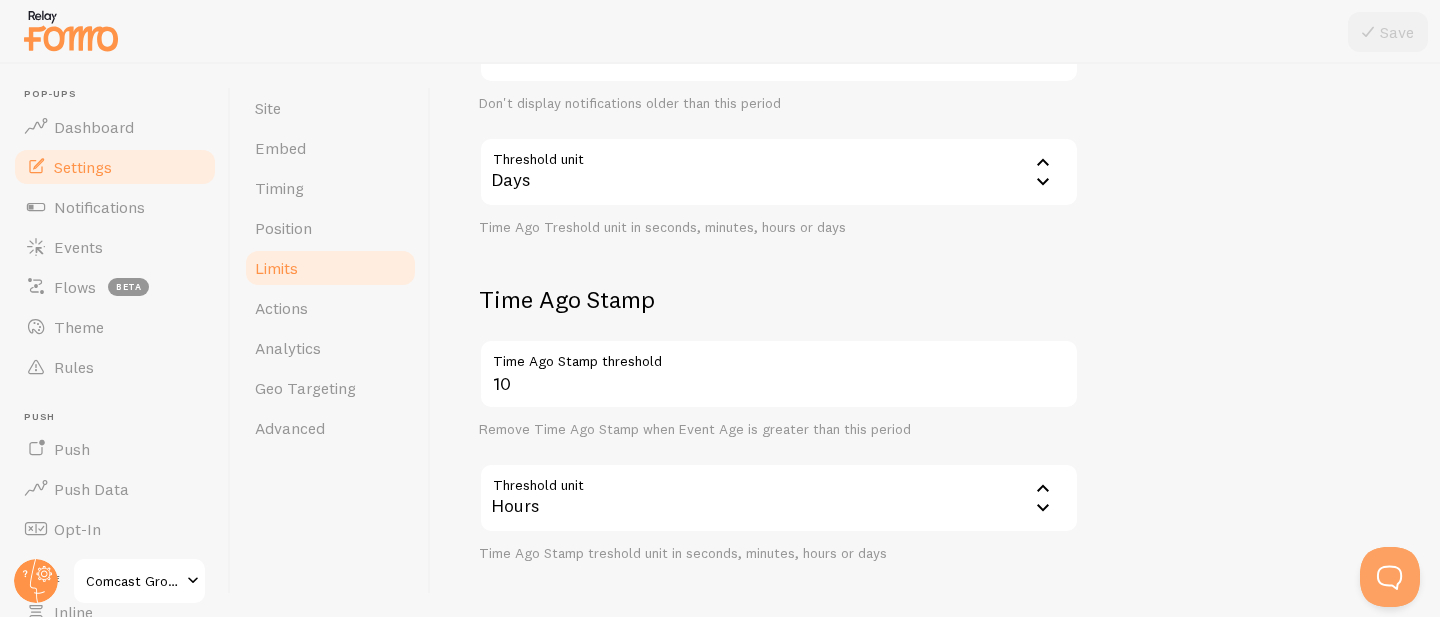 scroll, scrollTop: 679, scrollLeft: 0, axis: vertical 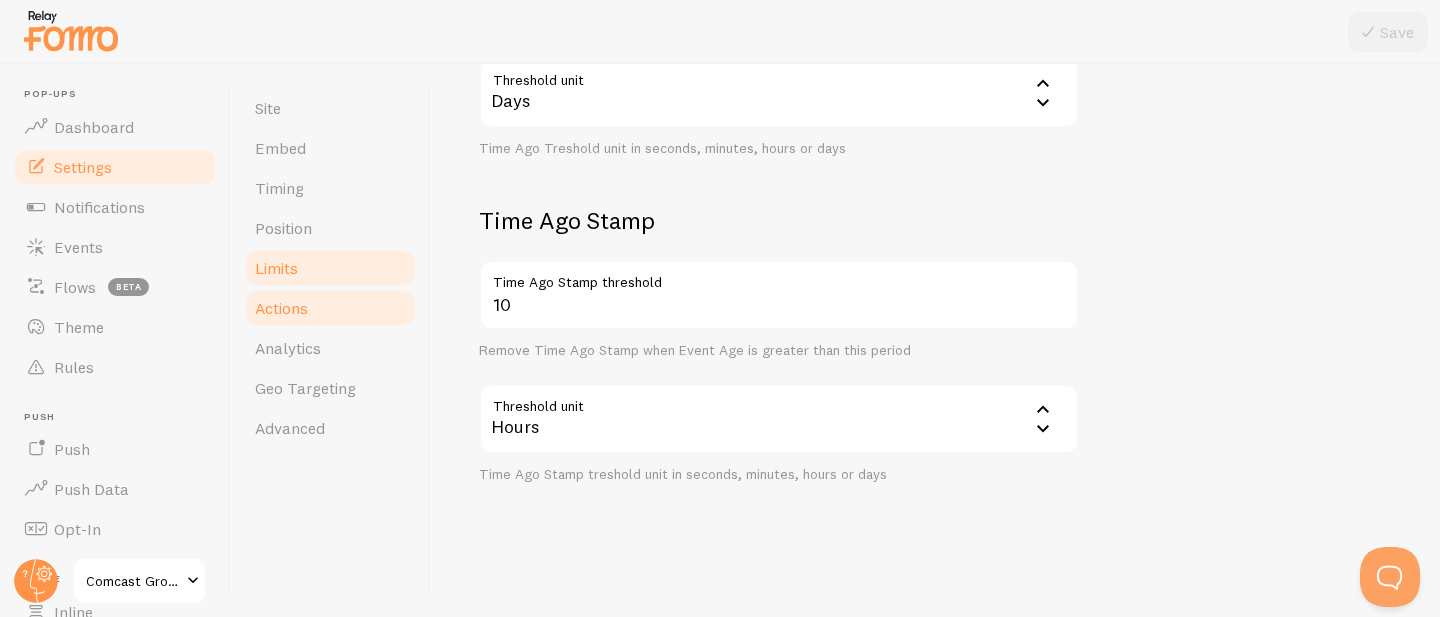 click on "Actions" at bounding box center [330, 308] 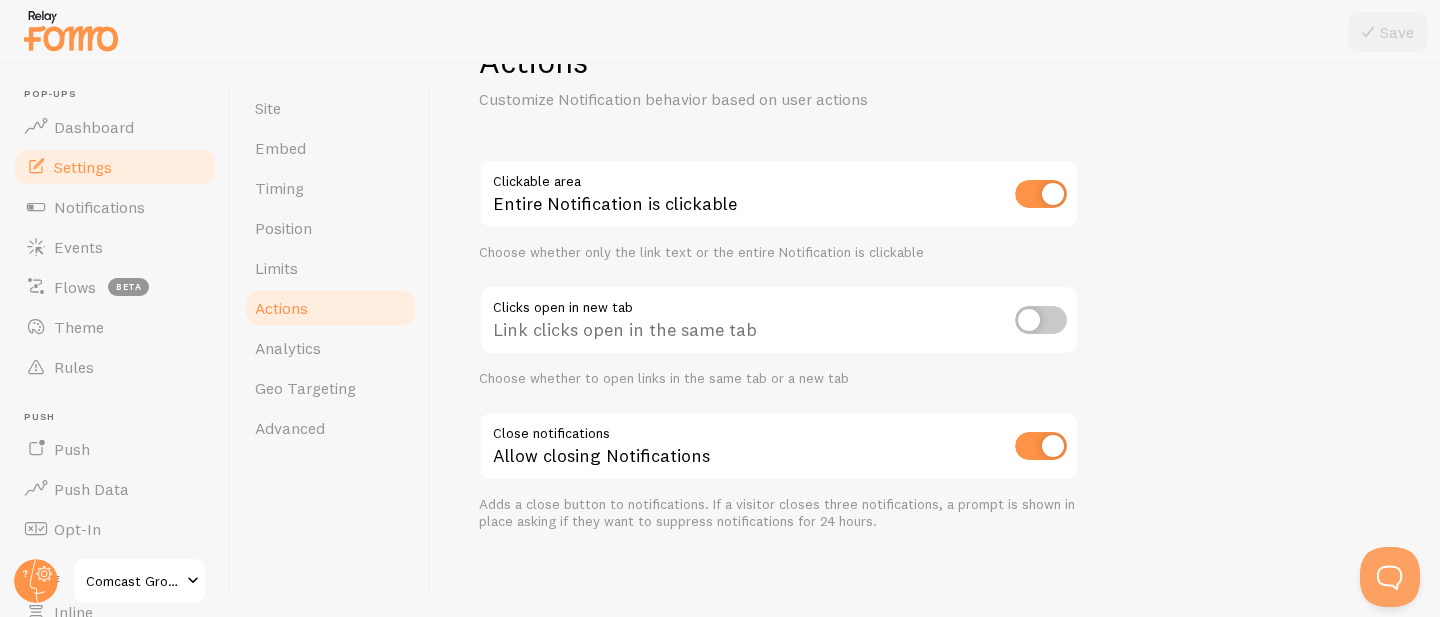 scroll, scrollTop: 80, scrollLeft: 0, axis: vertical 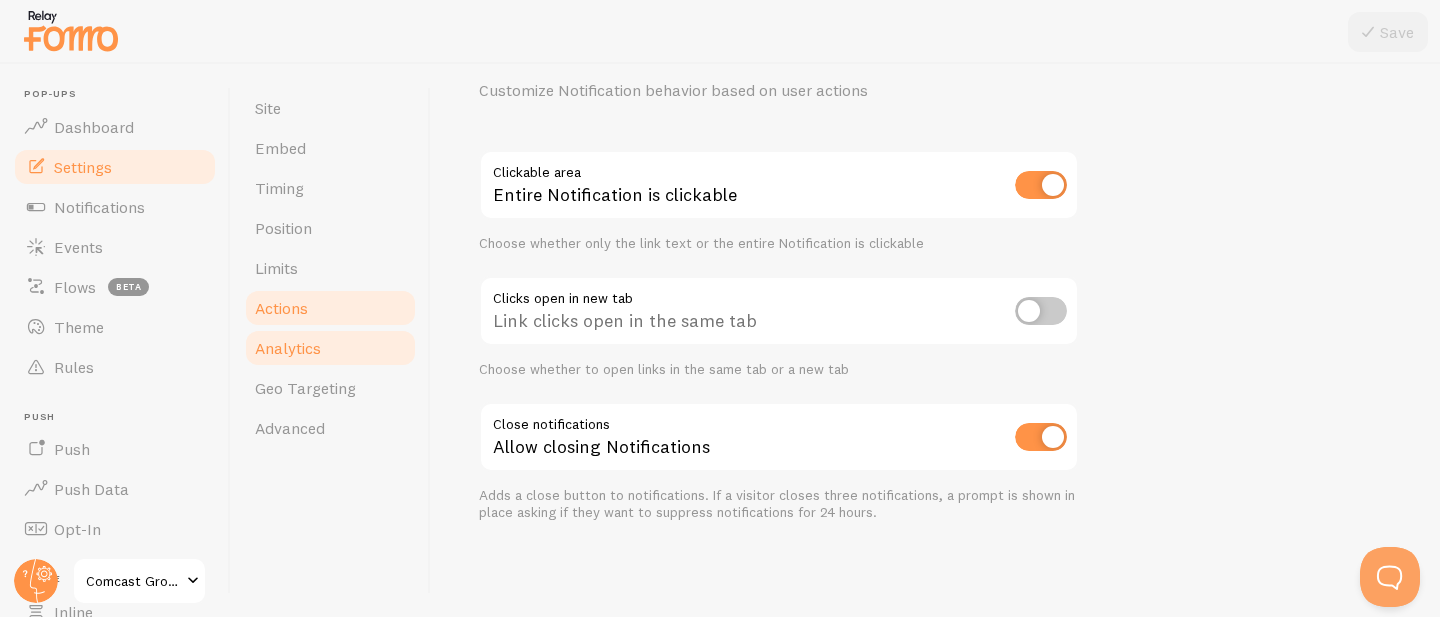 click on "Analytics" at bounding box center [330, 348] 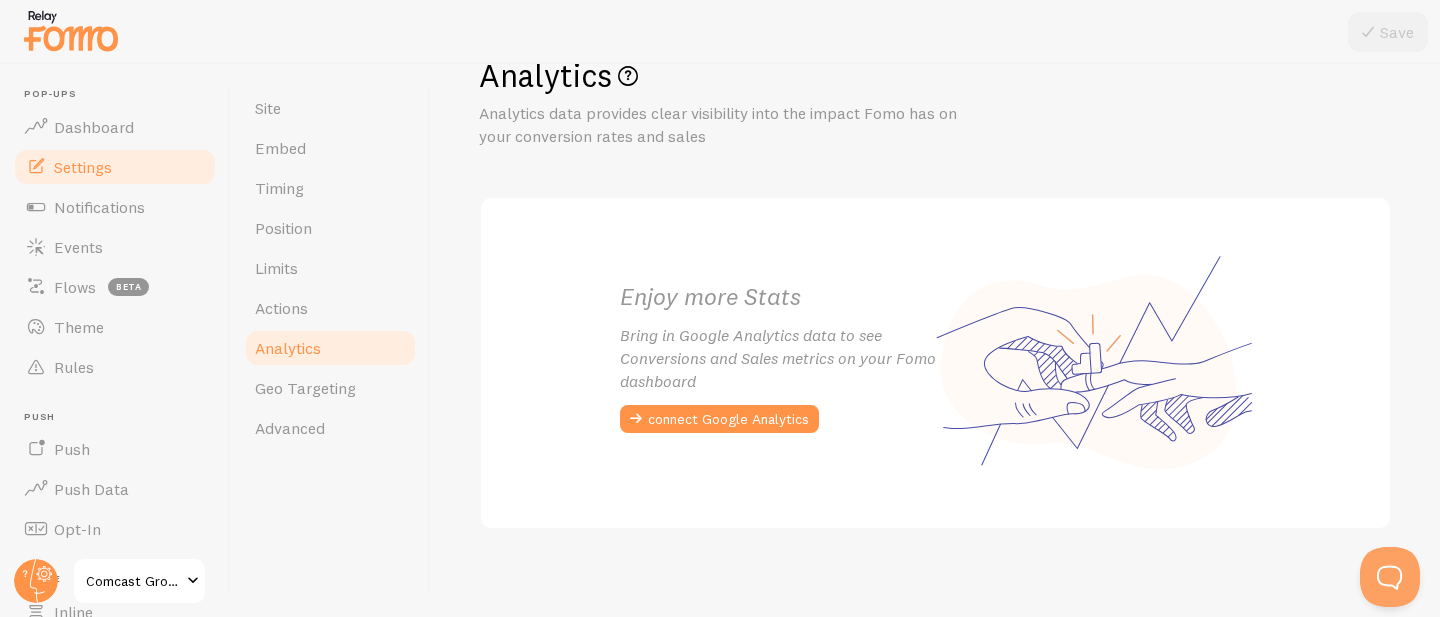 scroll, scrollTop: 66, scrollLeft: 0, axis: vertical 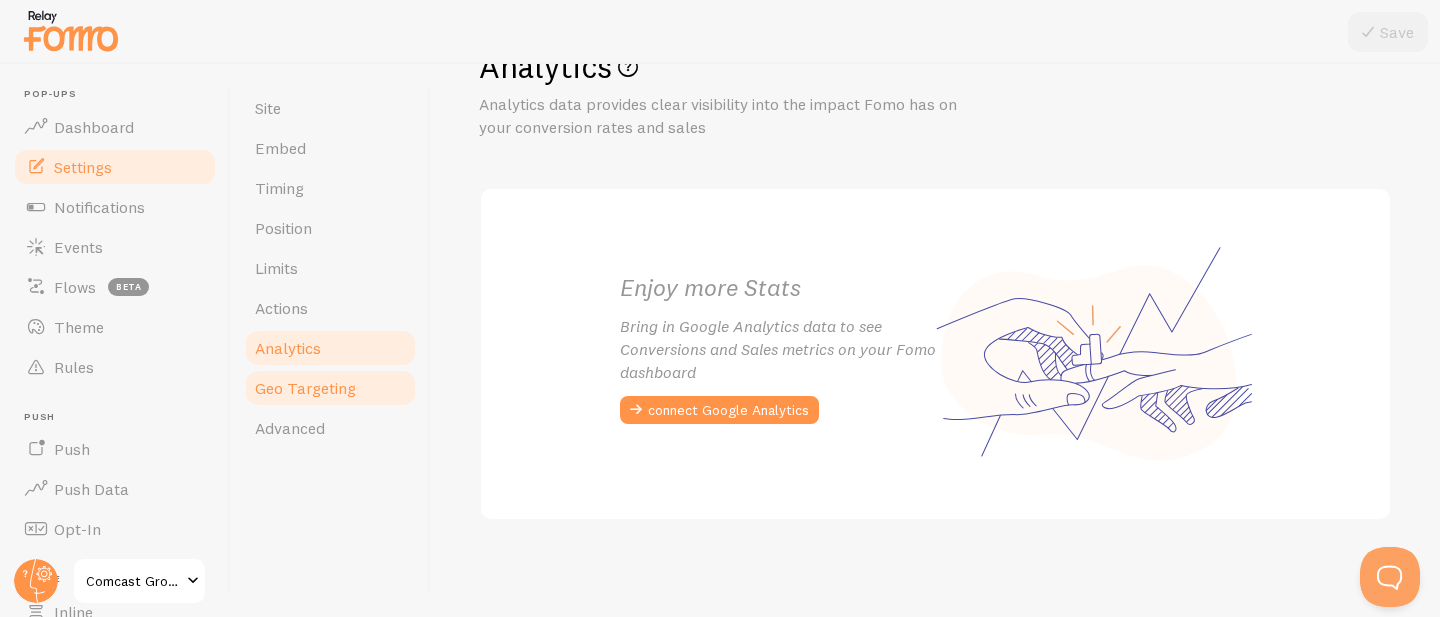 click on "Geo Targeting" at bounding box center (305, 388) 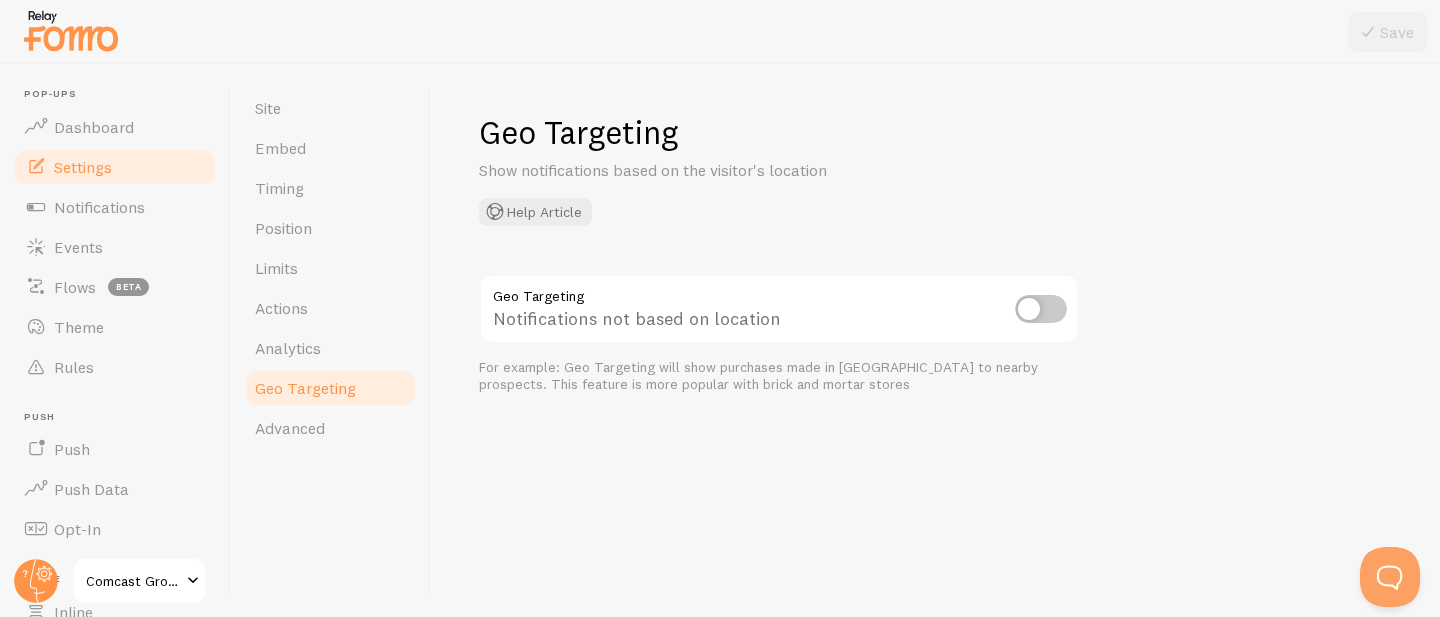 scroll, scrollTop: 0, scrollLeft: 0, axis: both 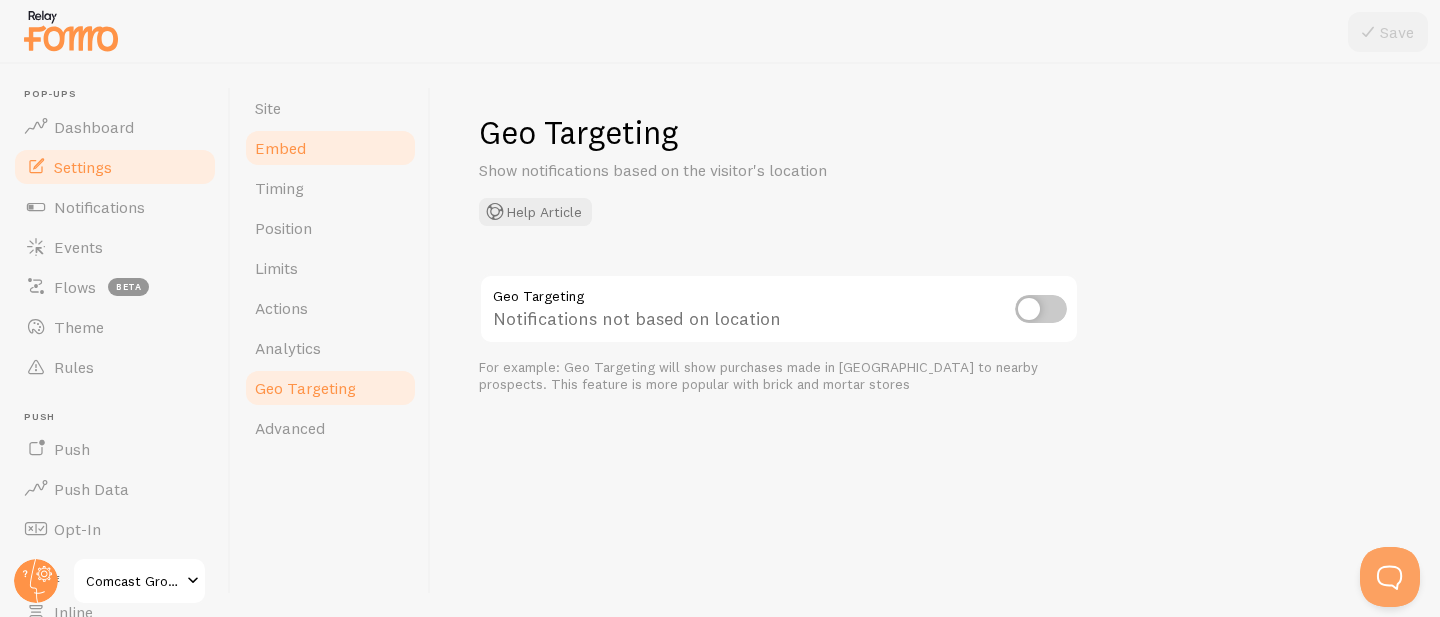 click on "Embed" at bounding box center (330, 148) 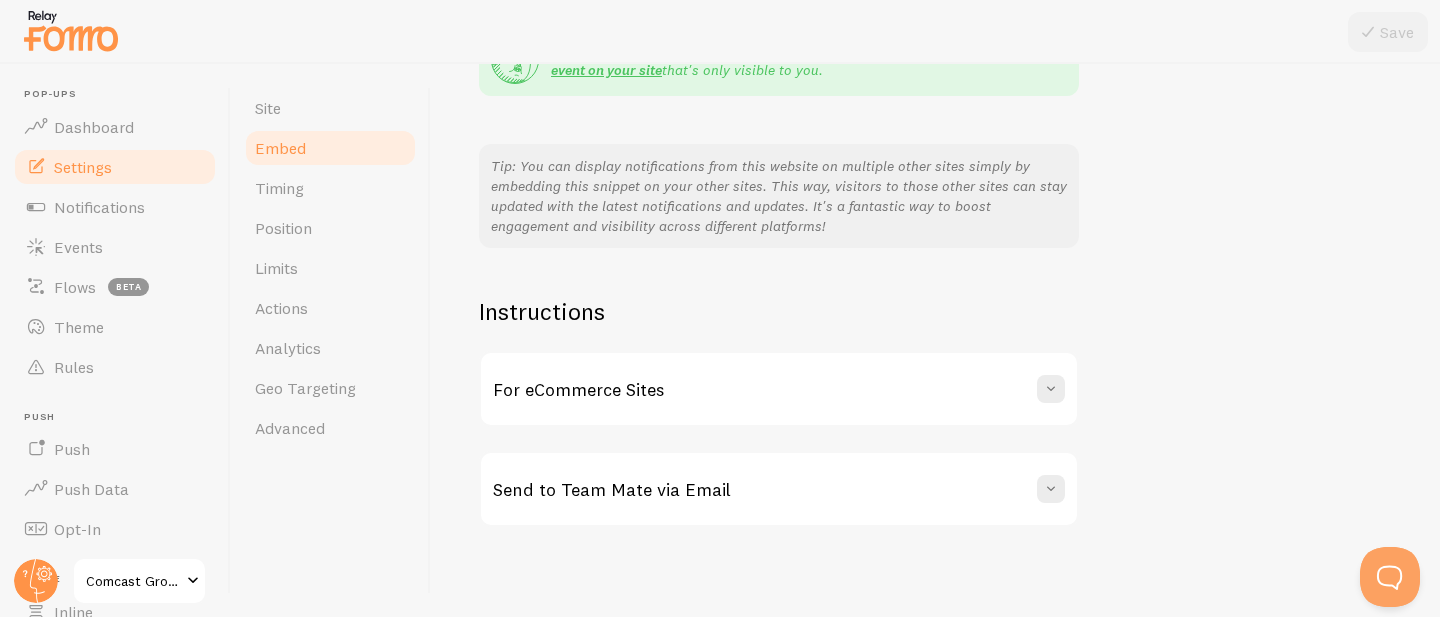 scroll, scrollTop: 456, scrollLeft: 0, axis: vertical 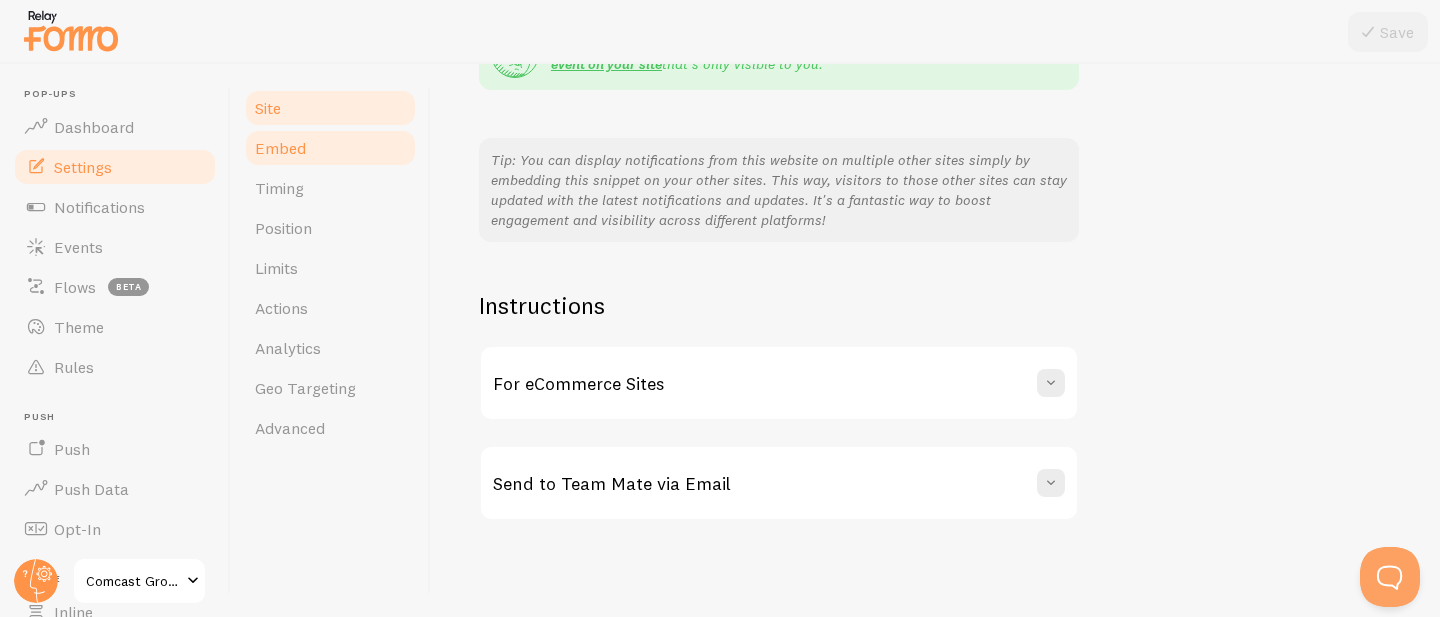click on "Site" at bounding box center (330, 108) 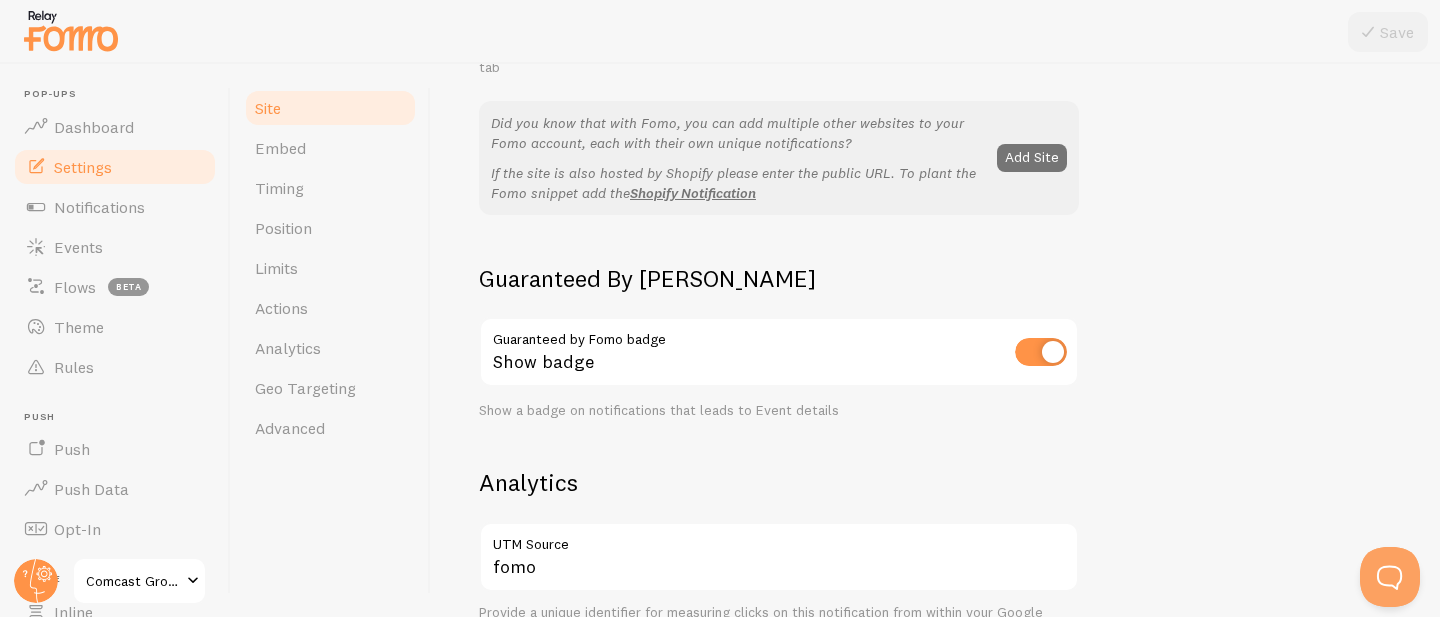 scroll, scrollTop: 398, scrollLeft: 0, axis: vertical 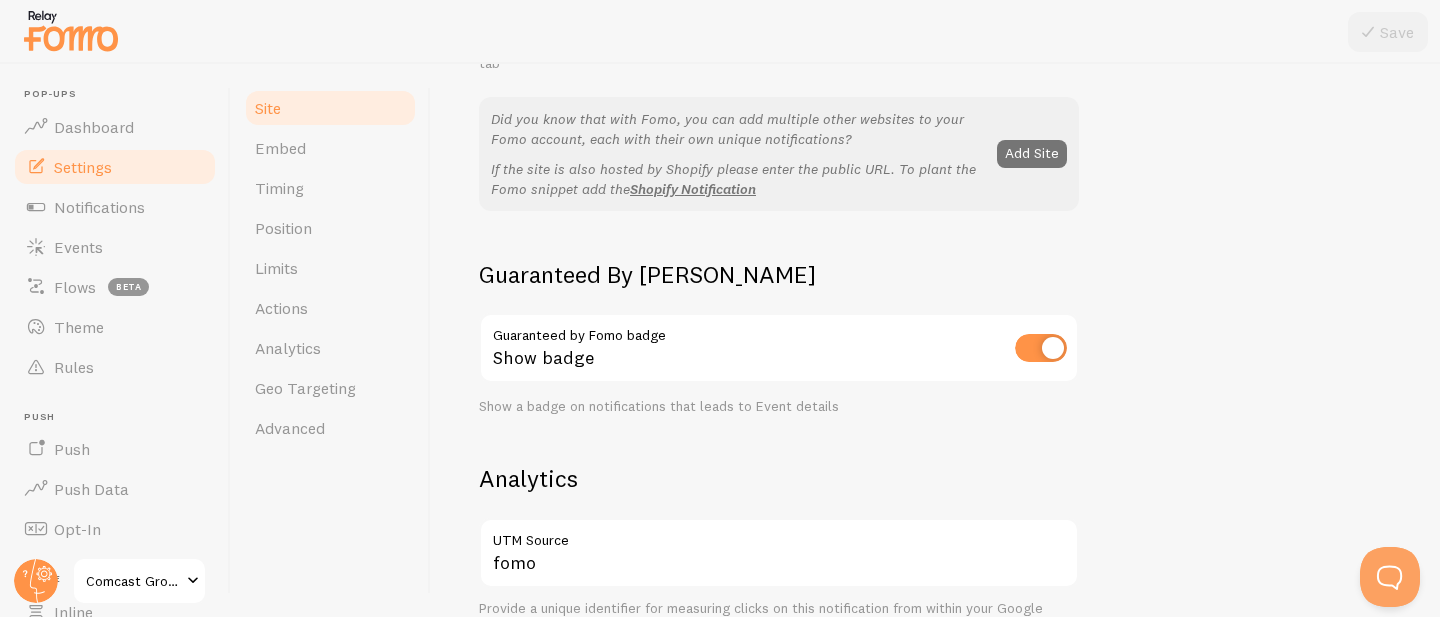click at bounding box center (1041, 348) 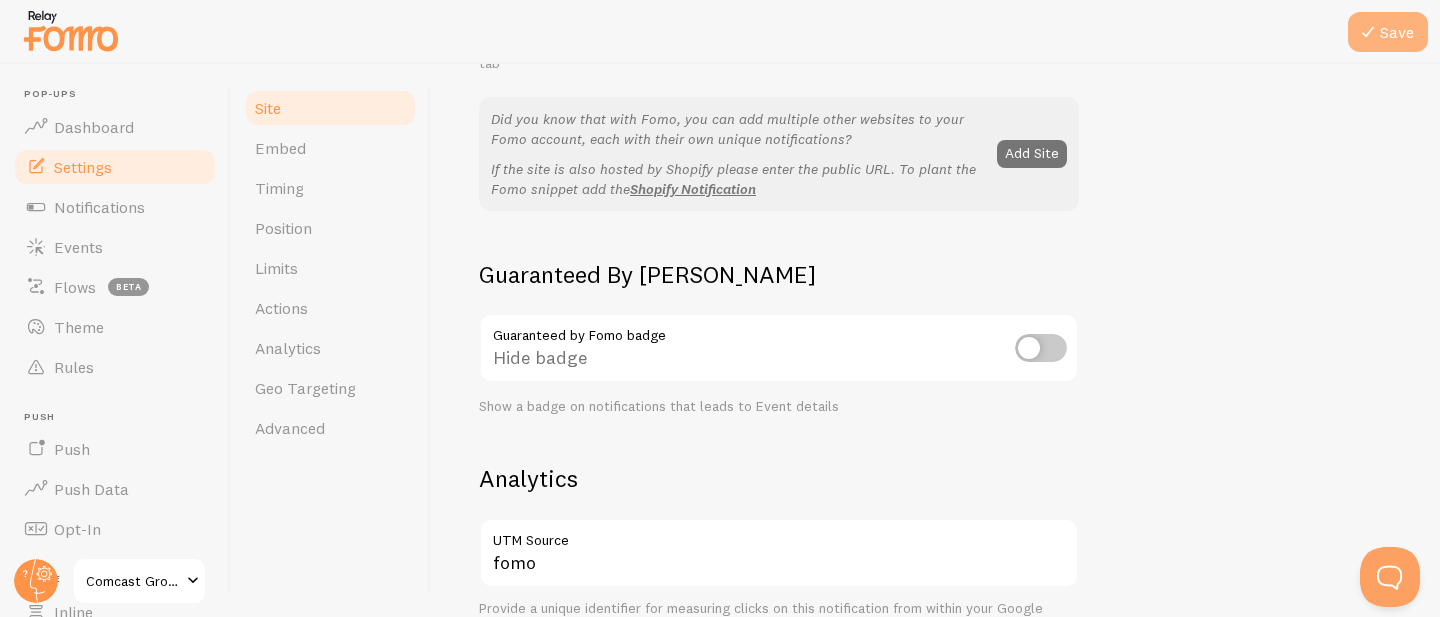 click on "Save" at bounding box center (1388, 32) 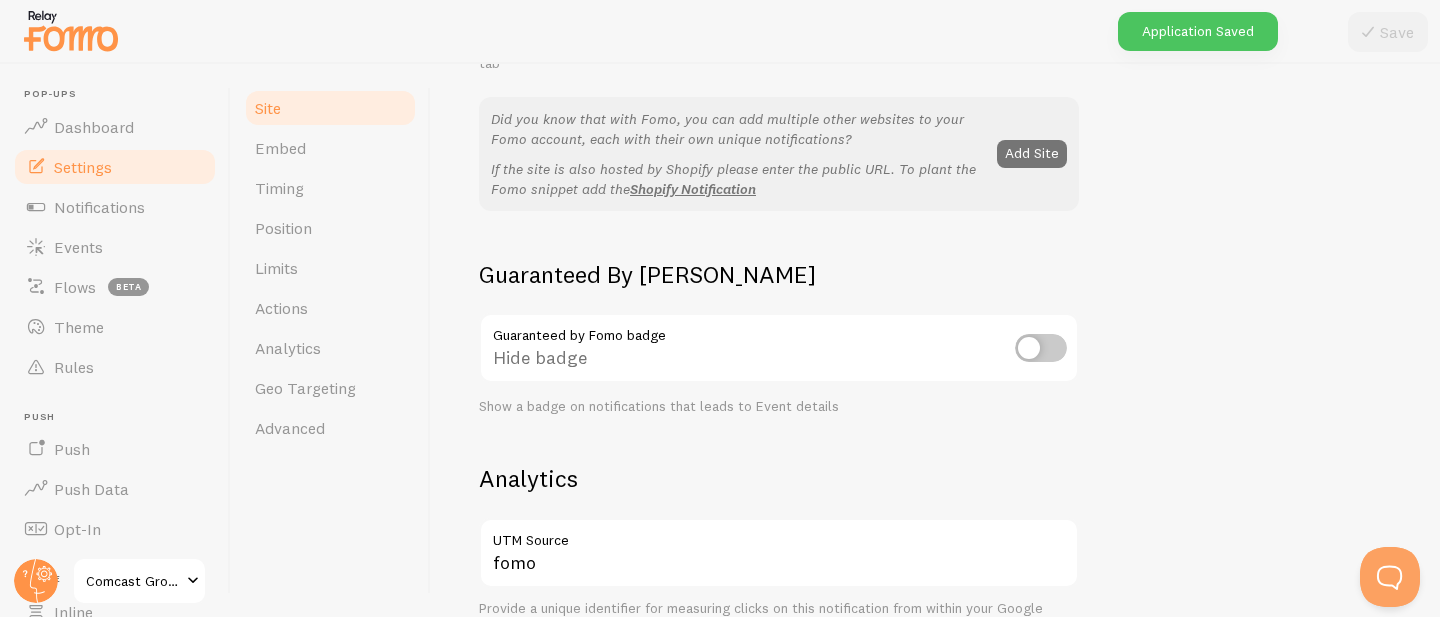 click at bounding box center (1041, 348) 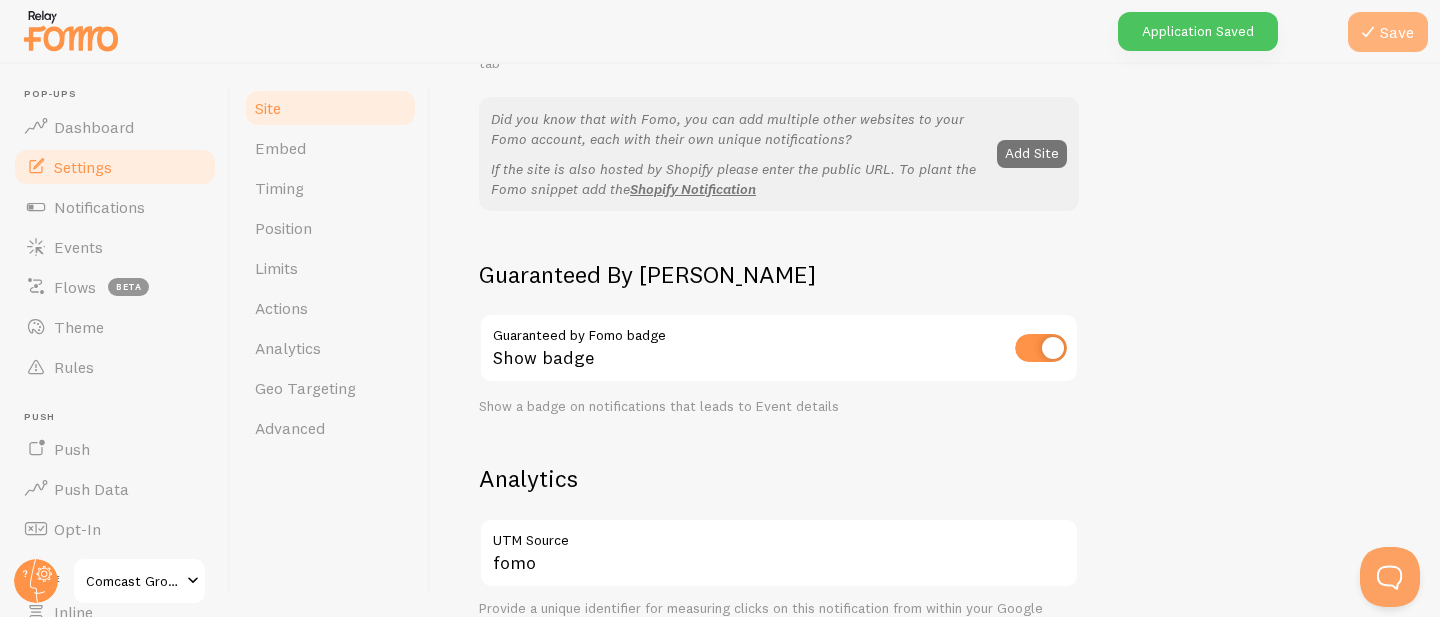 click on "Save" at bounding box center (1388, 32) 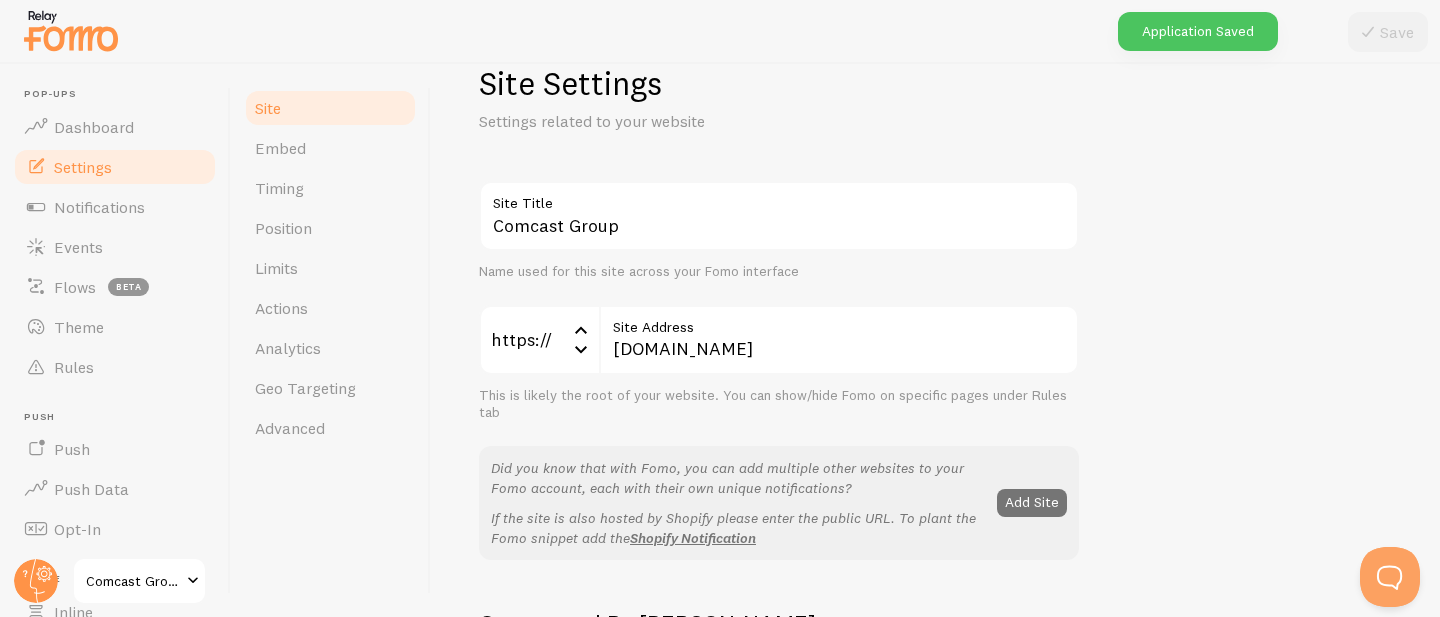 scroll, scrollTop: 0, scrollLeft: 0, axis: both 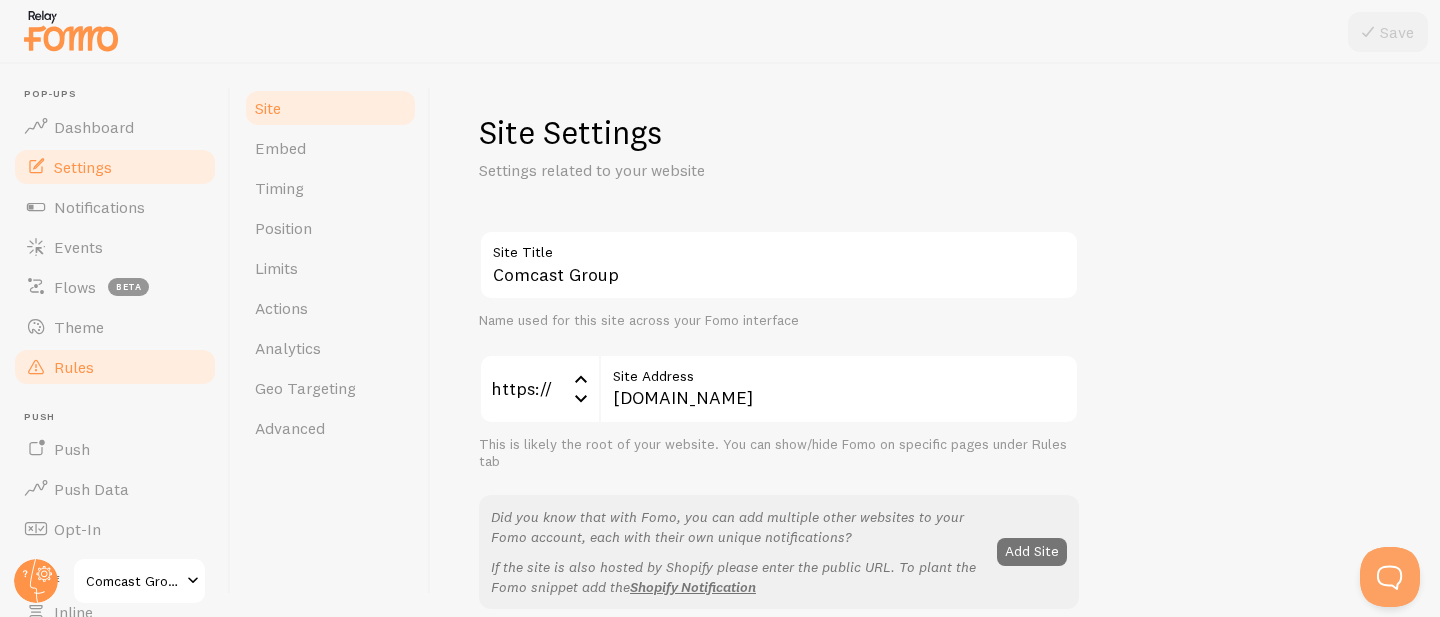 click on "Rules" at bounding box center (115, 367) 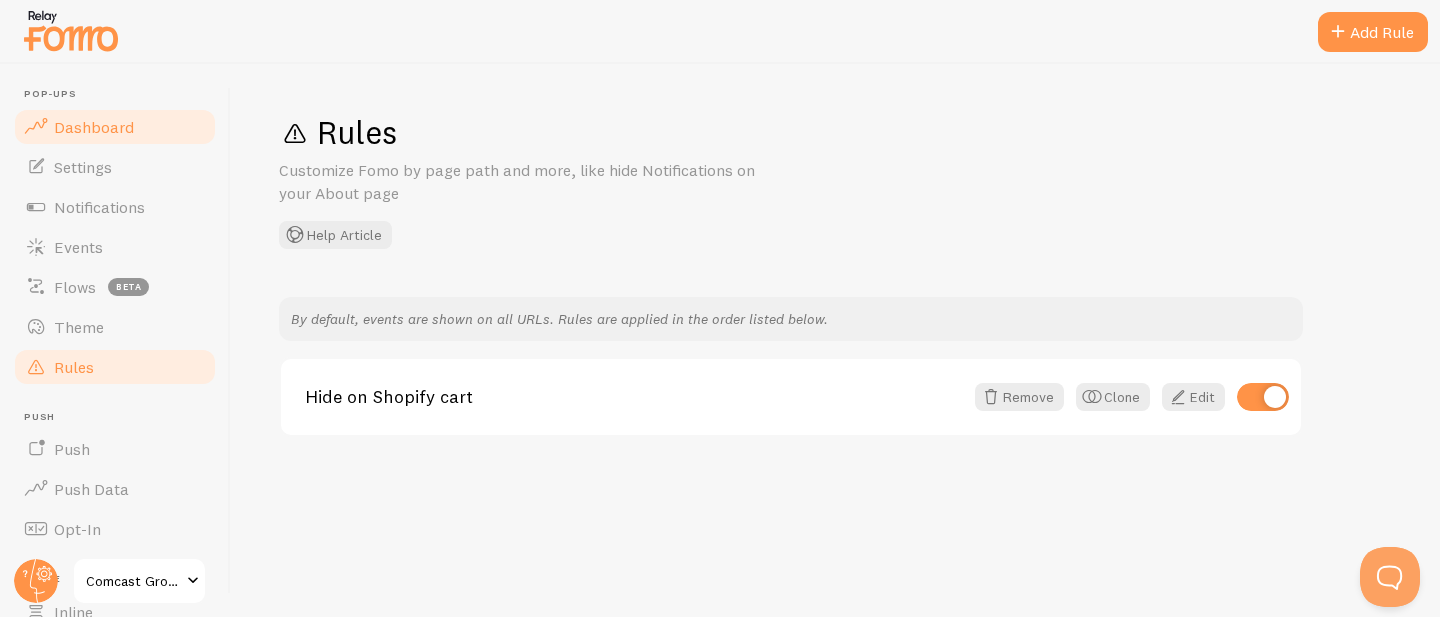click on "Dashboard" at bounding box center (115, 127) 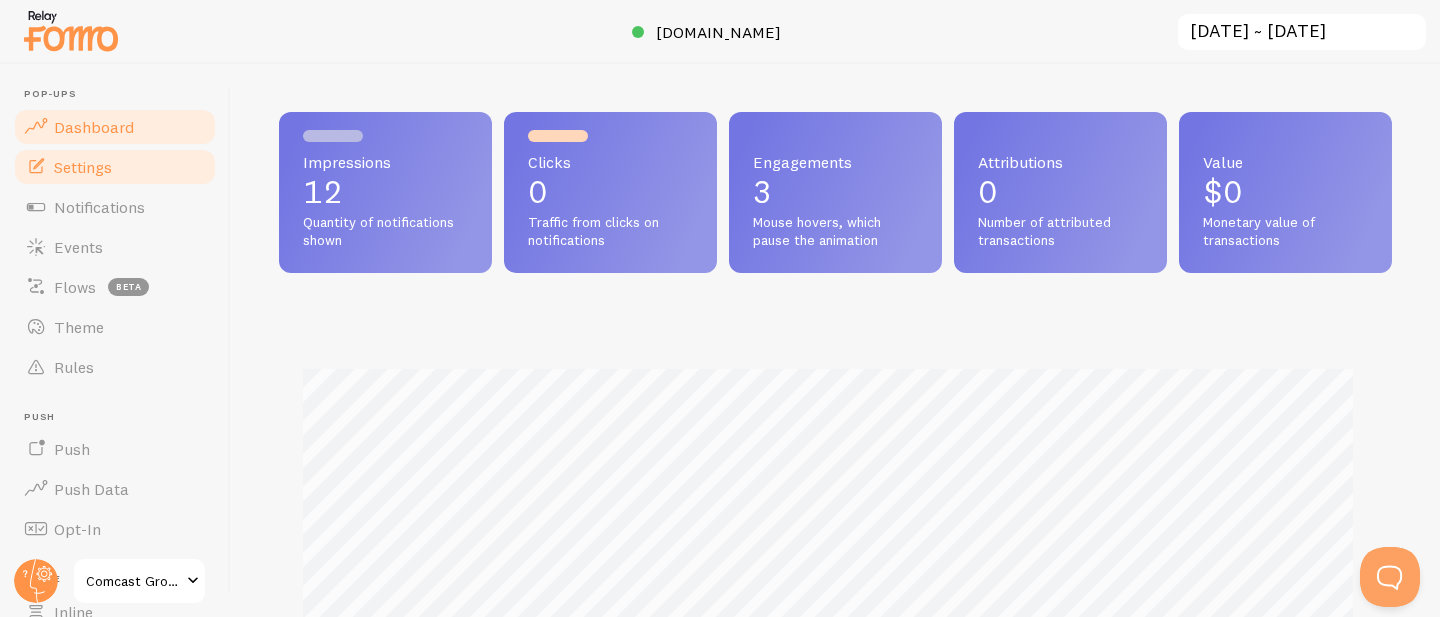 scroll, scrollTop: 999474, scrollLeft: 998902, axis: both 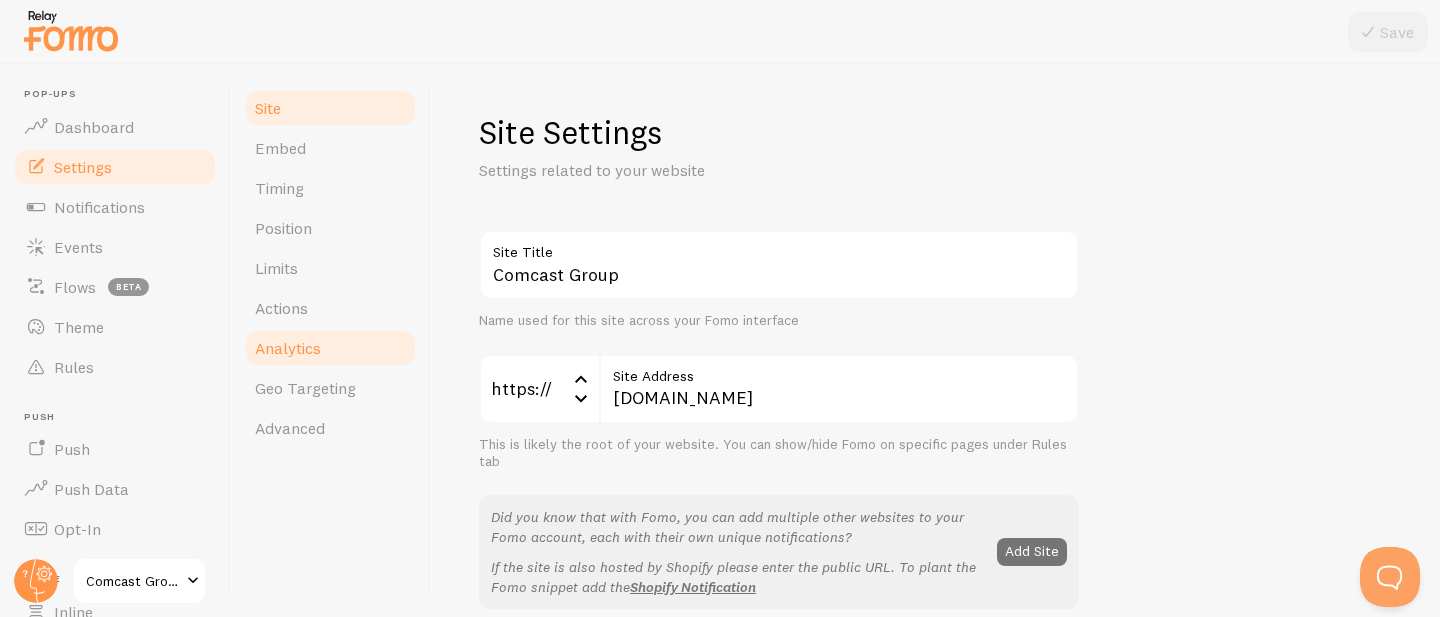 click on "Analytics" at bounding box center (330, 348) 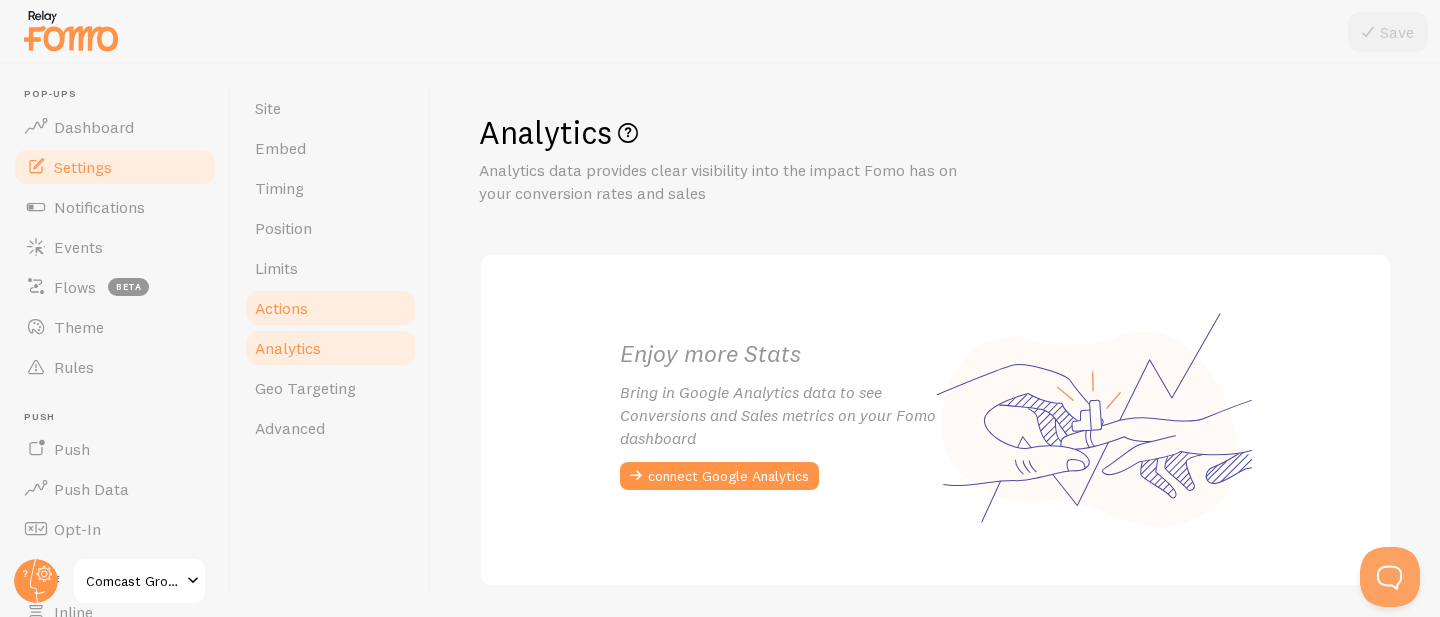 click on "Actions" at bounding box center [330, 308] 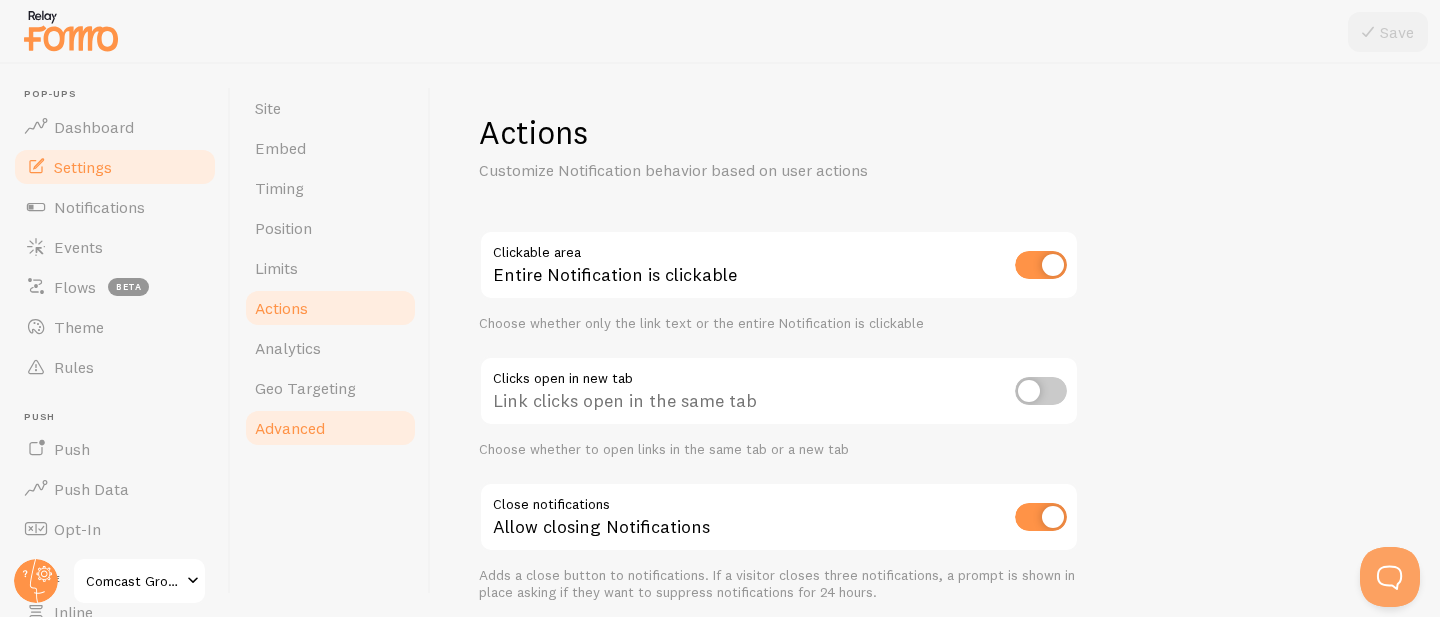 click on "Advanced" at bounding box center (330, 428) 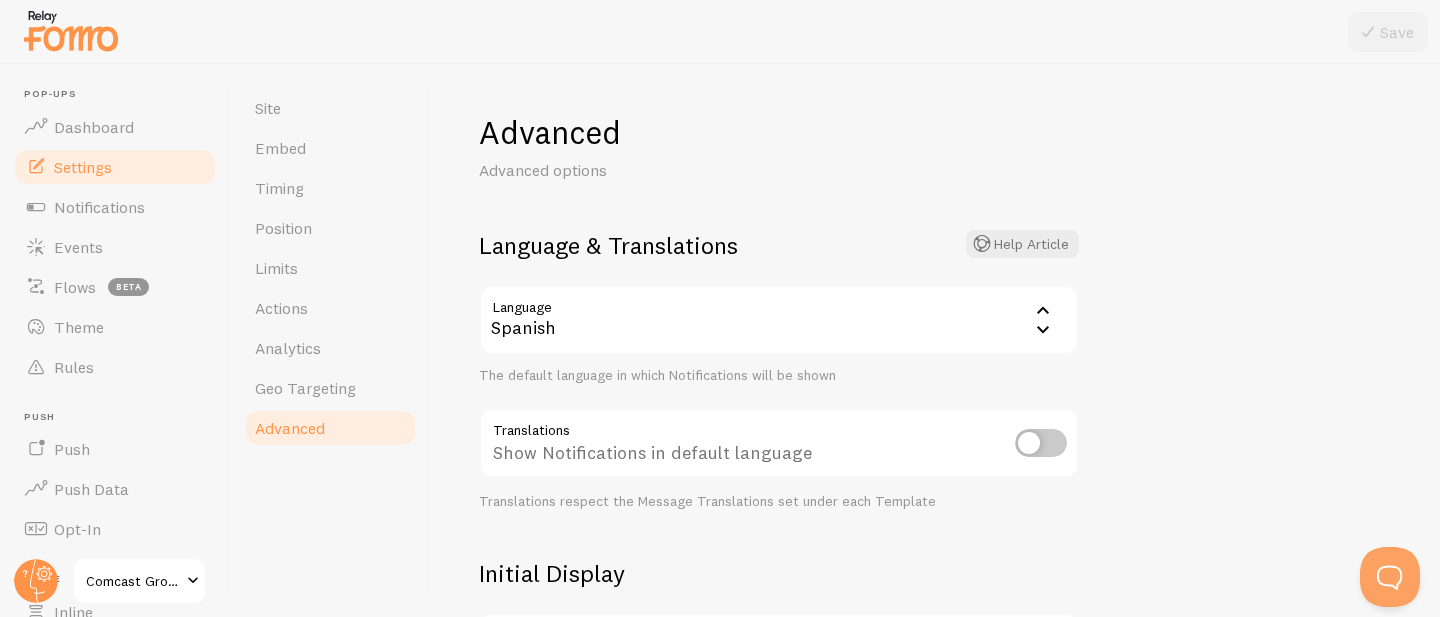 click on "Spanish" at bounding box center [779, 320] 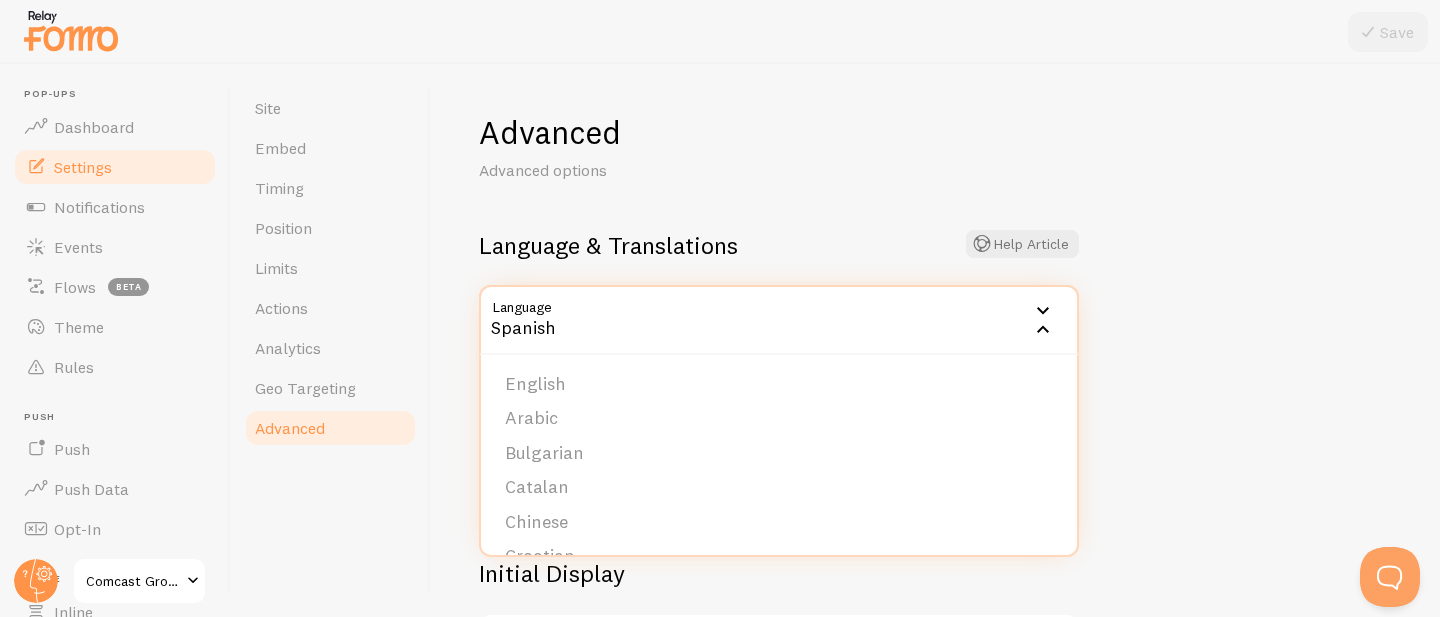 click on "Spanish" at bounding box center (779, 320) 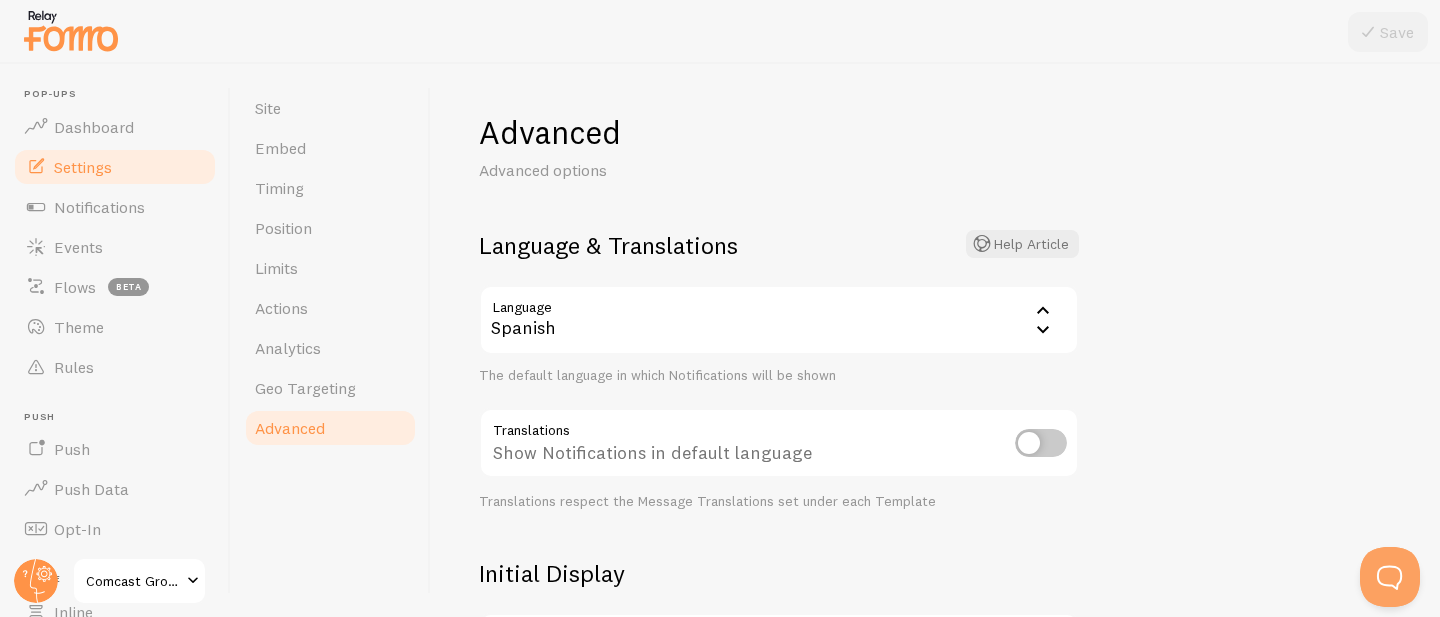 click at bounding box center [1041, 443] 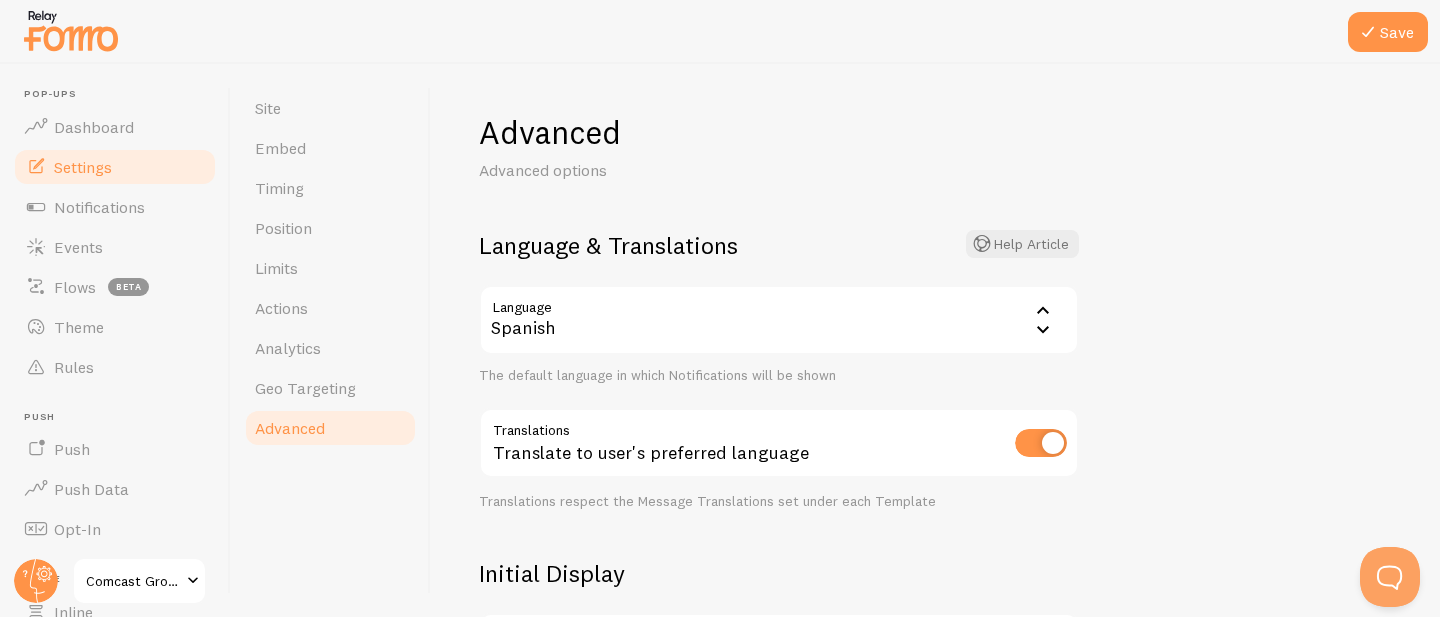 click at bounding box center (720, 32) 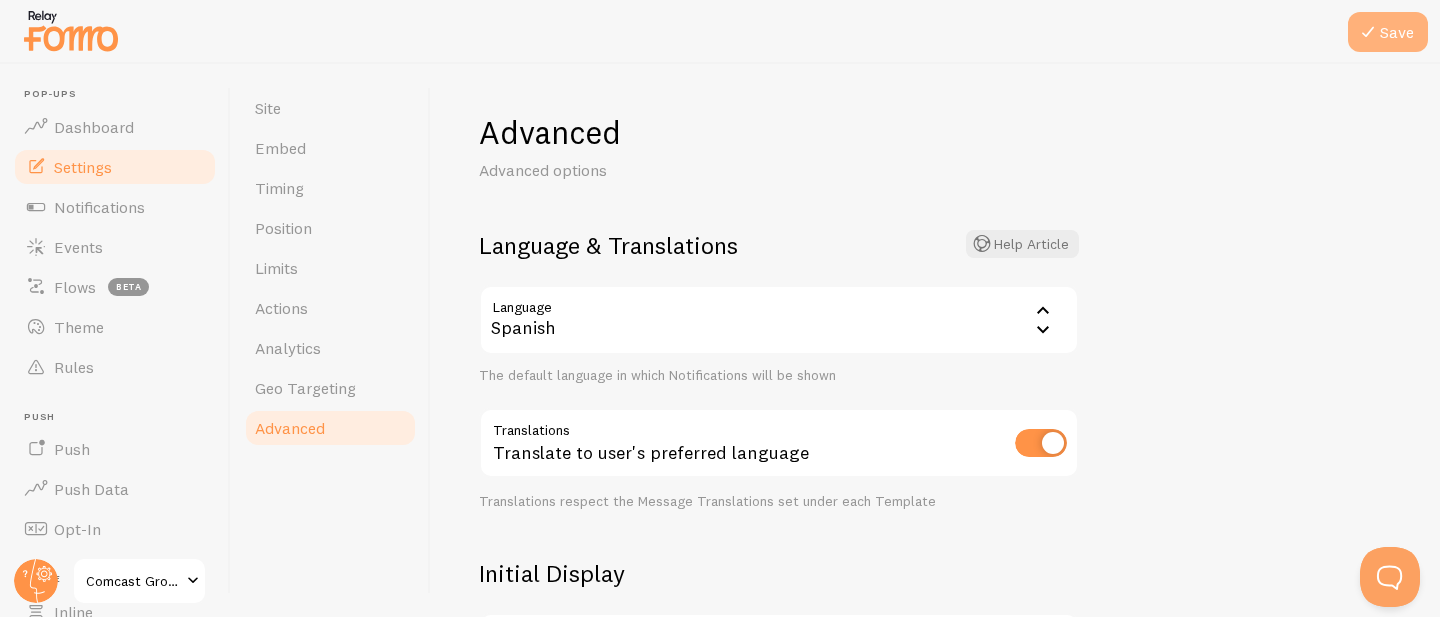 click at bounding box center (1368, 32) 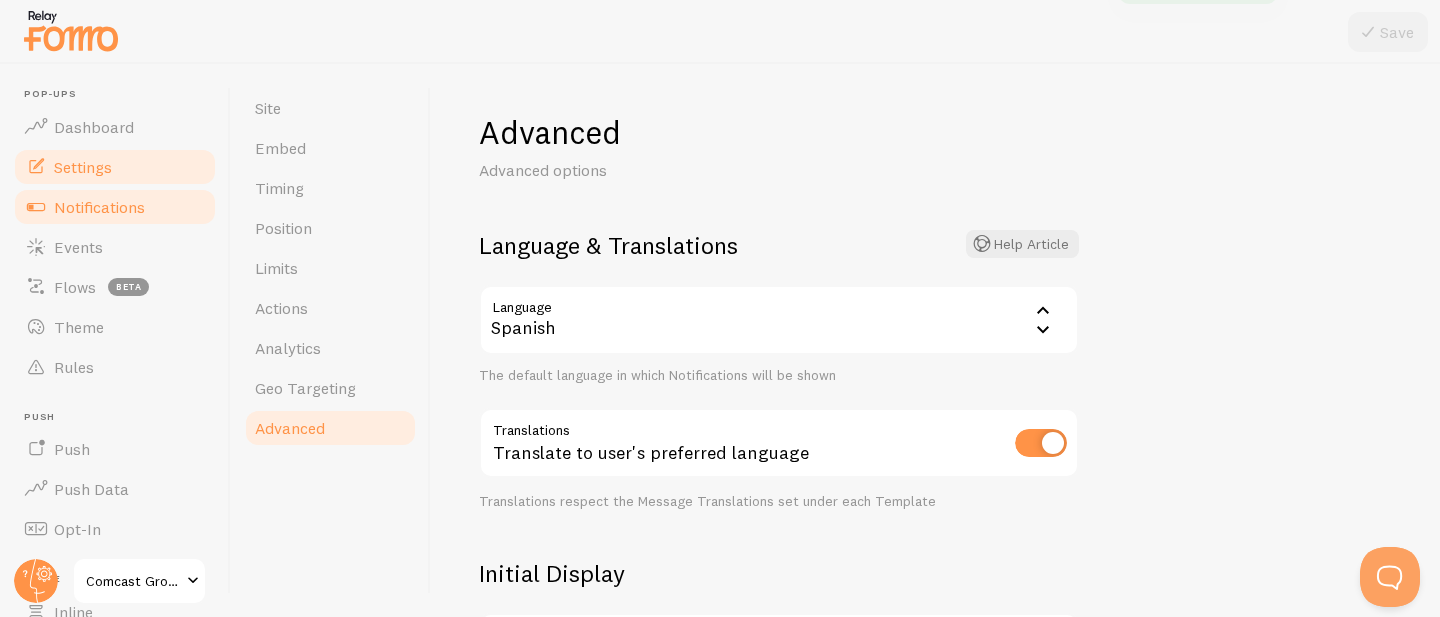 click on "Notifications" at bounding box center [99, 207] 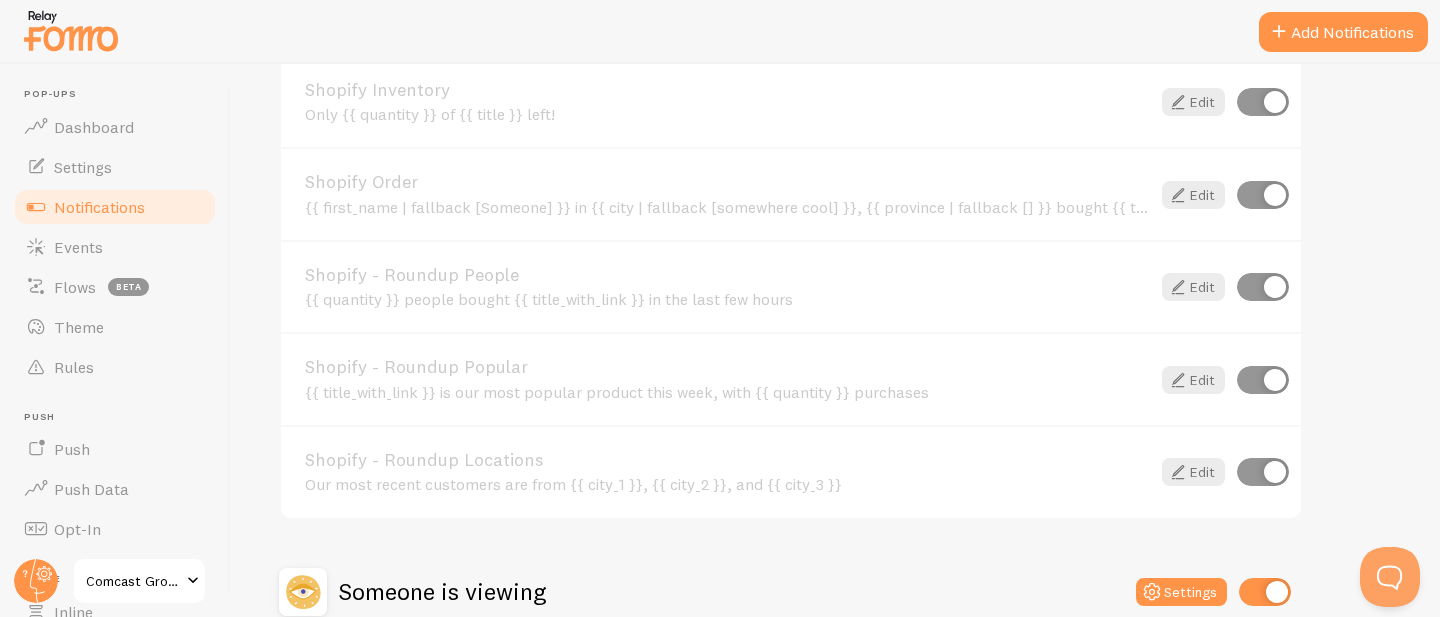 scroll, scrollTop: 442, scrollLeft: 0, axis: vertical 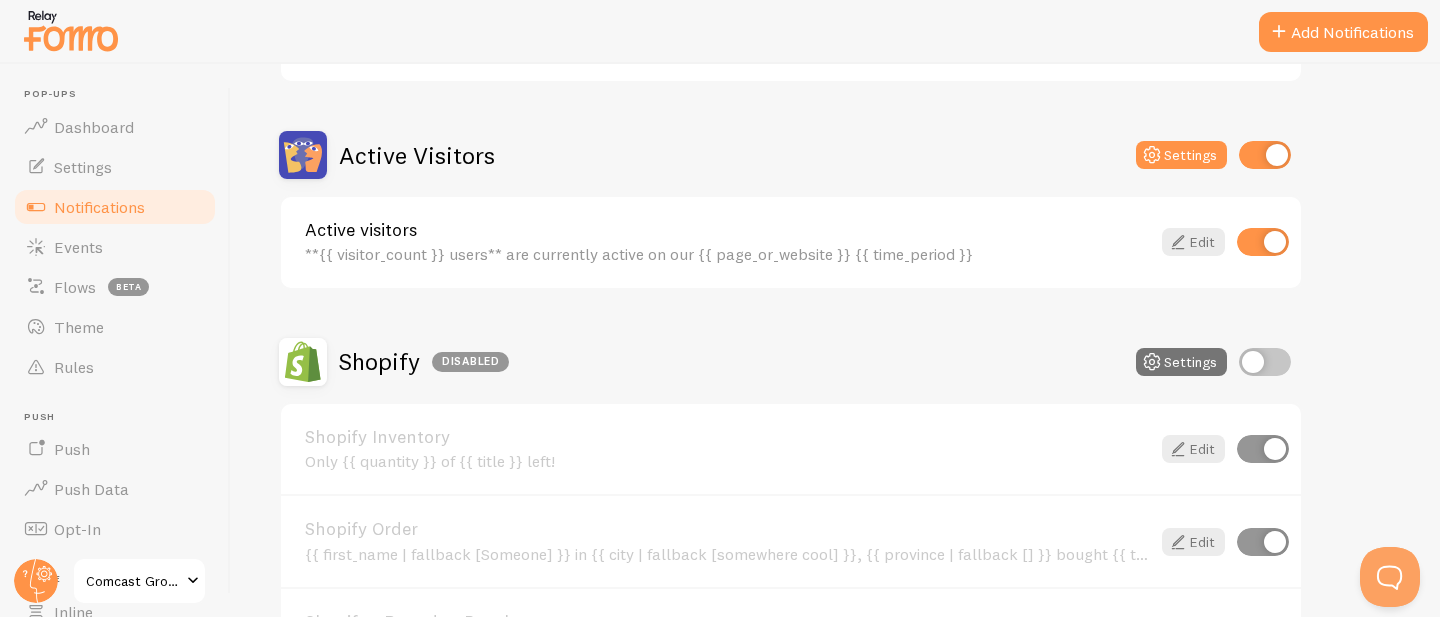 click on "Active Visitors" at bounding box center [417, 155] 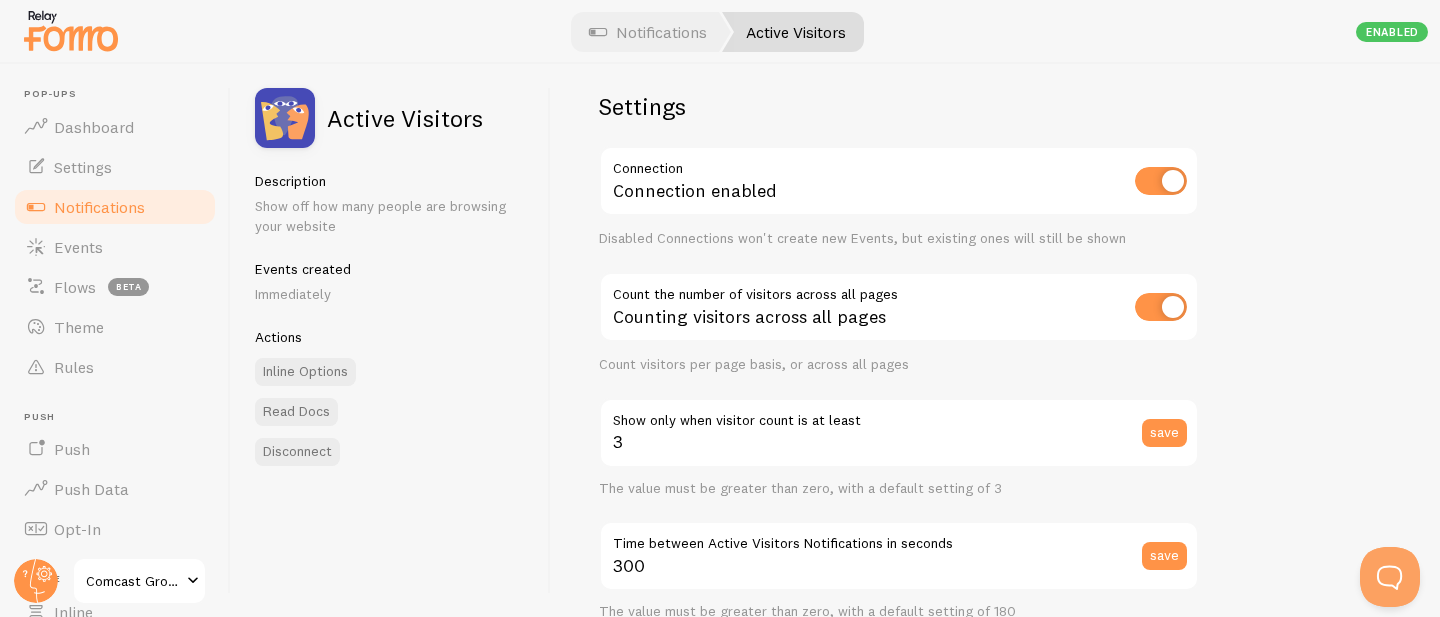 scroll, scrollTop: 52, scrollLeft: 0, axis: vertical 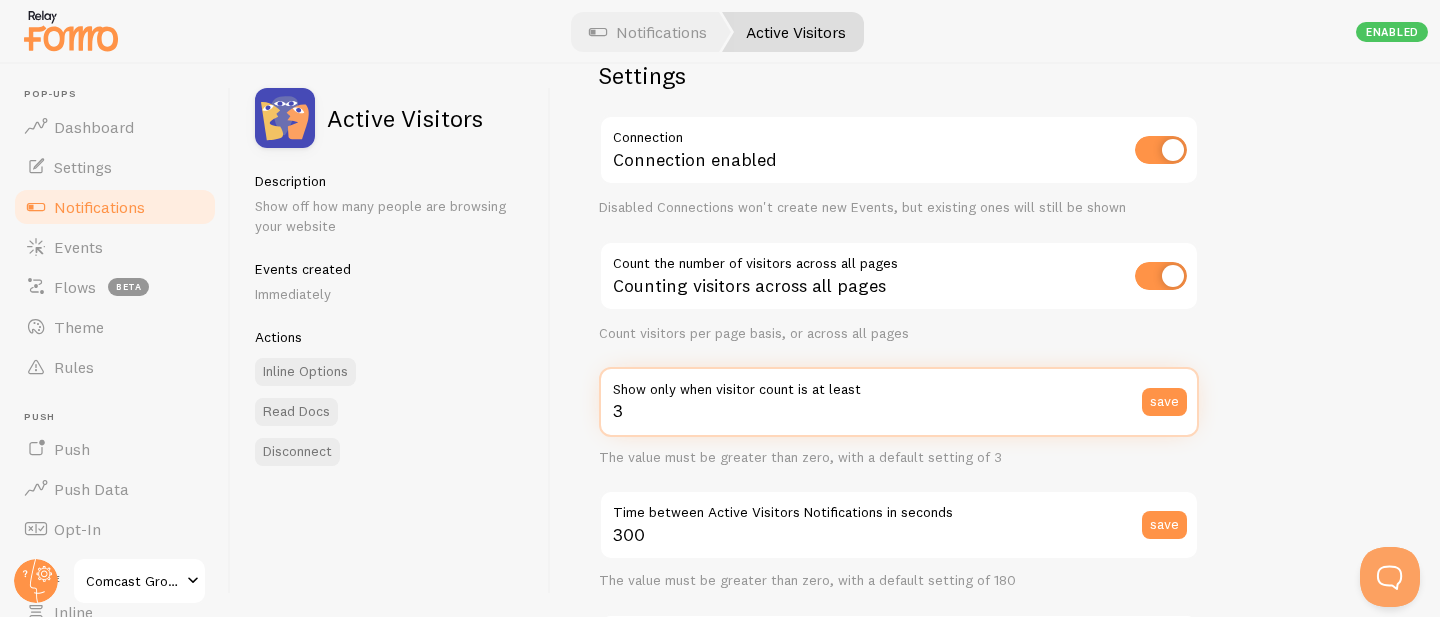 click on "3" at bounding box center [899, 402] 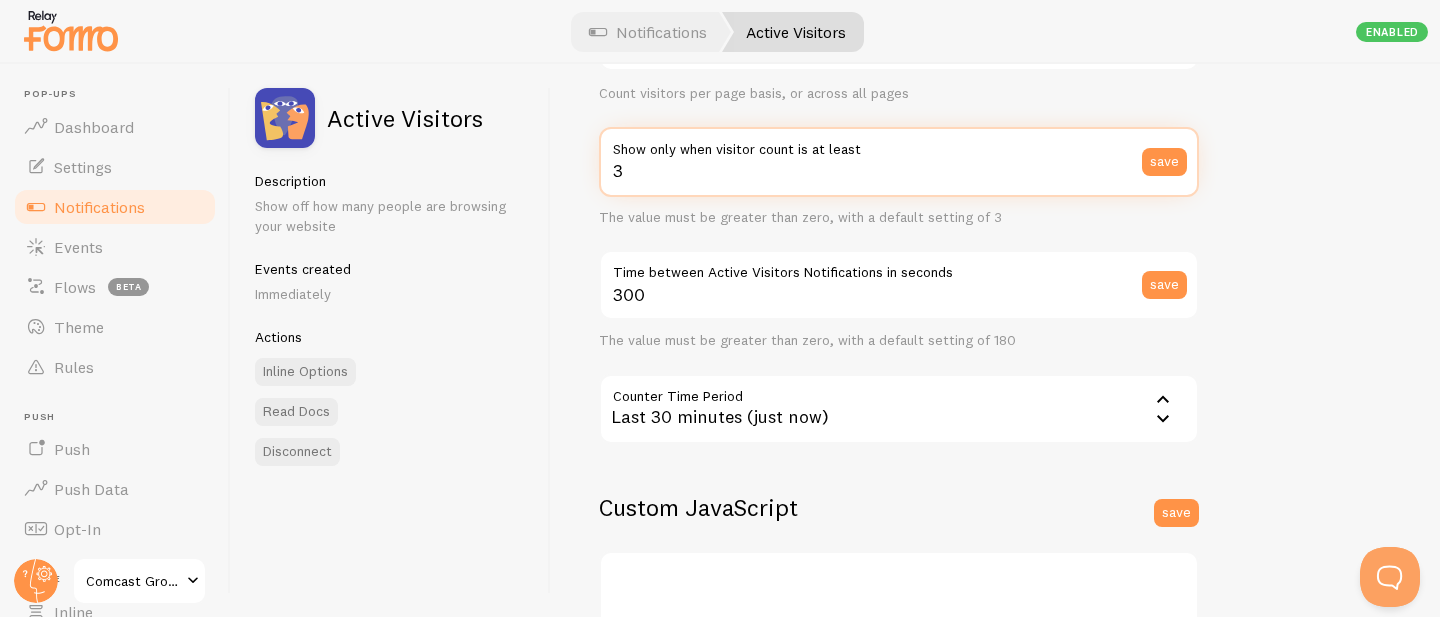 scroll, scrollTop: 308, scrollLeft: 0, axis: vertical 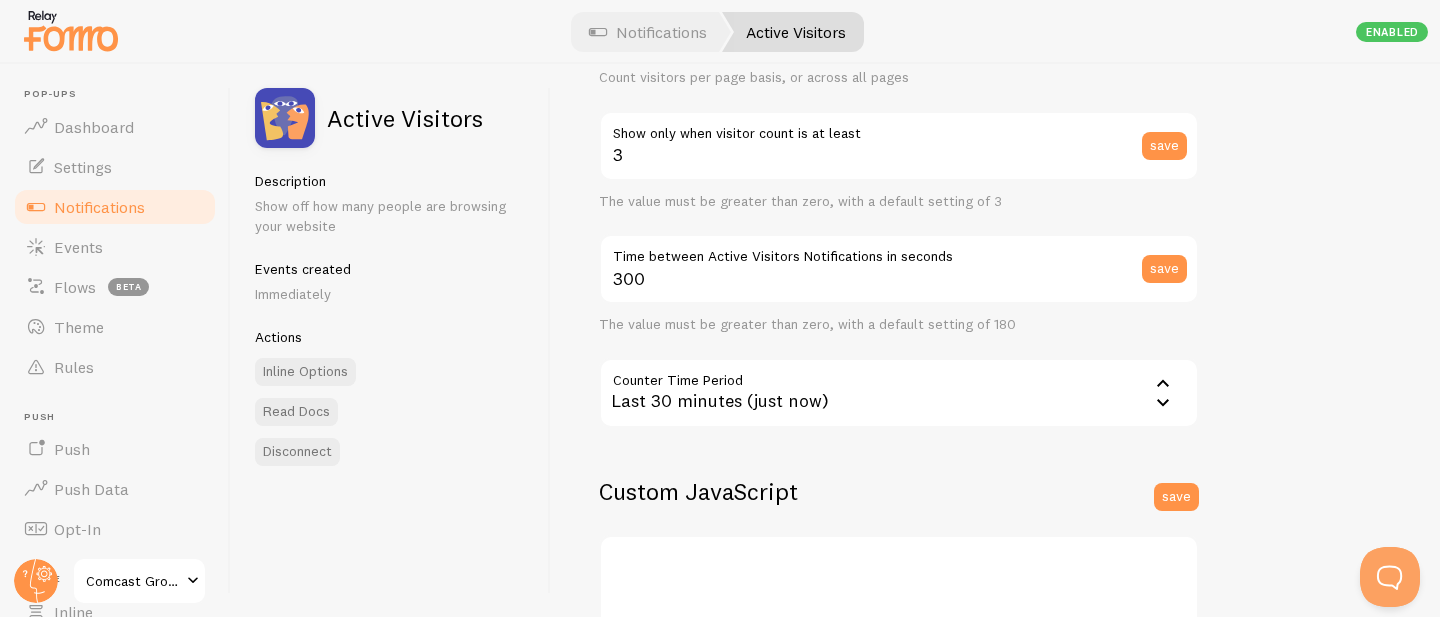 click on "Last 30 minutes (just now)" at bounding box center (899, 393) 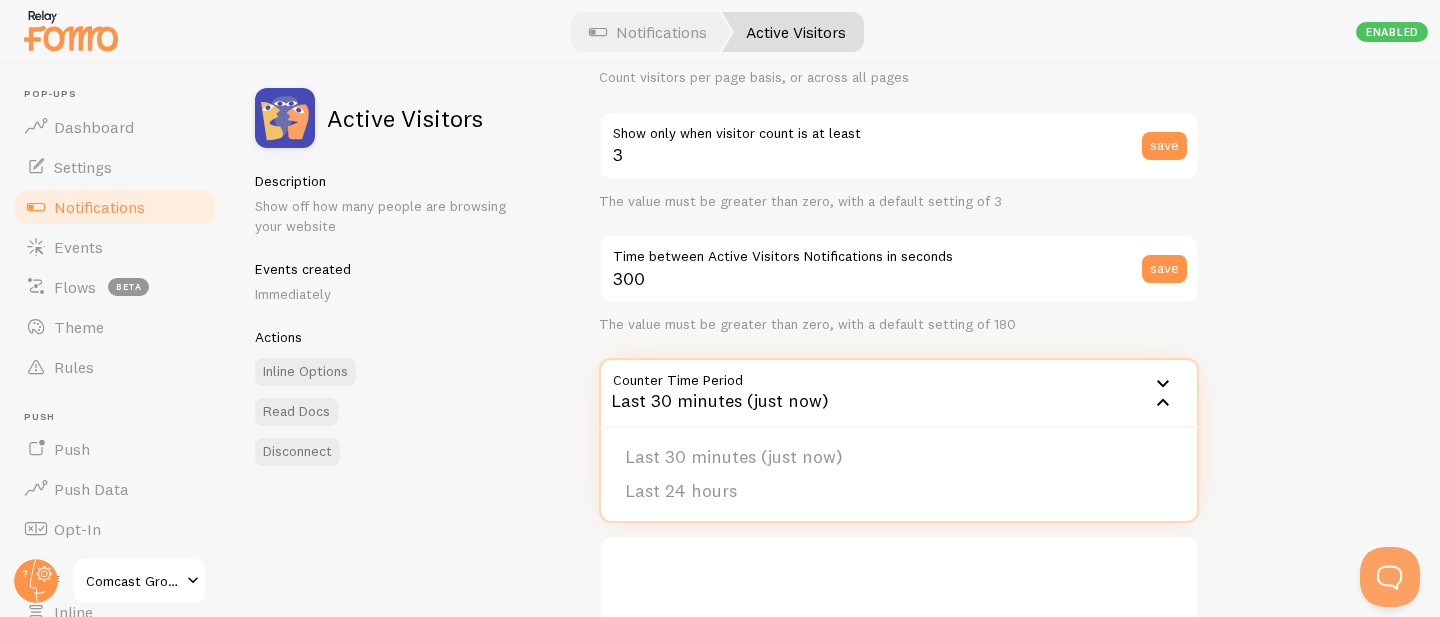 click on "Last 30 minutes (just now)" at bounding box center [899, 393] 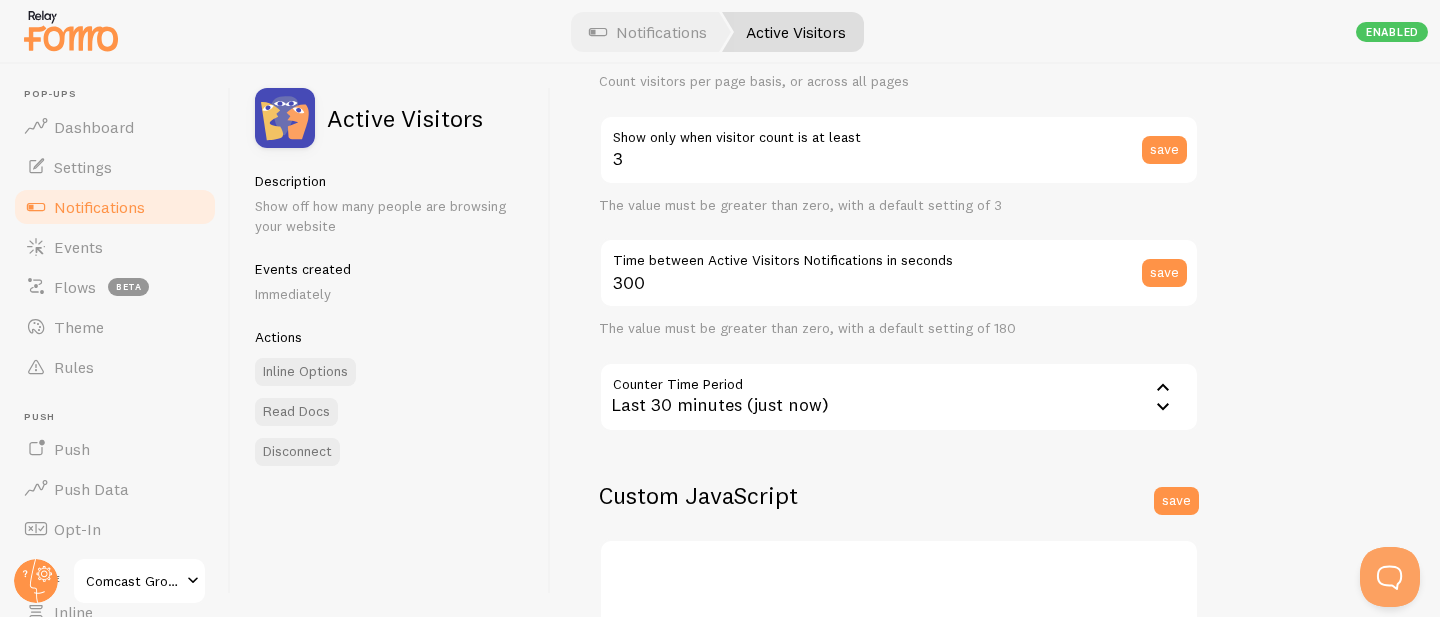 scroll, scrollTop: 304, scrollLeft: 0, axis: vertical 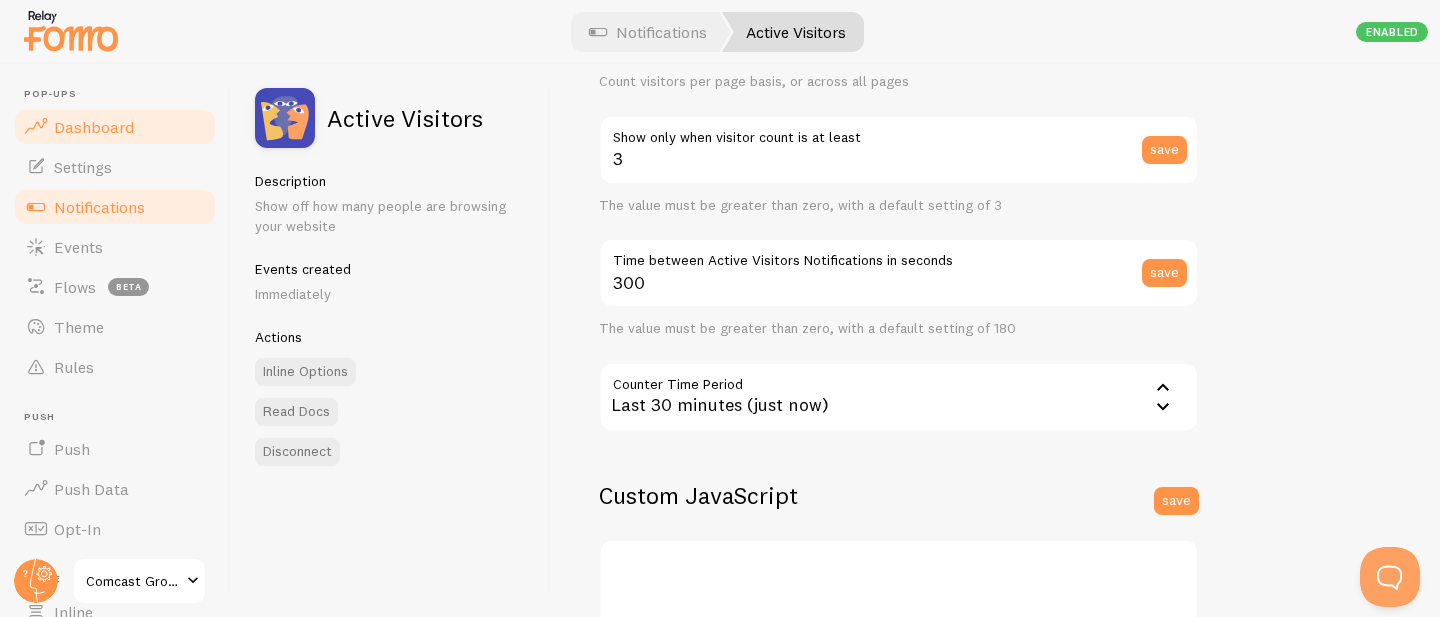 click on "Dashboard" at bounding box center [94, 127] 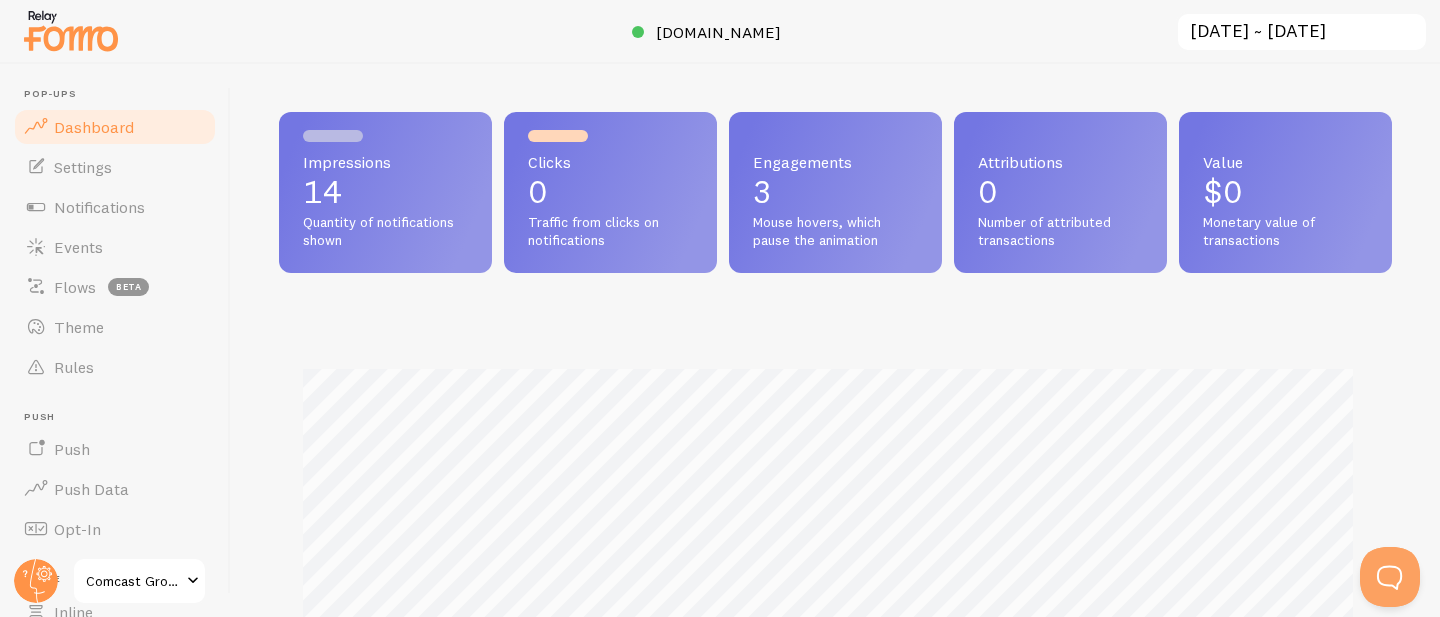 scroll, scrollTop: 999474, scrollLeft: 998902, axis: both 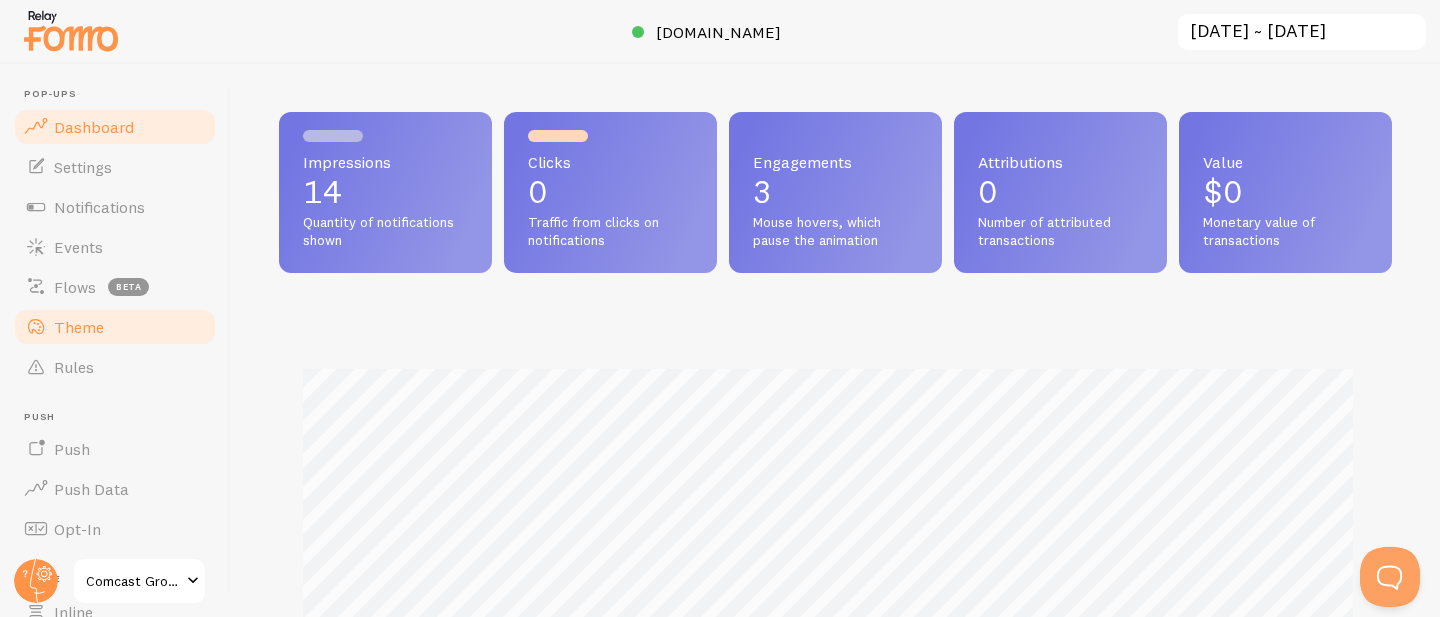 click on "Theme" at bounding box center [115, 327] 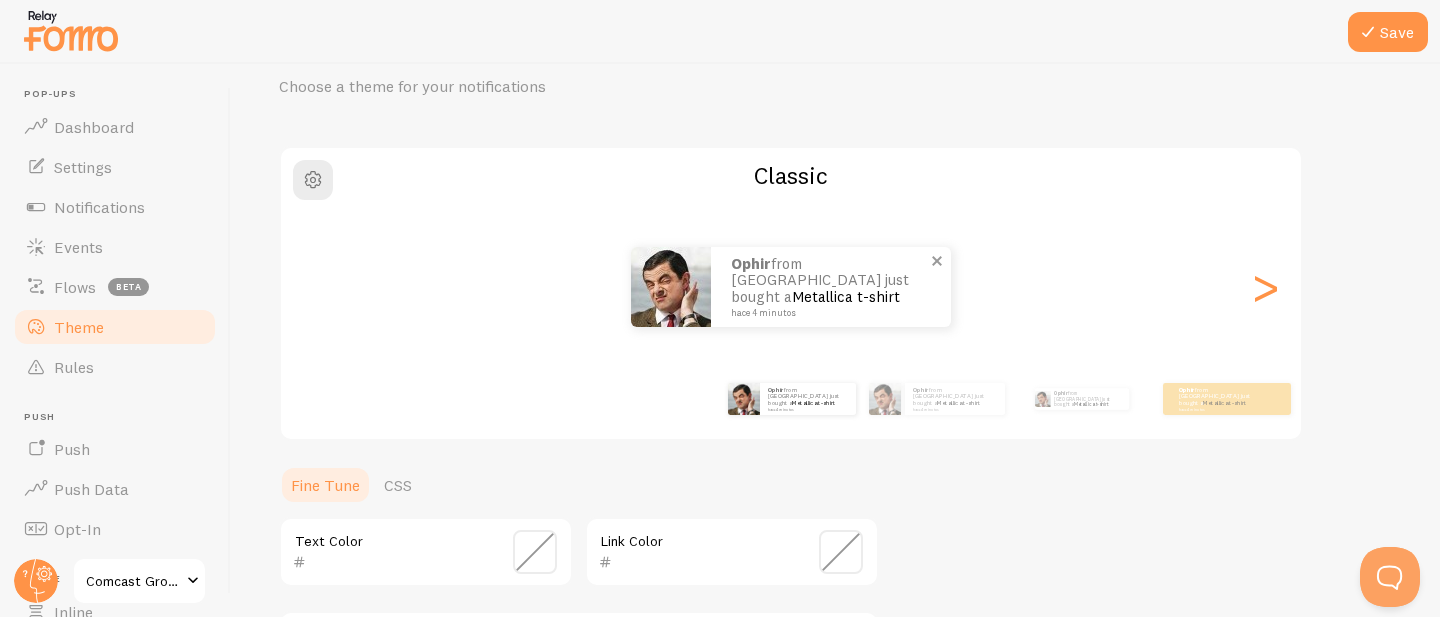 scroll, scrollTop: 99, scrollLeft: 0, axis: vertical 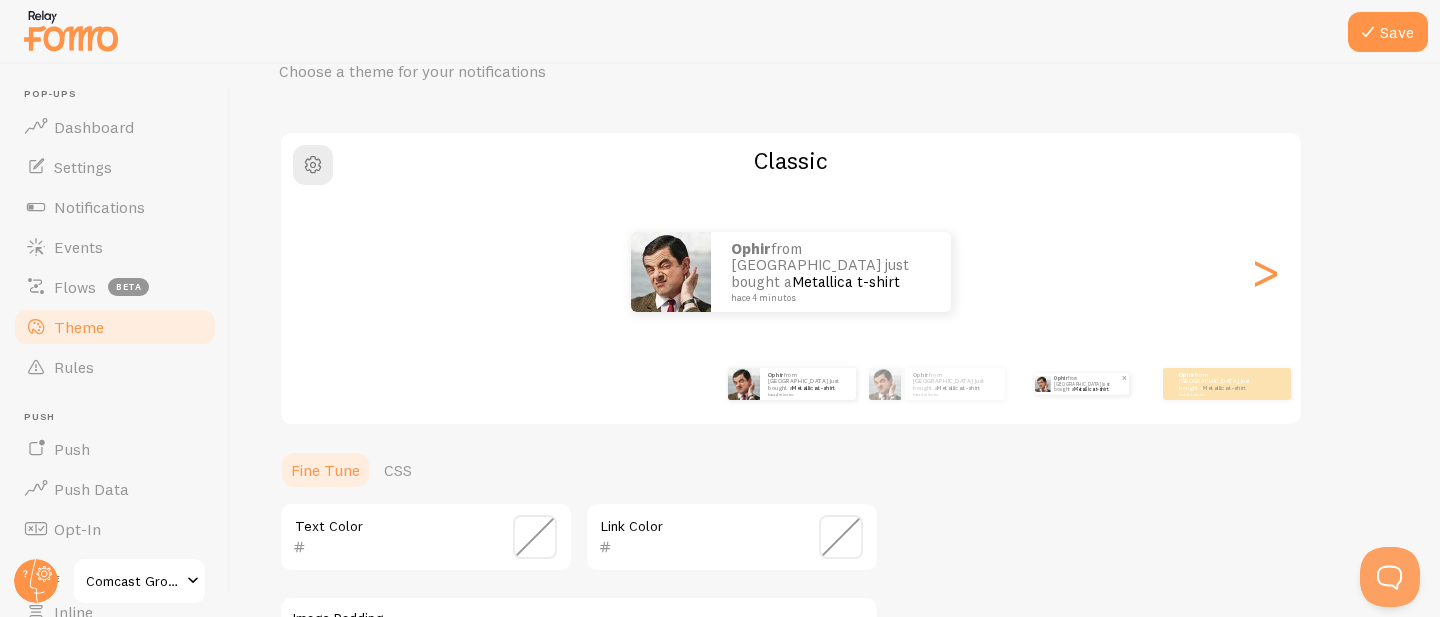 click on "Ophir  from Israel just bought a  Metallica t-shirt   hace 4 minutos" at bounding box center [1087, 384] 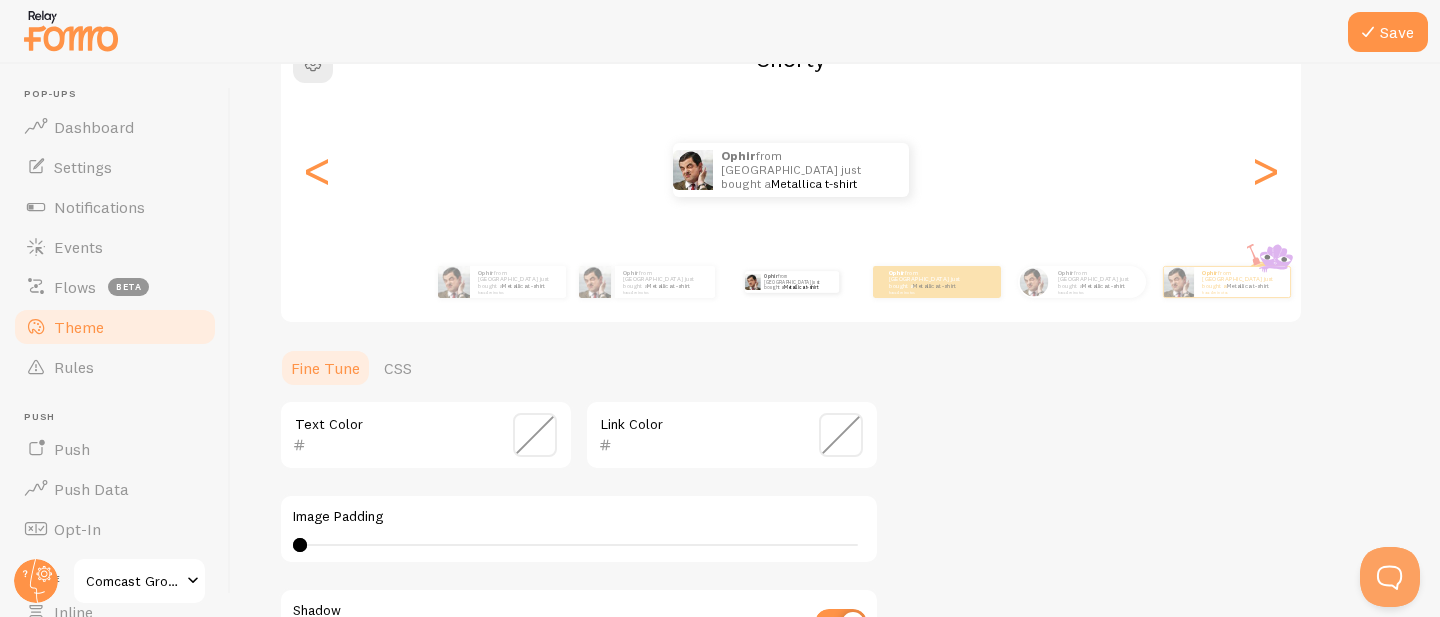 scroll, scrollTop: 221, scrollLeft: 0, axis: vertical 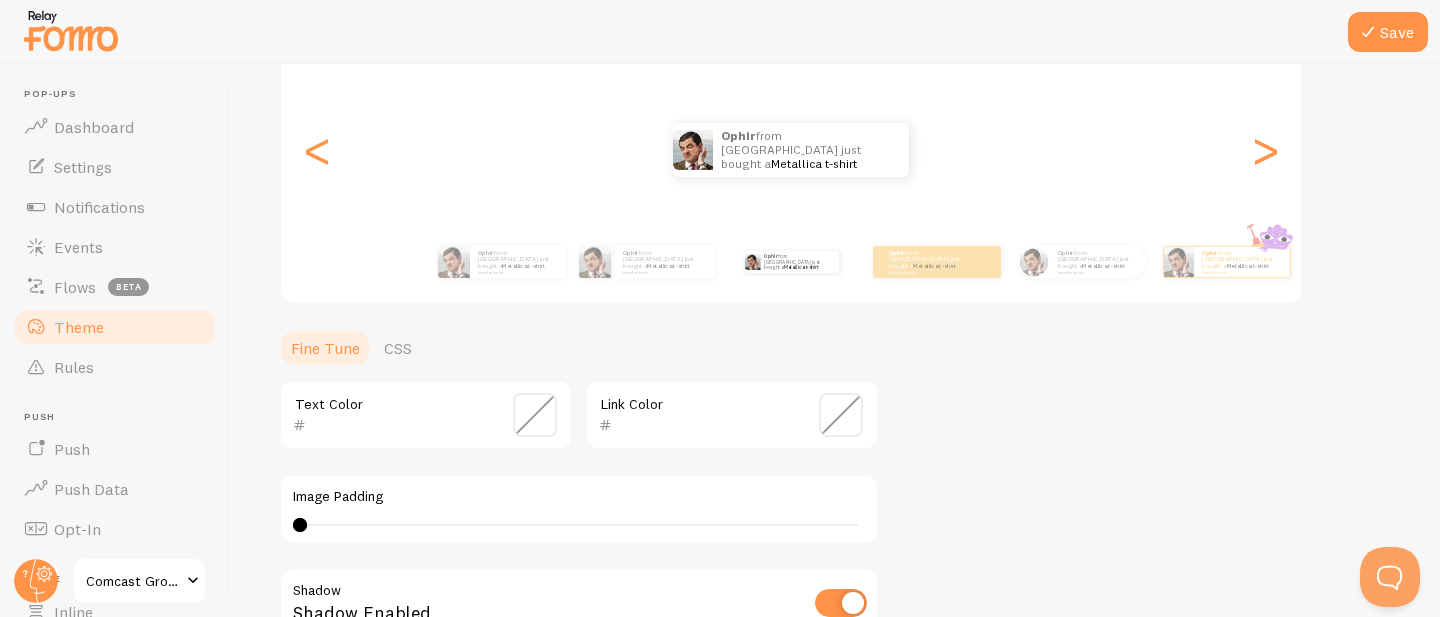 click at bounding box center [535, 415] 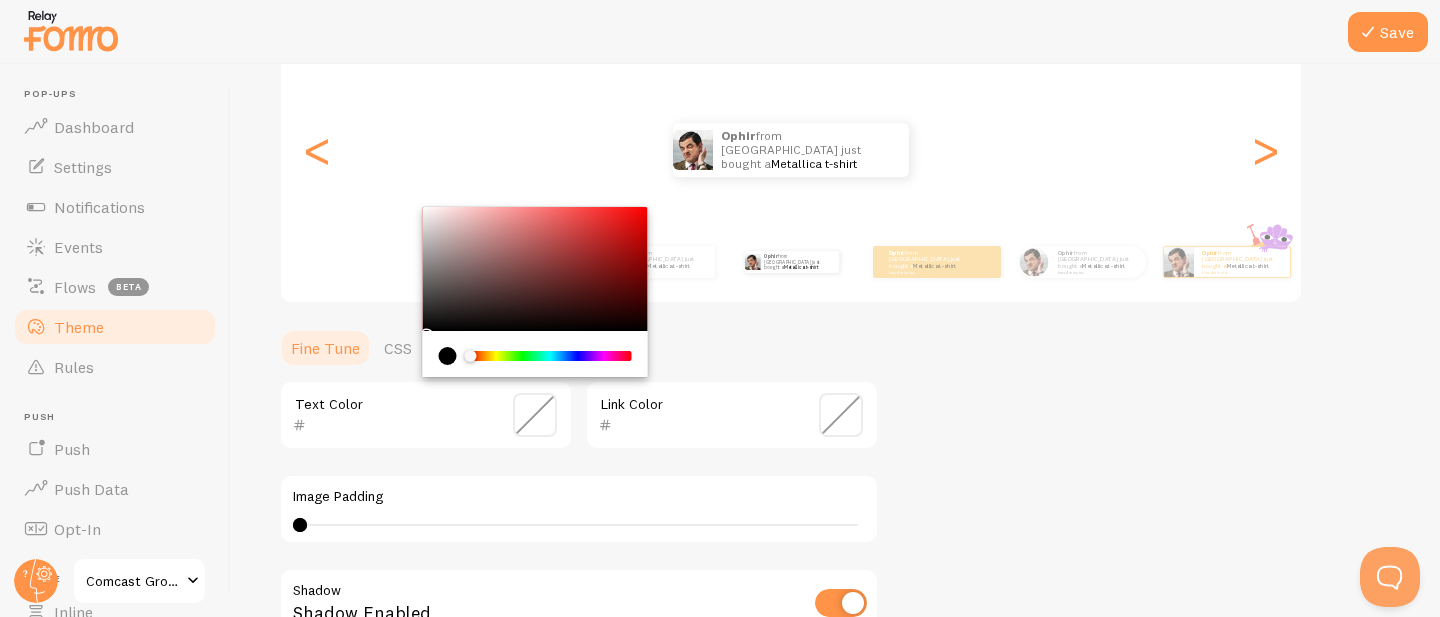 click at bounding box center [397, 425] 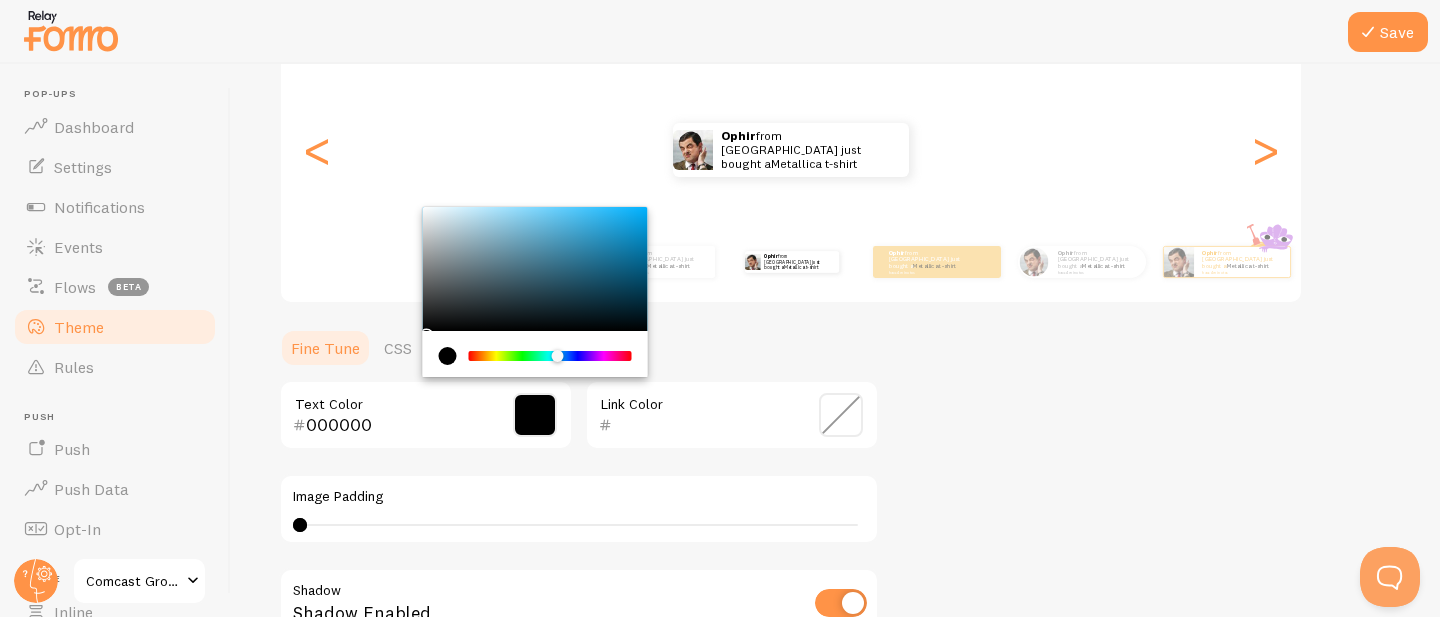 drag, startPoint x: 547, startPoint y: 354, endPoint x: 558, endPoint y: 354, distance: 11 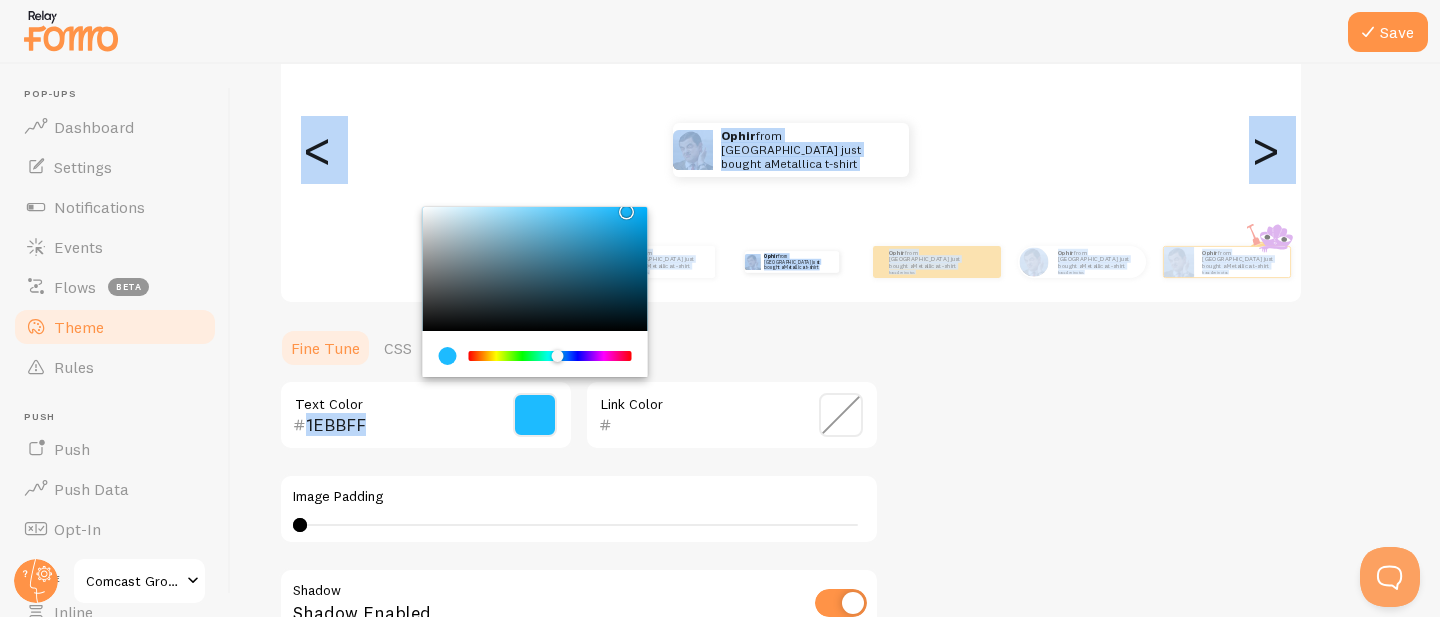 drag, startPoint x: 607, startPoint y: 217, endPoint x: 621, endPoint y: 202, distance: 20.518284 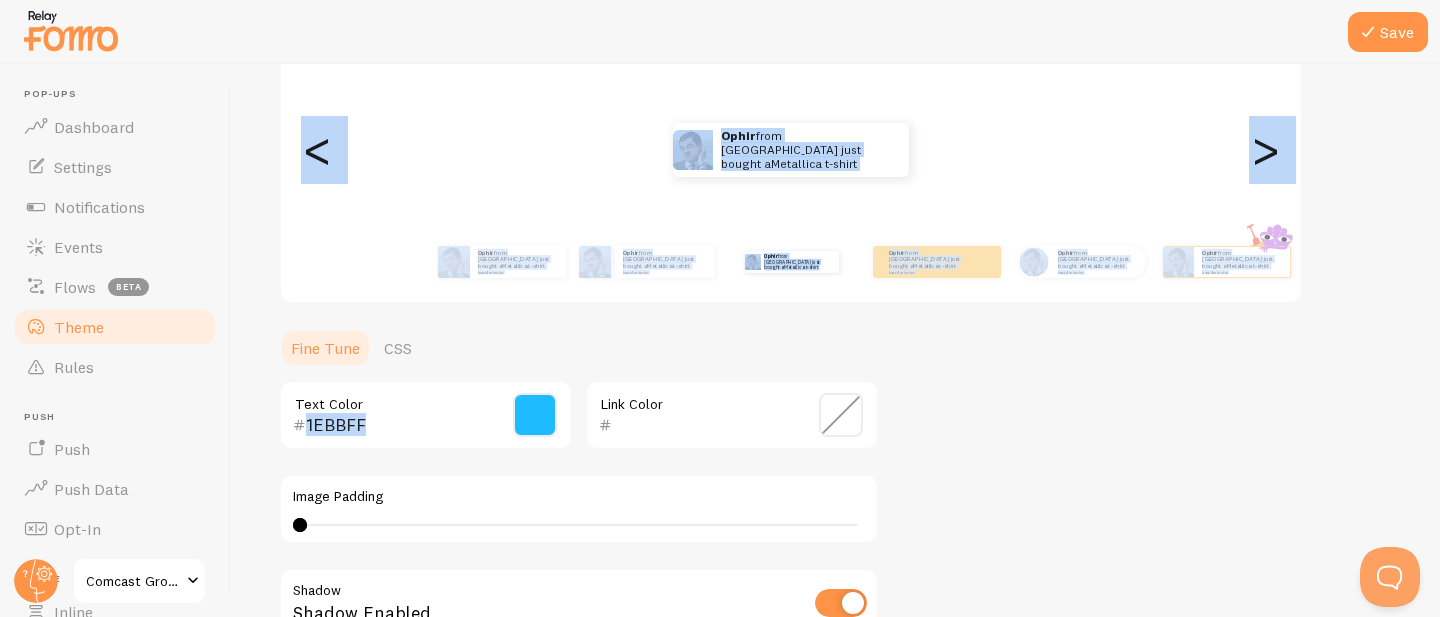click at bounding box center [535, 415] 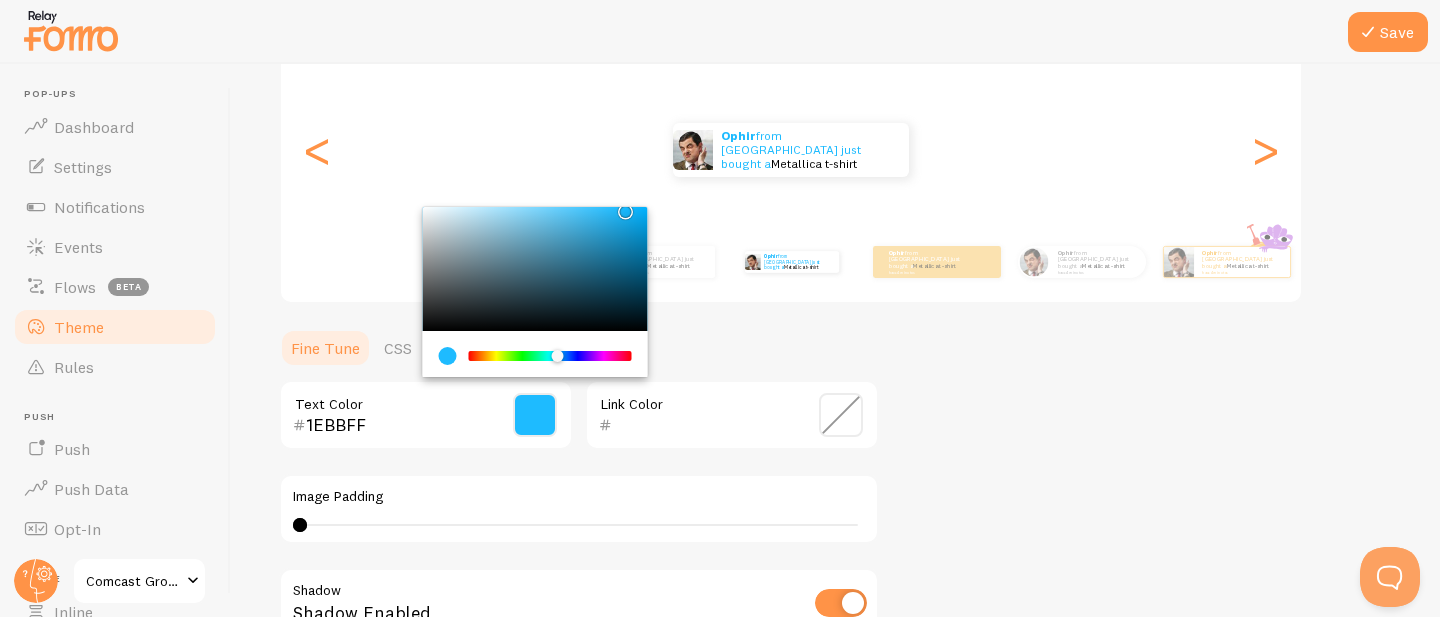 click at bounding box center (703, 425) 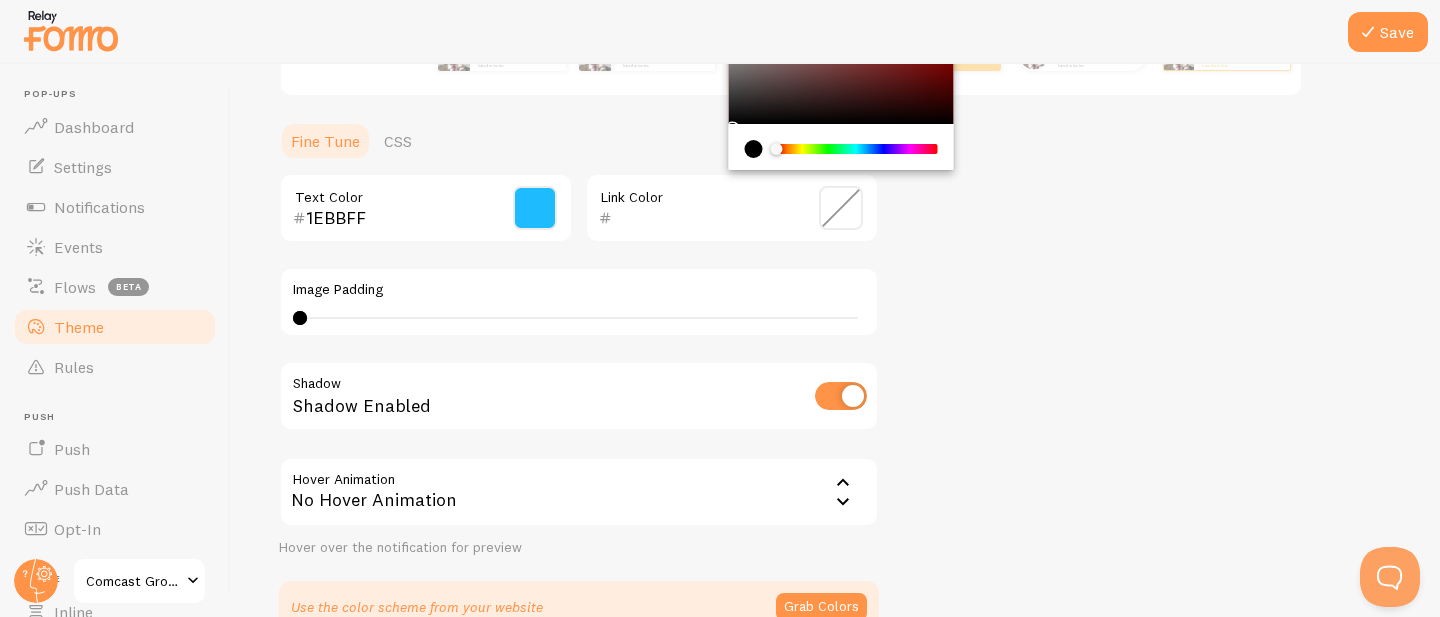 scroll, scrollTop: 472, scrollLeft: 0, axis: vertical 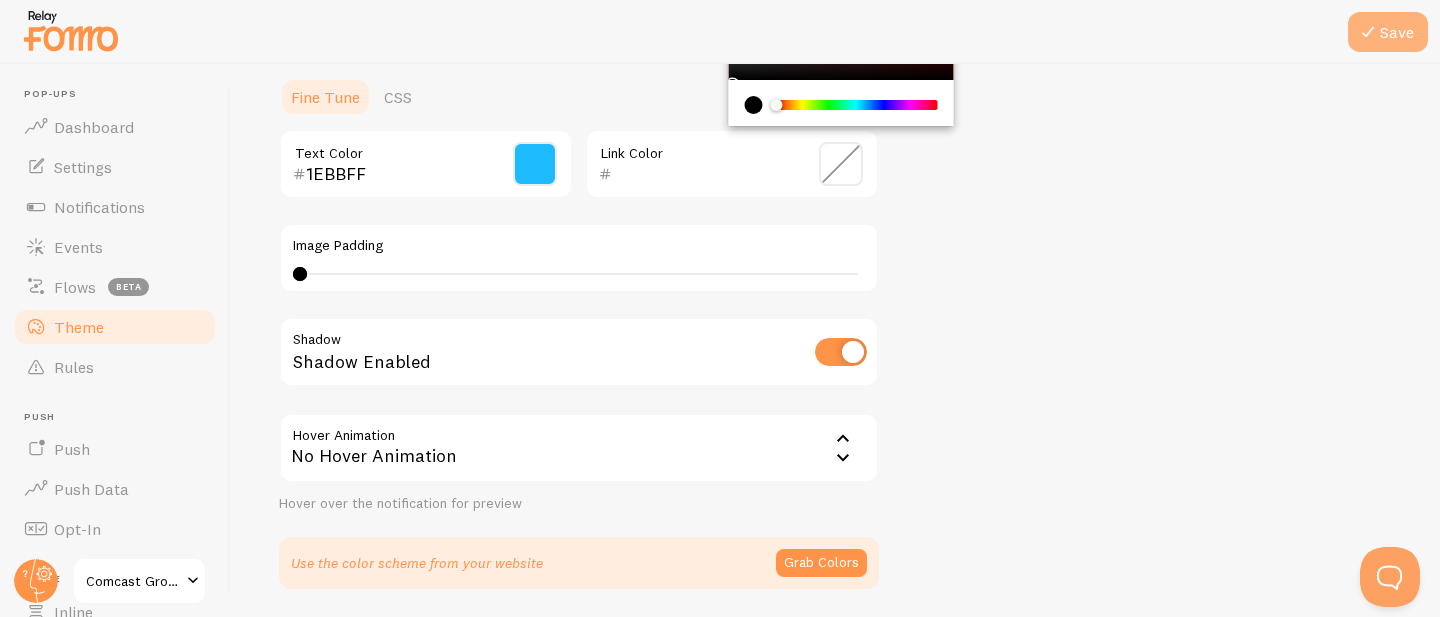click on "Save" at bounding box center [1388, 32] 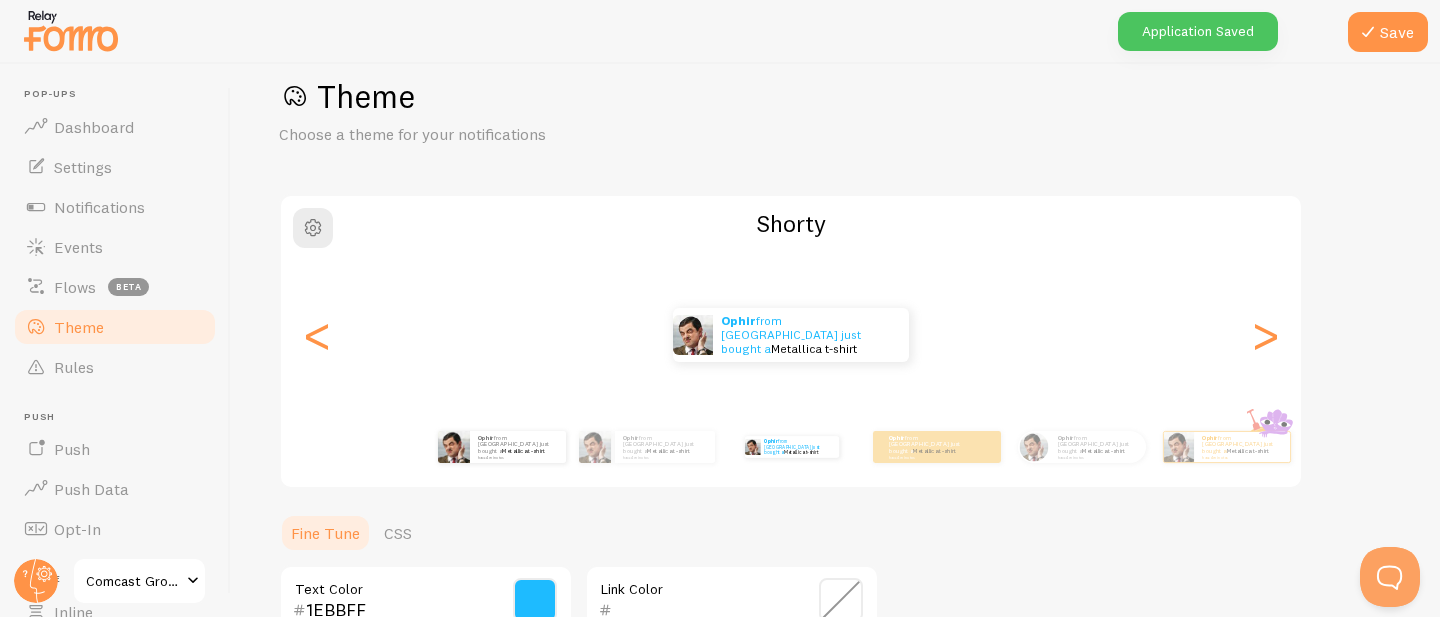 scroll, scrollTop: 0, scrollLeft: 0, axis: both 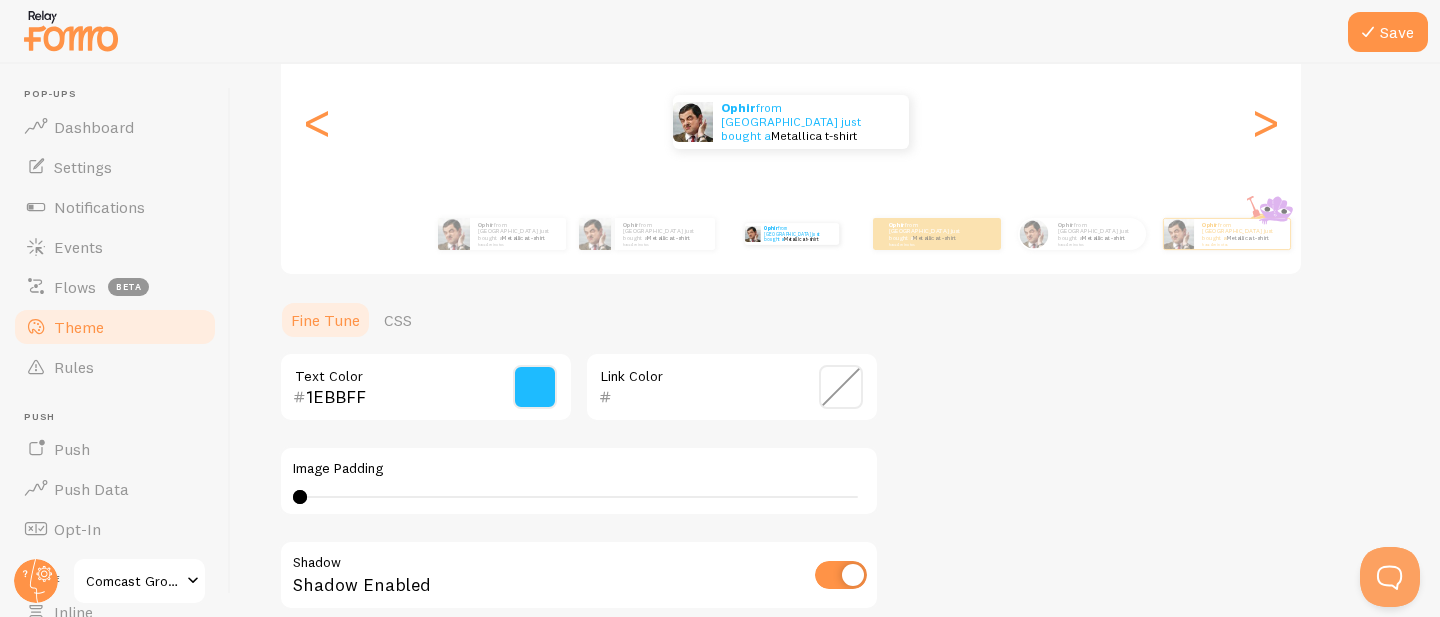 click at bounding box center [535, 387] 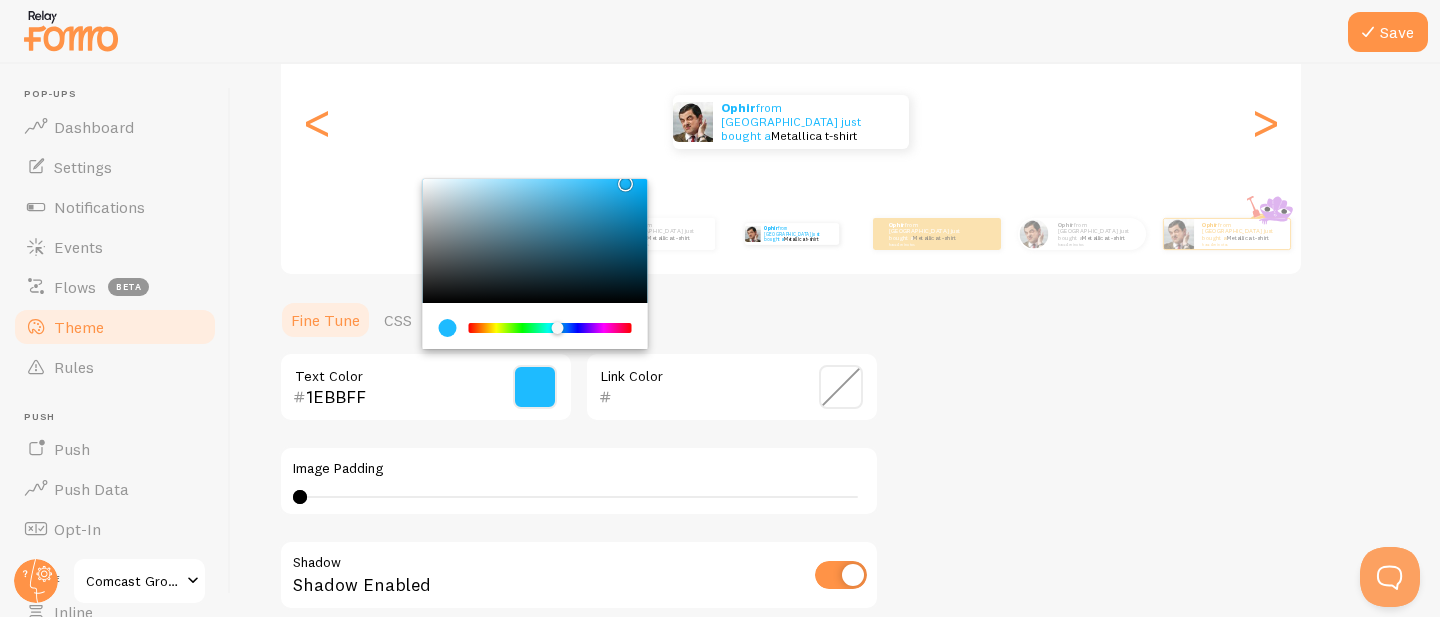 drag, startPoint x: 468, startPoint y: 403, endPoint x: 204, endPoint y: 412, distance: 264.15335 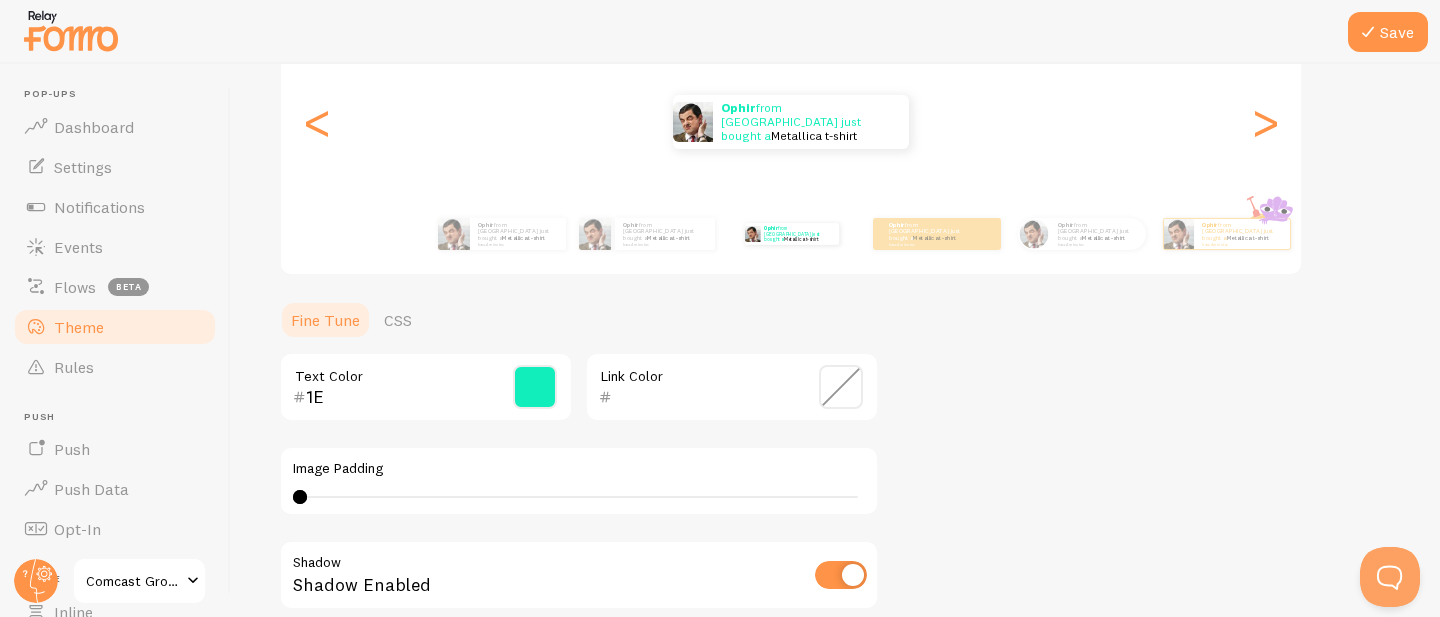 type on "1" 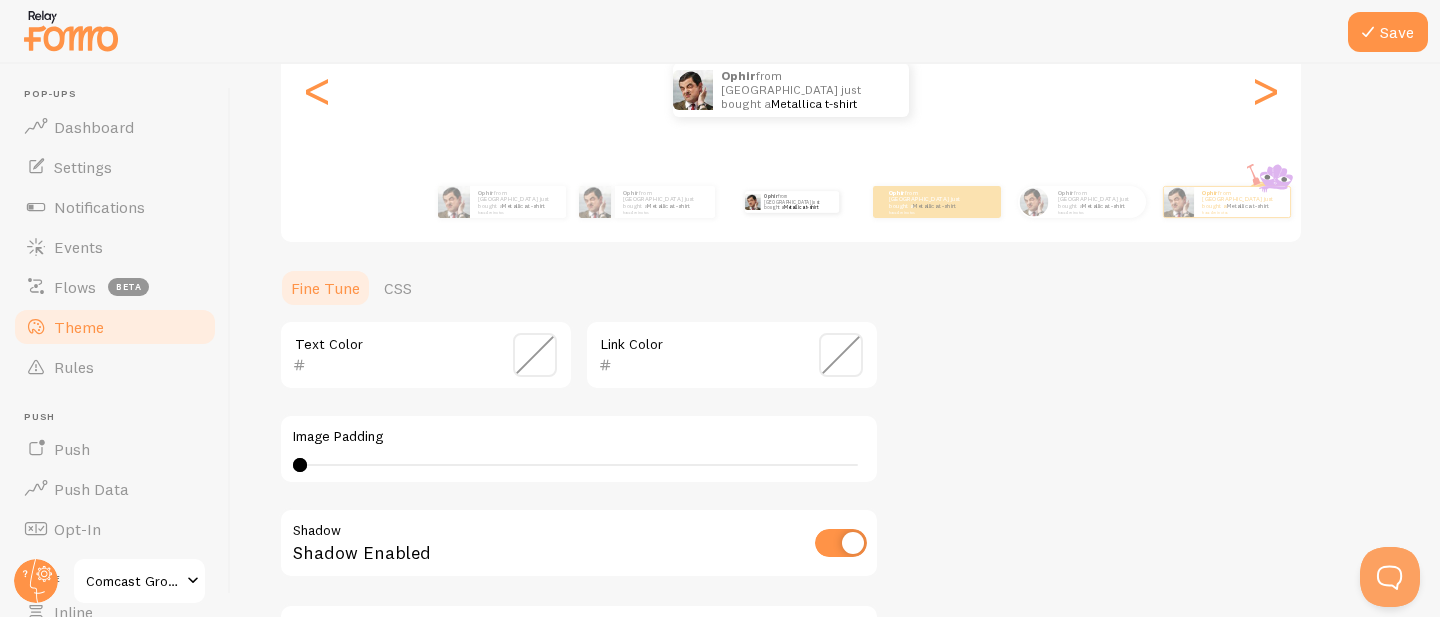 scroll, scrollTop: 282, scrollLeft: 0, axis: vertical 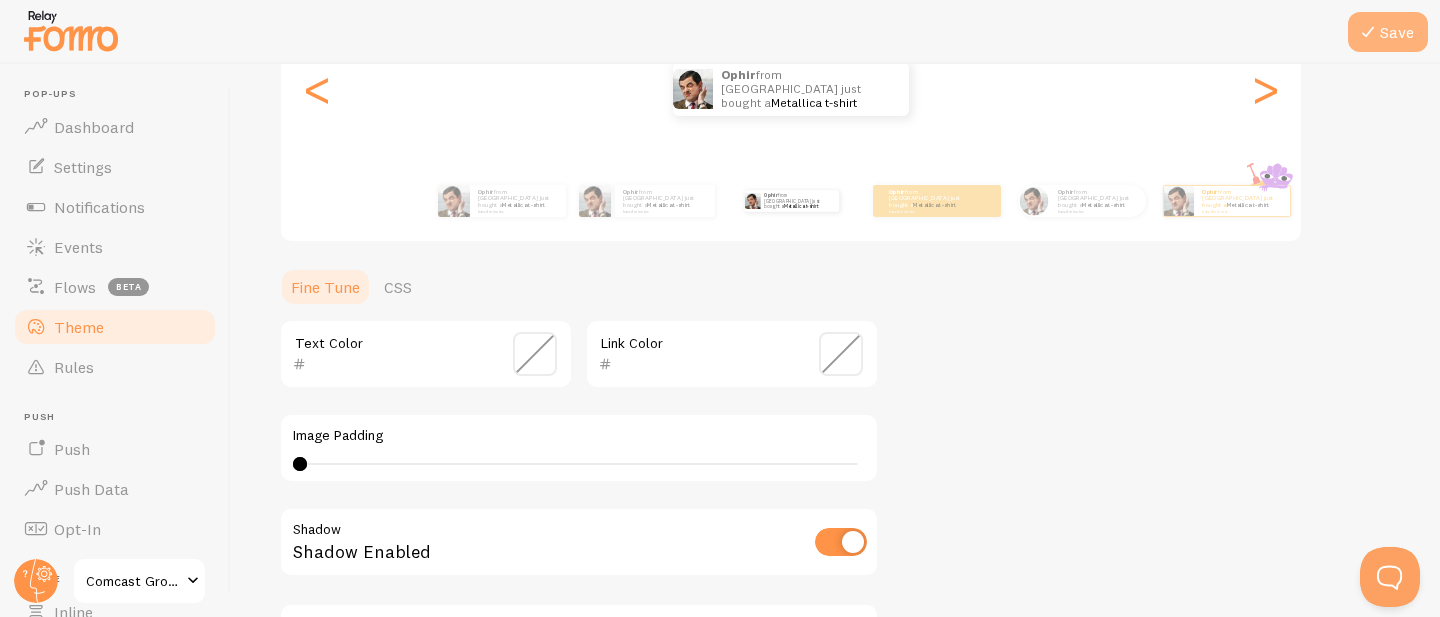 type 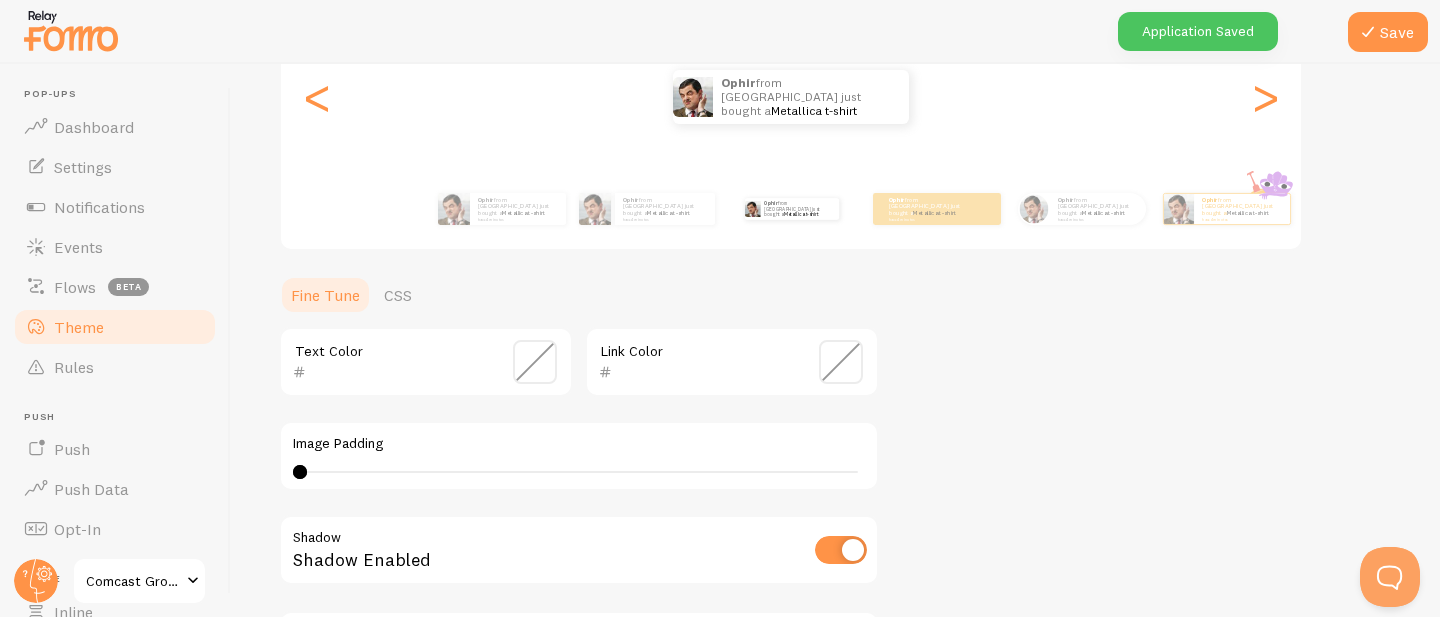 scroll, scrollTop: 273, scrollLeft: 0, axis: vertical 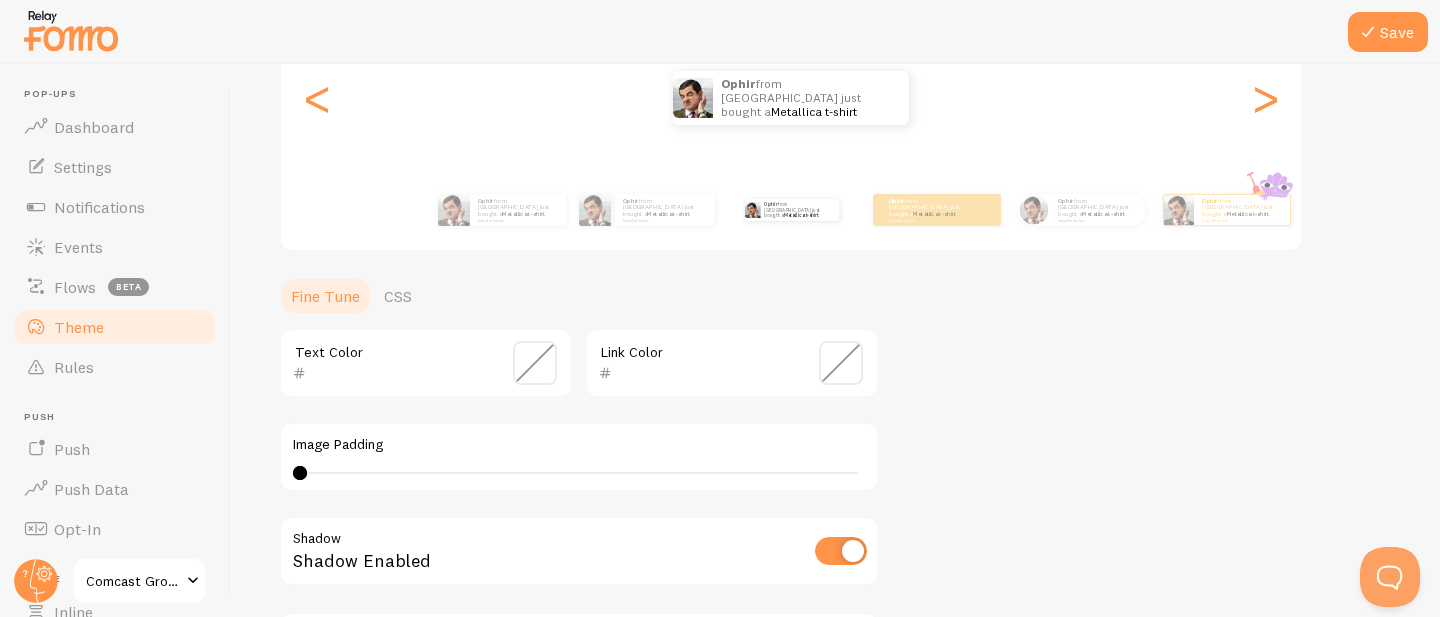 type 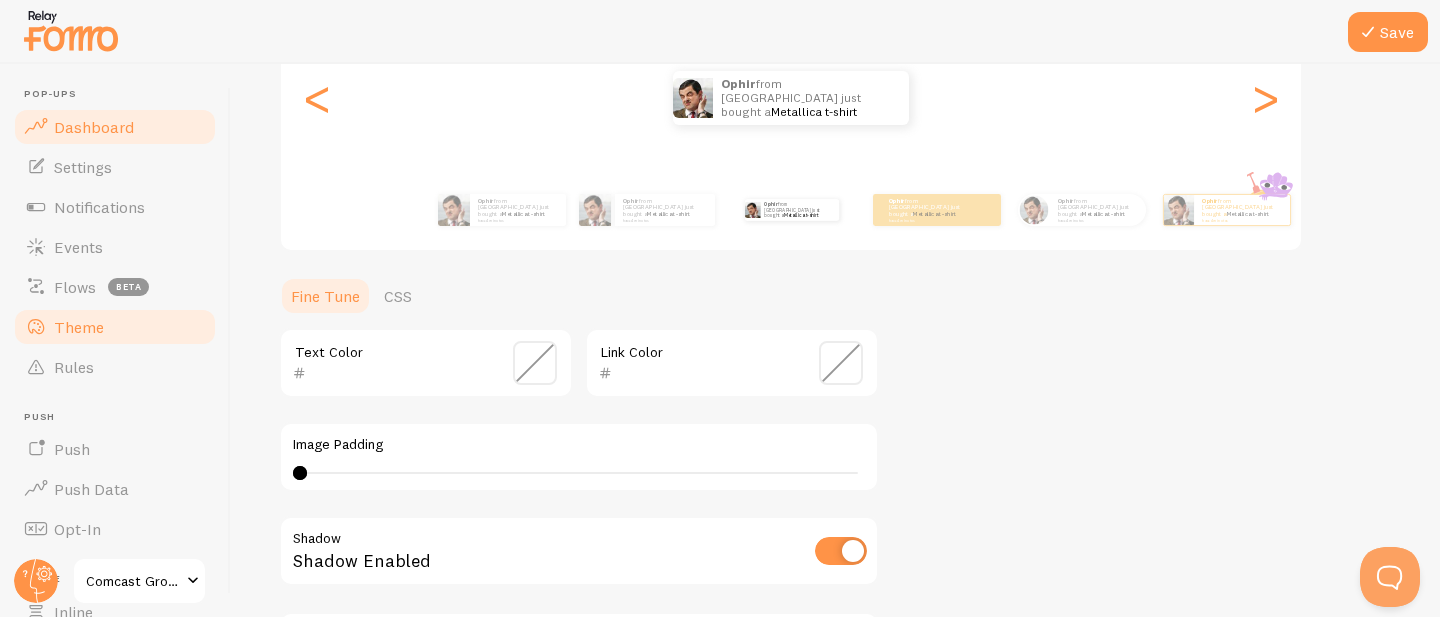 click on "Dashboard" at bounding box center (94, 127) 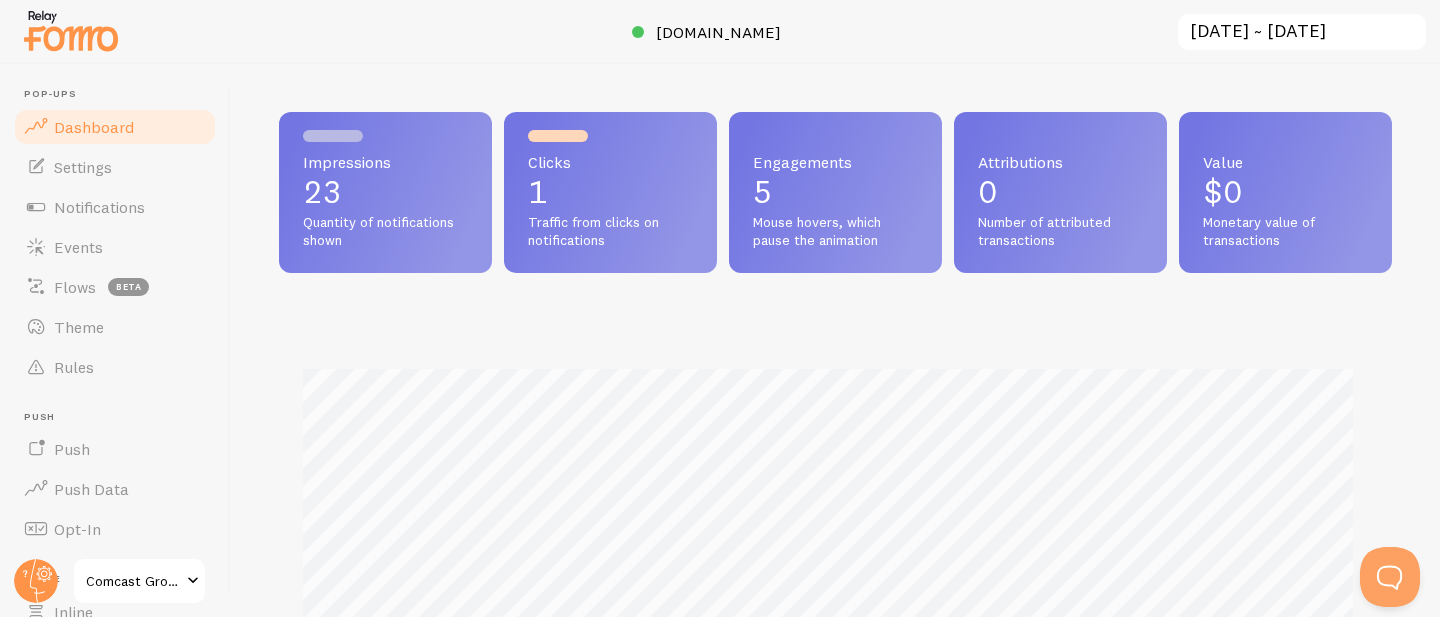 scroll, scrollTop: 0, scrollLeft: 0, axis: both 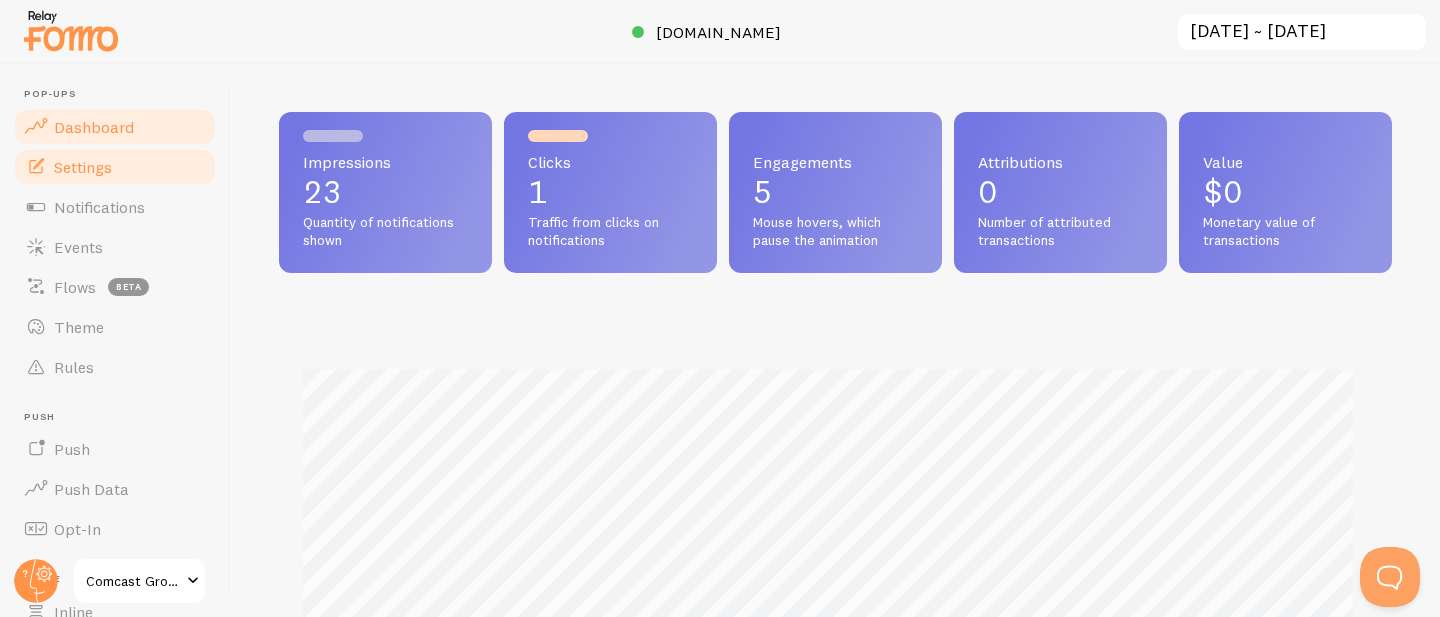 click on "Settings" at bounding box center [115, 167] 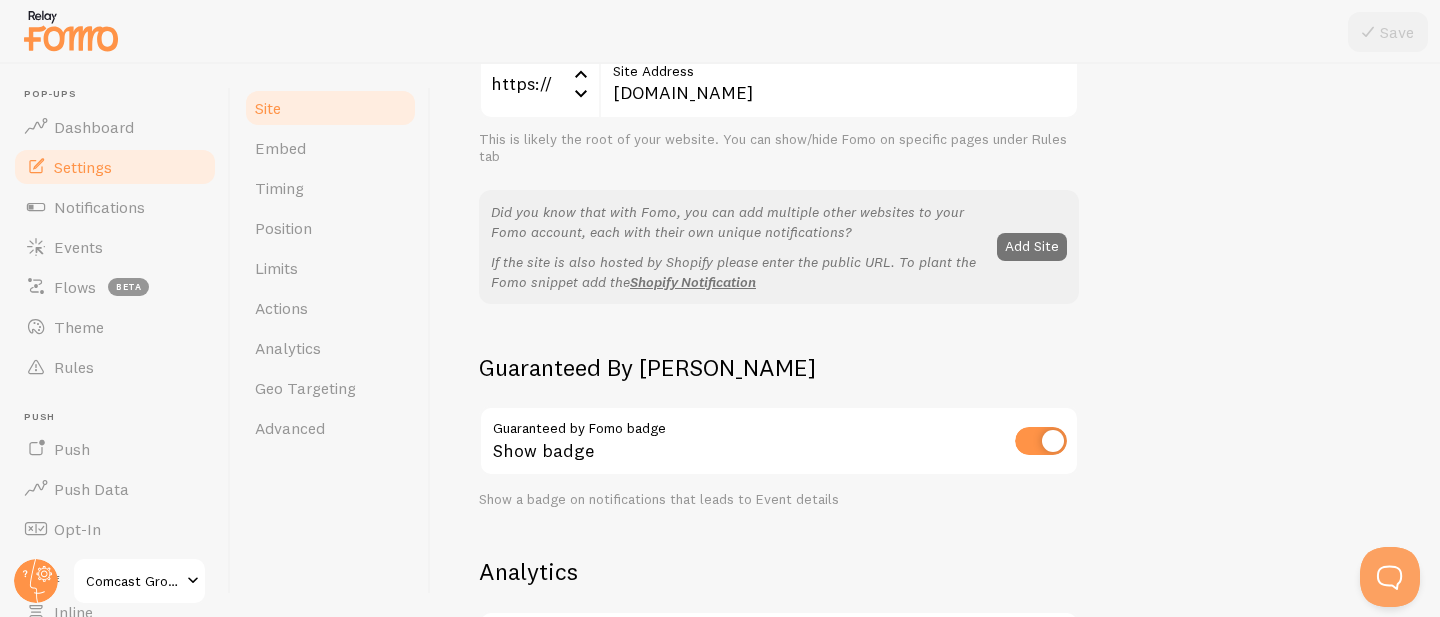 scroll, scrollTop: 322, scrollLeft: 0, axis: vertical 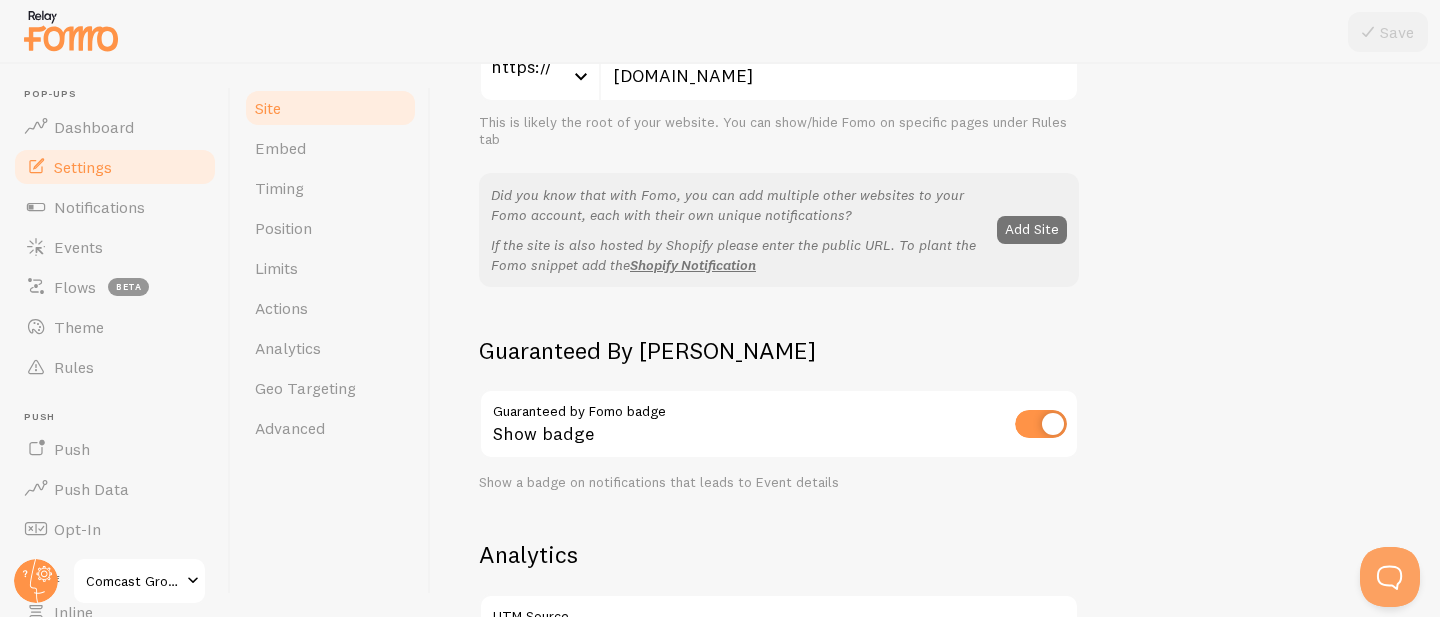 click at bounding box center (1041, 424) 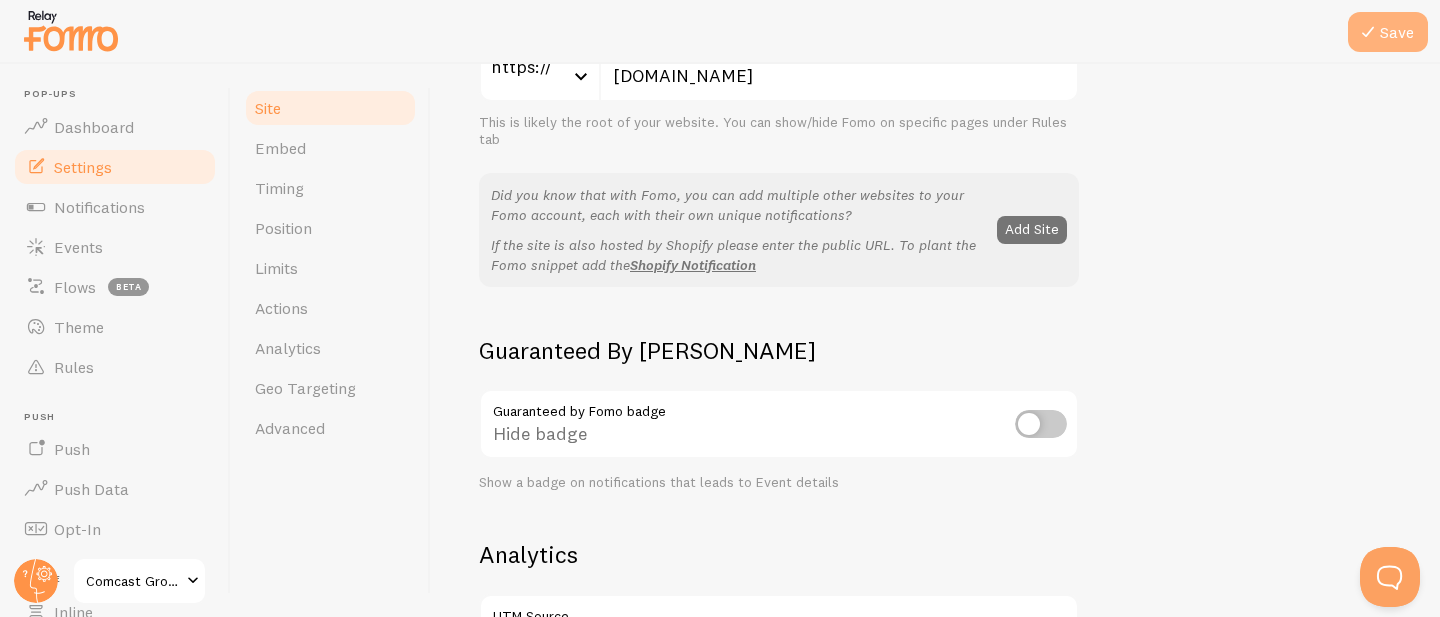 click on "Save" at bounding box center [1388, 32] 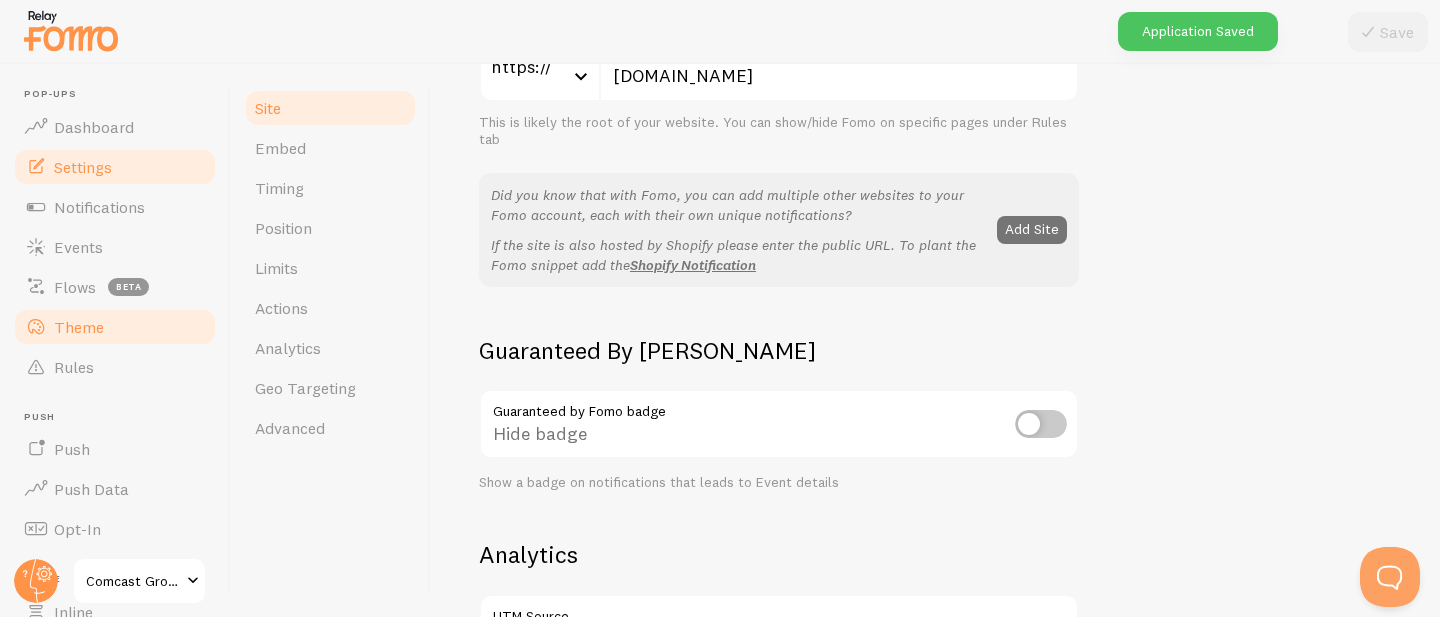 click on "Theme" at bounding box center [79, 327] 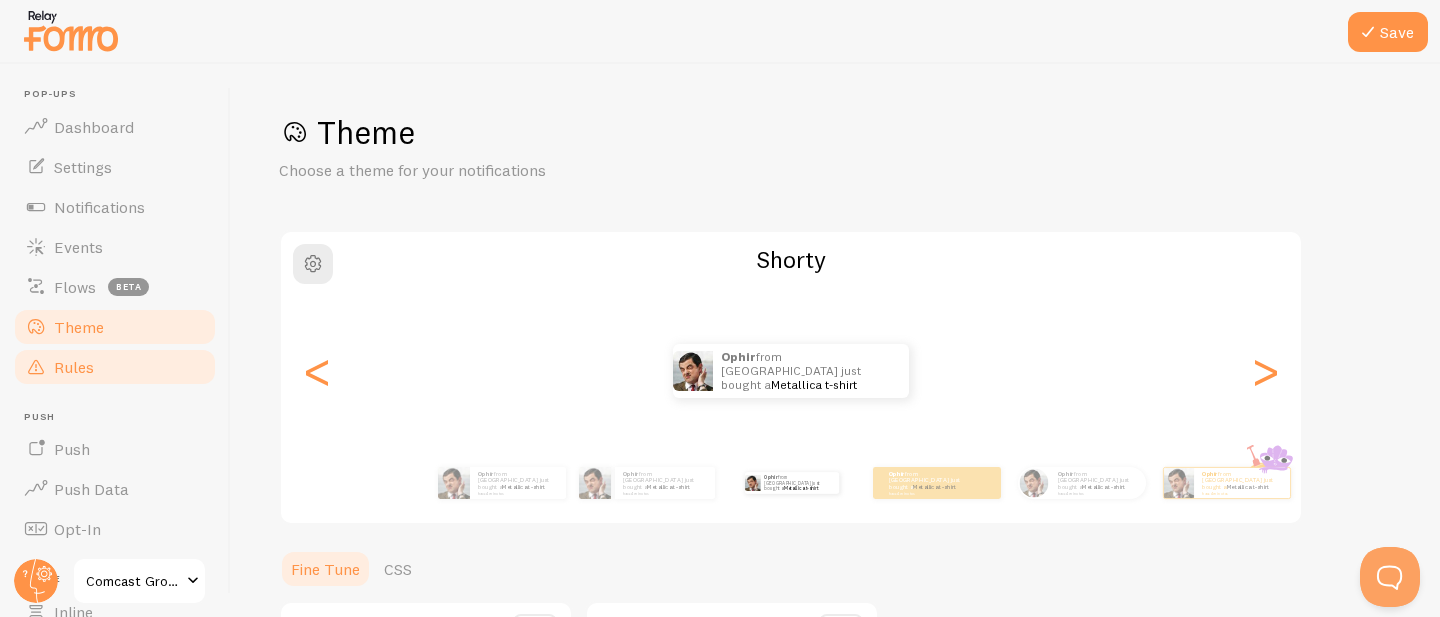 click on "Rules" at bounding box center (115, 367) 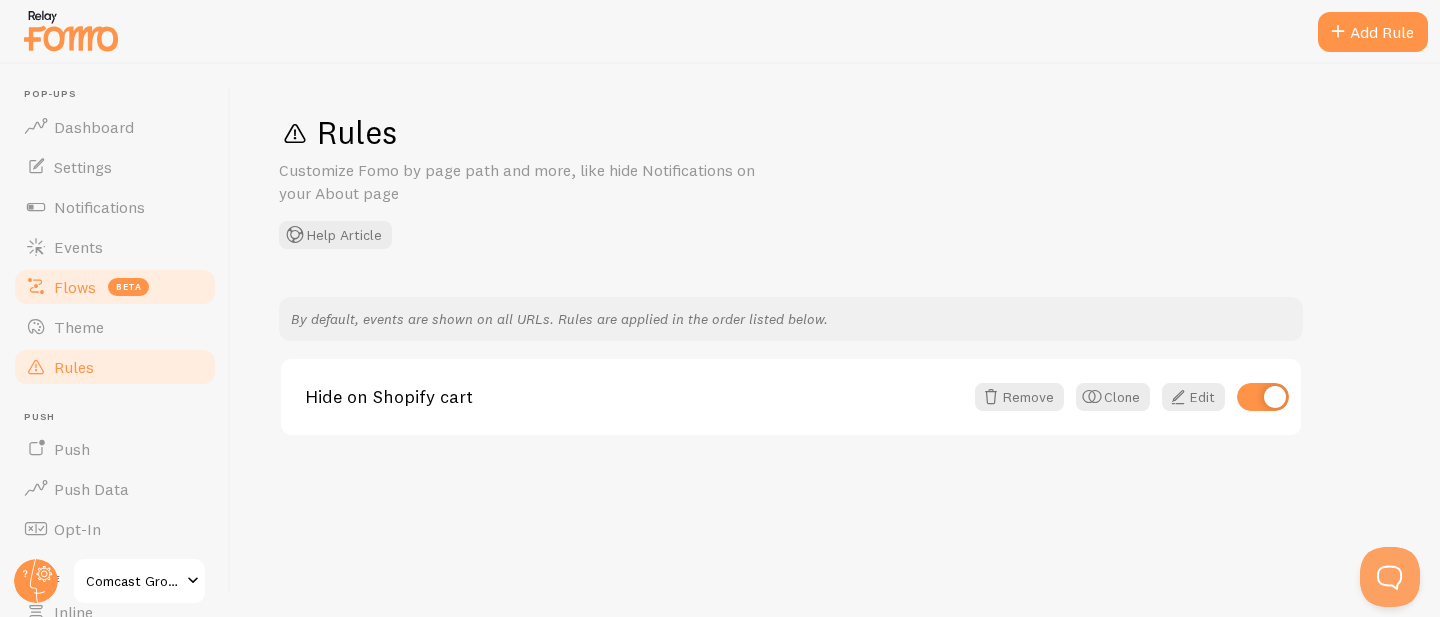 click on "Flows" at bounding box center [75, 287] 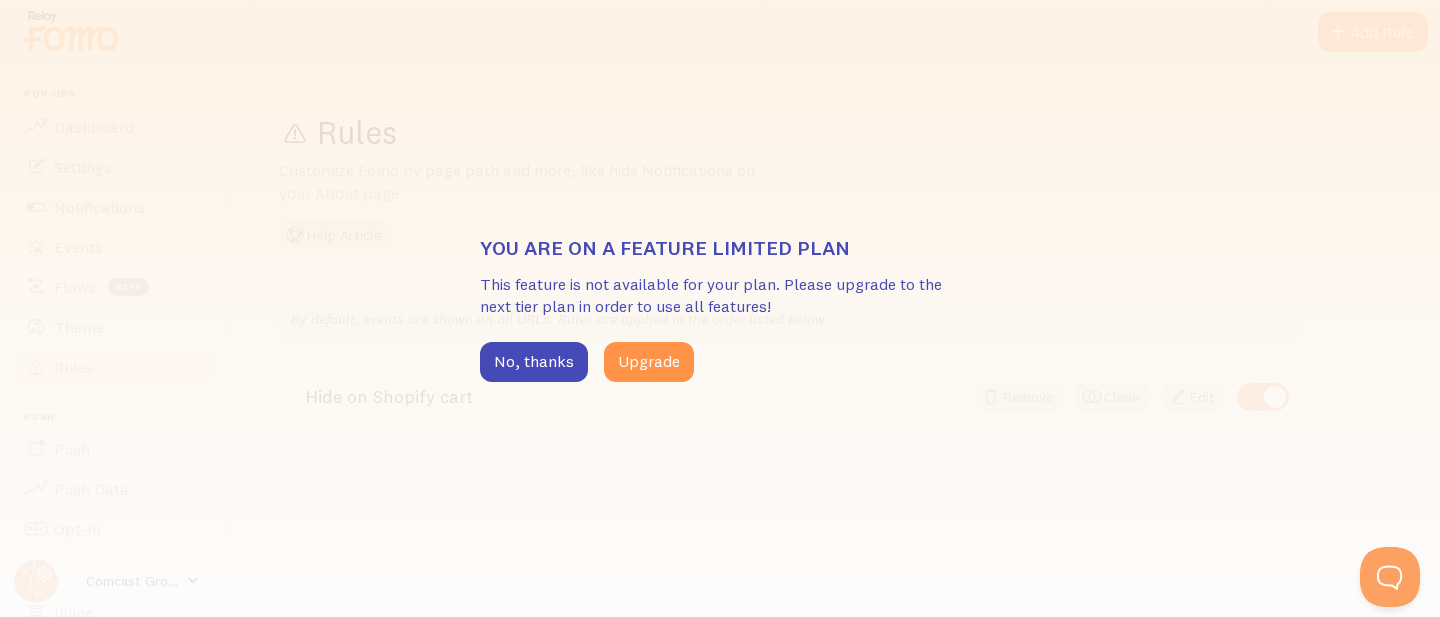 click on "You are on a feature limited plan   This feature is not available for your plan. Please upgrade to the next tier plan in order to use all features!   No, thanks
Upgrade" at bounding box center (720, 308) 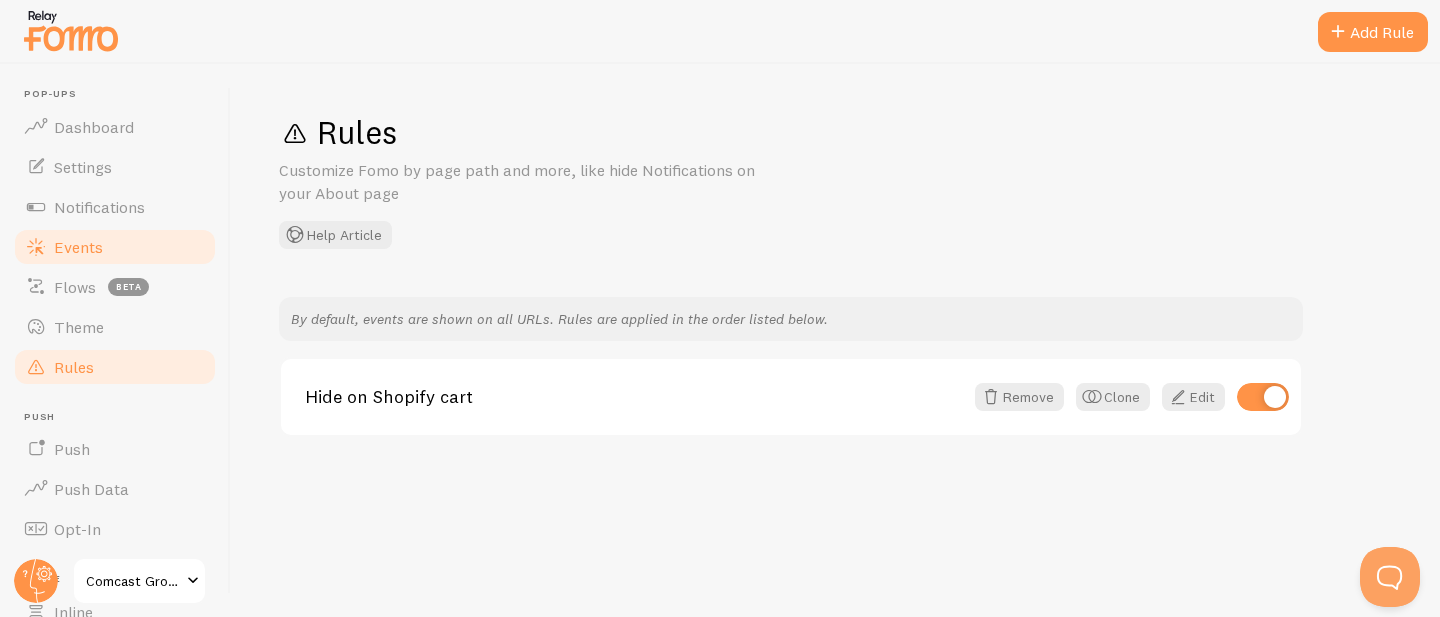 click on "Events" at bounding box center (115, 247) 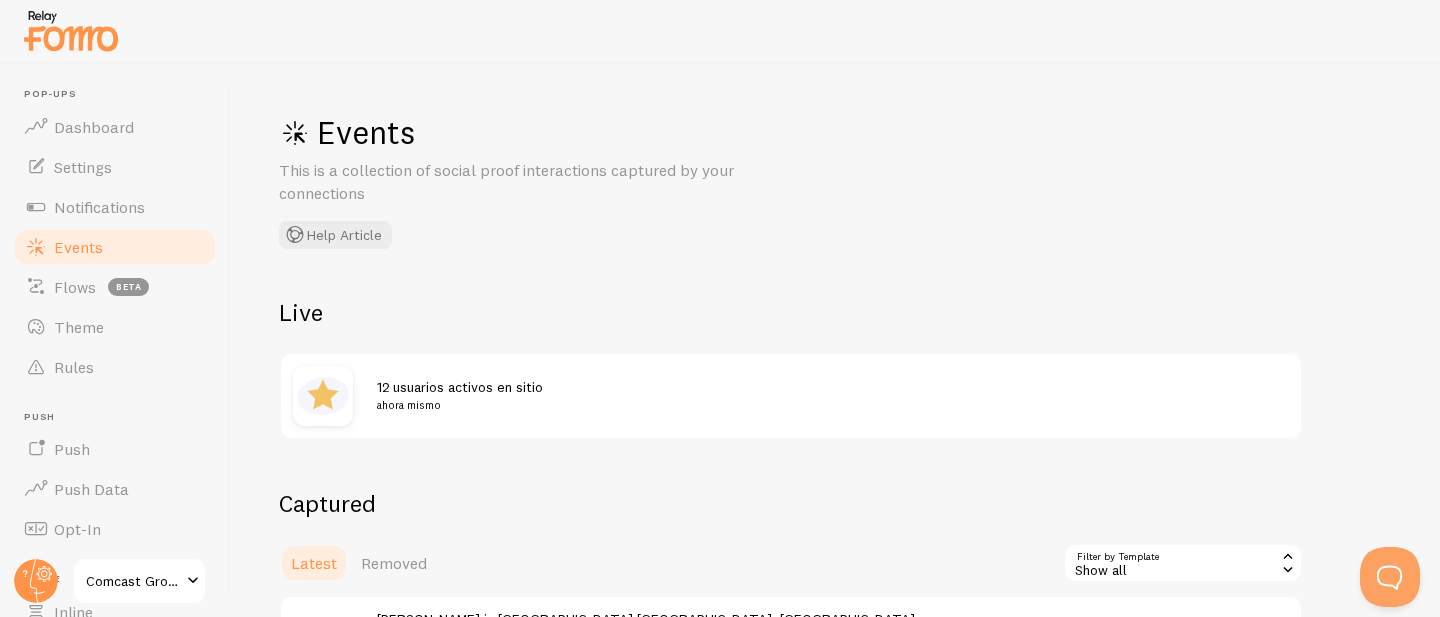 click at bounding box center (323, 396) 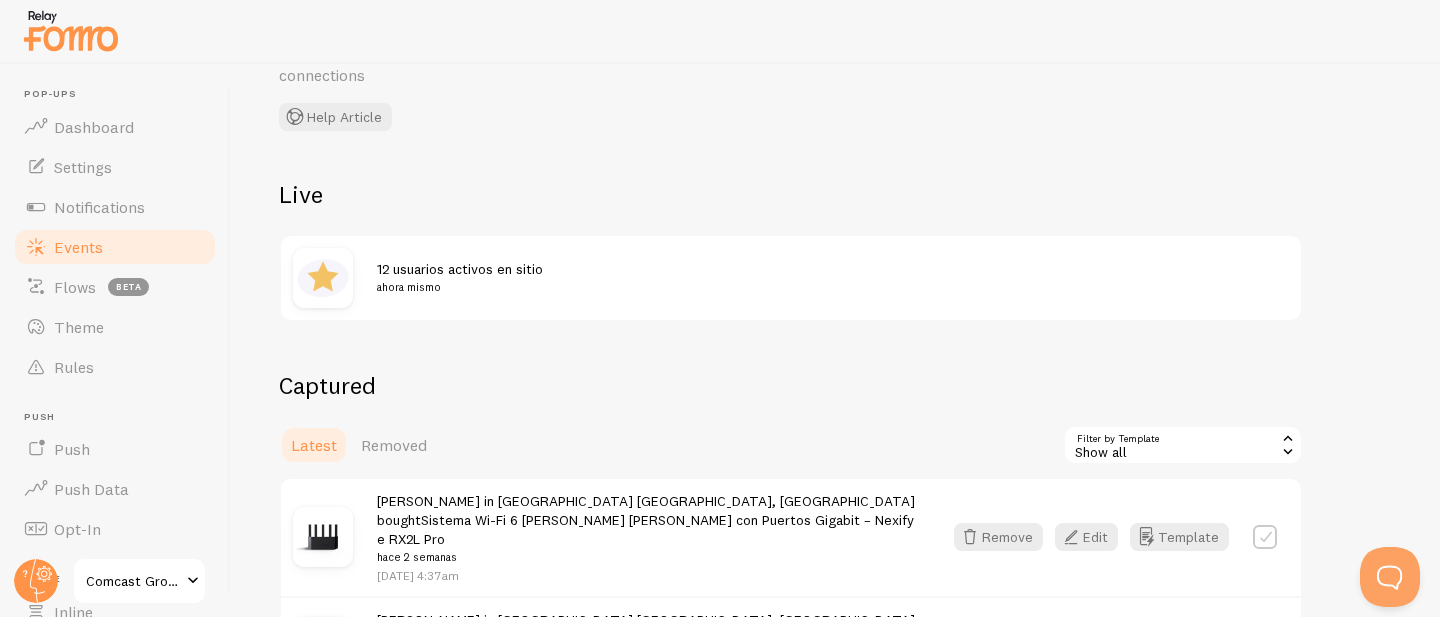 scroll, scrollTop: 167, scrollLeft: 0, axis: vertical 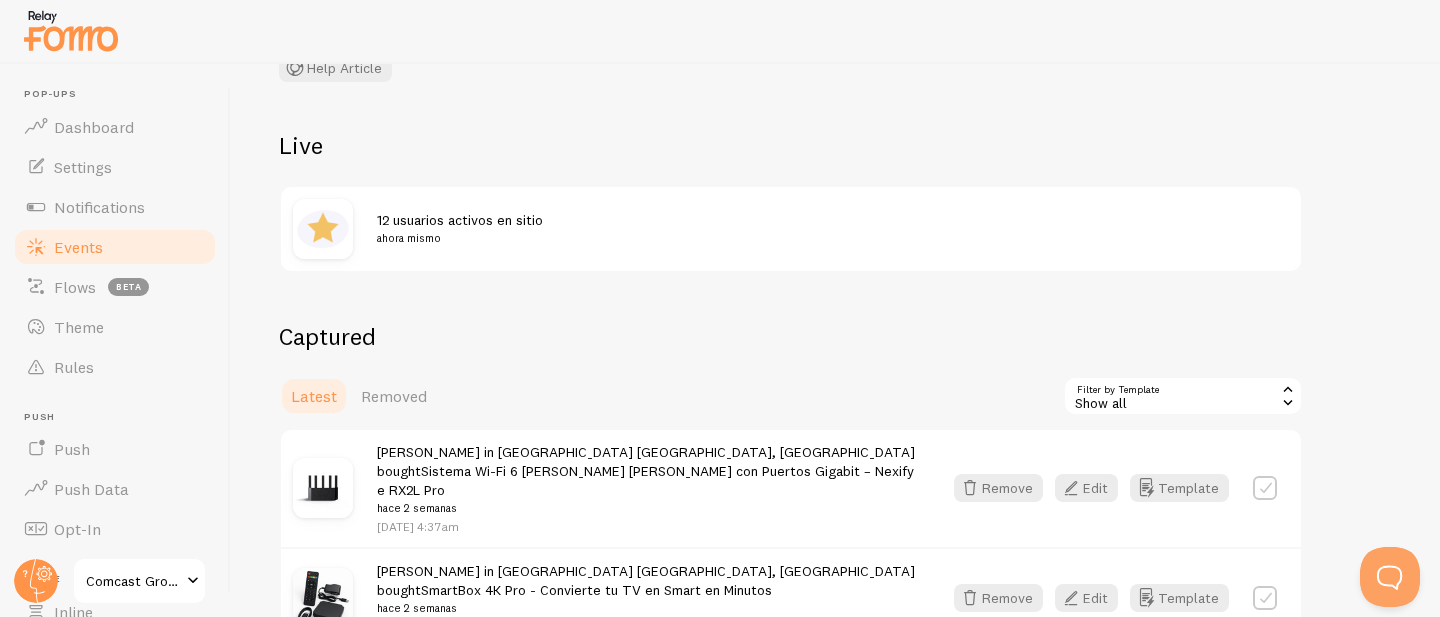 click at bounding box center (323, 229) 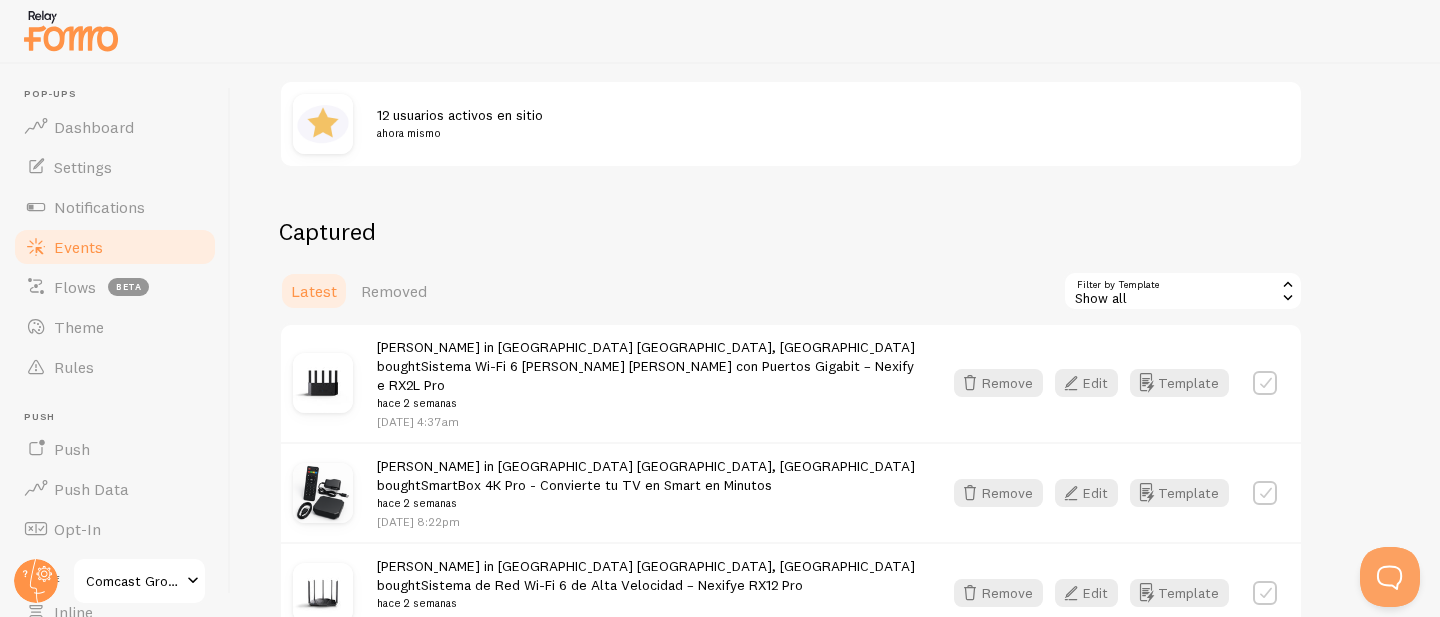 scroll, scrollTop: 256, scrollLeft: 0, axis: vertical 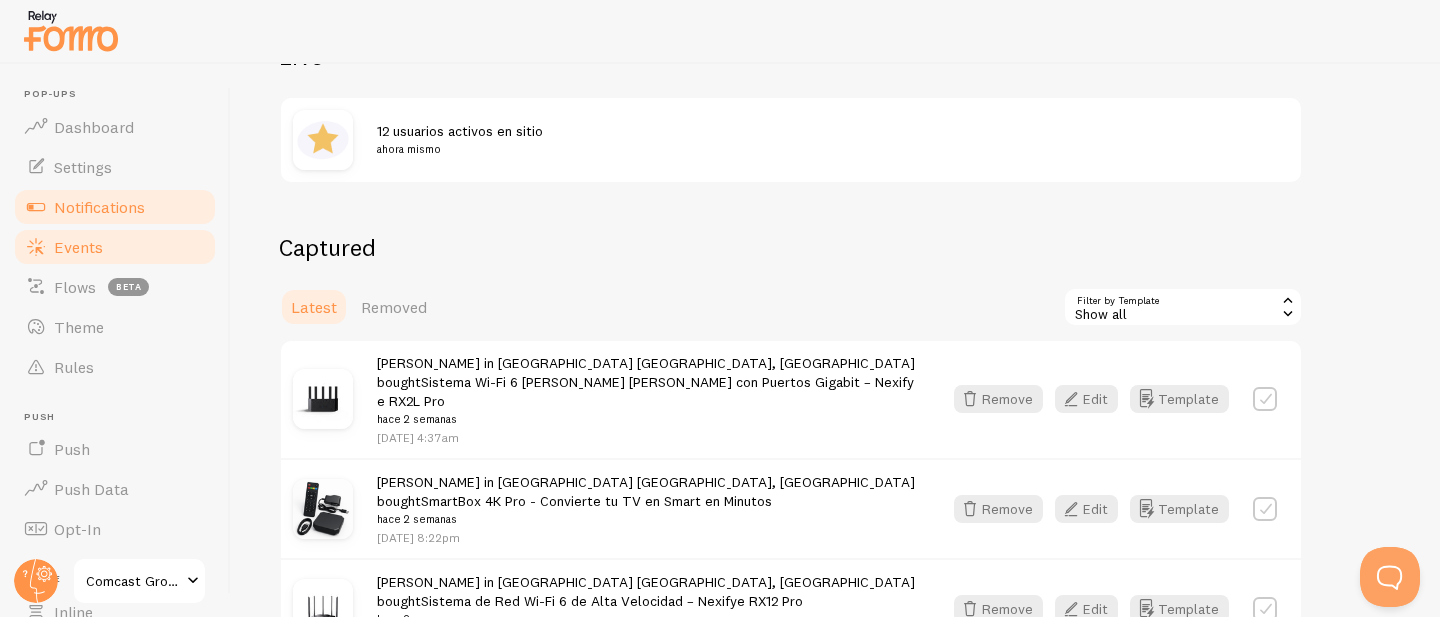 click on "Notifications" at bounding box center [99, 207] 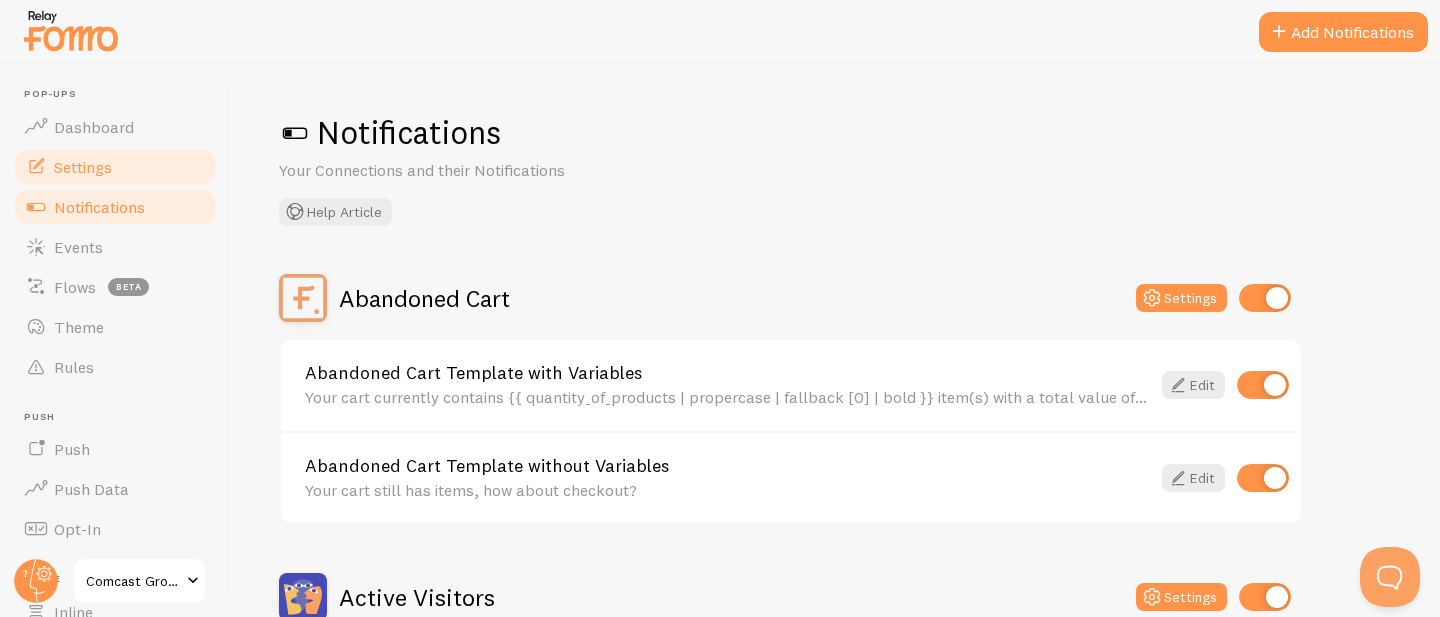 click on "Settings" at bounding box center [115, 167] 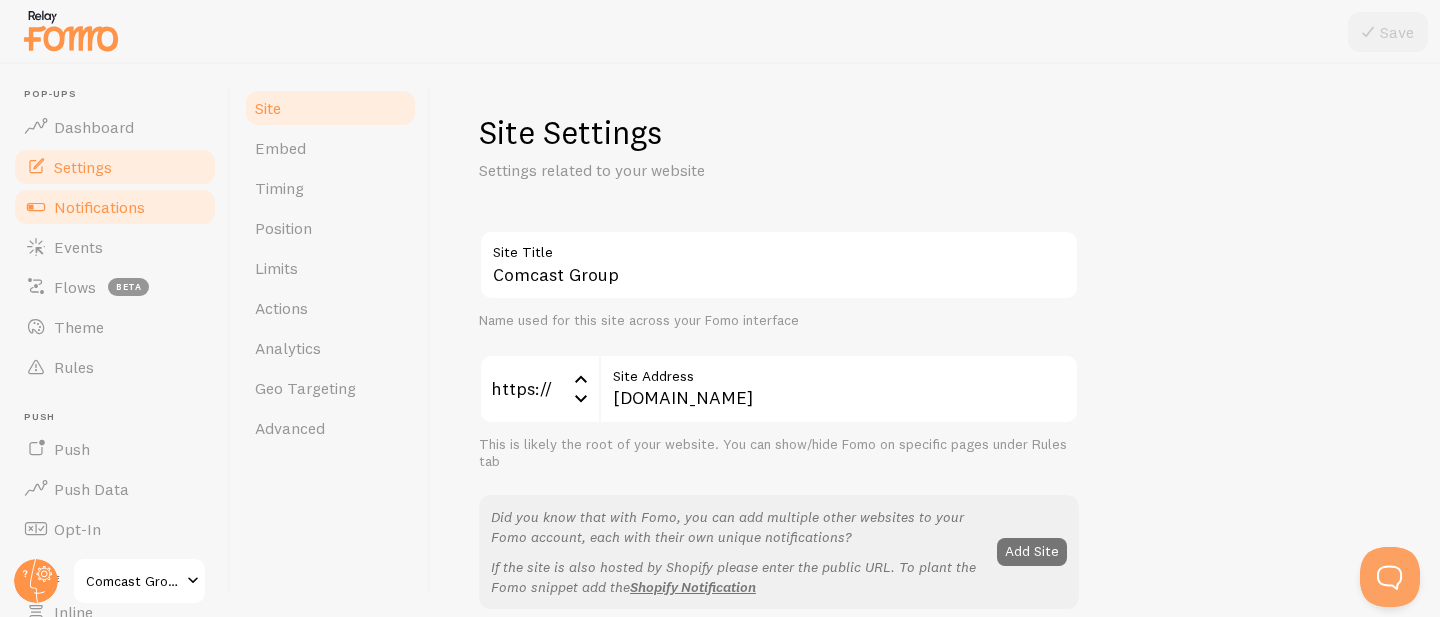 click on "Notifications" at bounding box center [115, 207] 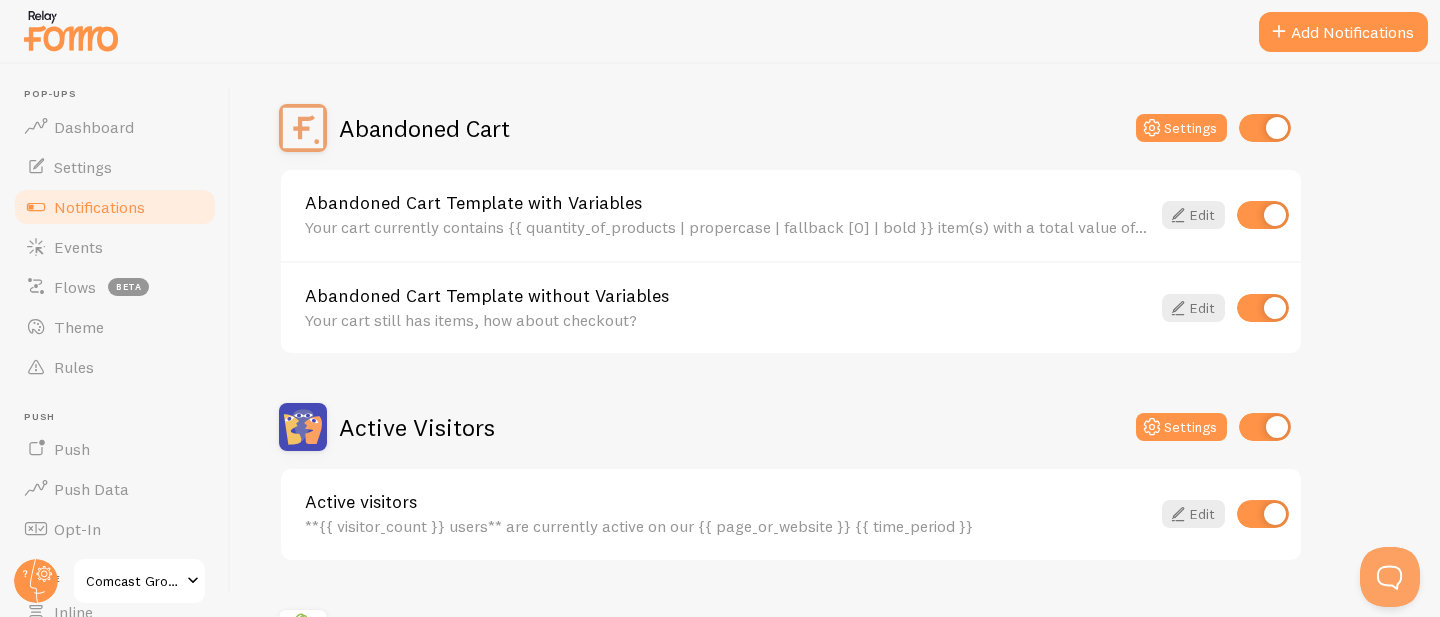 scroll, scrollTop: 181, scrollLeft: 0, axis: vertical 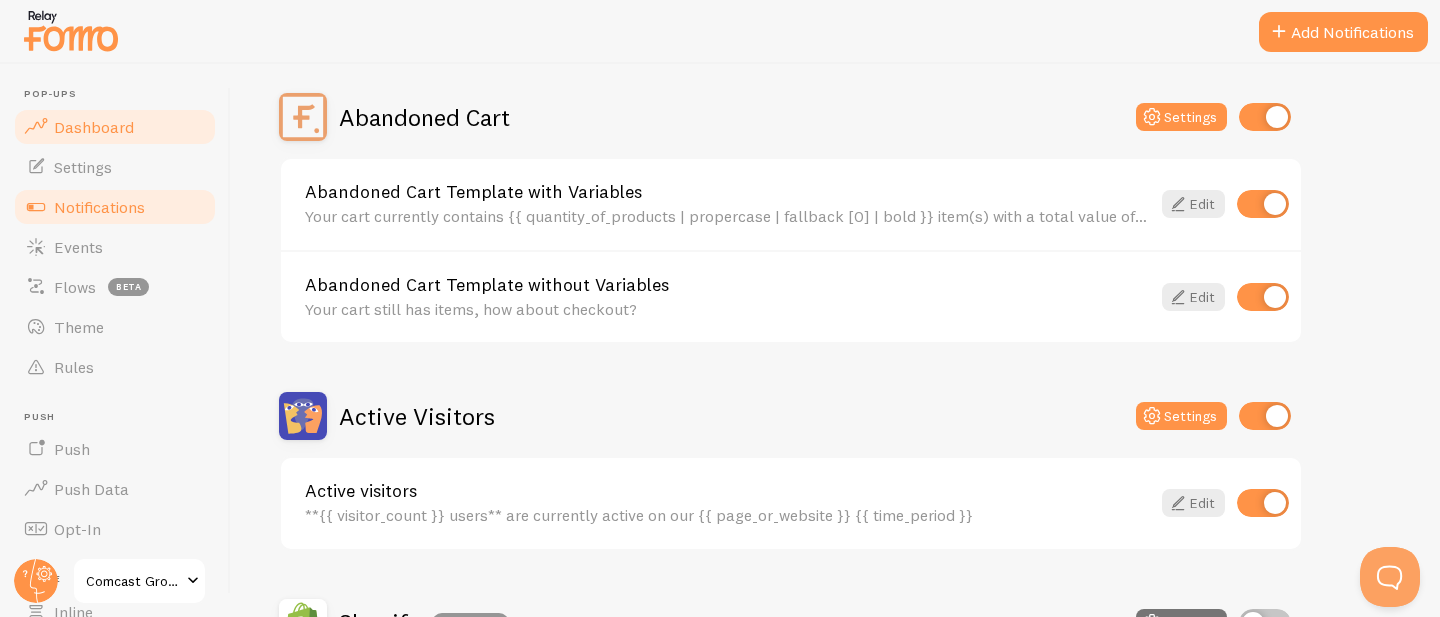 click on "Dashboard" at bounding box center (115, 127) 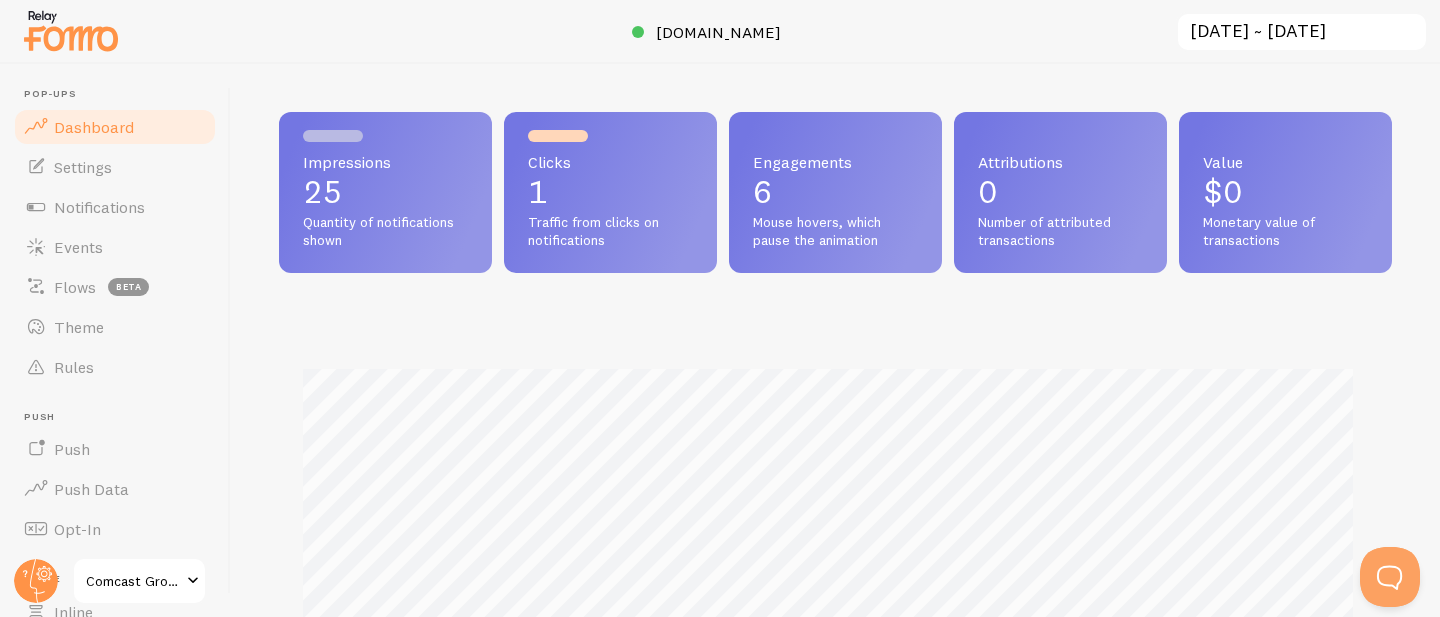 scroll, scrollTop: 0, scrollLeft: 0, axis: both 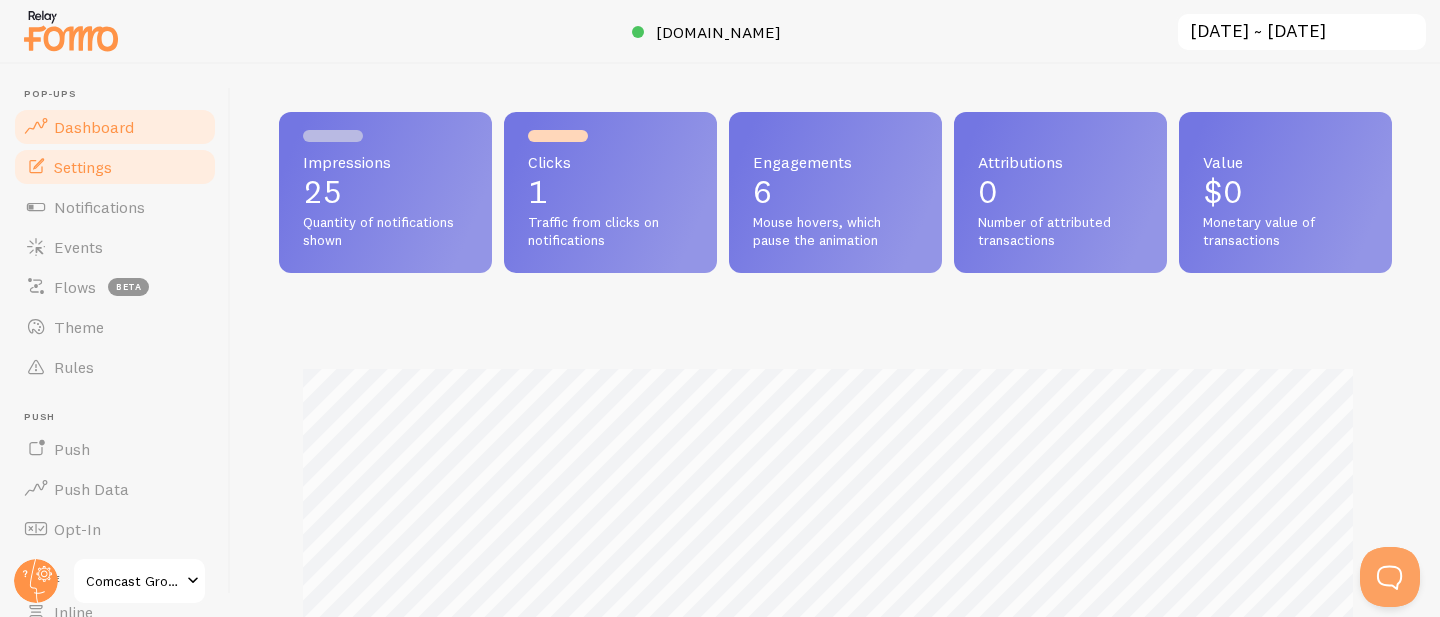 click on "Settings" at bounding box center (115, 167) 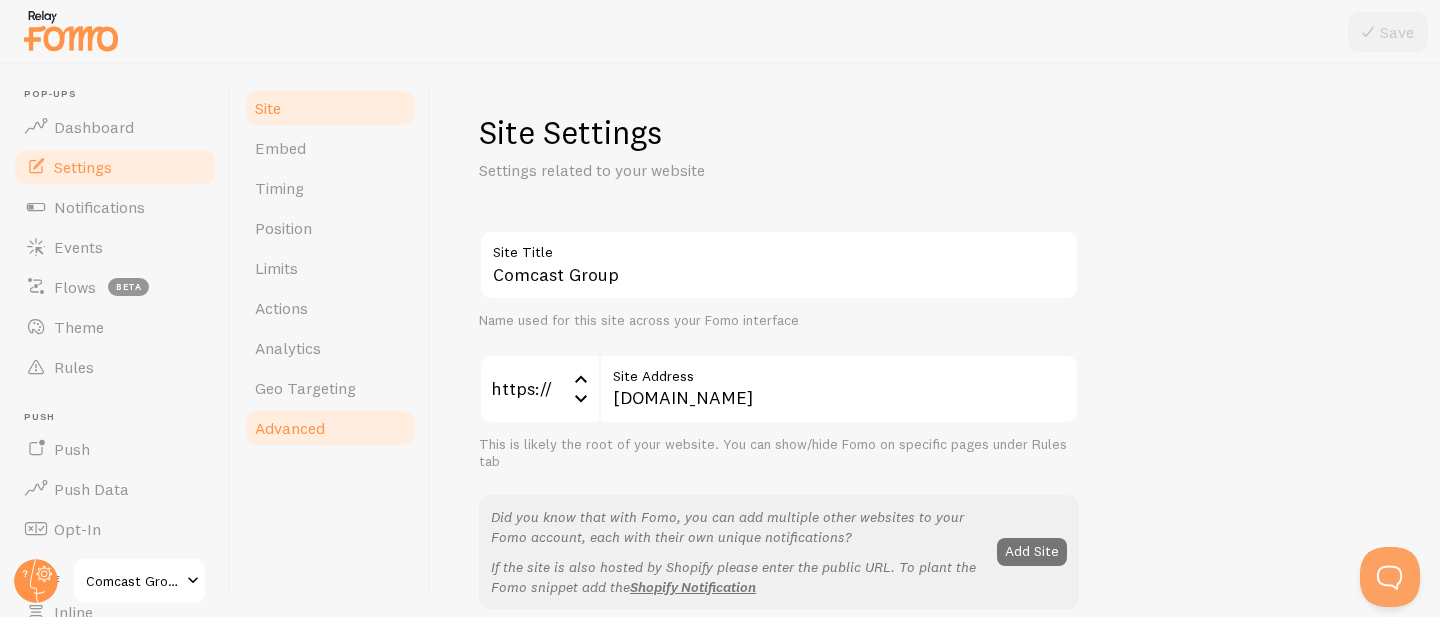 click on "Advanced" at bounding box center (330, 428) 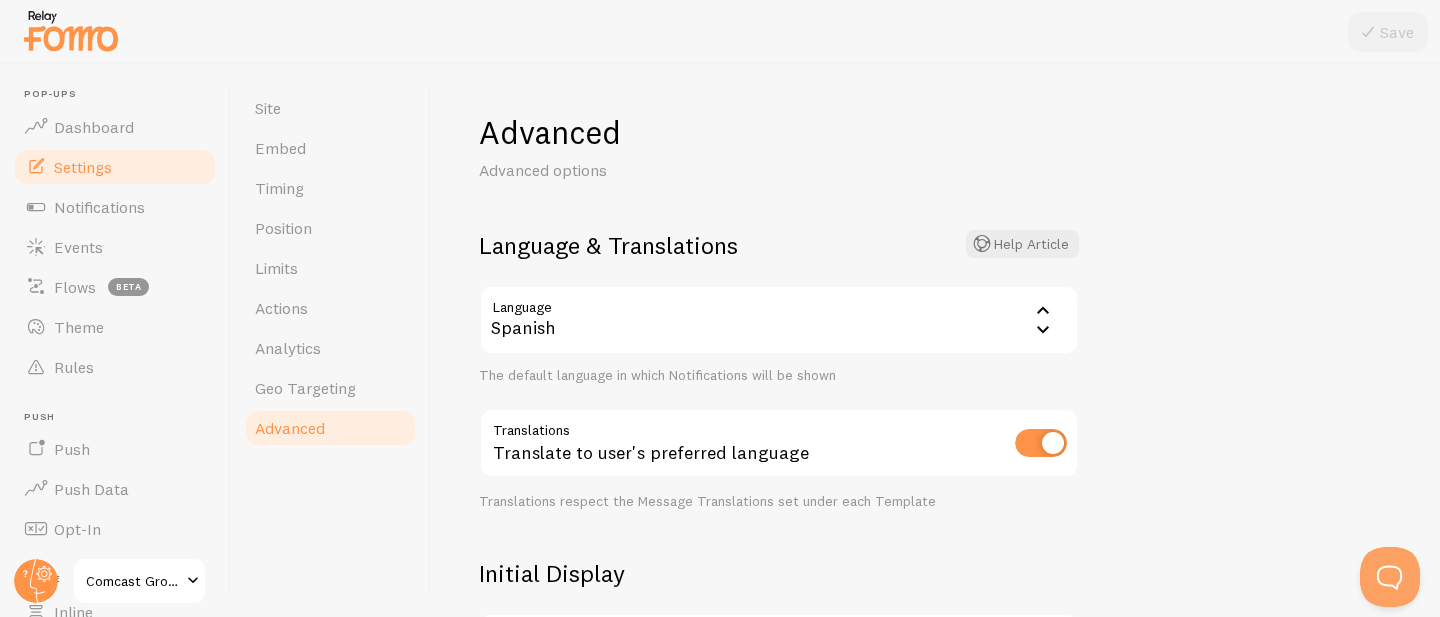 click on "Spanish" at bounding box center [779, 320] 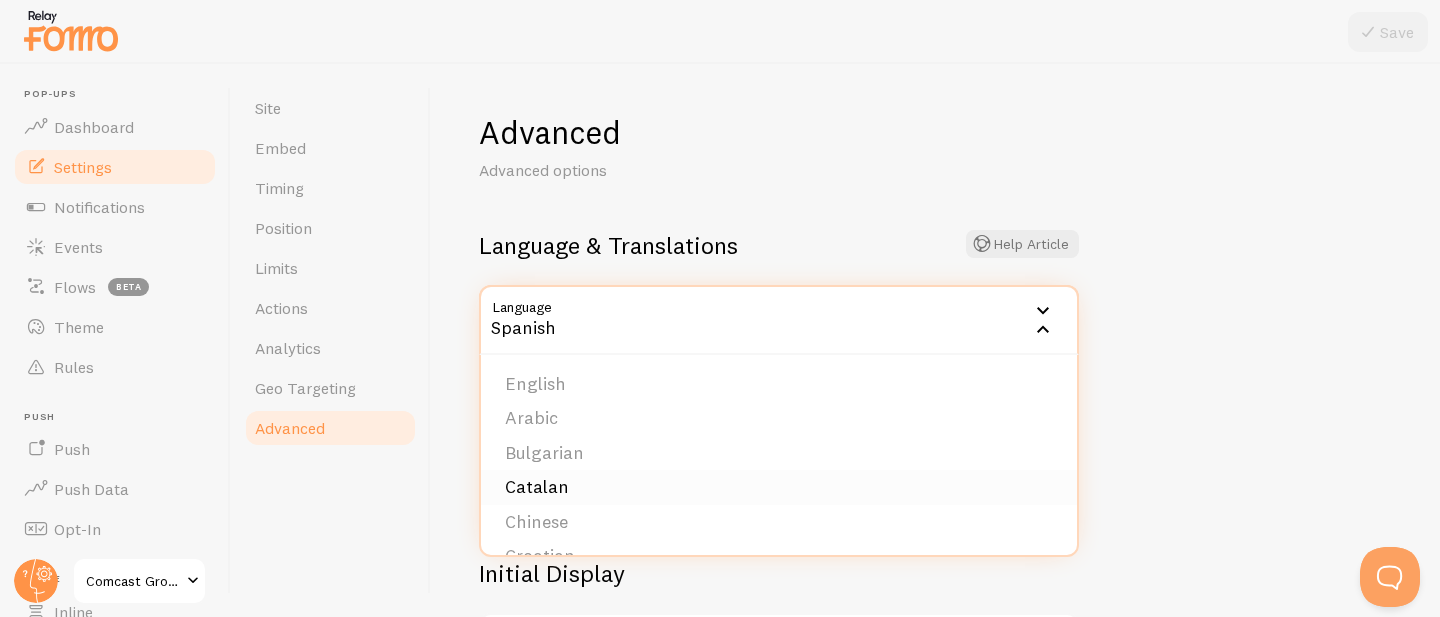 click on "Catalan" at bounding box center (779, 487) 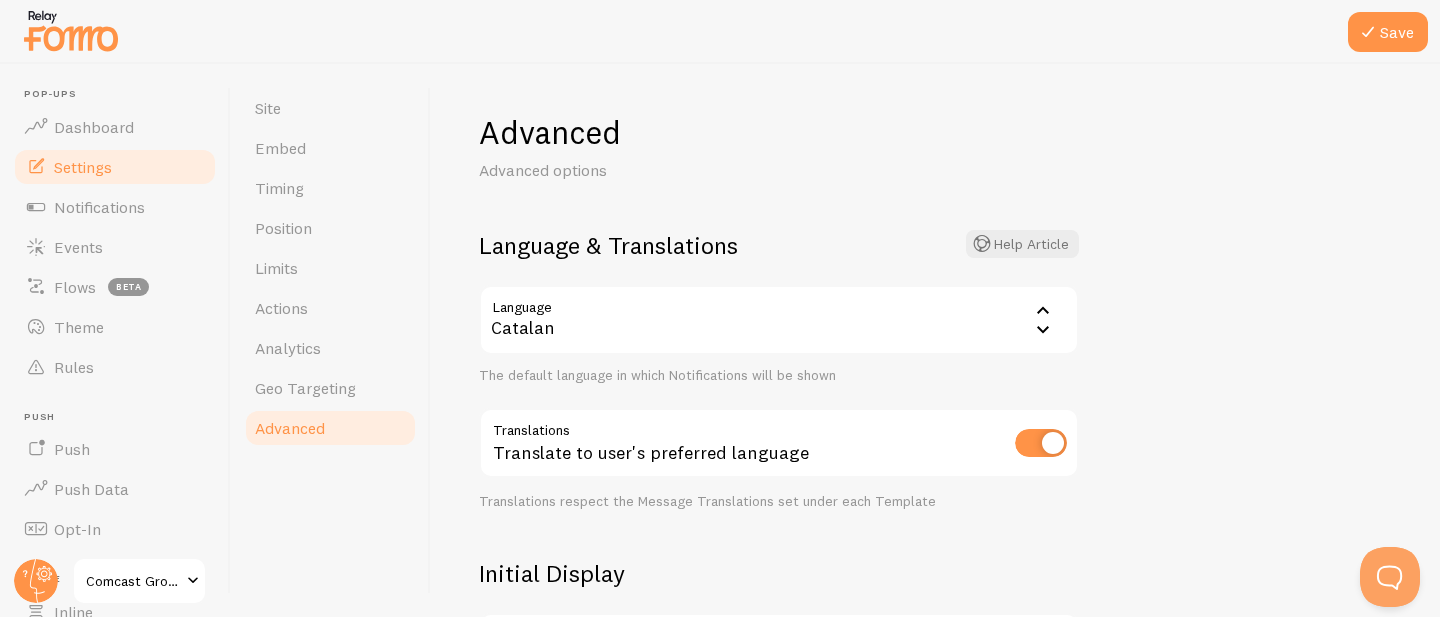 click on "Catalan" at bounding box center [779, 320] 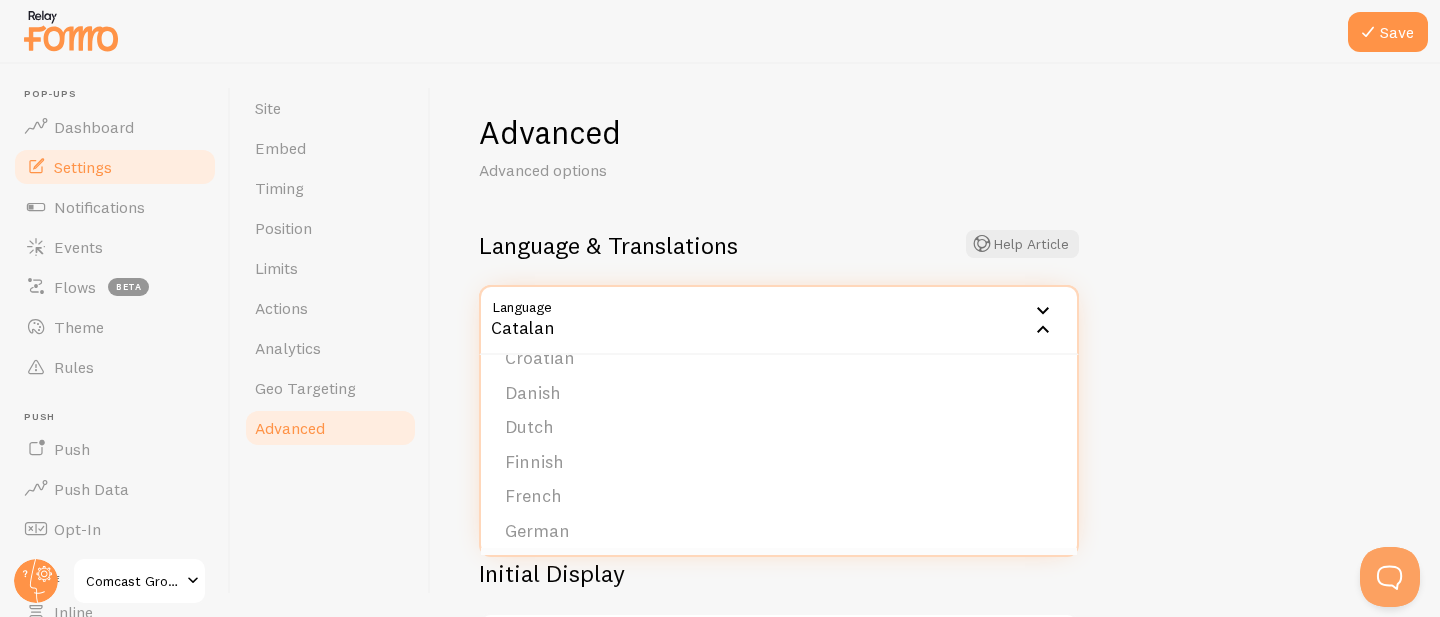scroll, scrollTop: 300, scrollLeft: 0, axis: vertical 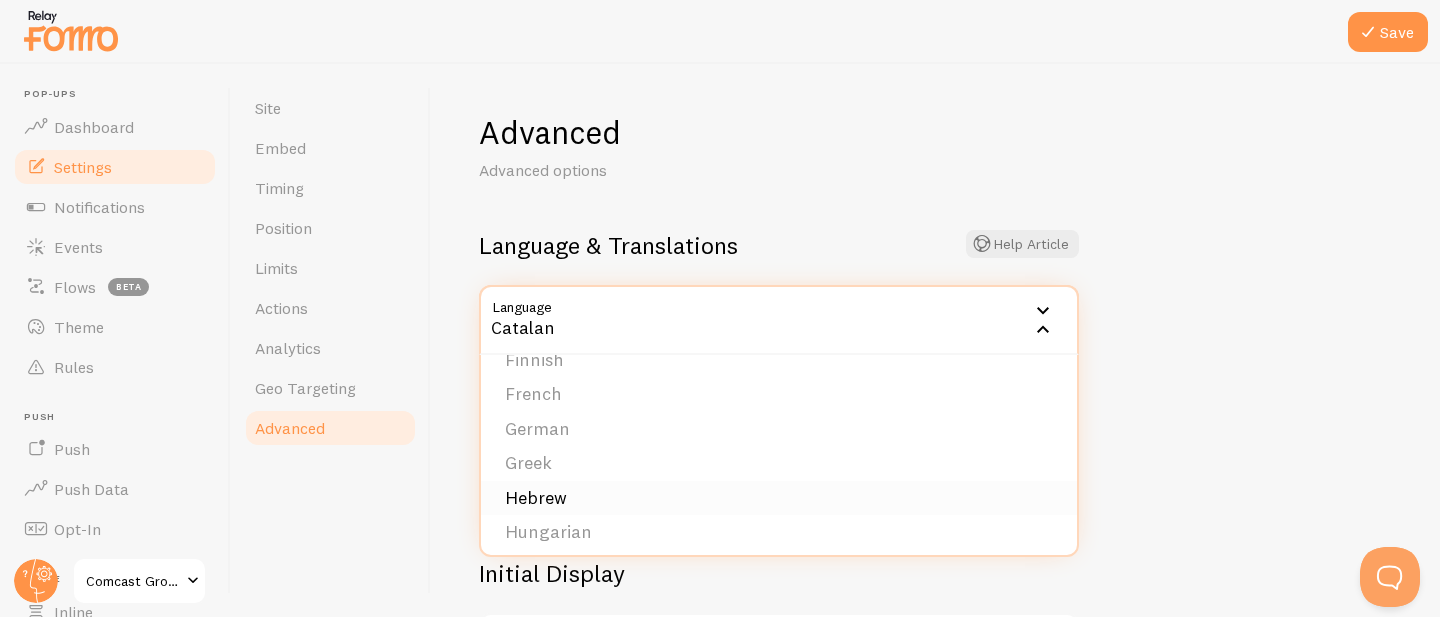 click on "Hebrew" at bounding box center (779, 498) 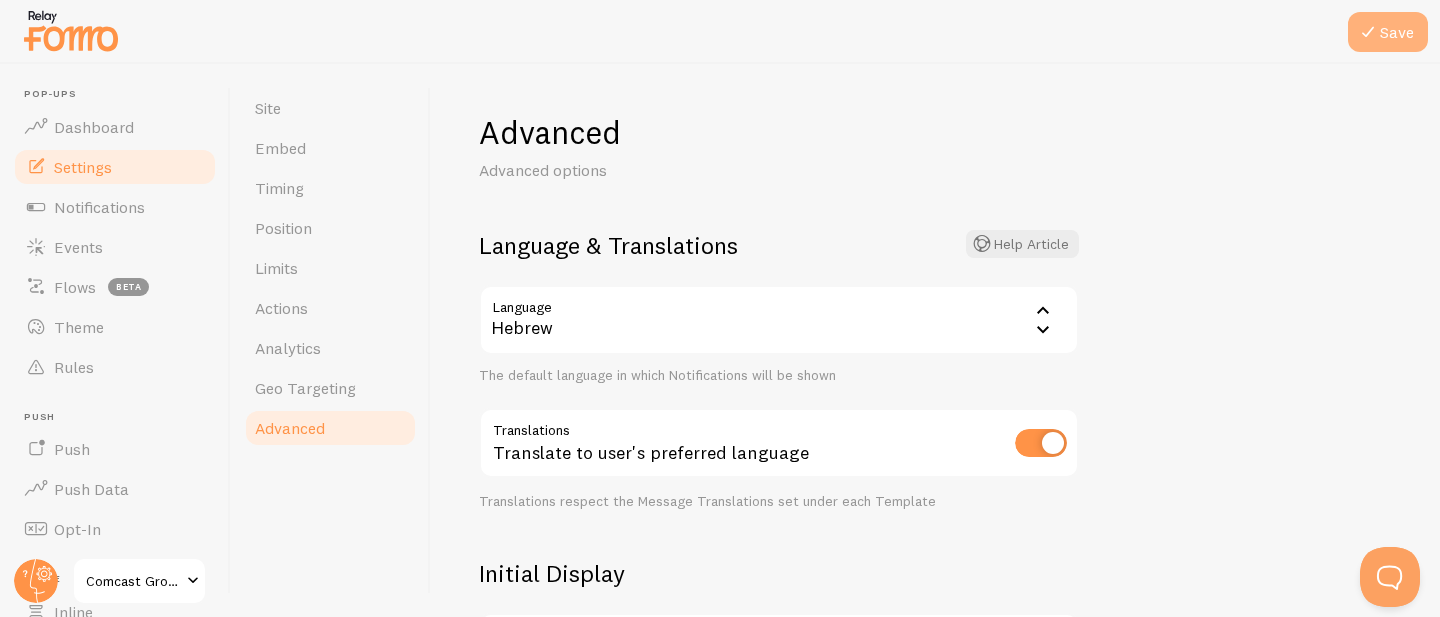 click on "Save" at bounding box center [1388, 32] 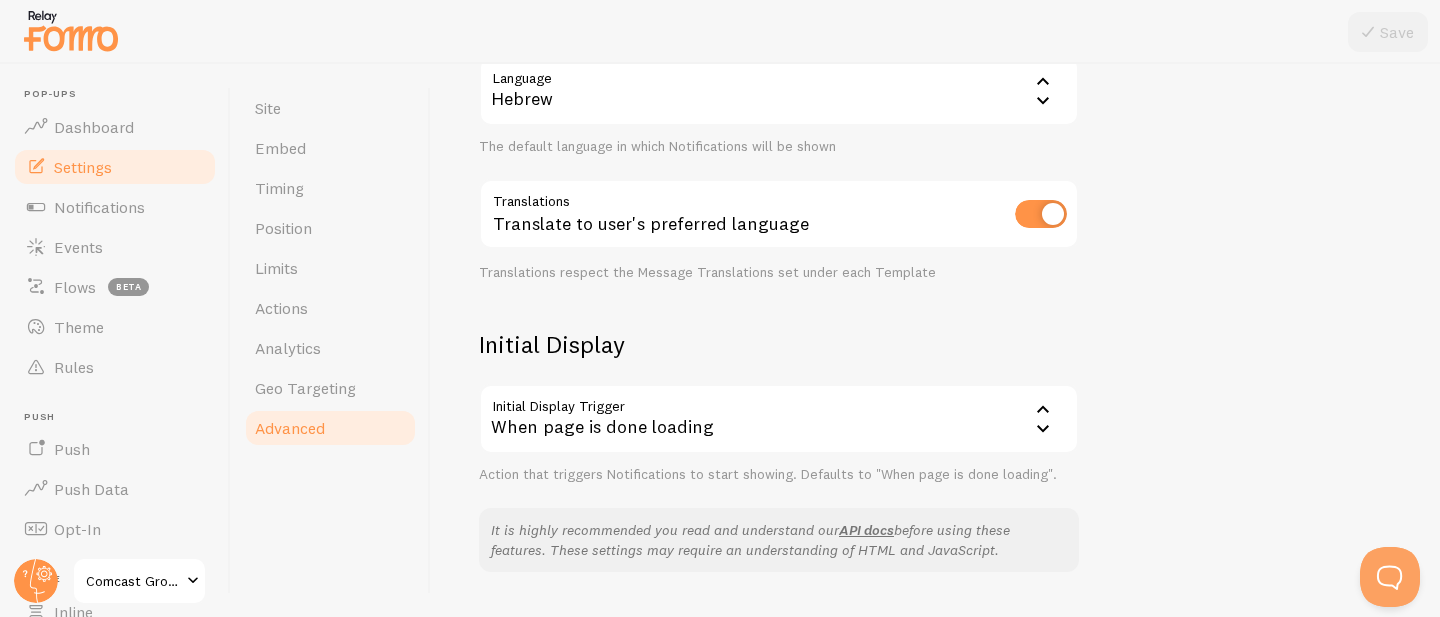 scroll, scrollTop: 0, scrollLeft: 0, axis: both 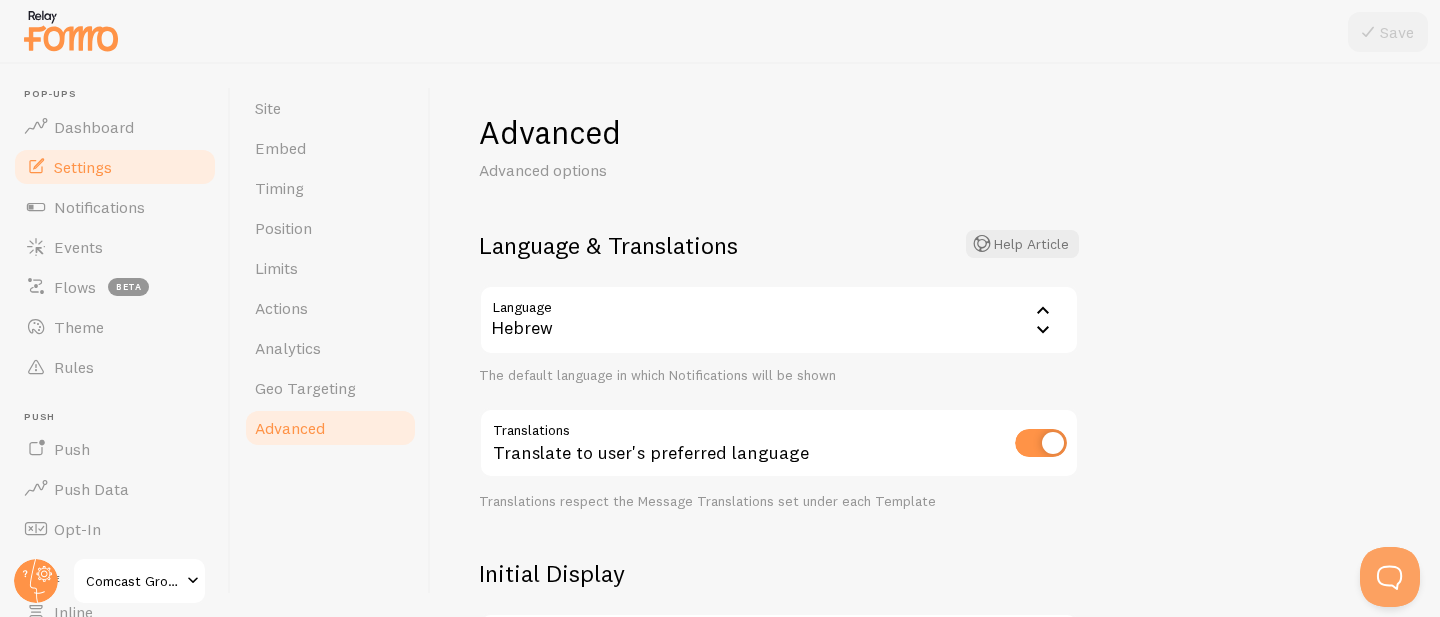 click on "Hebrew" at bounding box center (779, 320) 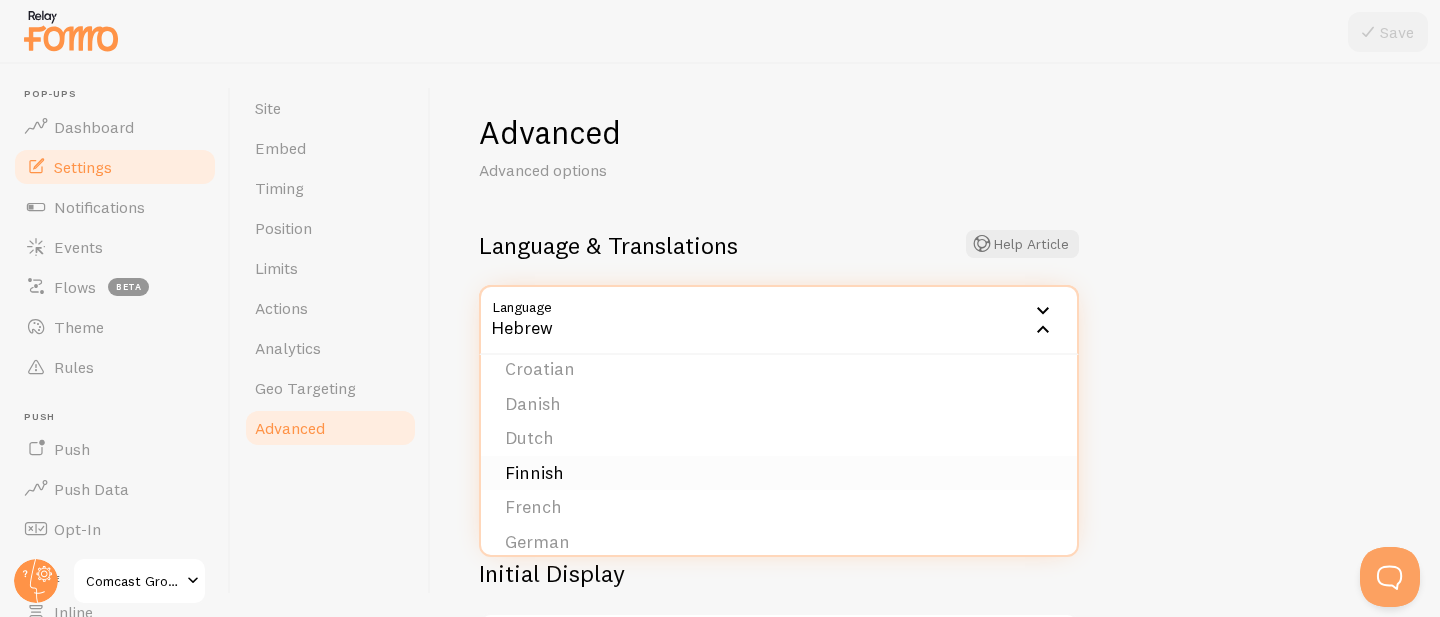scroll, scrollTop: 824, scrollLeft: 0, axis: vertical 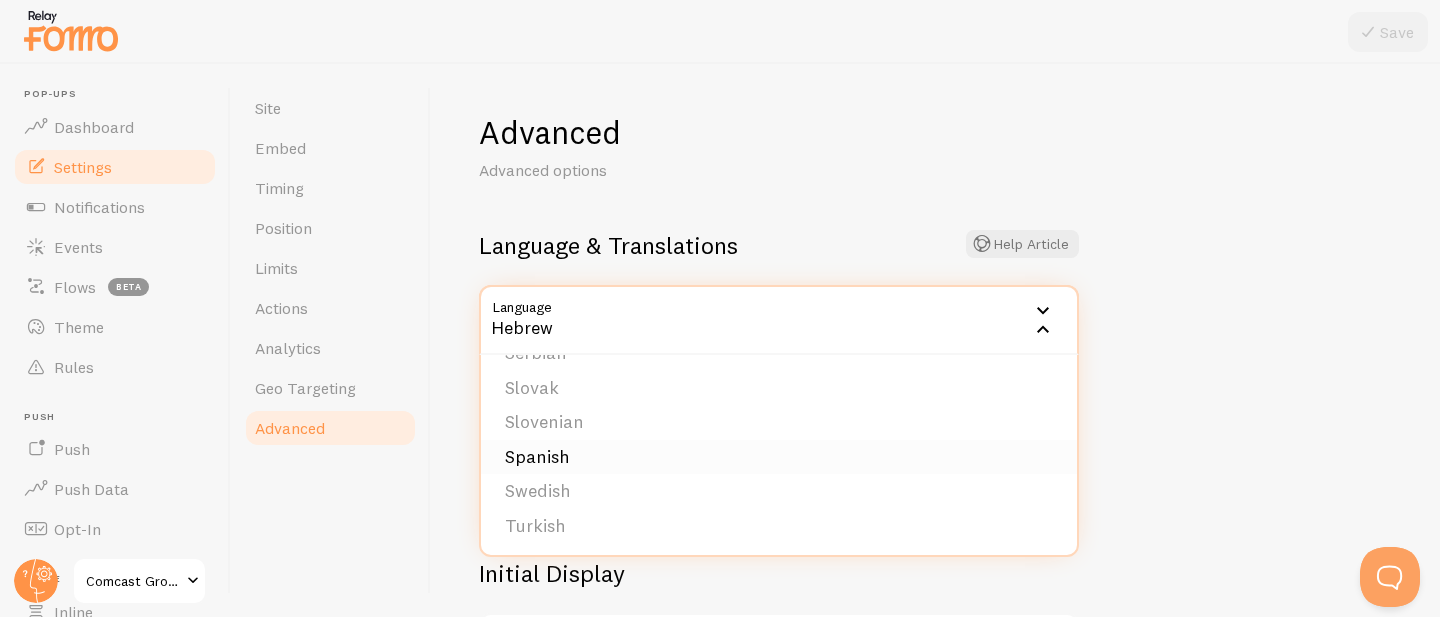 click on "Spanish" at bounding box center [779, 457] 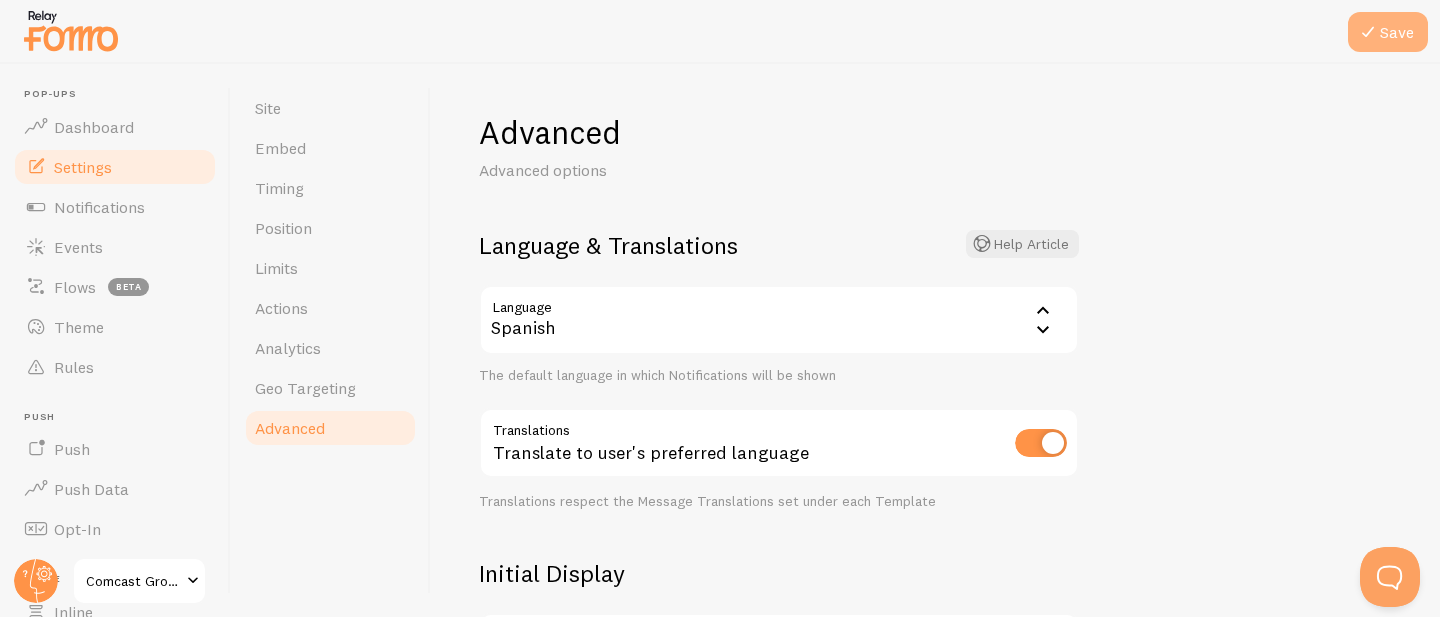 click on "Save" at bounding box center [1388, 32] 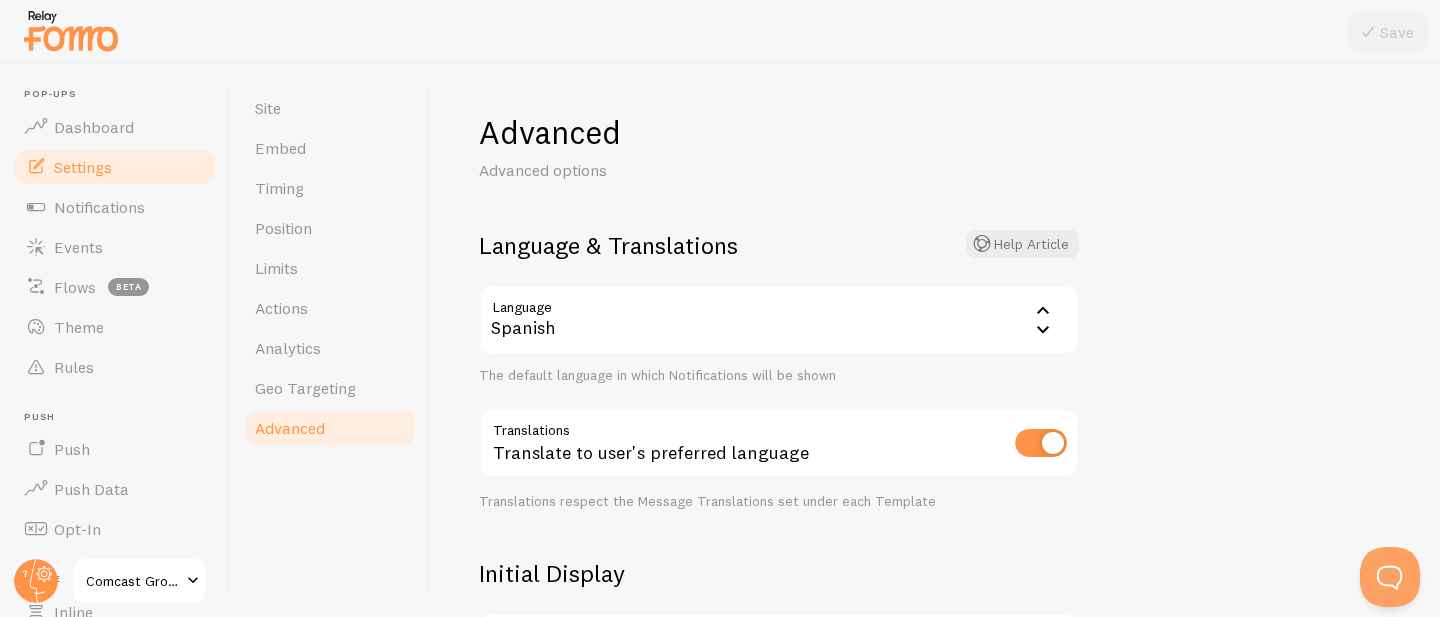 click on "Translations respect the Message Translations set under each Template" at bounding box center (779, 502) 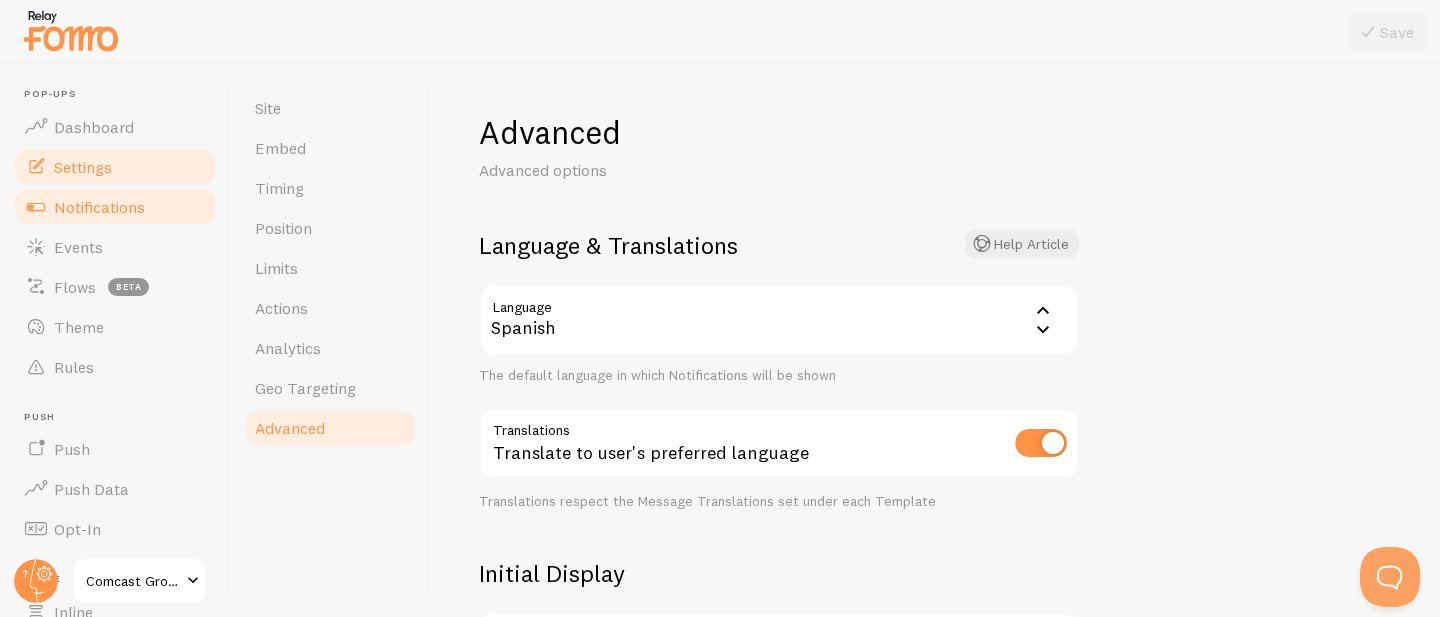 click on "Notifications" at bounding box center (99, 207) 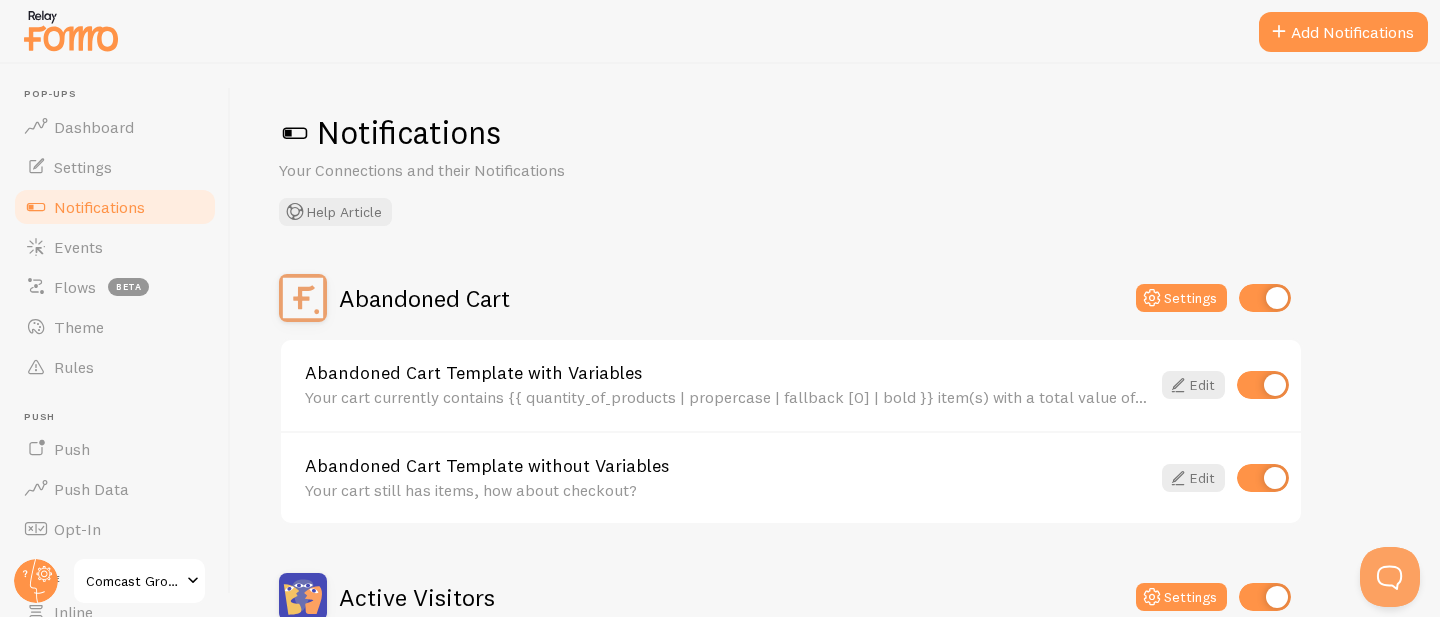 click on "Your cart currently contains {{ quantity_of_products | propercase | fallback [0] | bold }} item(s) with a total value of {{ cart_amount_with_currency | propercase | fallback [0] | bold }}." at bounding box center [727, 397] 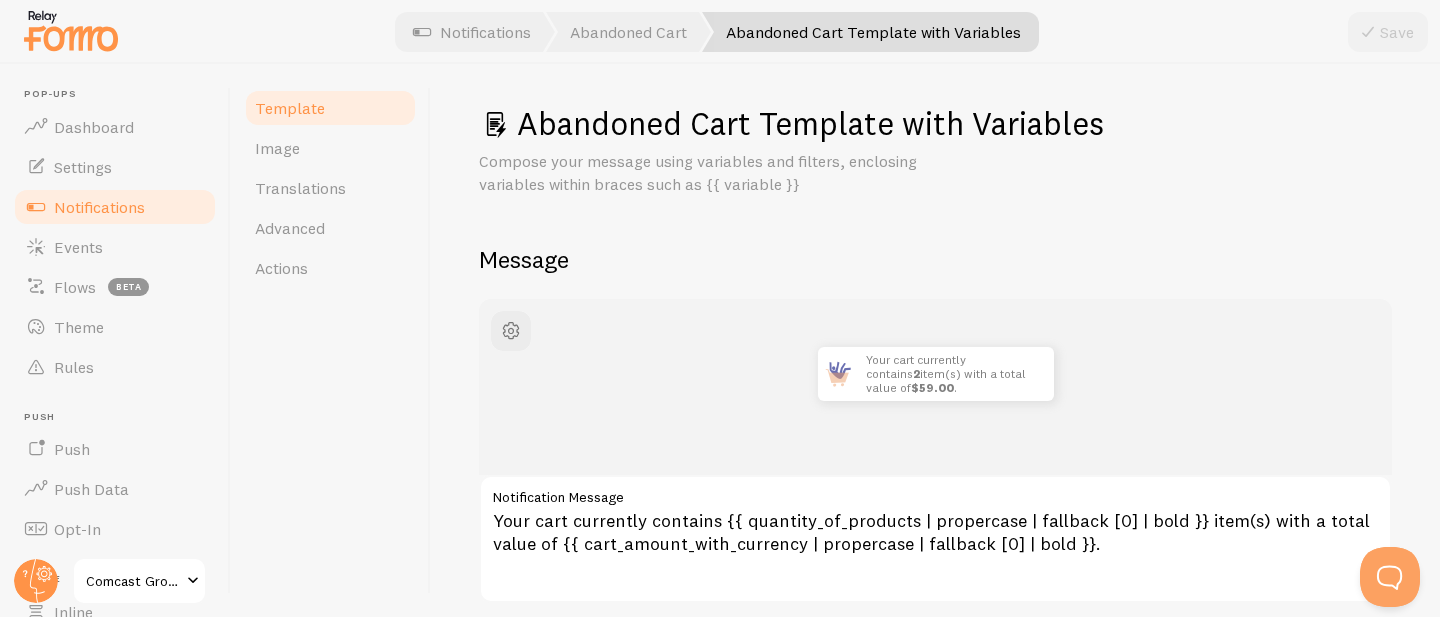 scroll, scrollTop: 0, scrollLeft: 0, axis: both 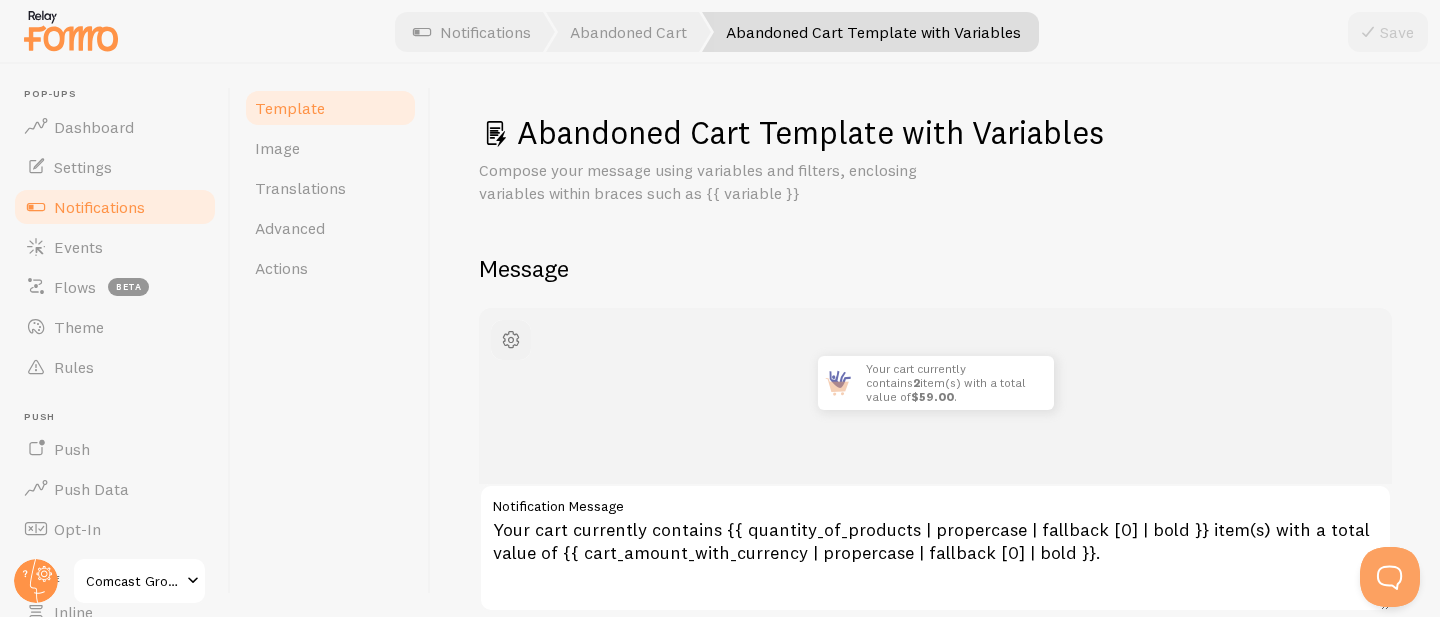 click at bounding box center (511, 340) 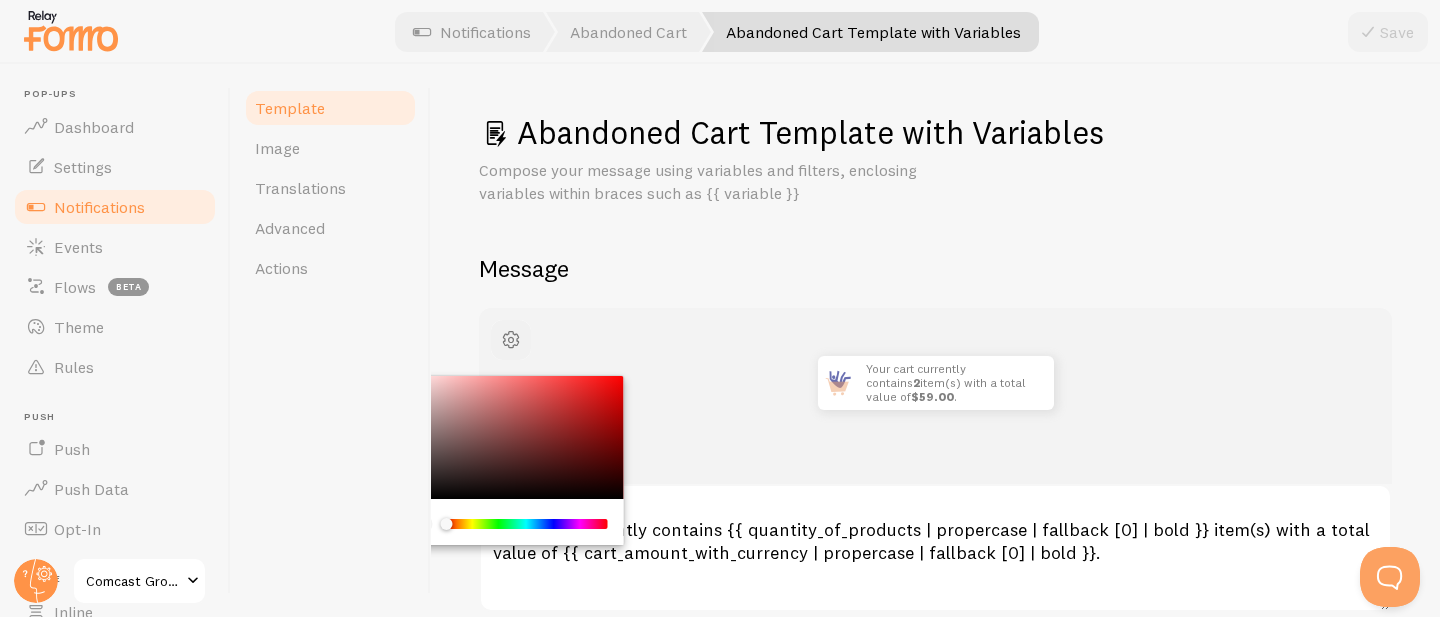 click at bounding box center (511, 340) 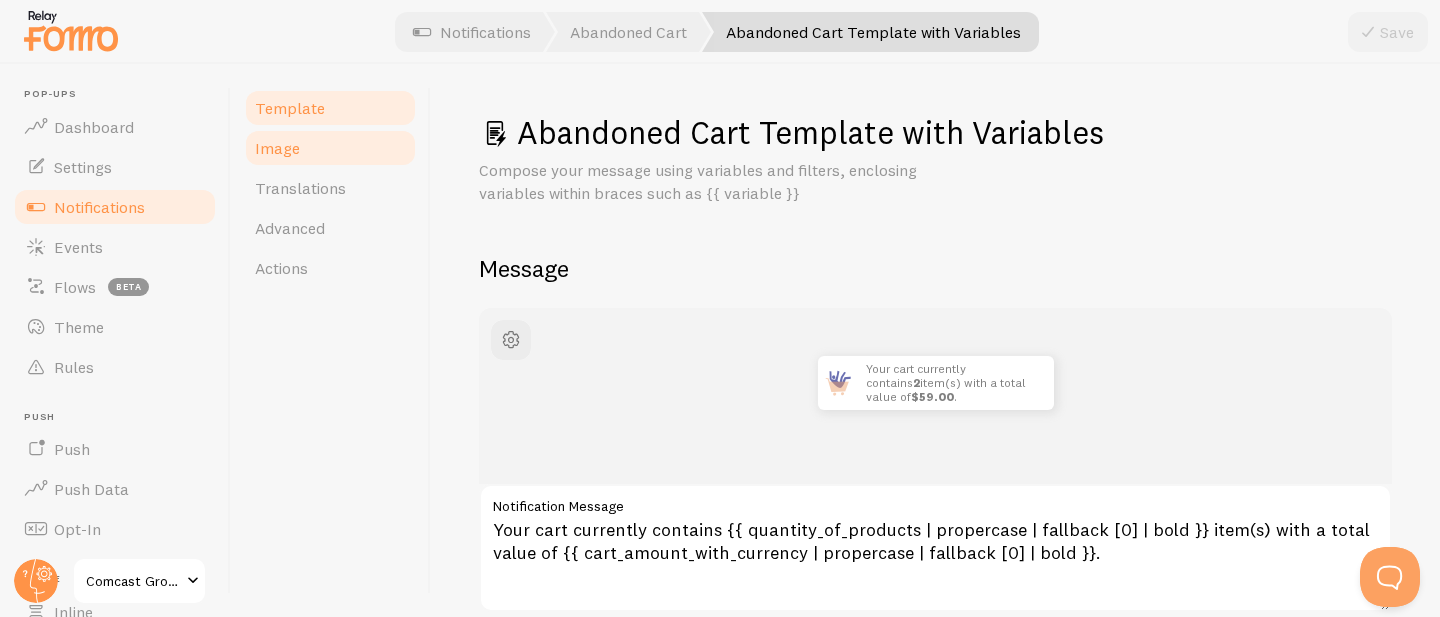 click on "Image" at bounding box center [330, 148] 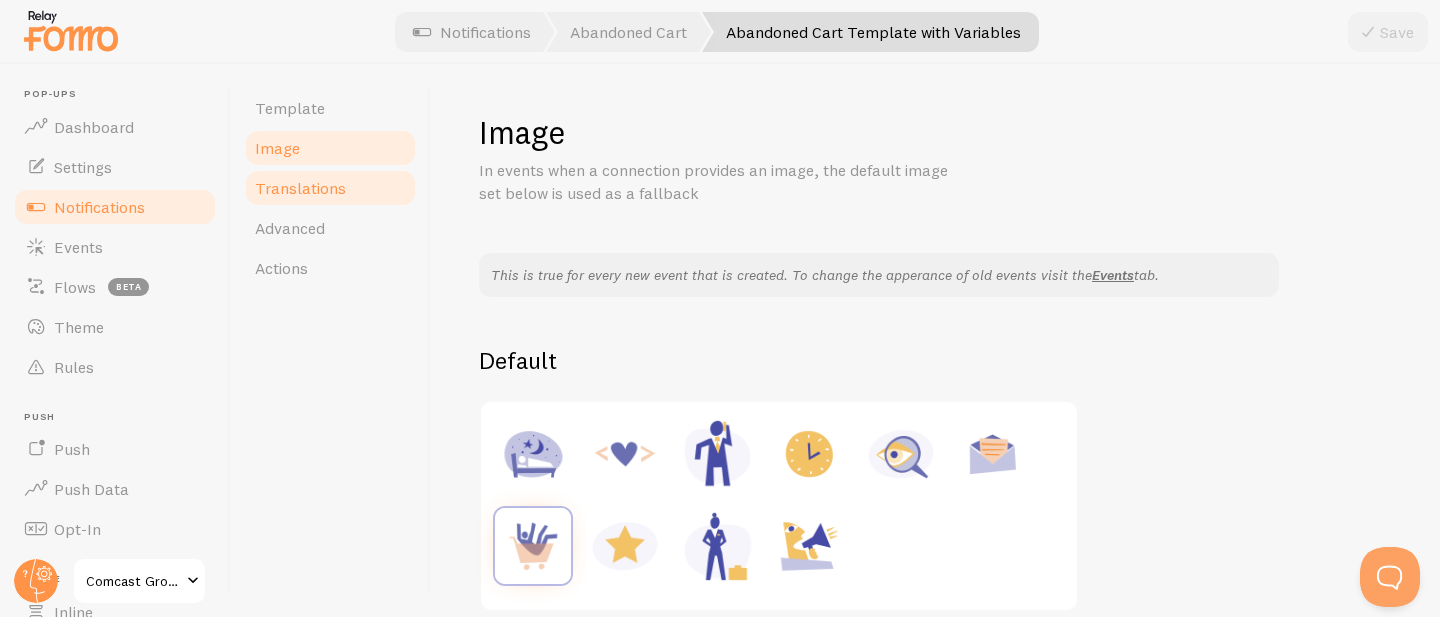 click on "Translations" at bounding box center (330, 188) 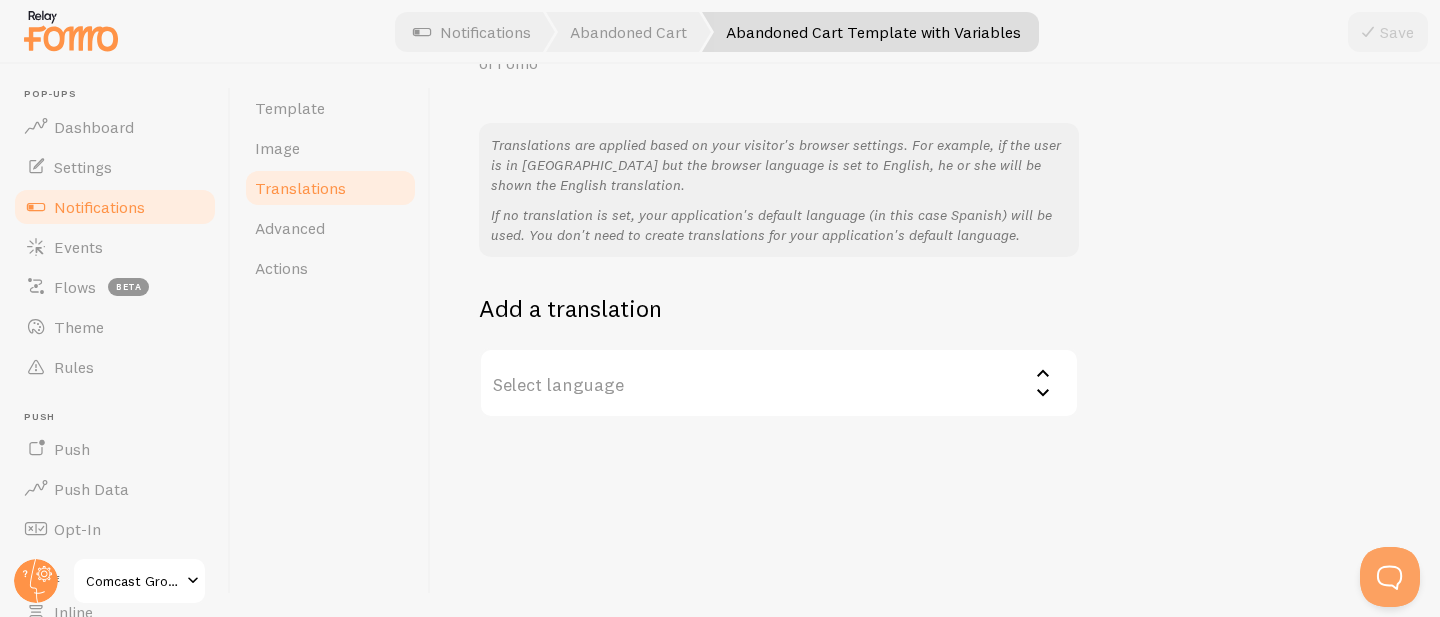 scroll, scrollTop: 132, scrollLeft: 0, axis: vertical 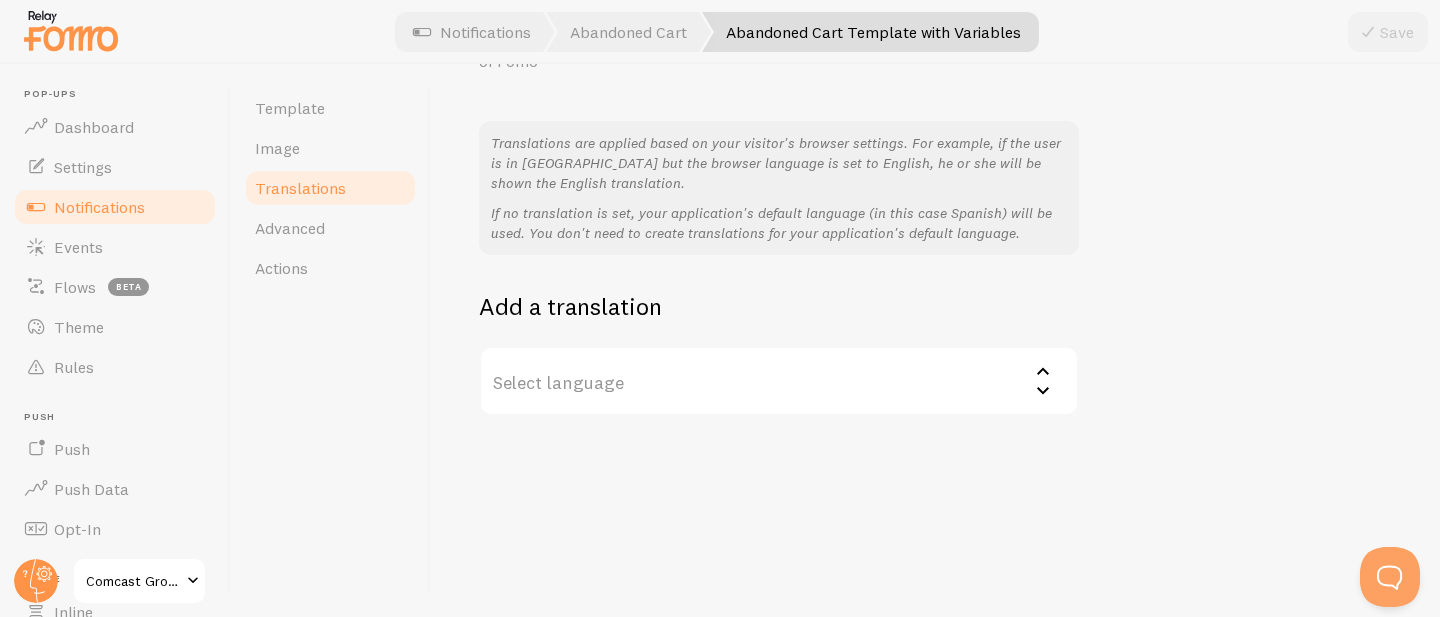 click on "Select language" at bounding box center (779, 381) 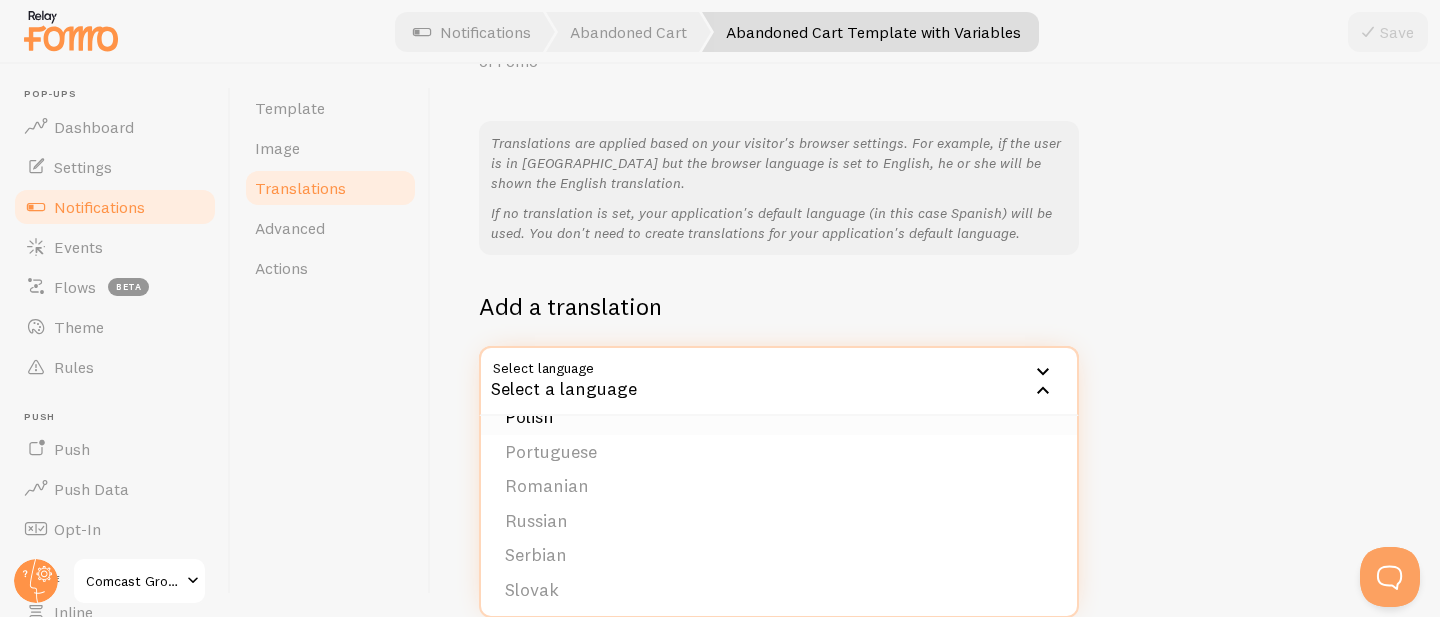 scroll, scrollTop: 664, scrollLeft: 0, axis: vertical 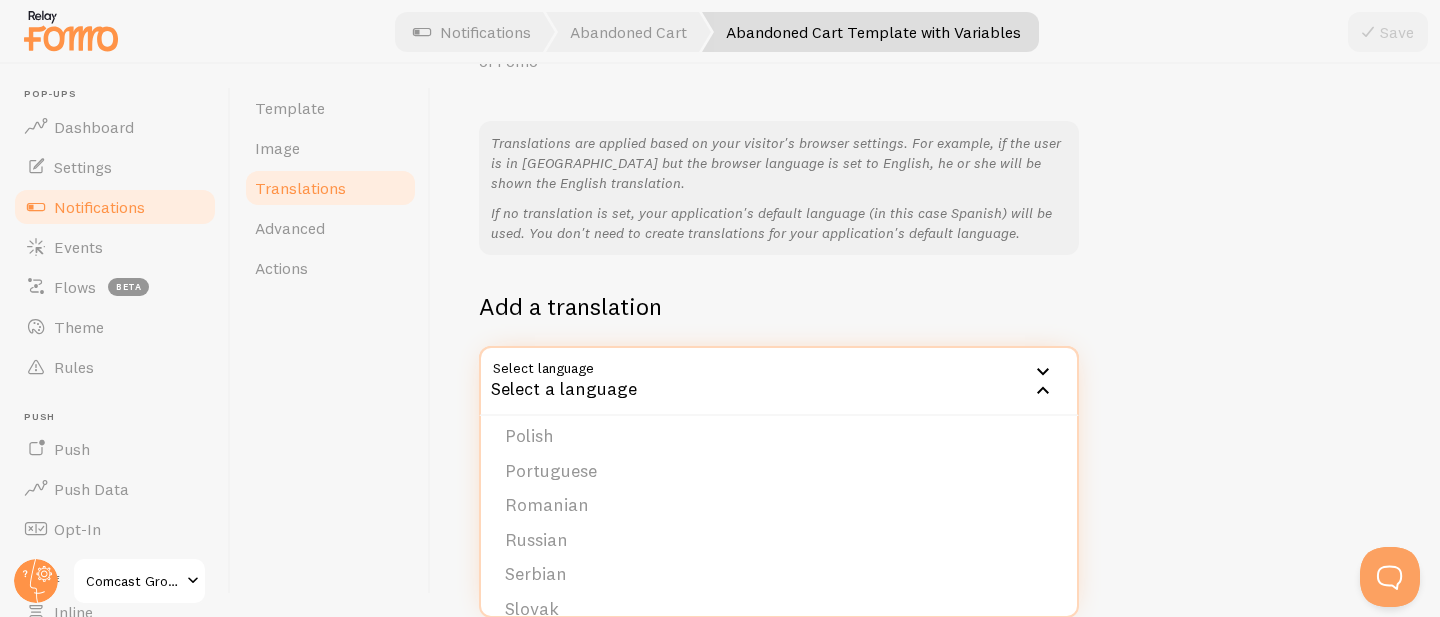 click on "Select a language" at bounding box center [779, 381] 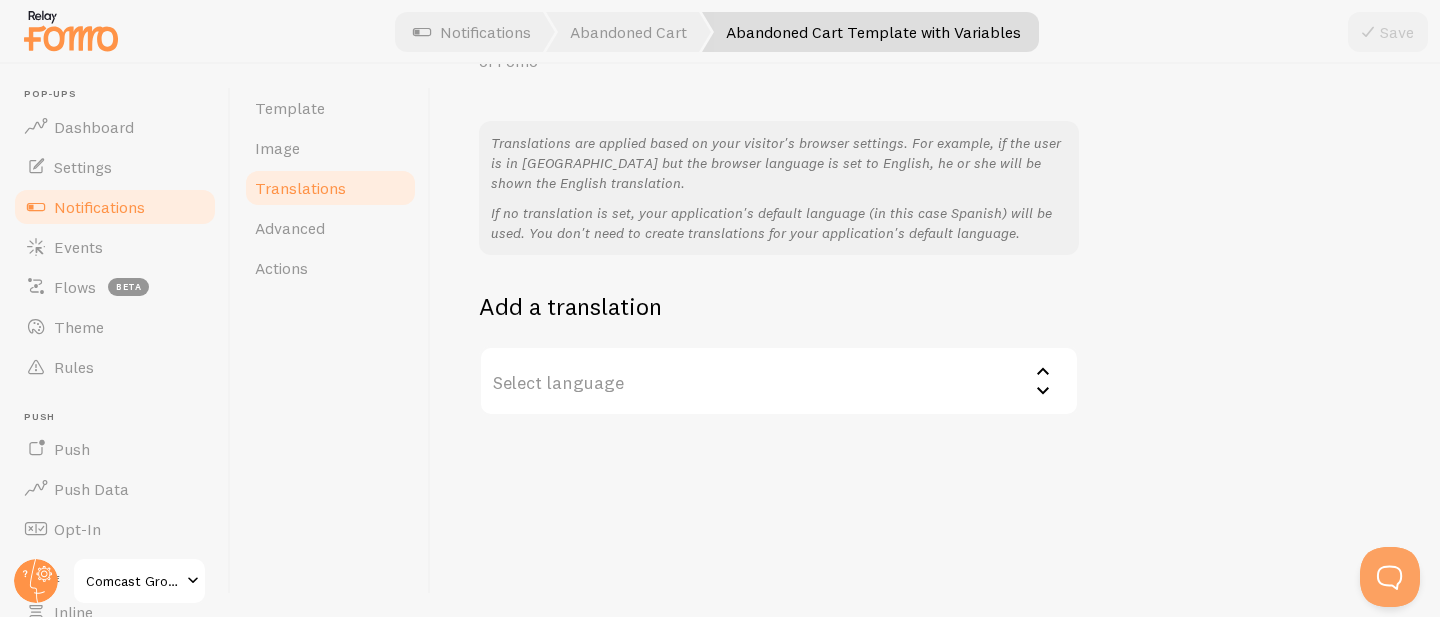 click on "Select language" at bounding box center (779, 381) 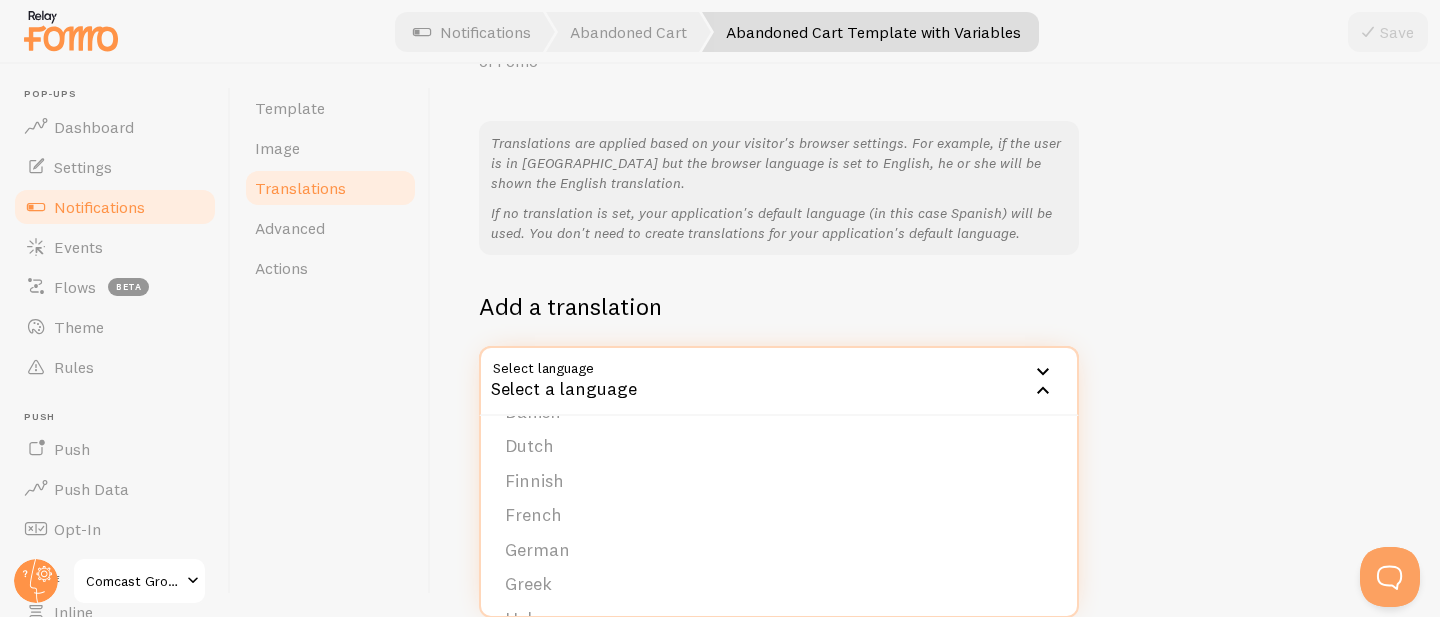 scroll, scrollTop: 272, scrollLeft: 0, axis: vertical 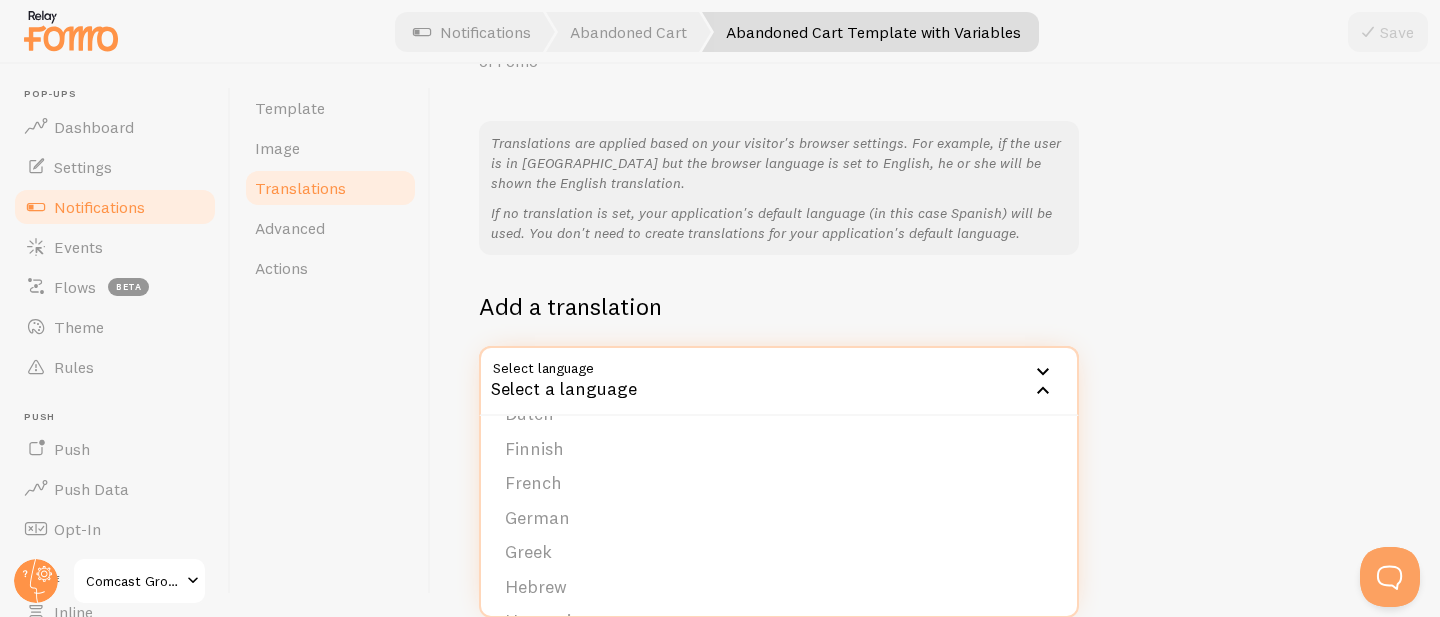 click on "Translations are applied based on your visitor's browser settings. For example, if the user is in Germany but the browser language is set to English, he or she will be shown the English translation.
If no translation is set, your application's default language (in this case Spanish) will be used. You don't need to create translations for your application's default language.
Add a translation   Select language     Select a language       English  Arabic  Bulgarian  Catalan  Chinese  Croatian  Danish  Dutch  Finnish  French  German  Greek  Hebrew  Hungarian  Italian  Japanese  Korean  Lithuanian  Norwegian  Polish  Portuguese  Romanian  Russian  Serbian  Slovak  Slovenian  Swedish  Turkish" at bounding box center (935, 268) 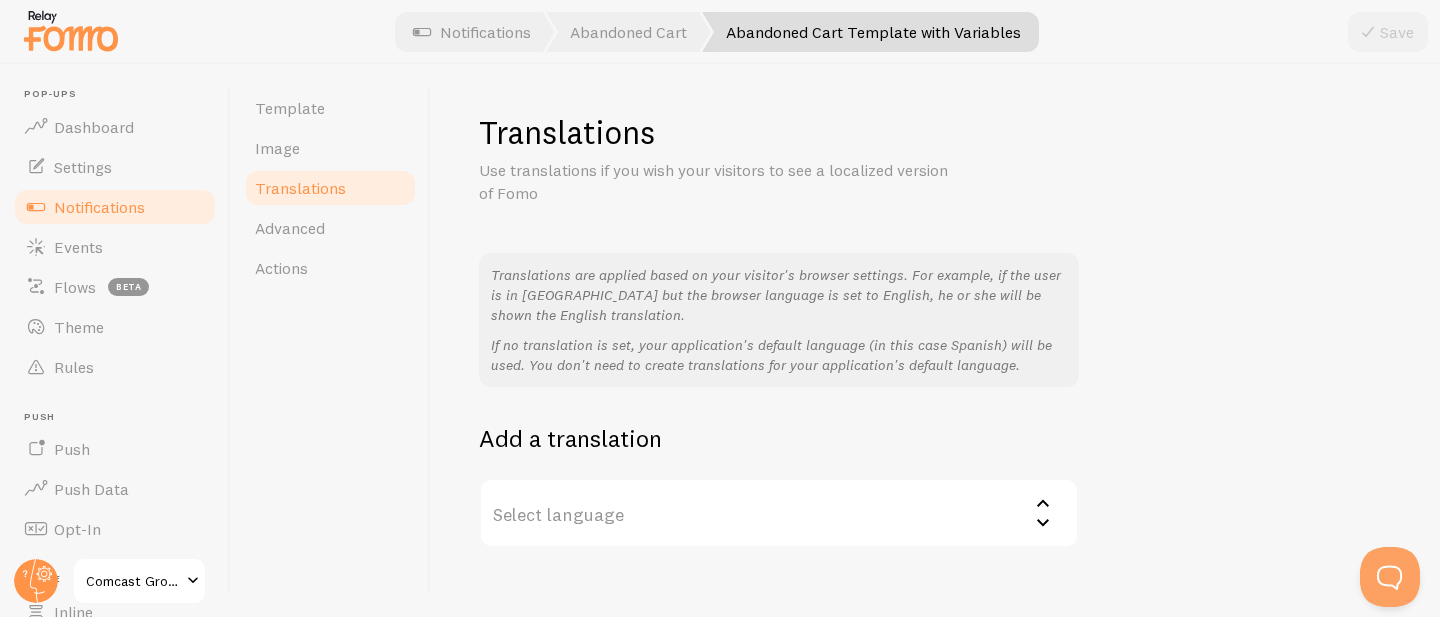 scroll, scrollTop: 132, scrollLeft: 0, axis: vertical 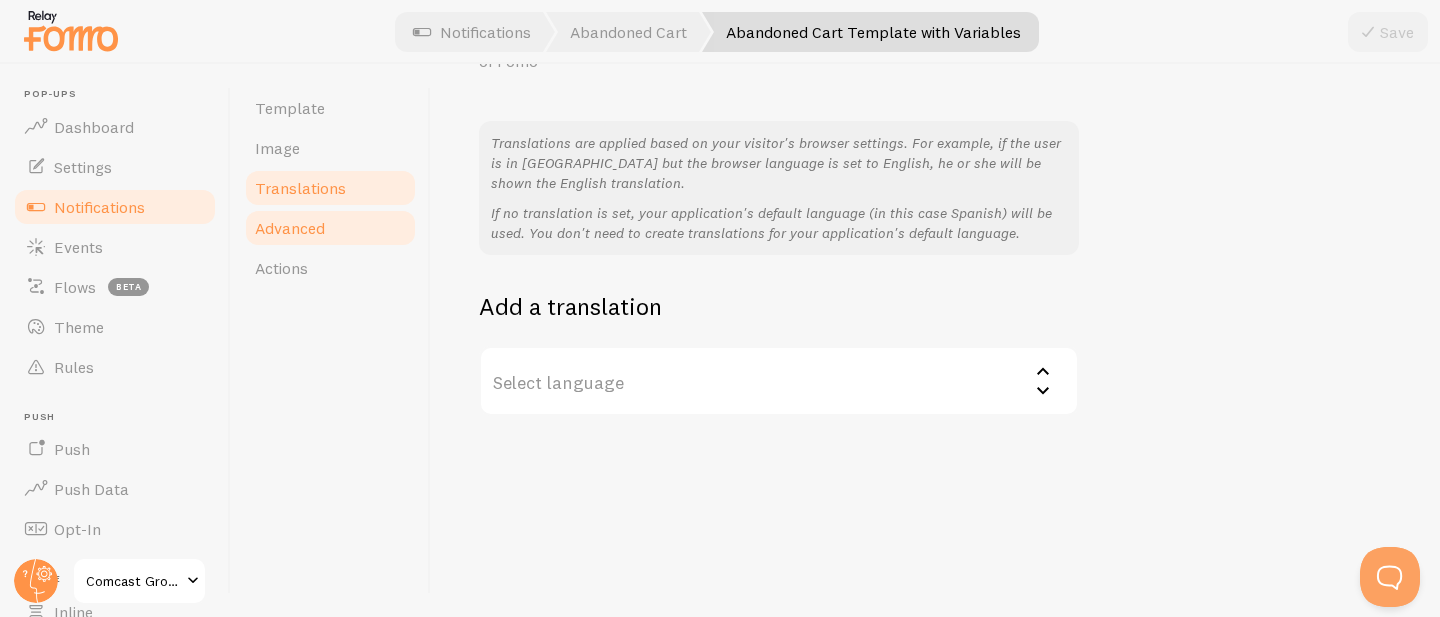 click on "Advanced" at bounding box center [330, 228] 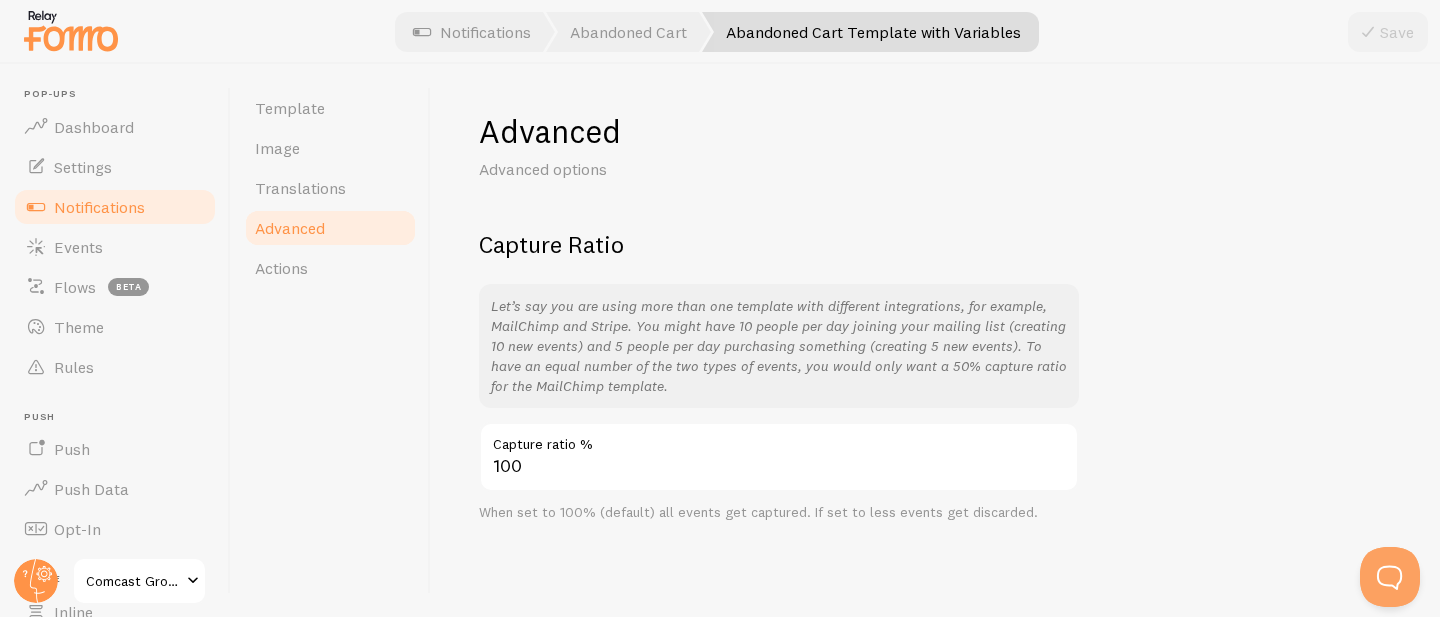 scroll, scrollTop: 0, scrollLeft: 0, axis: both 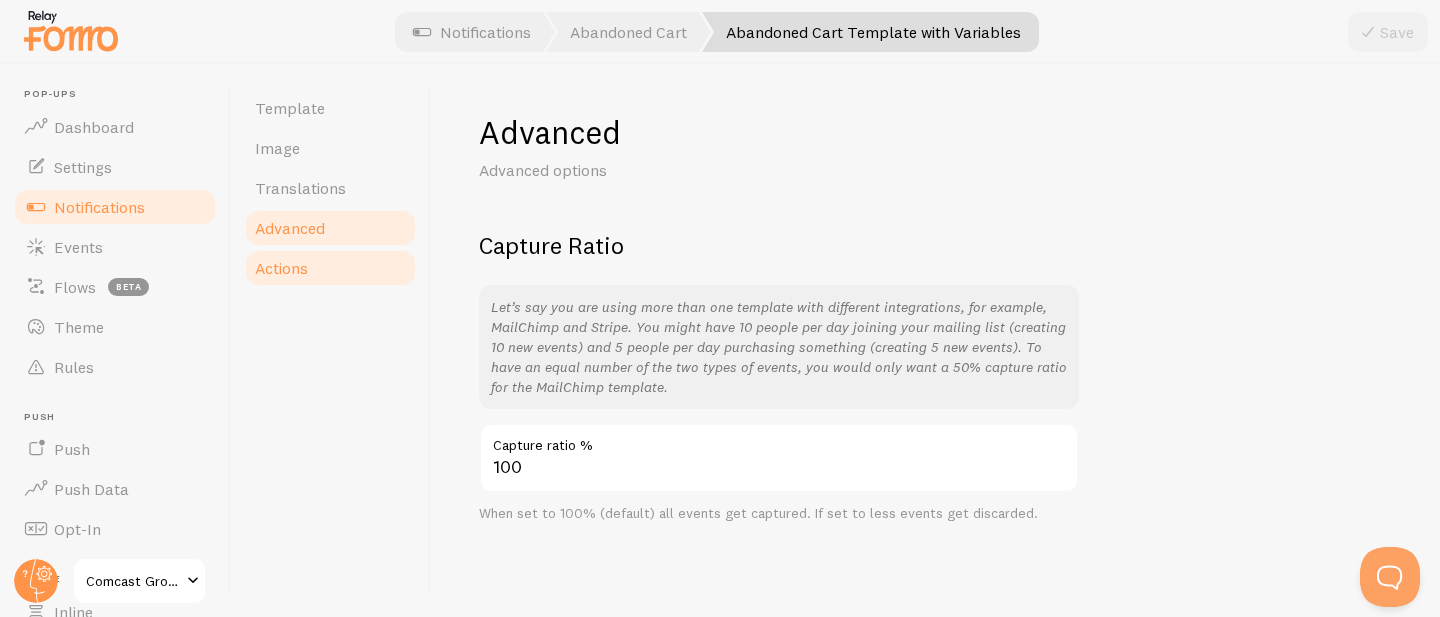 click on "Actions" at bounding box center [330, 268] 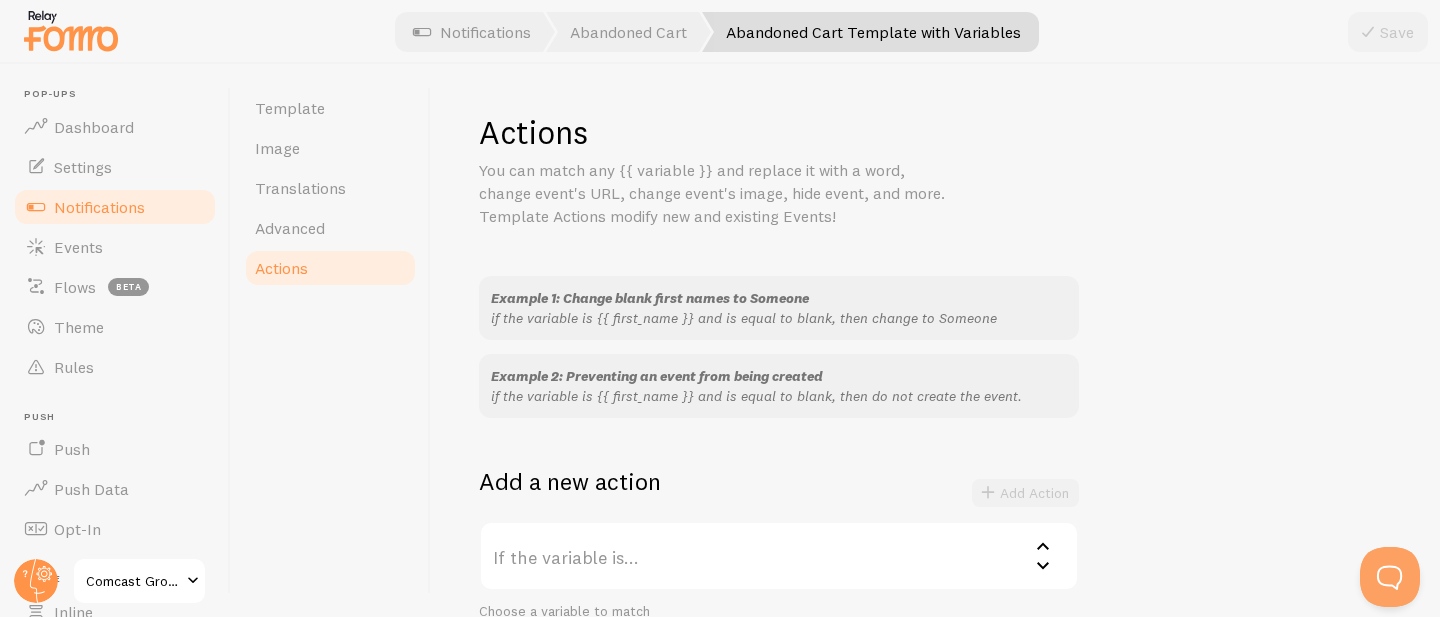 scroll, scrollTop: 156, scrollLeft: 0, axis: vertical 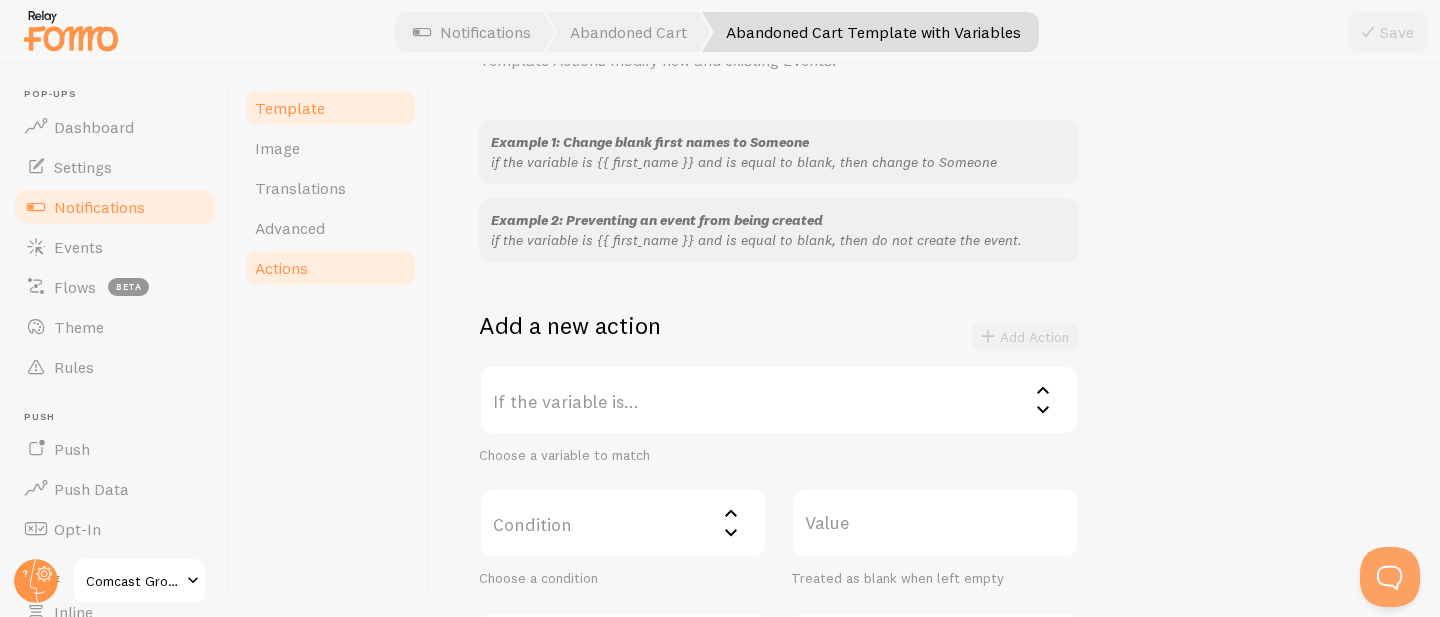 click on "Template" at bounding box center [330, 108] 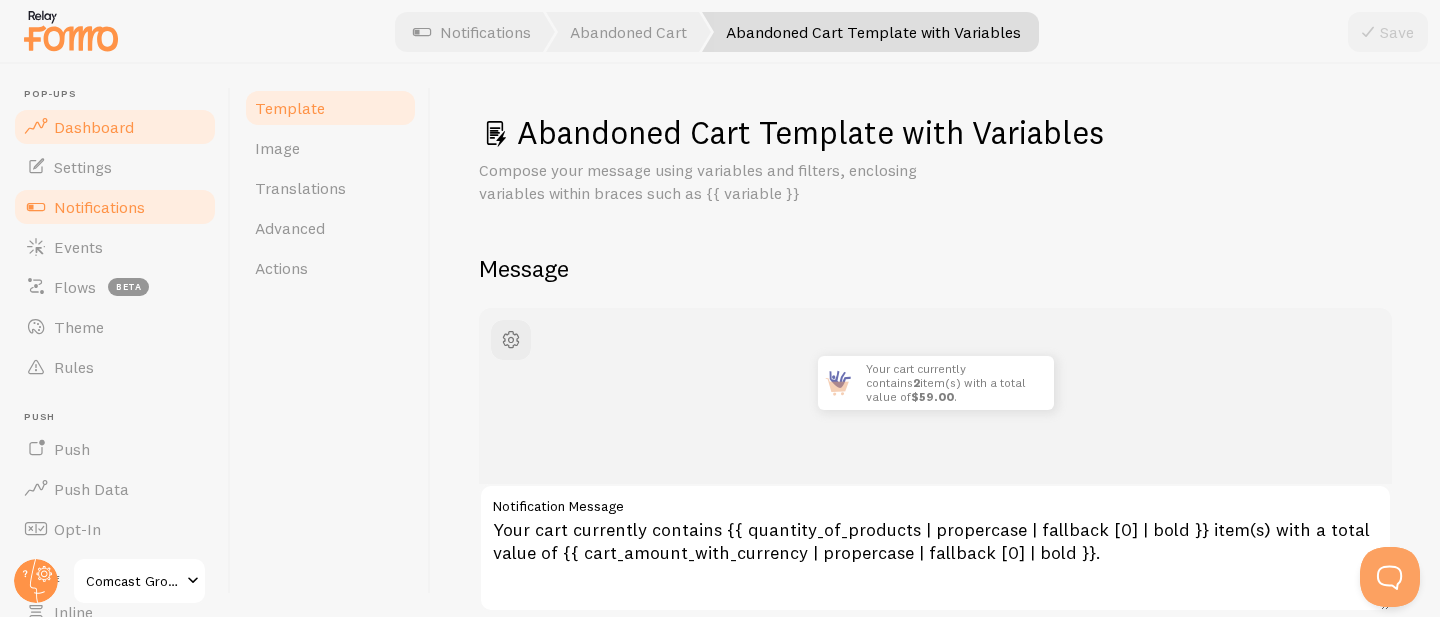 click on "Dashboard" at bounding box center [115, 127] 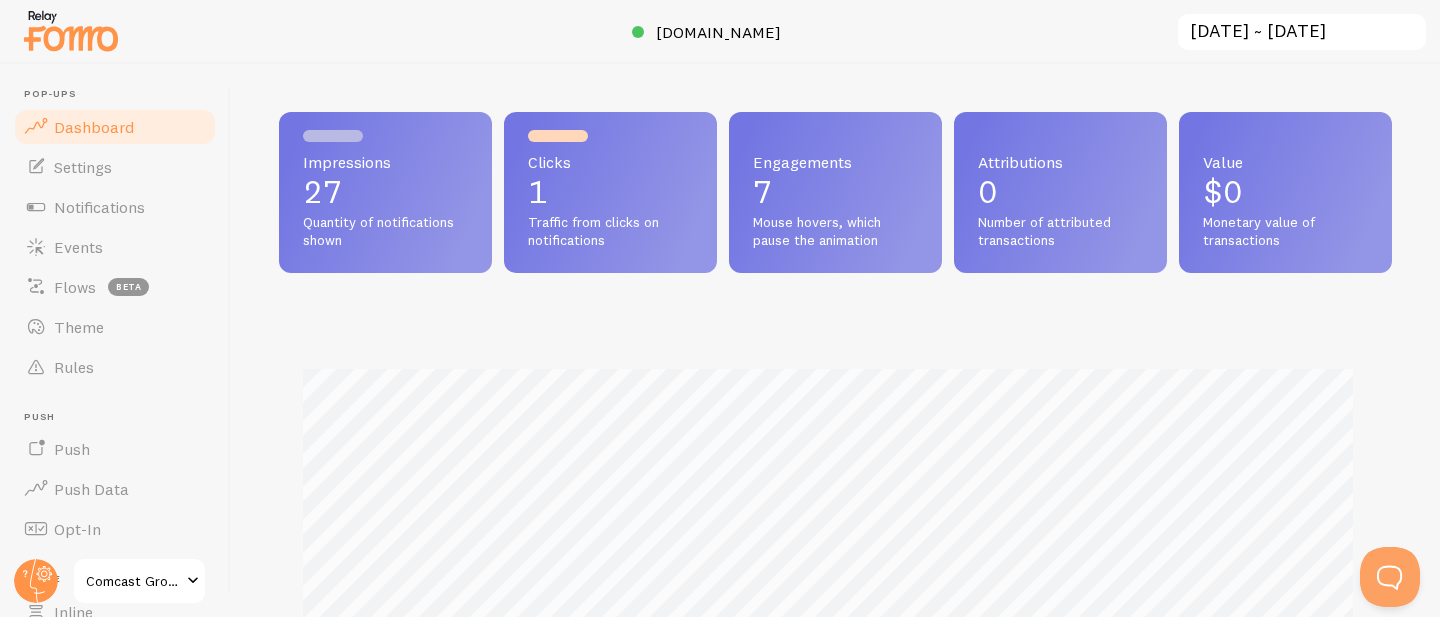 scroll, scrollTop: 999474, scrollLeft: 998902, axis: both 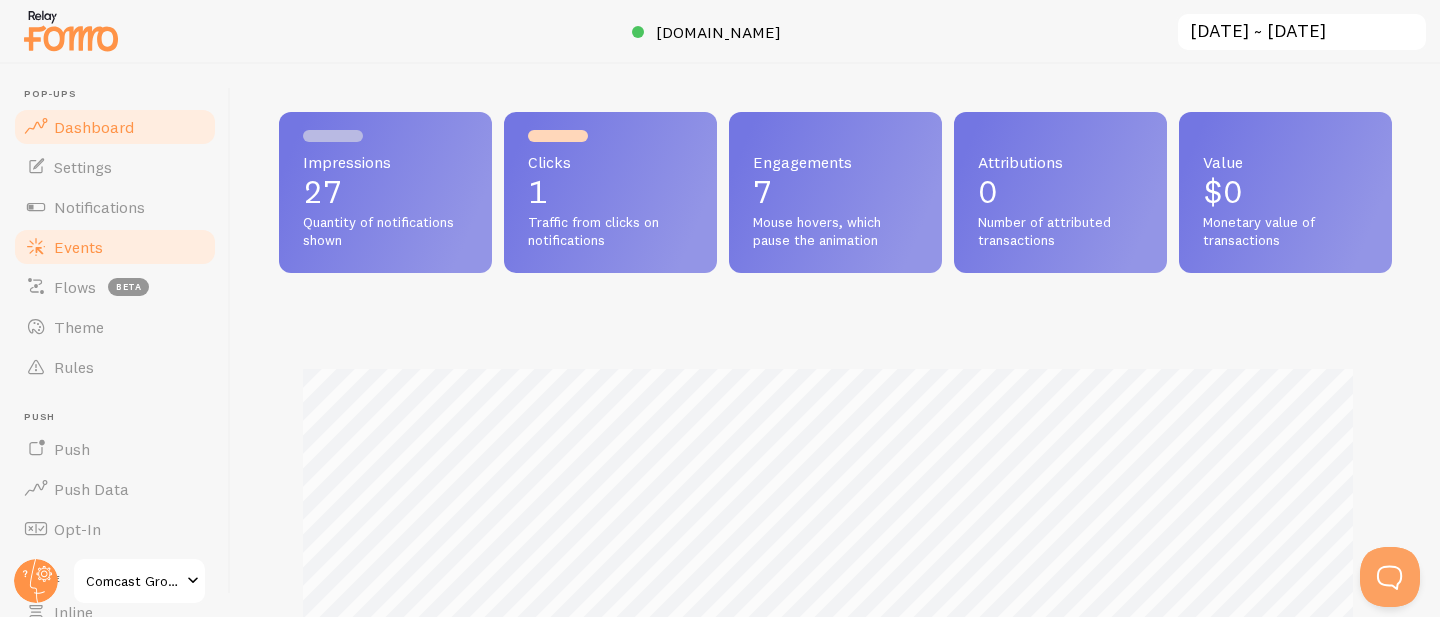 click on "Events" at bounding box center [78, 247] 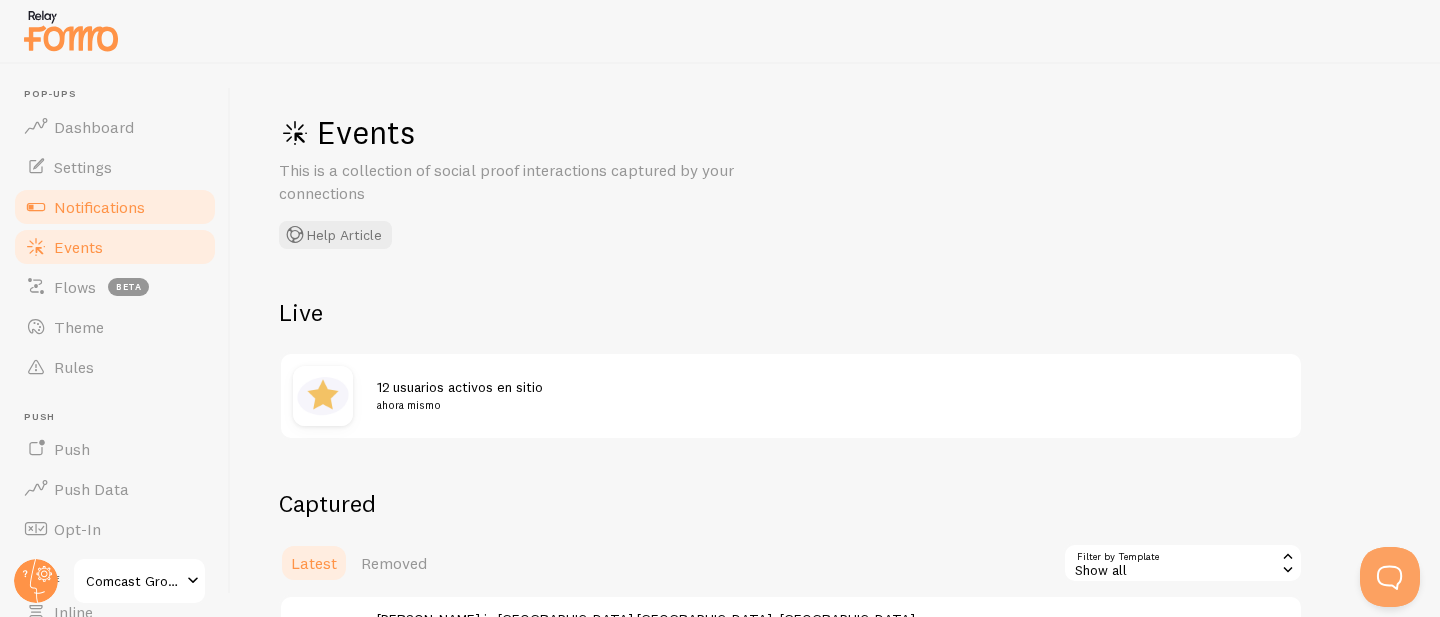 click on "Notifications" at bounding box center (99, 207) 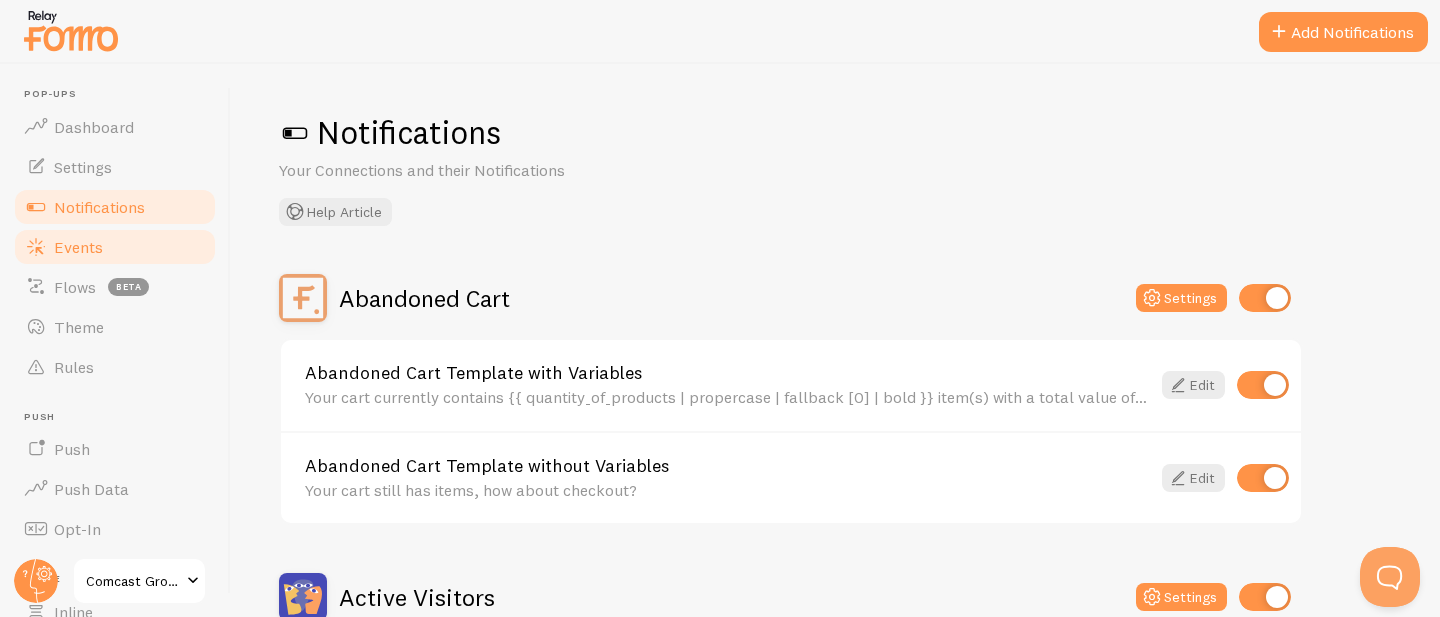 click on "Events" at bounding box center [115, 247] 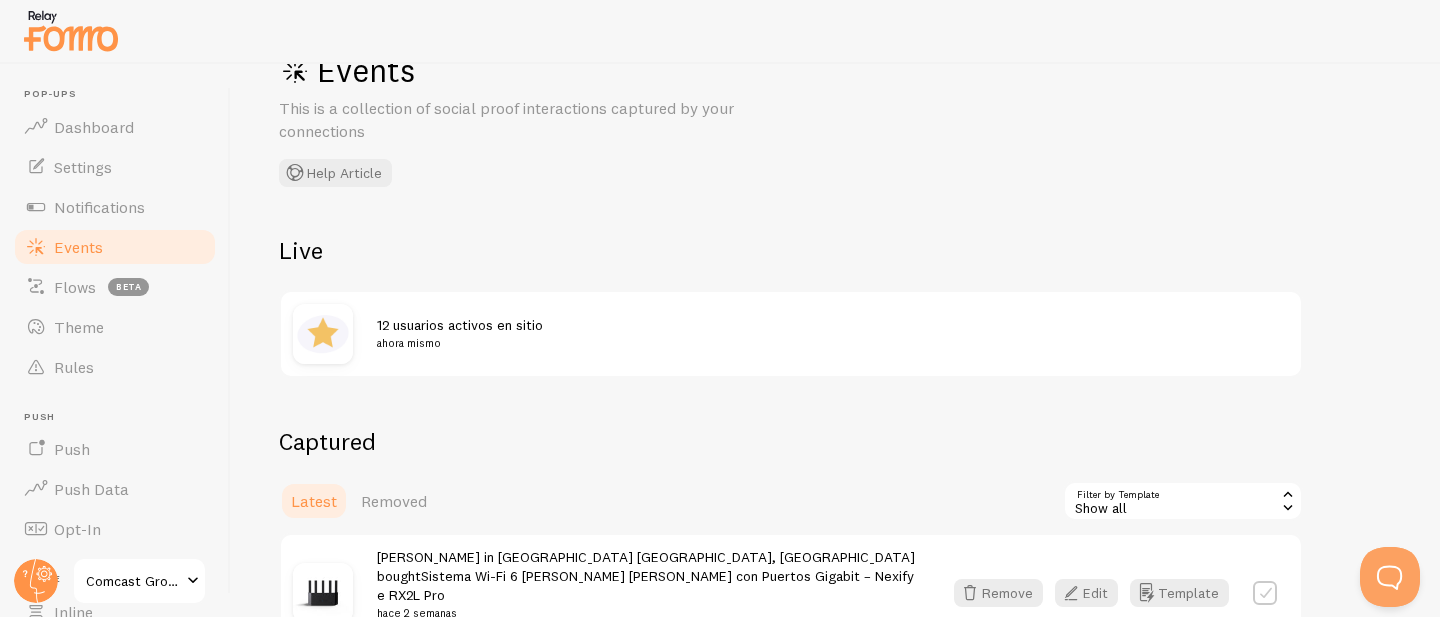 scroll, scrollTop: 155, scrollLeft: 0, axis: vertical 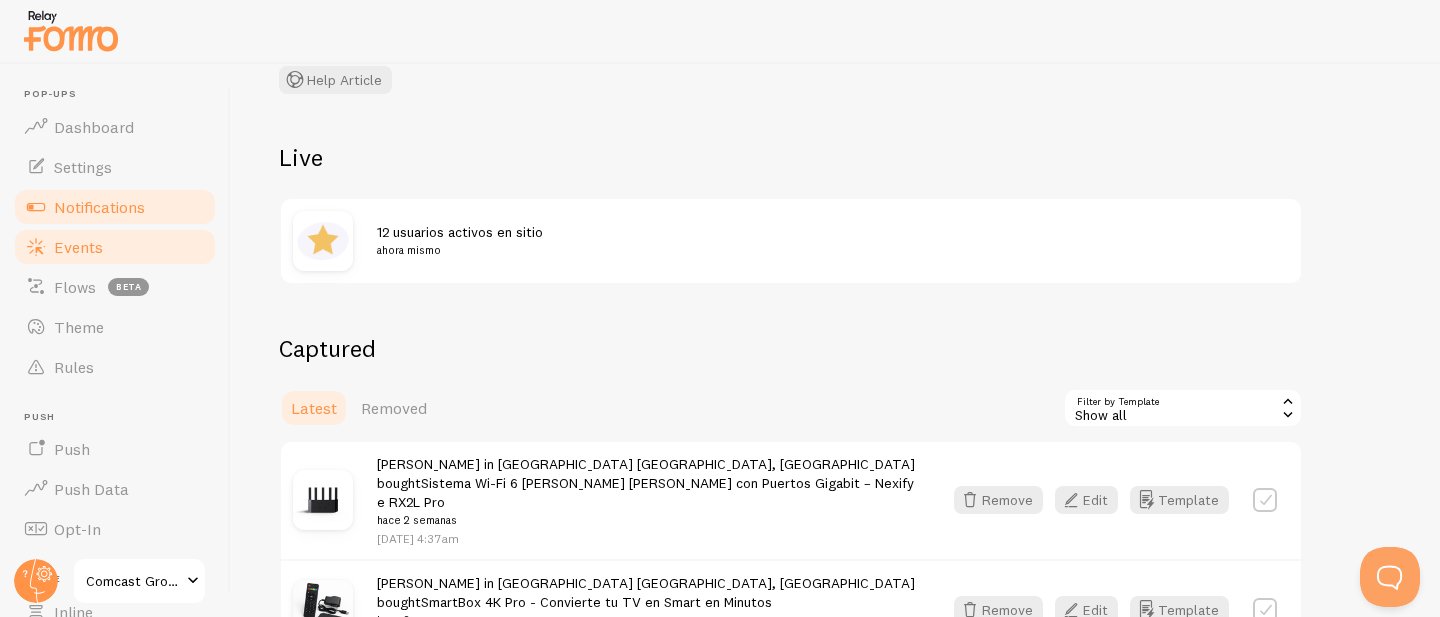 click on "Notifications" at bounding box center (99, 207) 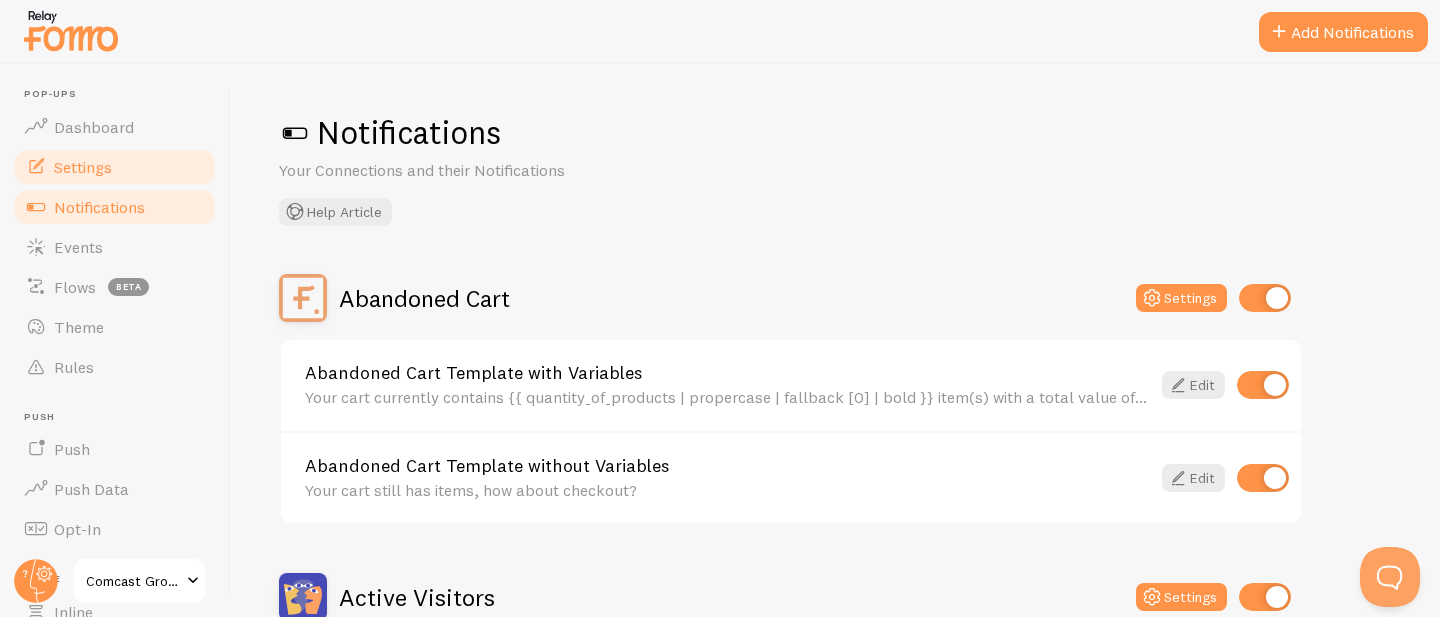 click on "Settings" at bounding box center [83, 167] 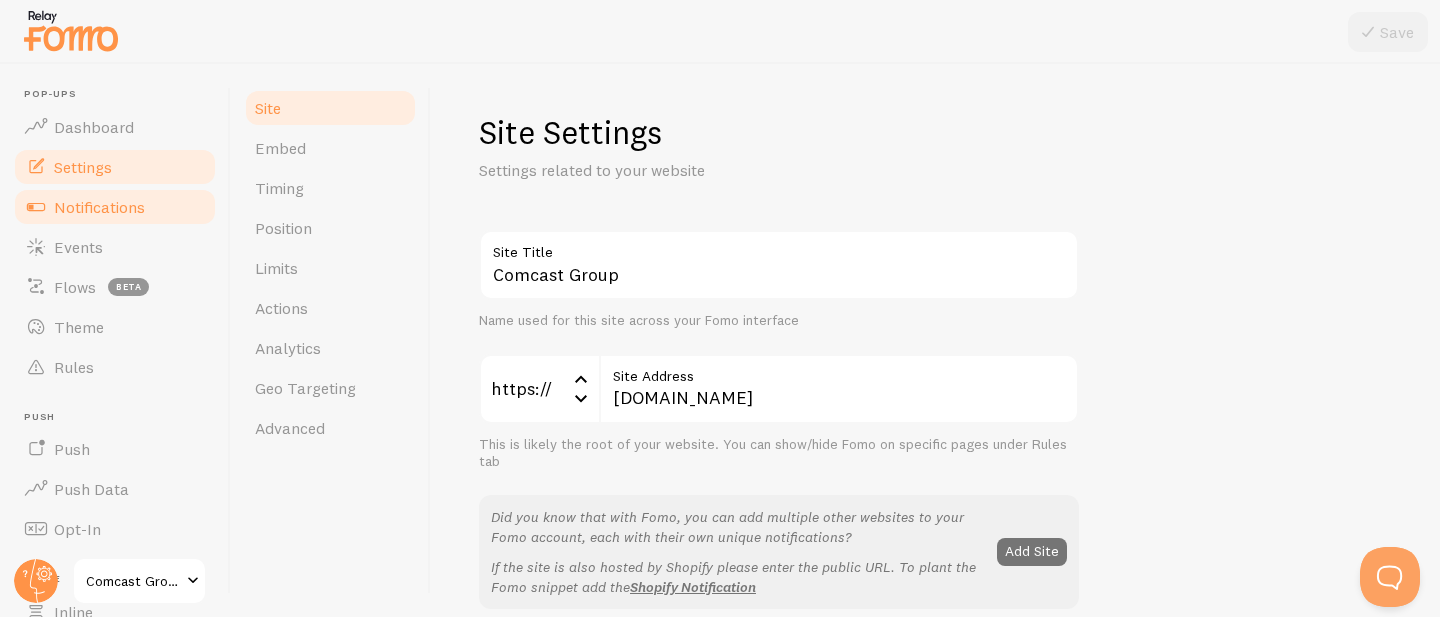 click on "Notifications" at bounding box center (99, 207) 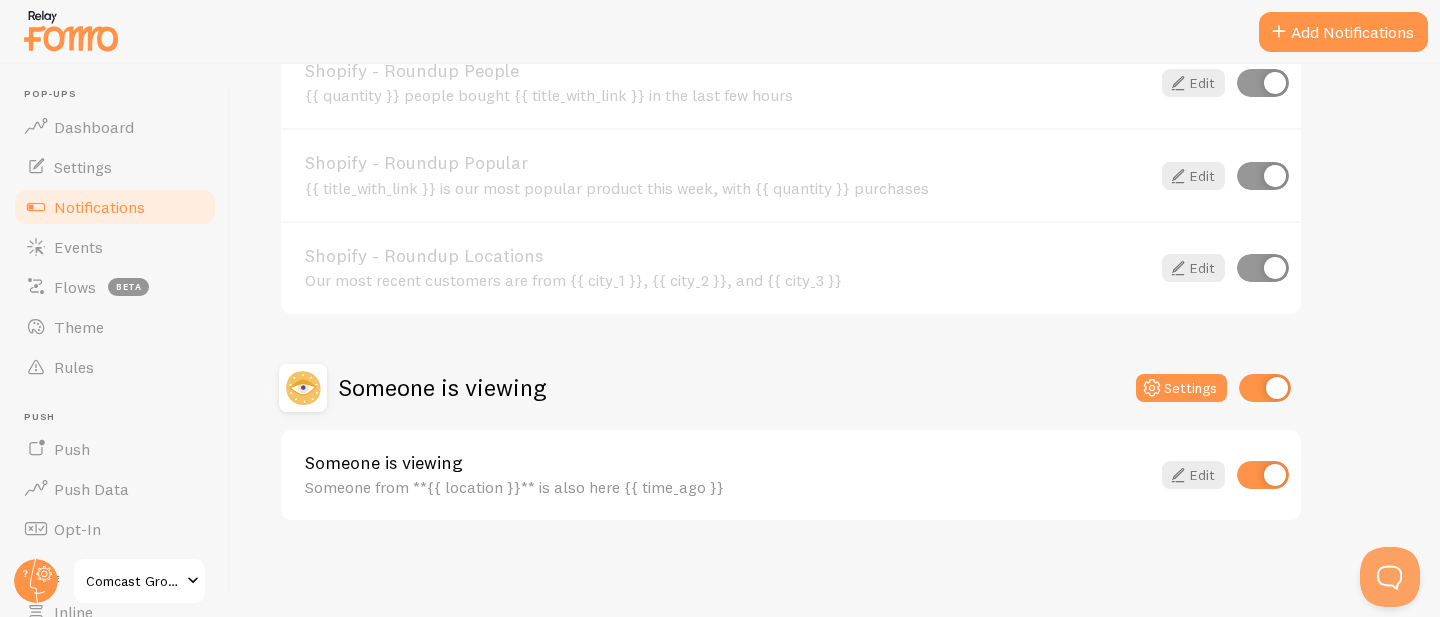 scroll, scrollTop: 994, scrollLeft: 0, axis: vertical 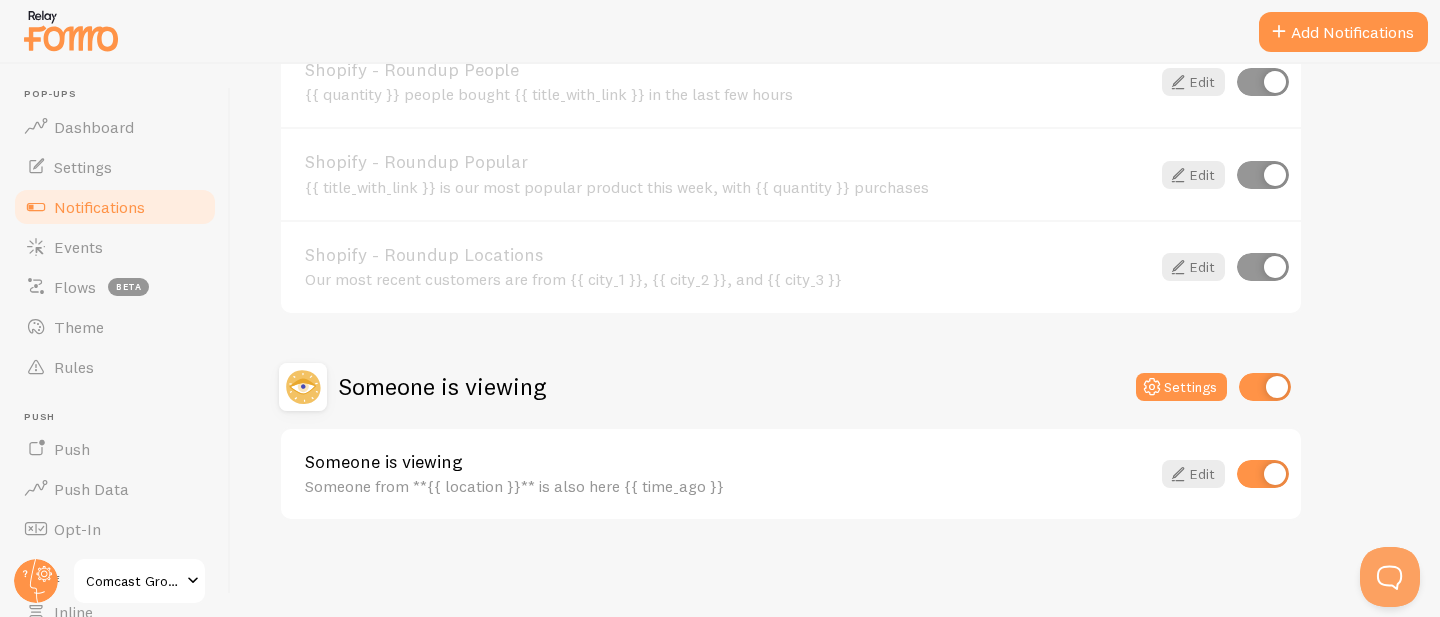 click on "Someone from **{{ location }}** is also here {{ time_ago }}" at bounding box center (727, 486) 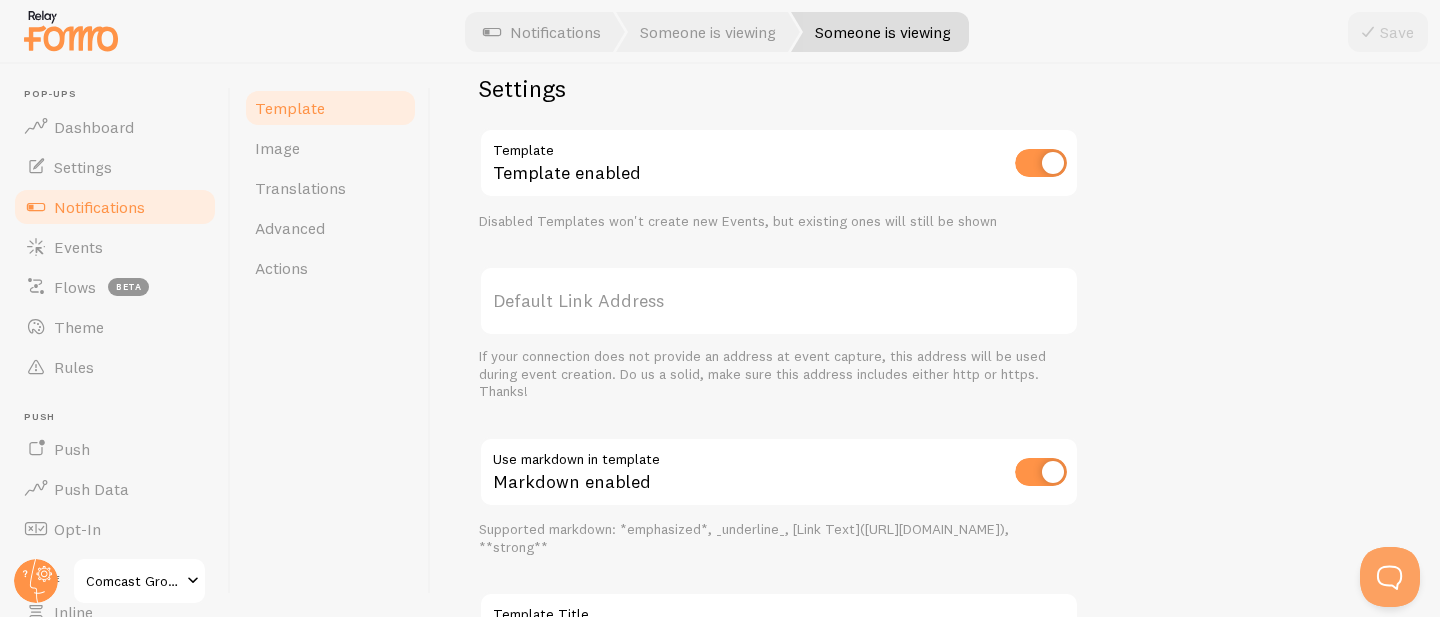 scroll, scrollTop: 828, scrollLeft: 0, axis: vertical 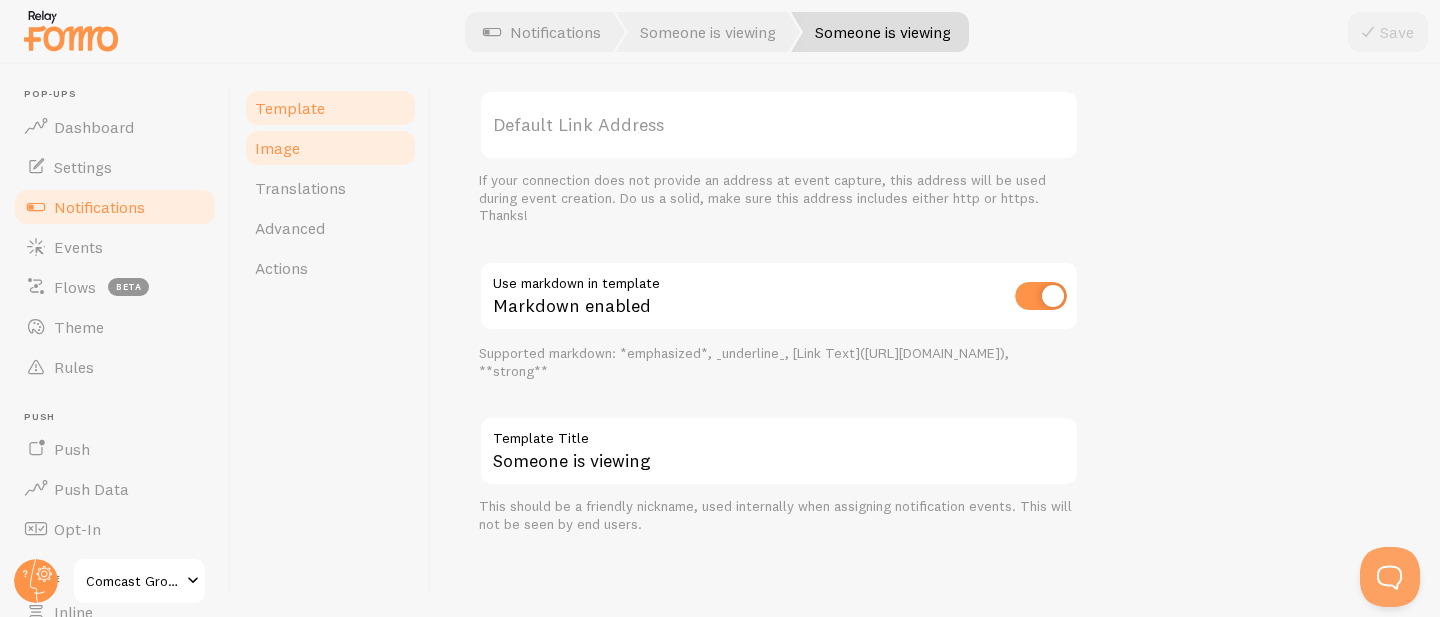 click on "Image" at bounding box center [330, 148] 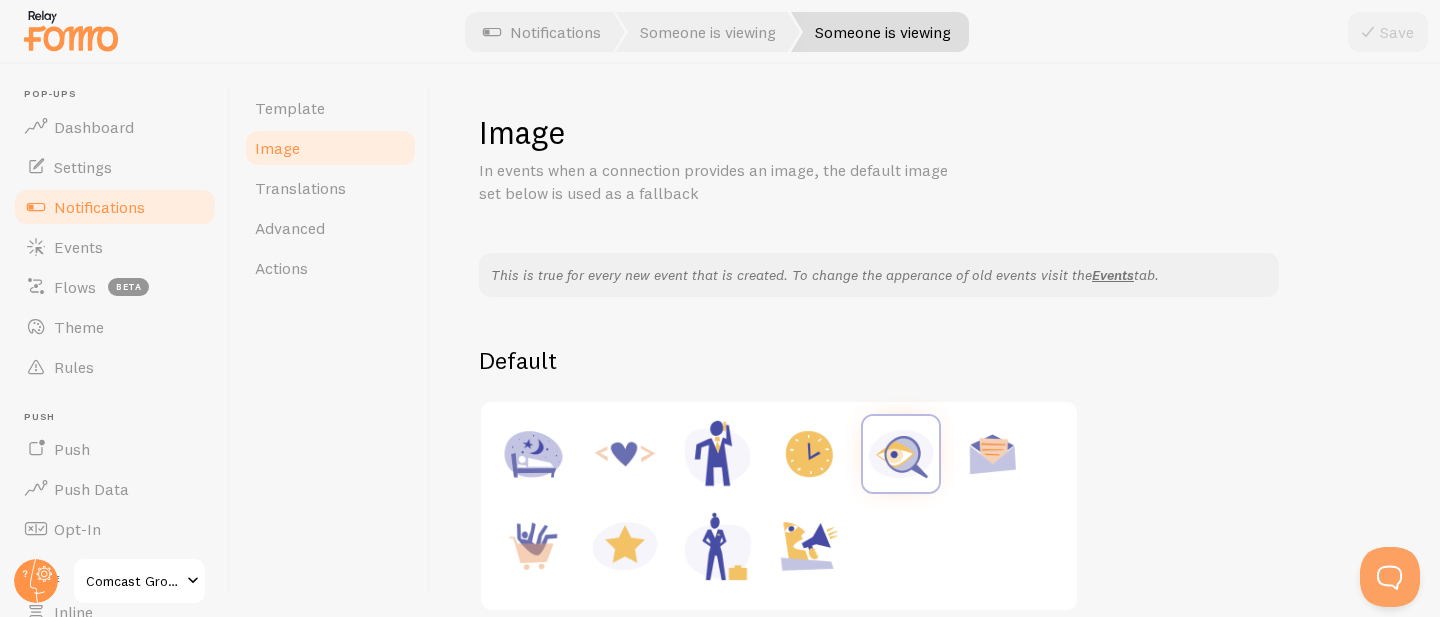 scroll, scrollTop: 4, scrollLeft: 0, axis: vertical 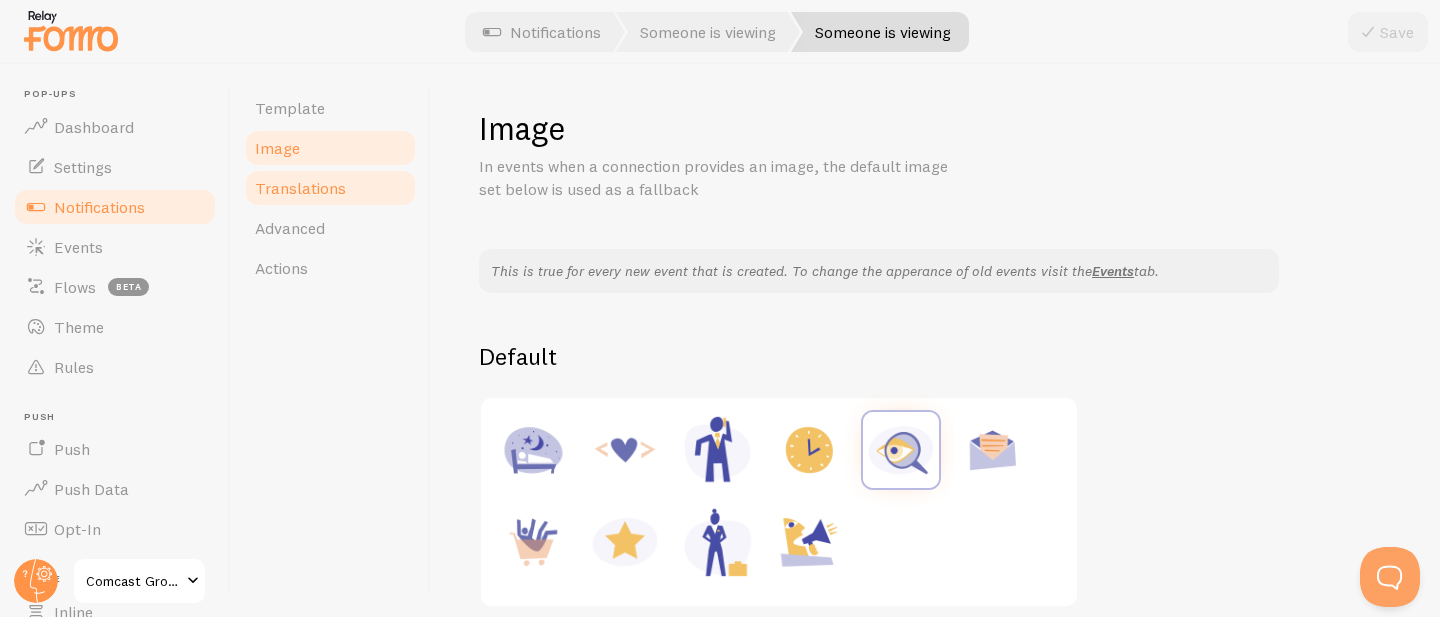 click on "Translations" at bounding box center [300, 188] 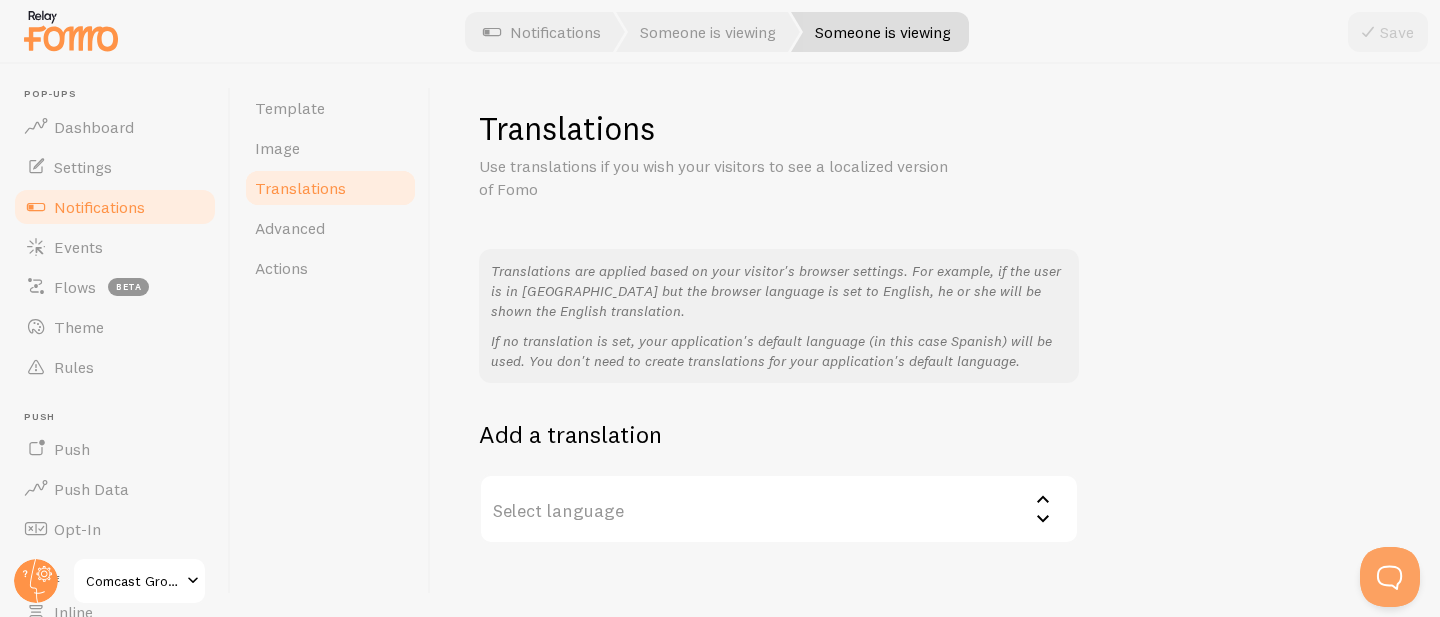 scroll, scrollTop: 0, scrollLeft: 0, axis: both 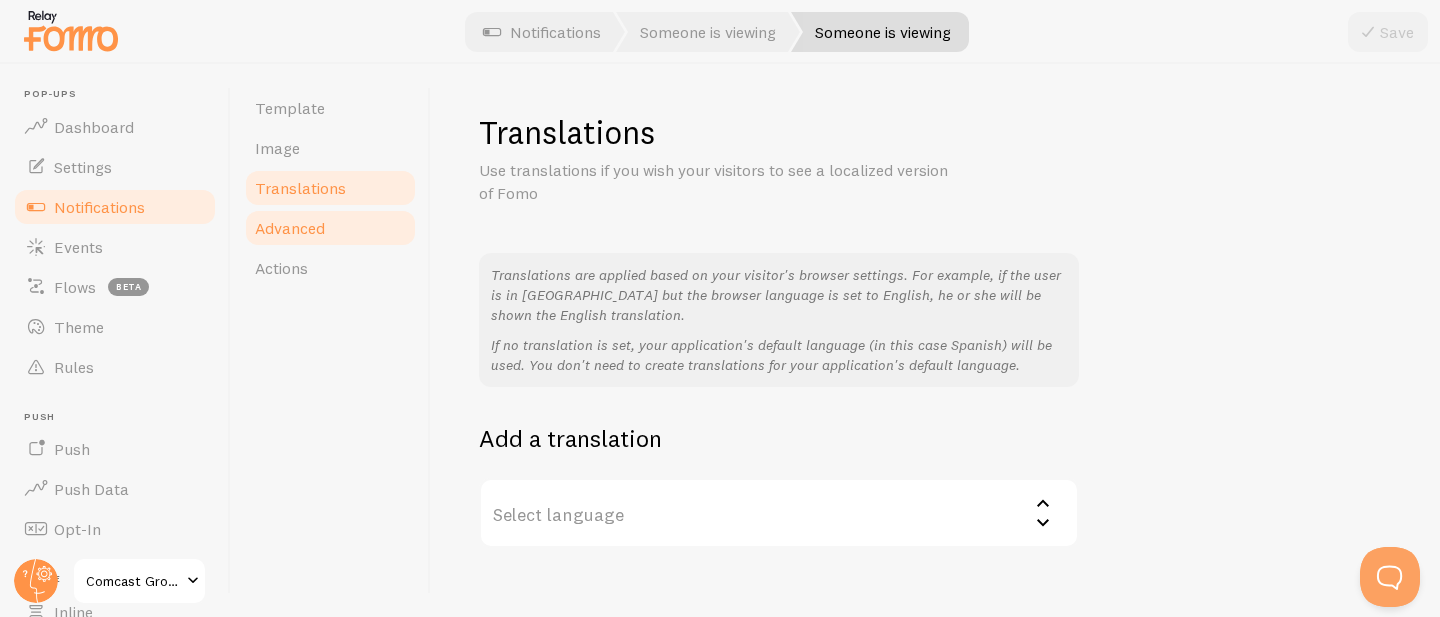 click on "Advanced" at bounding box center [330, 228] 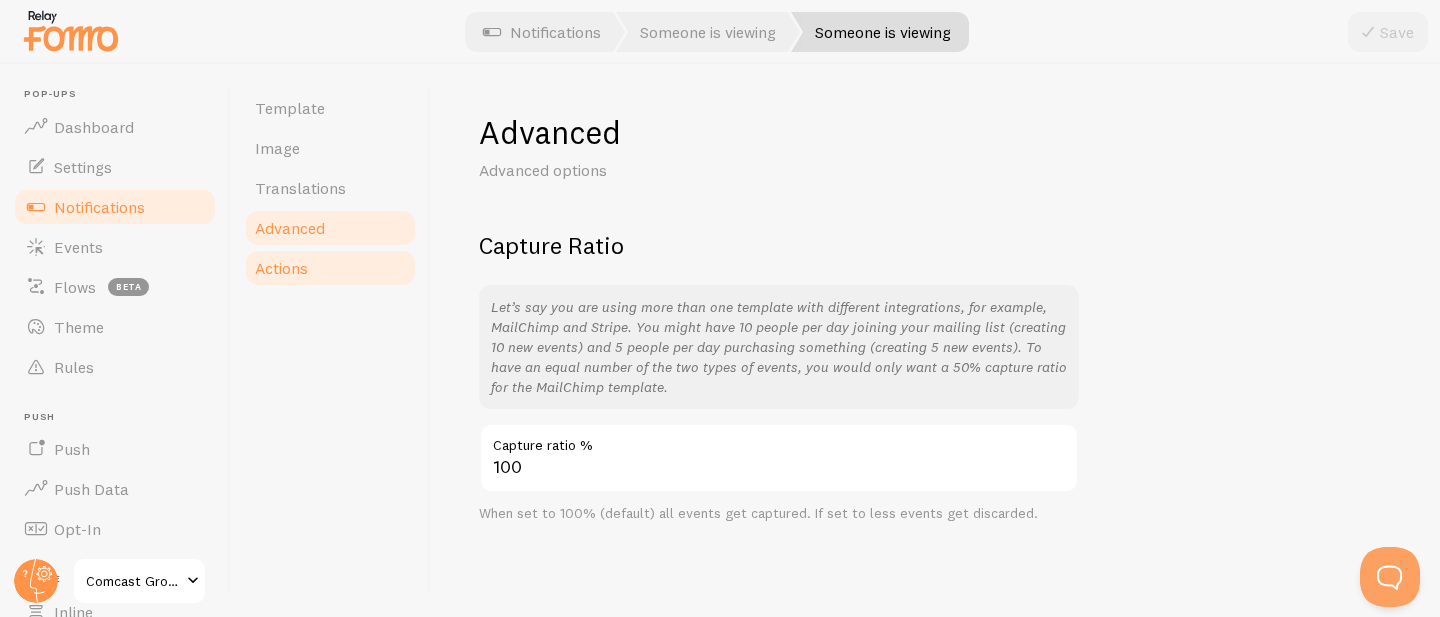 click on "Actions" at bounding box center [330, 268] 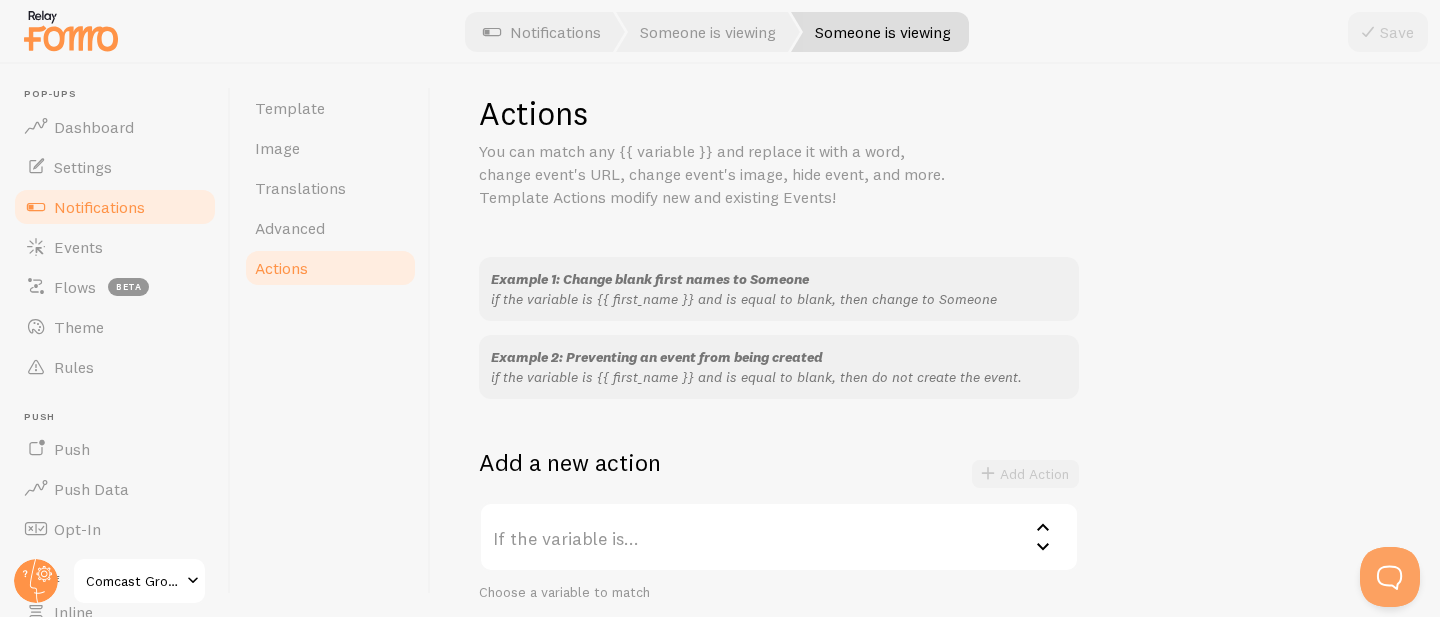scroll, scrollTop: 0, scrollLeft: 0, axis: both 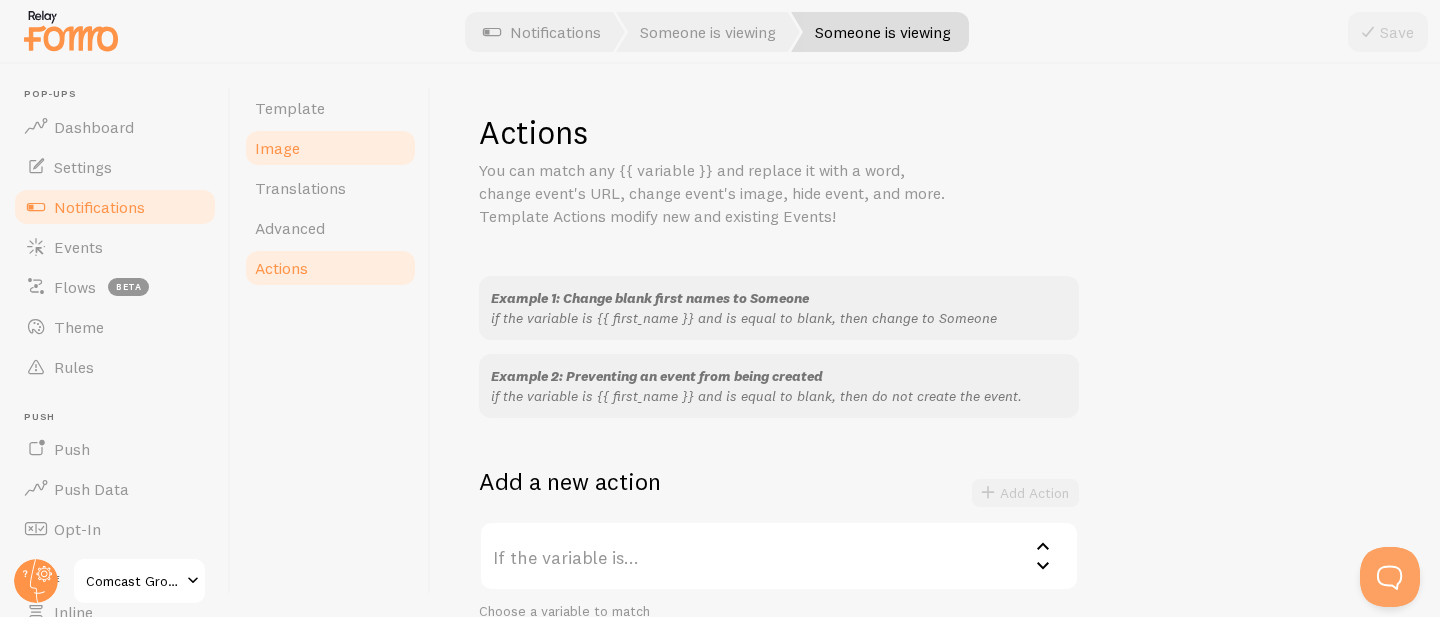 click on "Image" at bounding box center [330, 148] 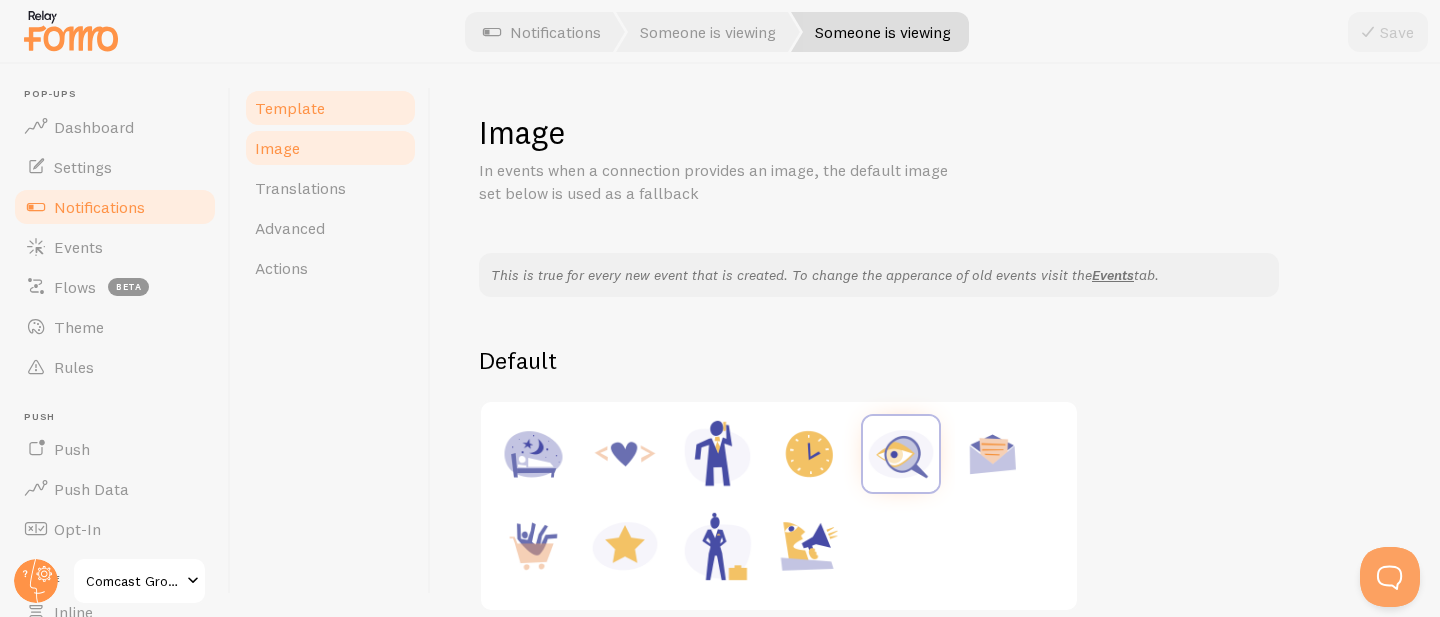 click on "Template" at bounding box center [290, 108] 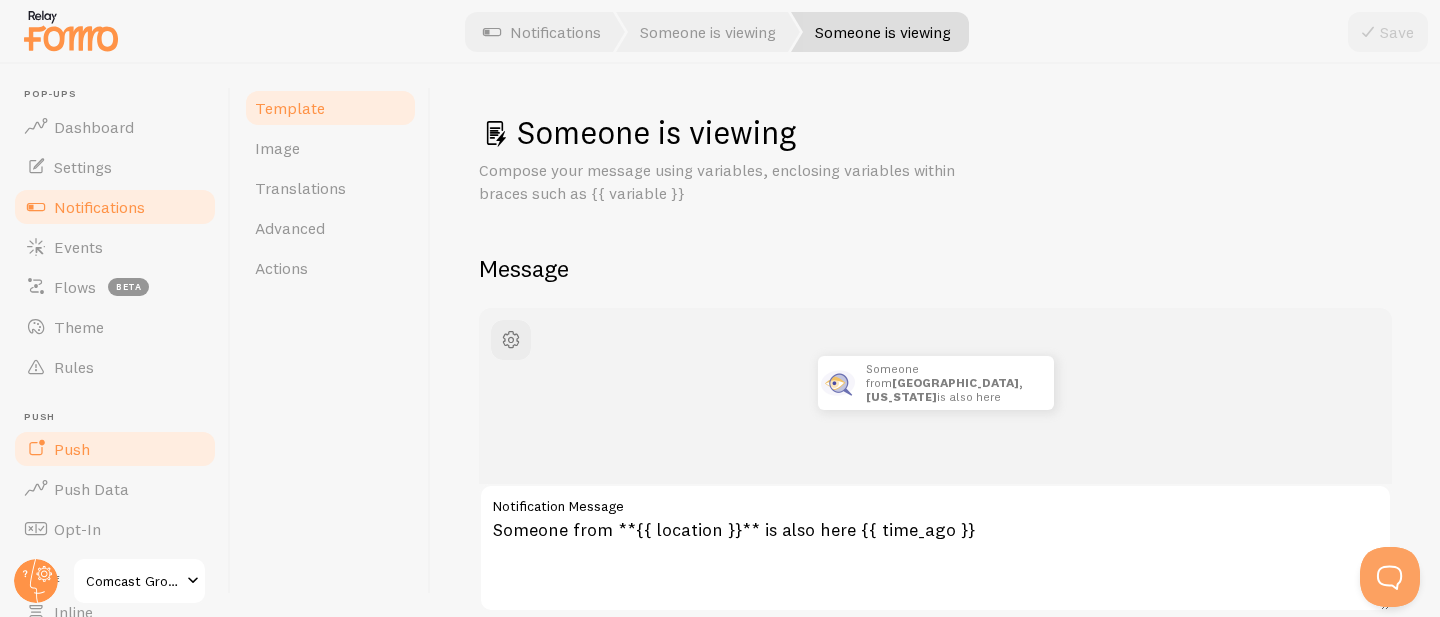 click on "Push" at bounding box center [72, 449] 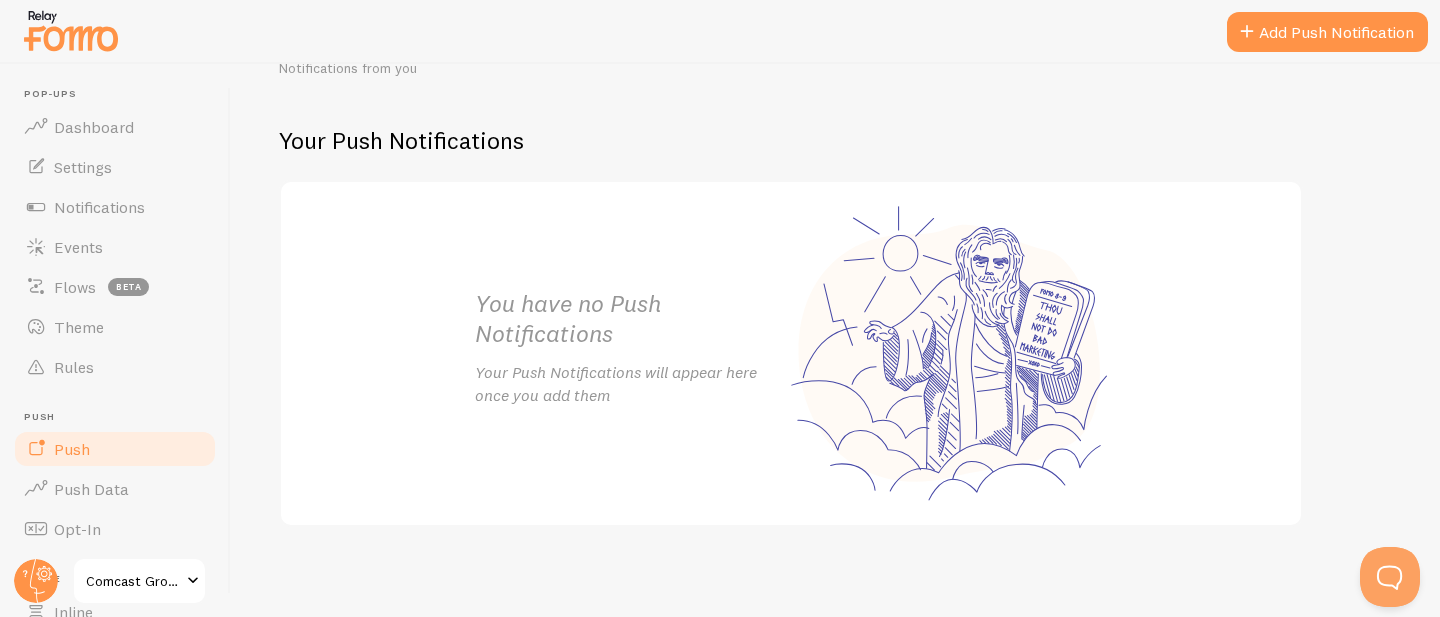 scroll, scrollTop: 367, scrollLeft: 0, axis: vertical 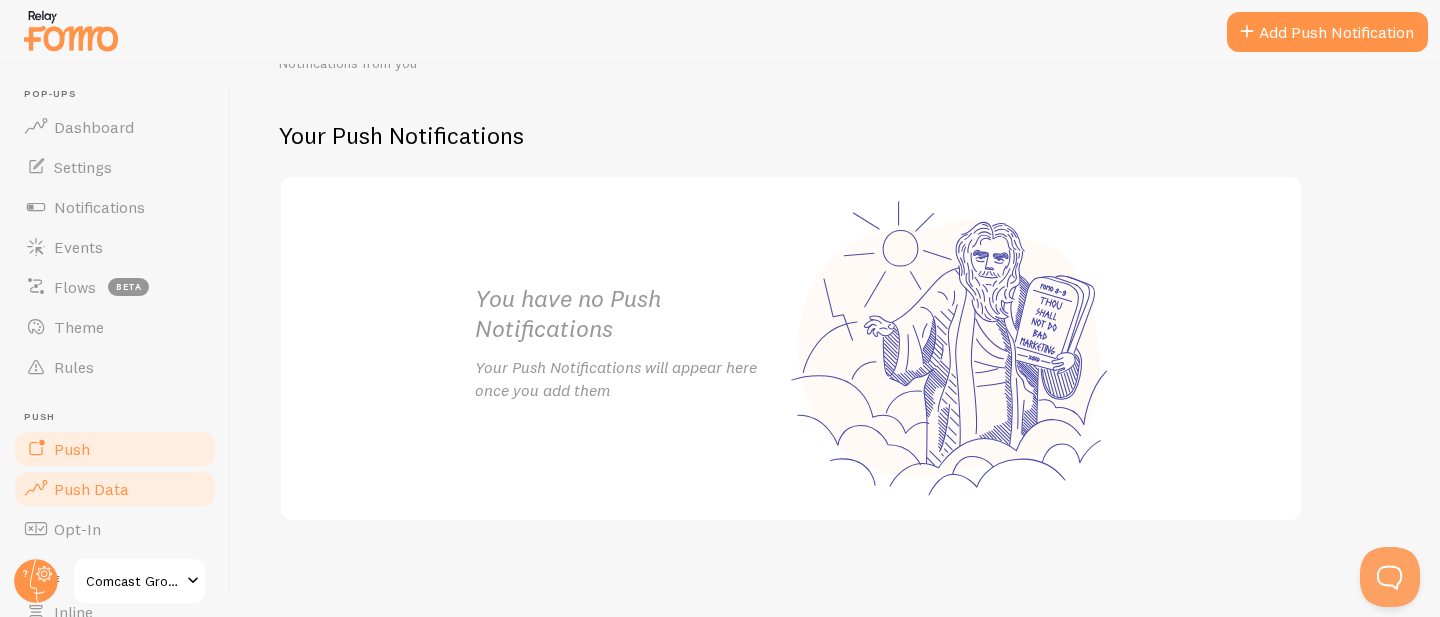 click on "Push Data" at bounding box center (91, 489) 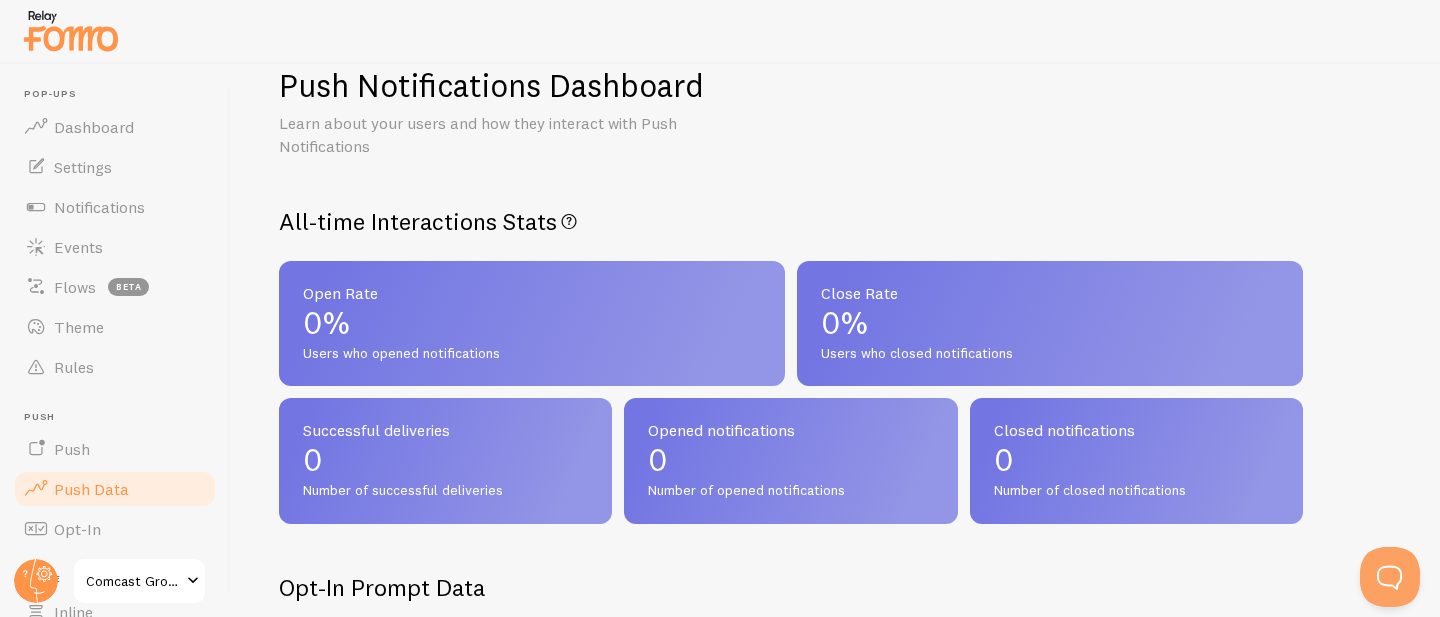 scroll, scrollTop: 323, scrollLeft: 0, axis: vertical 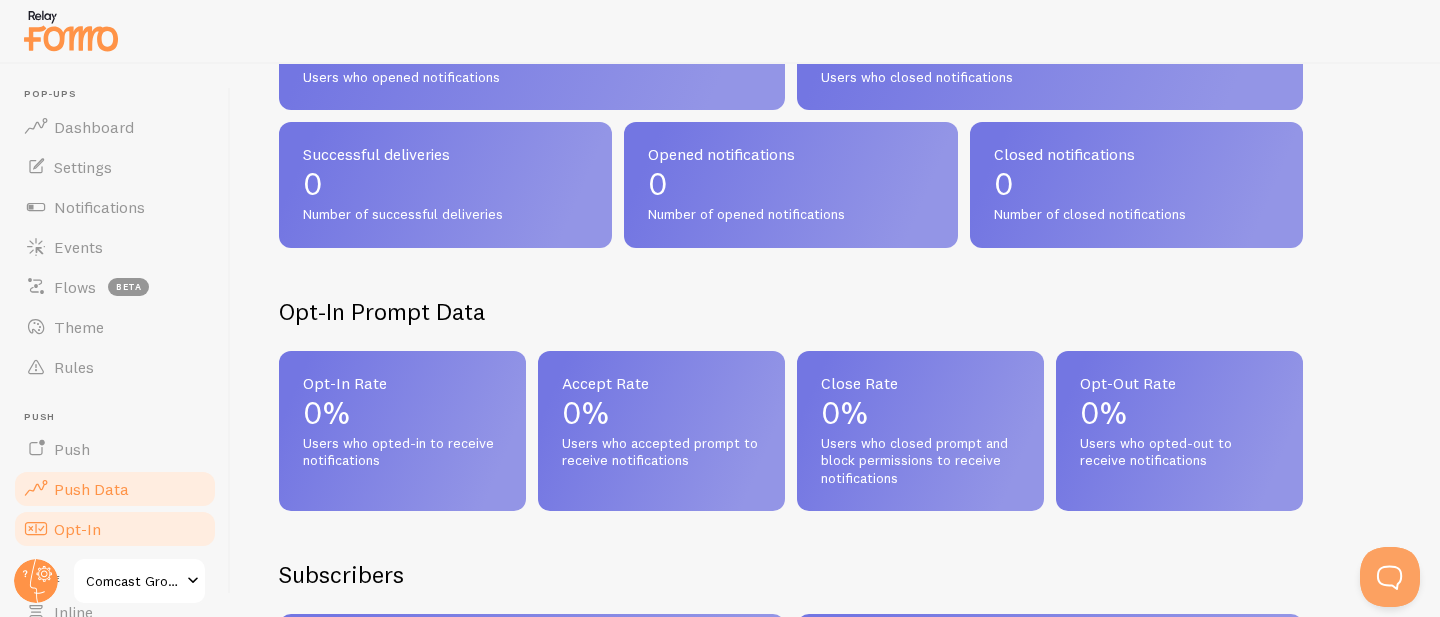 click on "Opt-In" at bounding box center [77, 529] 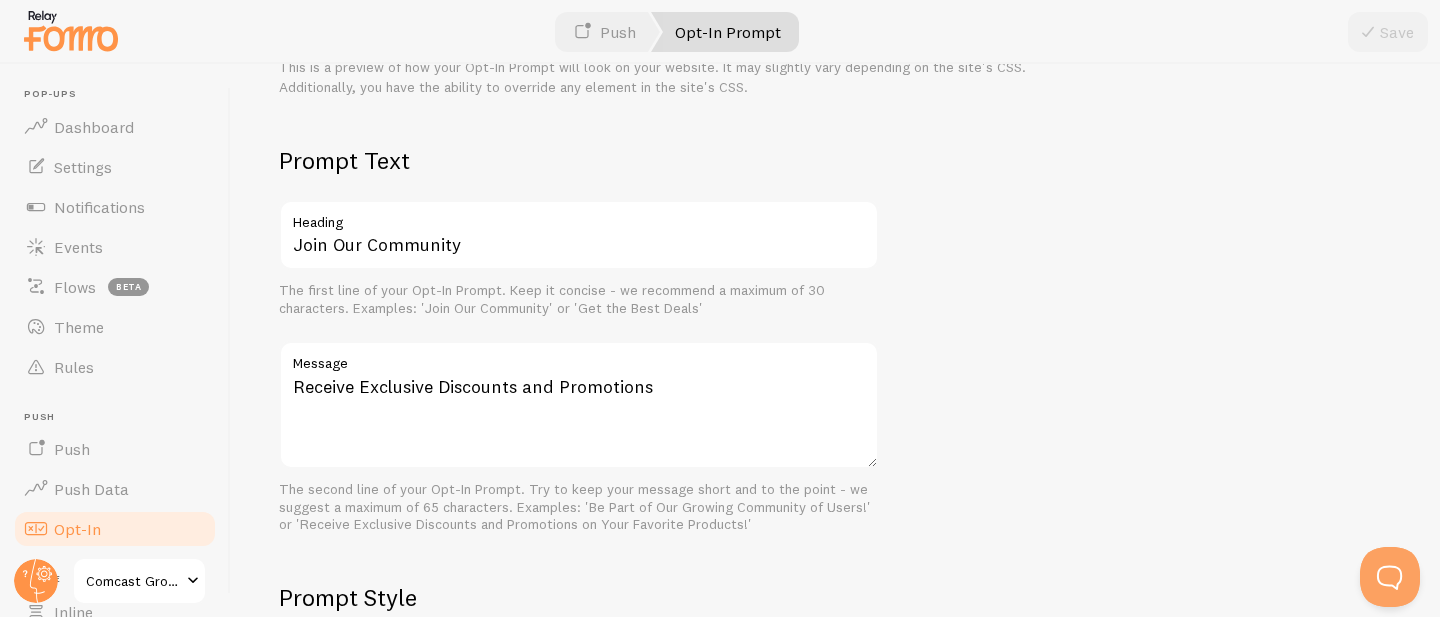 scroll, scrollTop: 0, scrollLeft: 0, axis: both 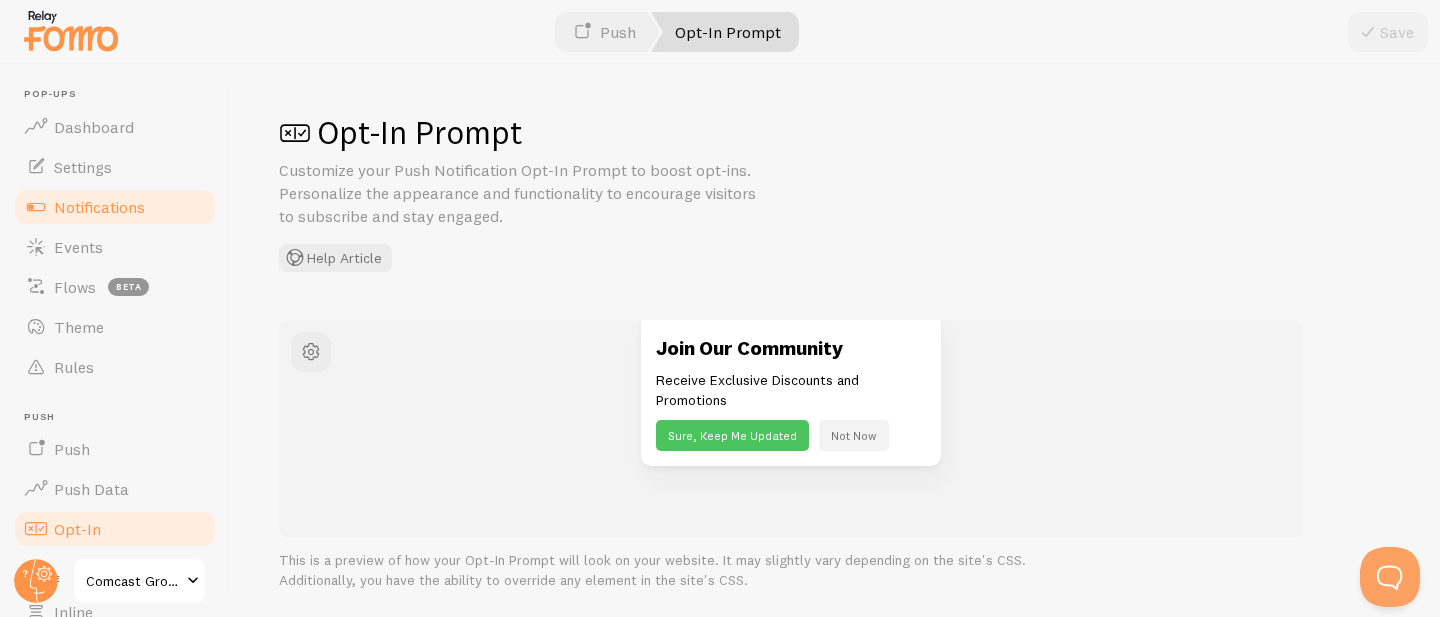 click on "Notifications" at bounding box center (99, 207) 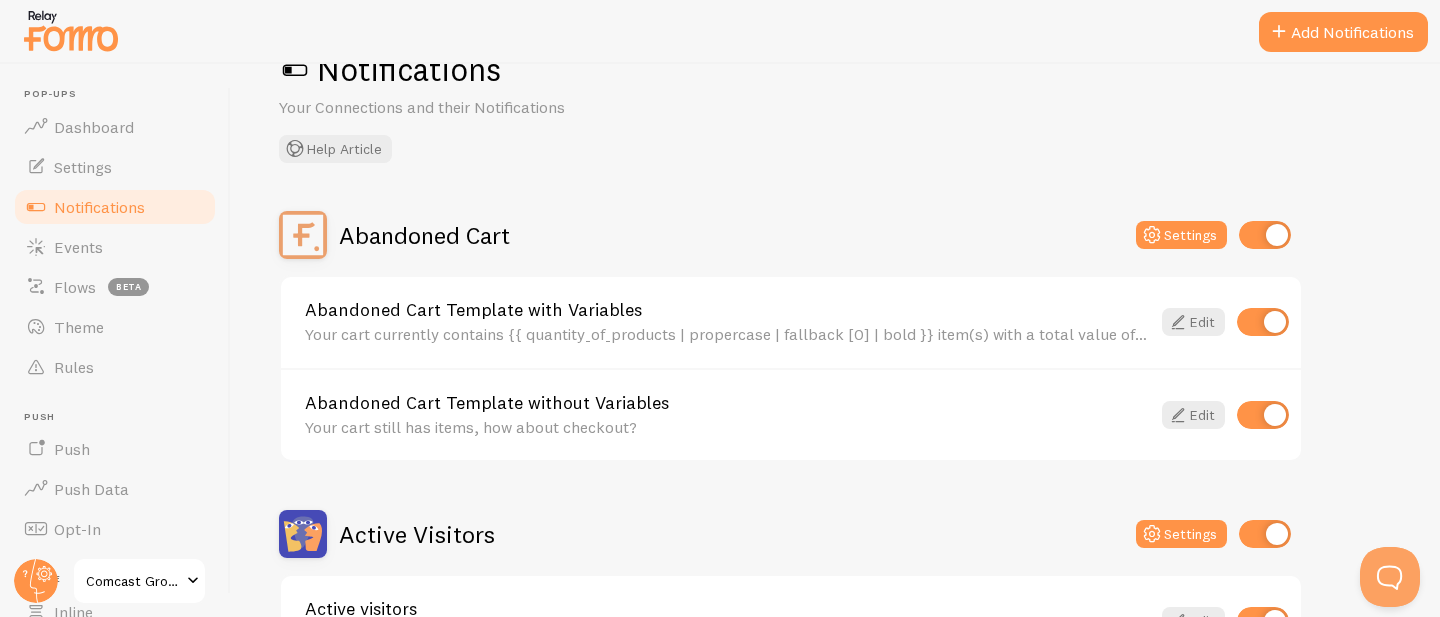 scroll, scrollTop: 156, scrollLeft: 0, axis: vertical 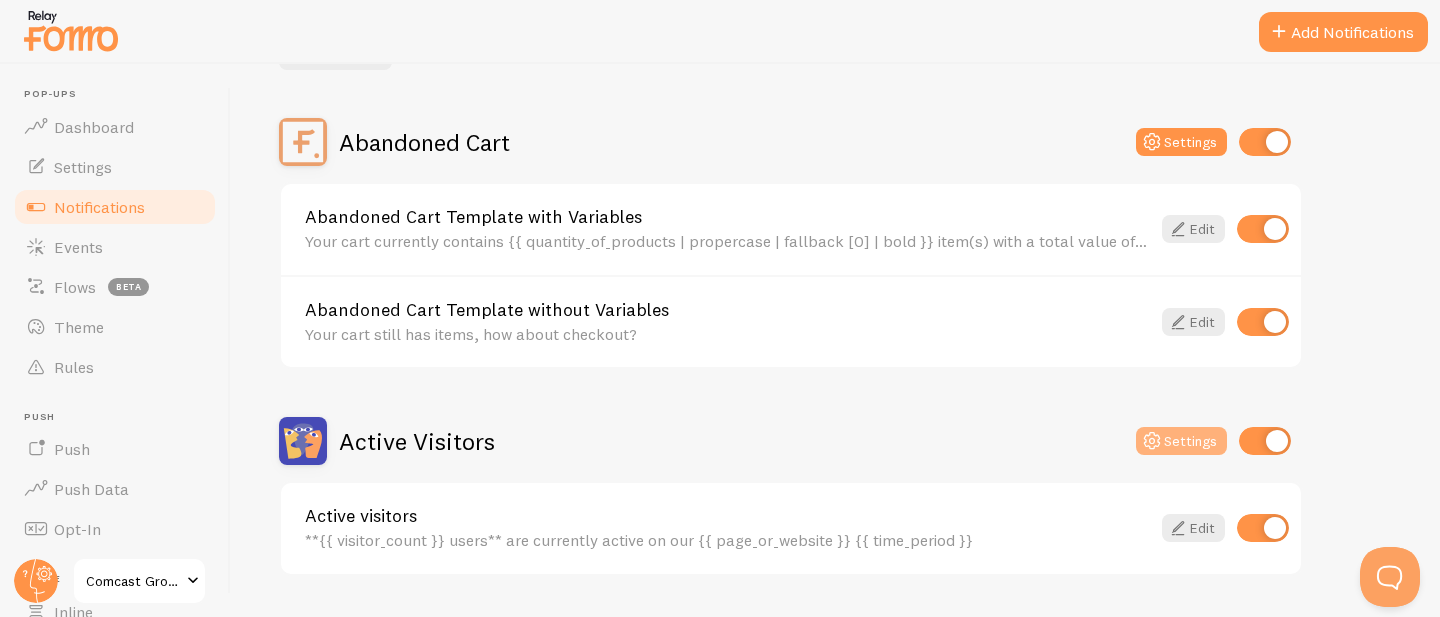 click at bounding box center [1152, 441] 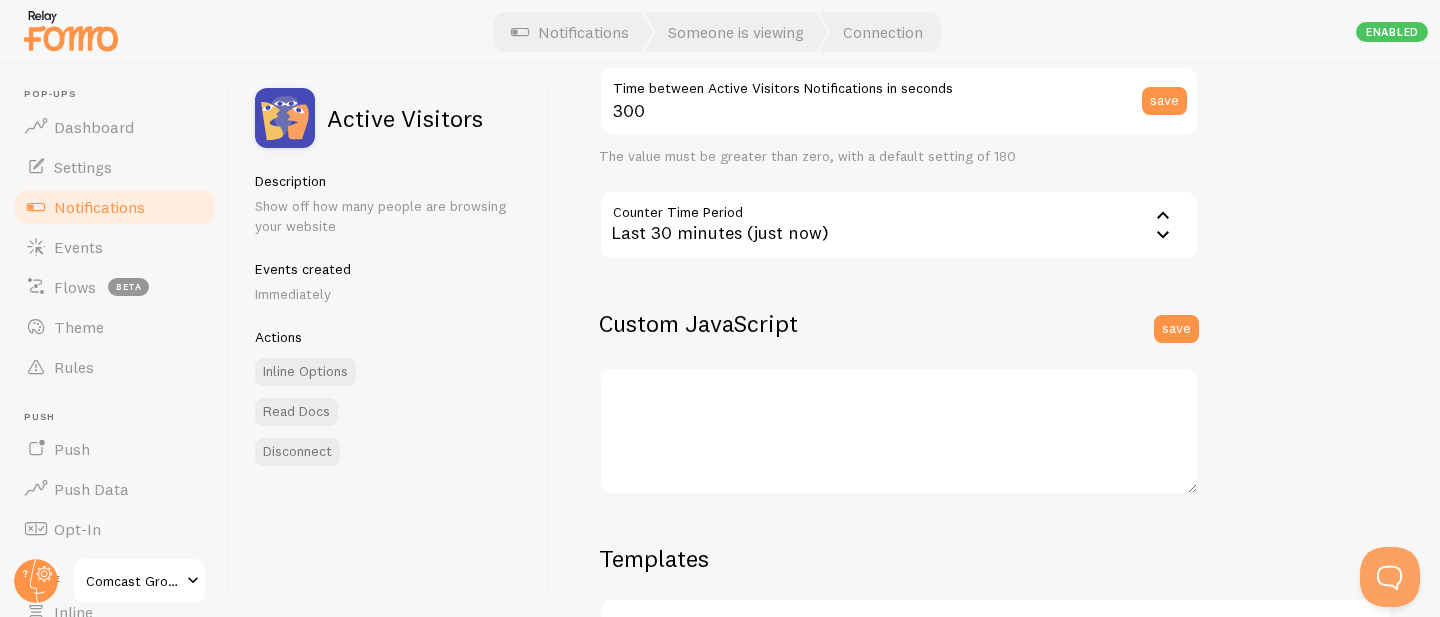 scroll, scrollTop: 484, scrollLeft: 0, axis: vertical 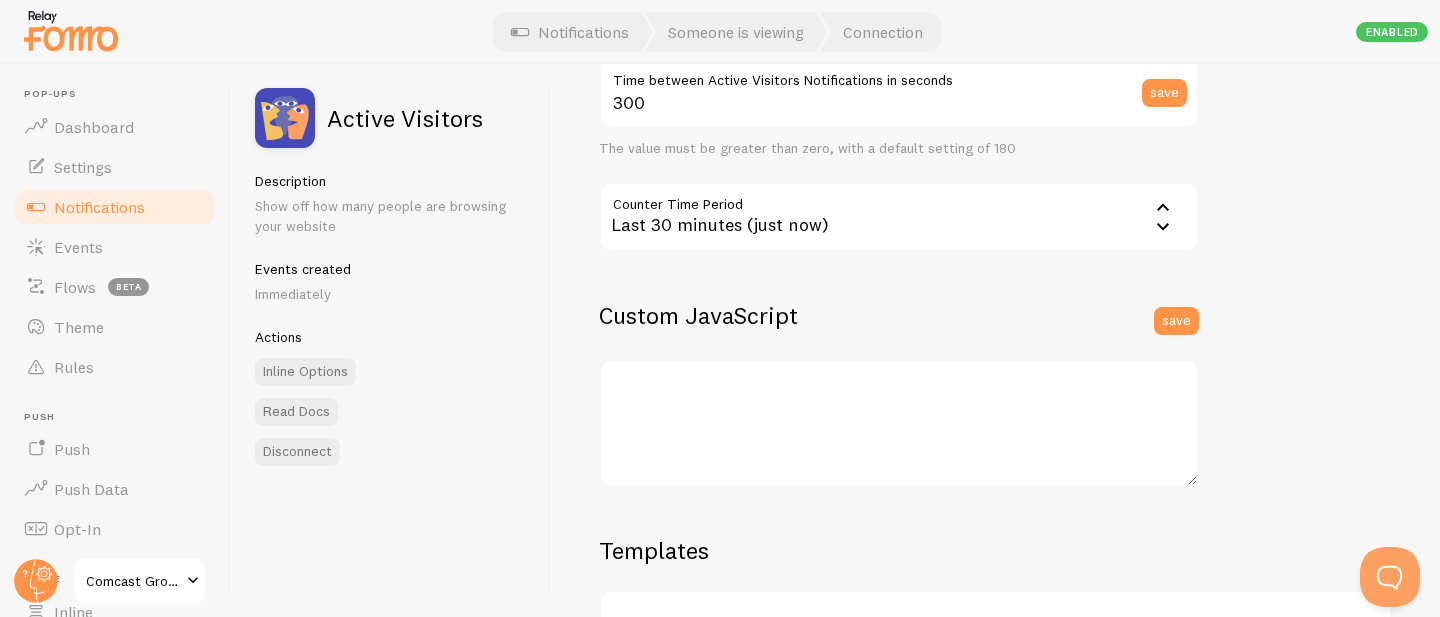 click on "Notifications" at bounding box center (115, 207) 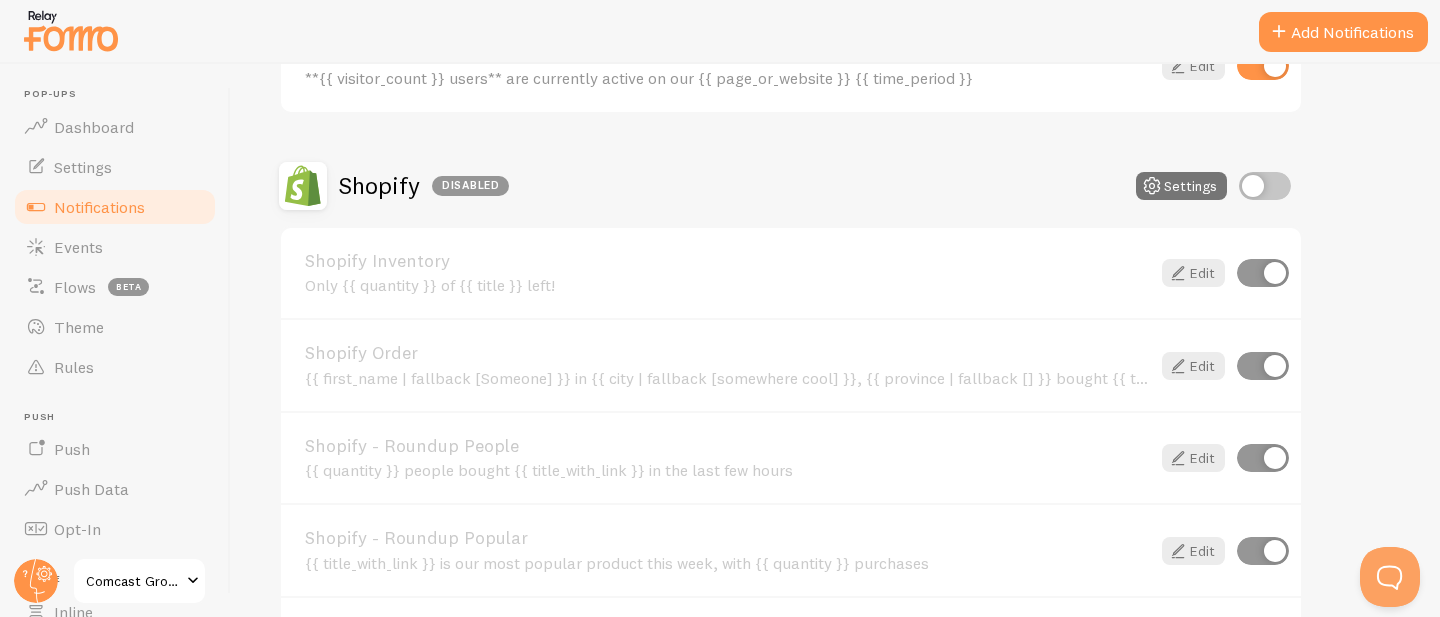 scroll, scrollTop: 622, scrollLeft: 0, axis: vertical 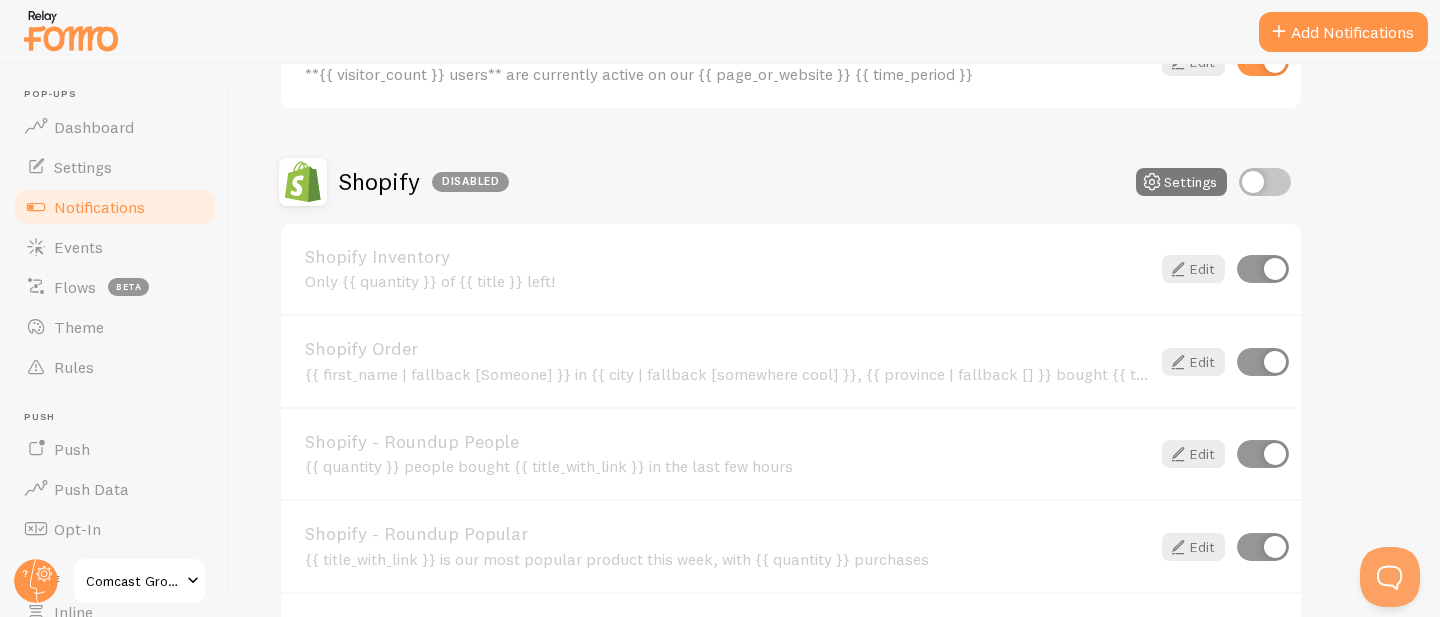 click on "Settings" at bounding box center (1181, 182) 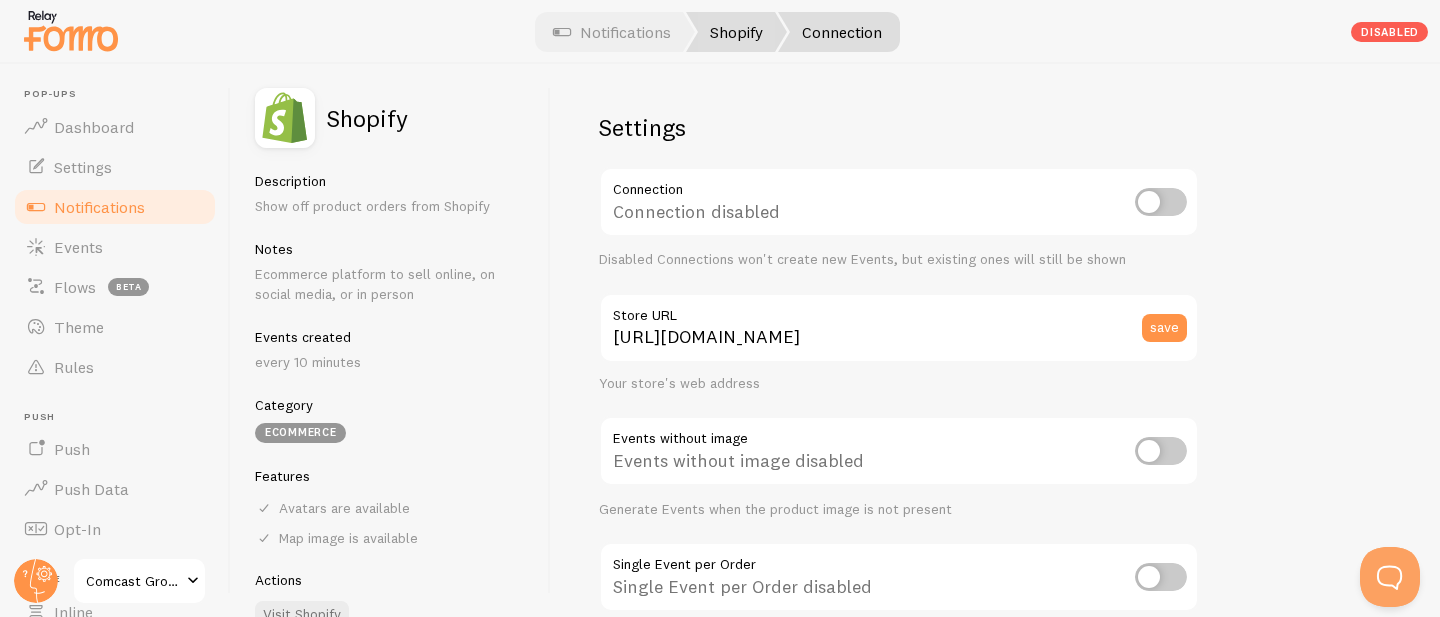 click on "Shopify" at bounding box center [736, 32] 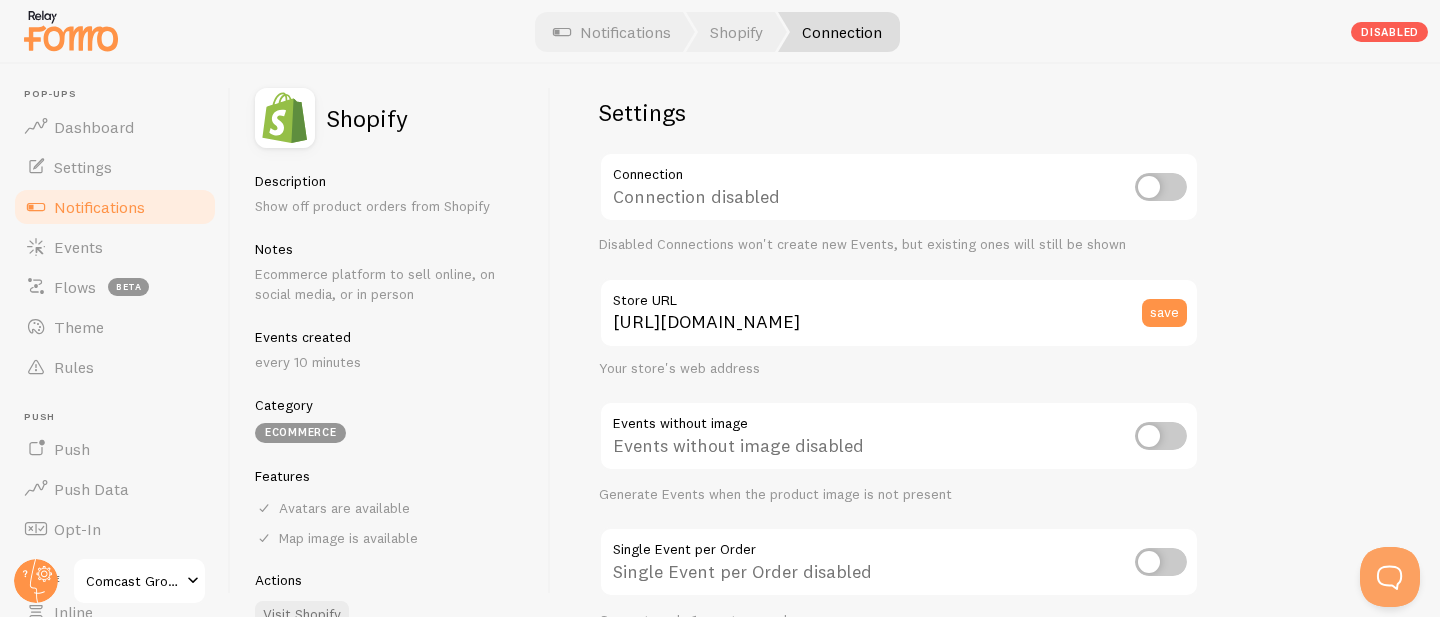 scroll, scrollTop: 38, scrollLeft: 0, axis: vertical 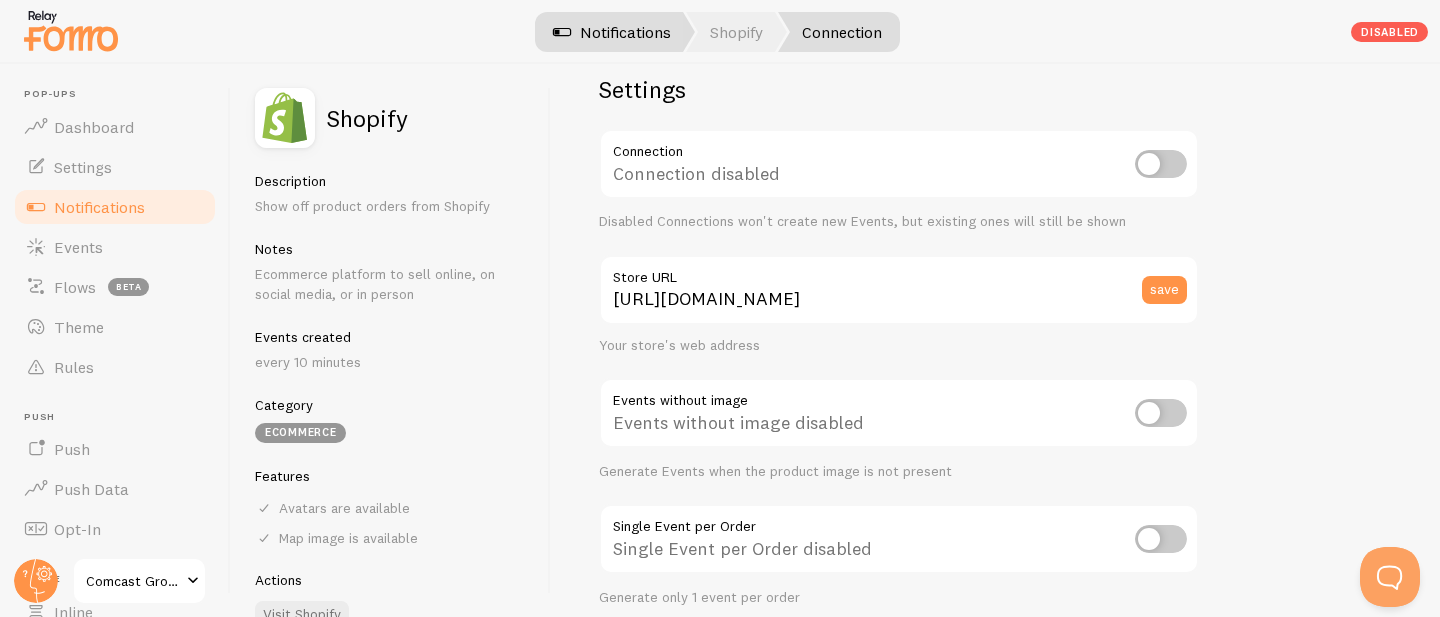 click on "Notifications" at bounding box center (612, 32) 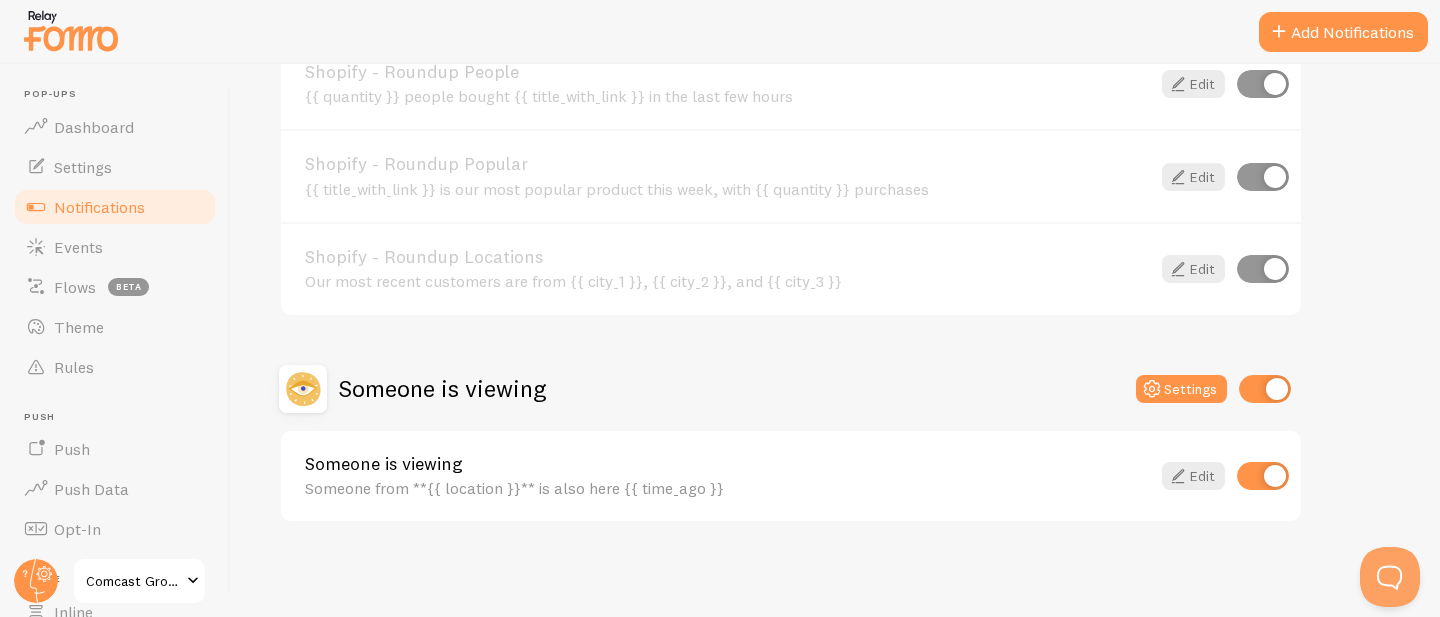 scroll, scrollTop: 994, scrollLeft: 0, axis: vertical 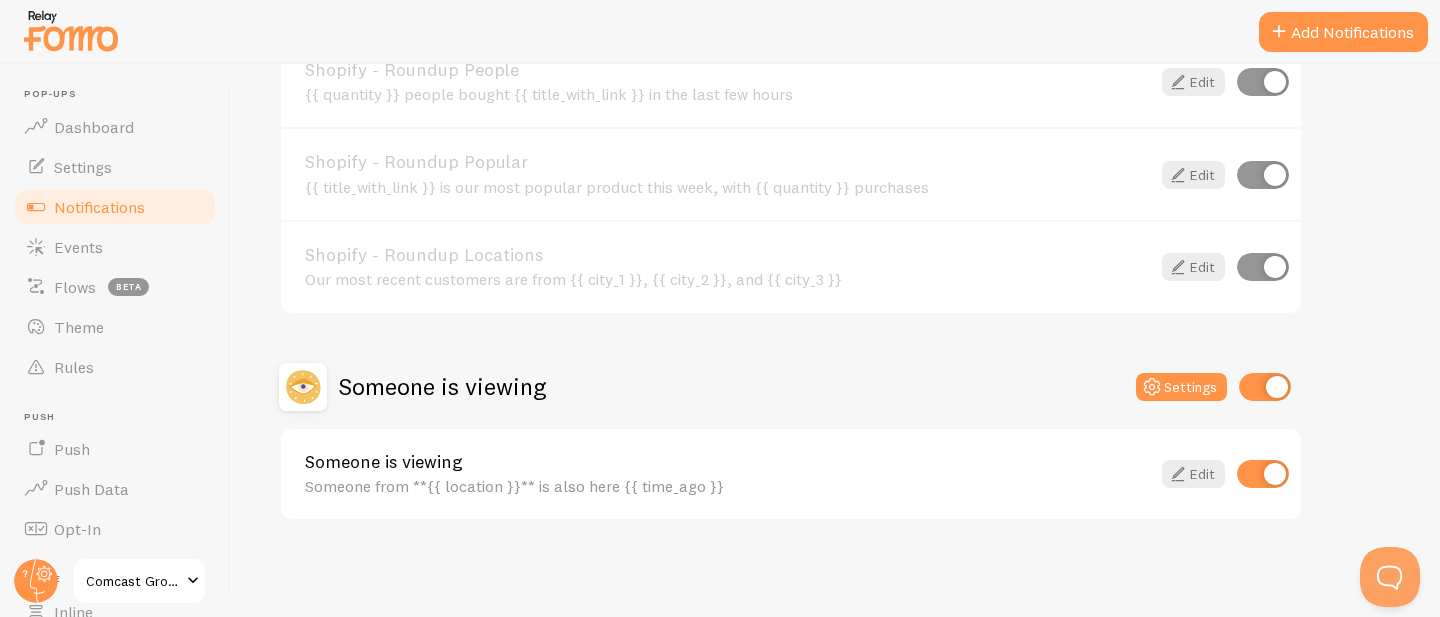click on "Someone from **{{ location }}** is also here {{ time_ago }}" at bounding box center (727, 486) 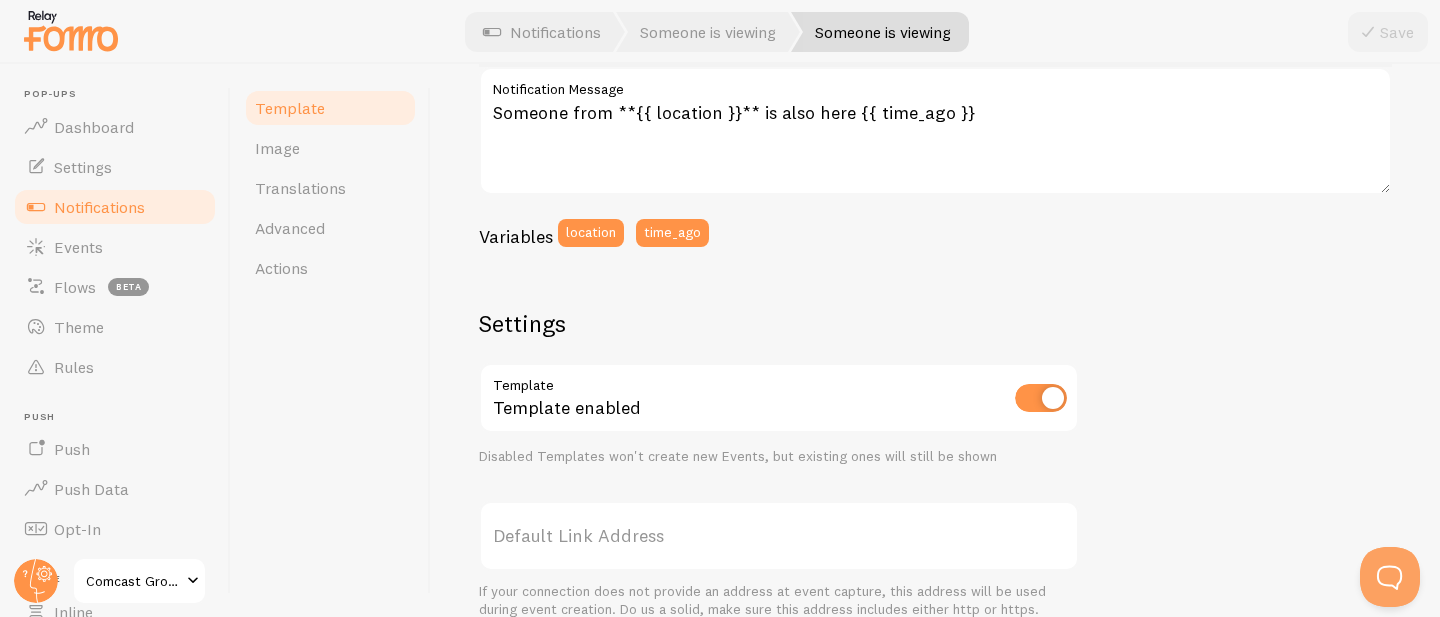 scroll, scrollTop: 640, scrollLeft: 0, axis: vertical 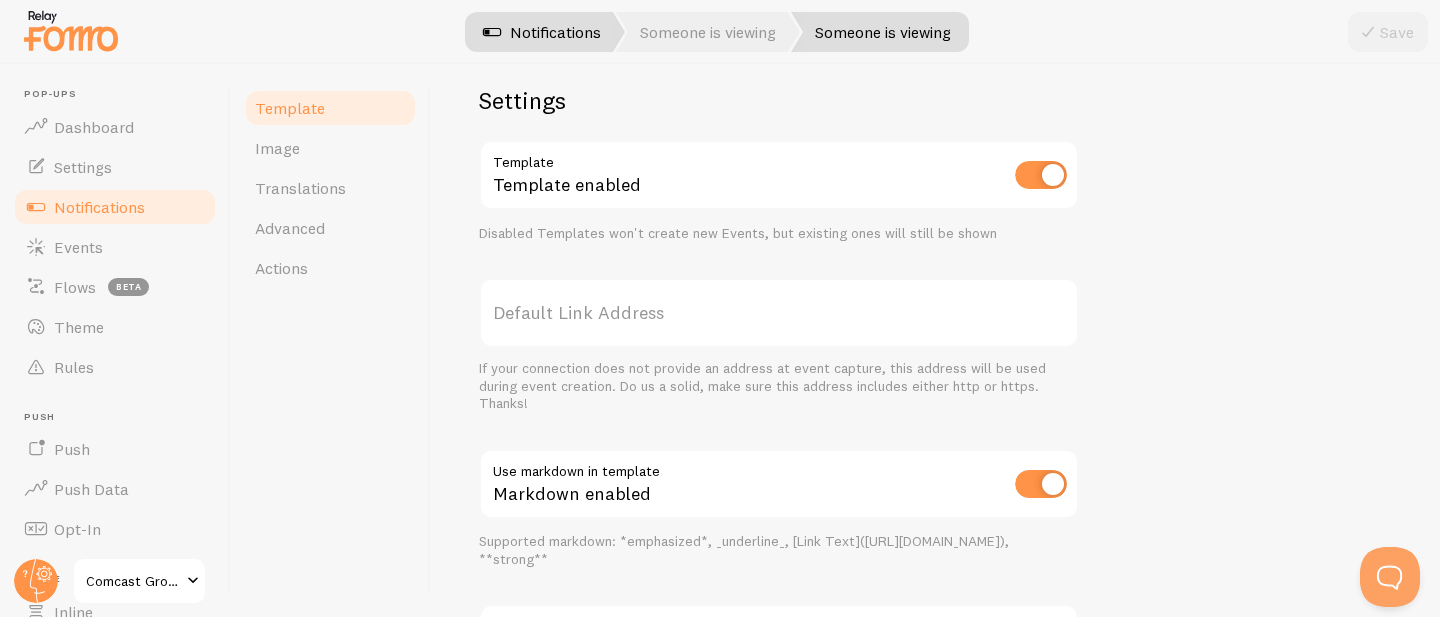click on "Notifications" at bounding box center (542, 32) 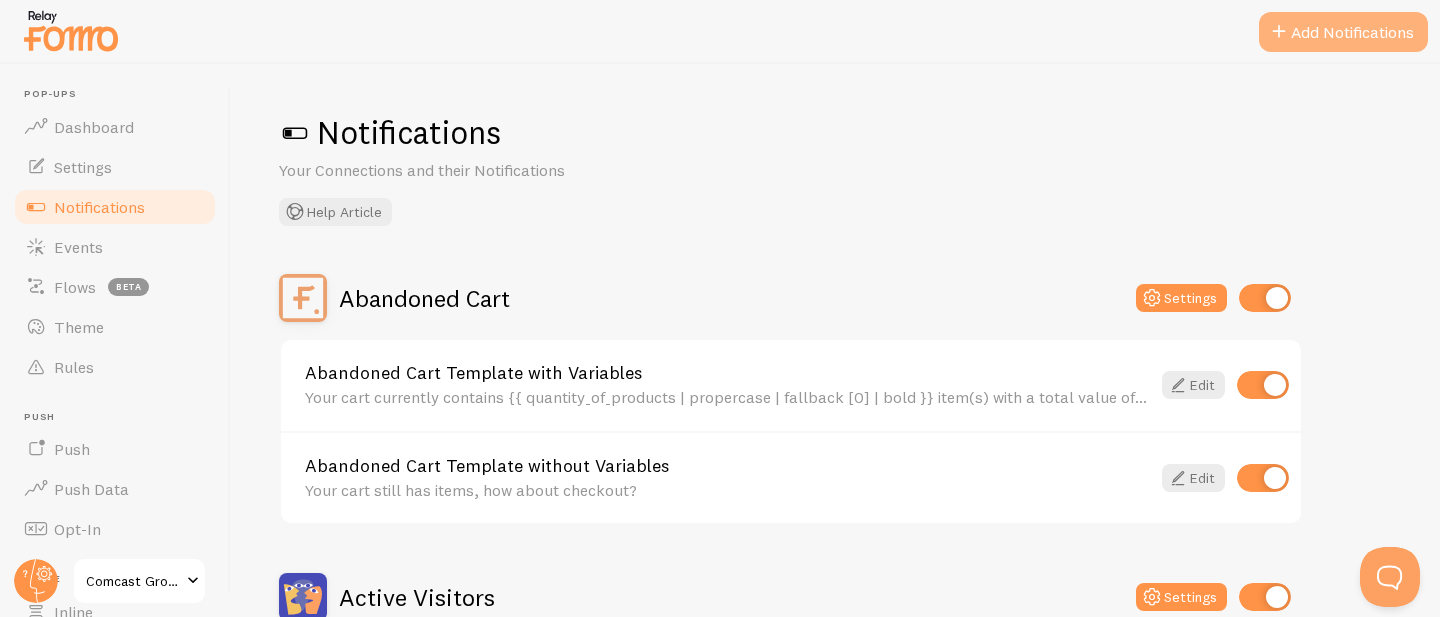 click at bounding box center (1279, 32) 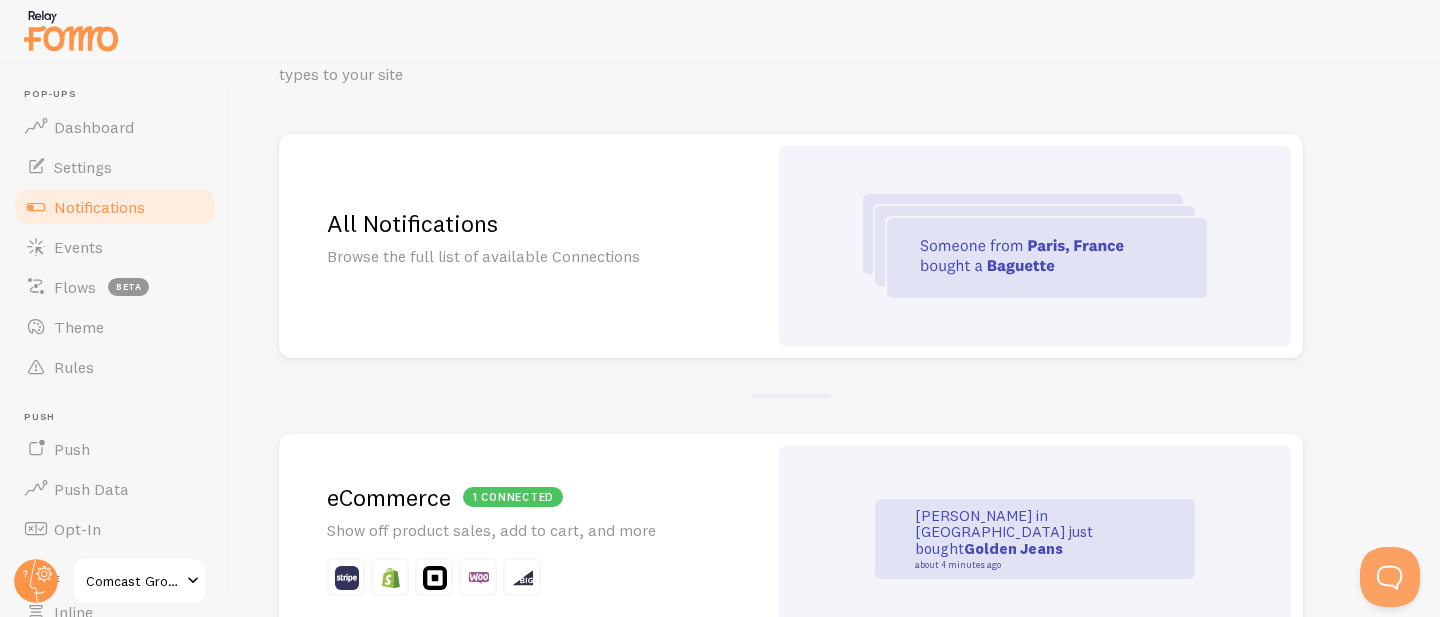 scroll, scrollTop: 326, scrollLeft: 0, axis: vertical 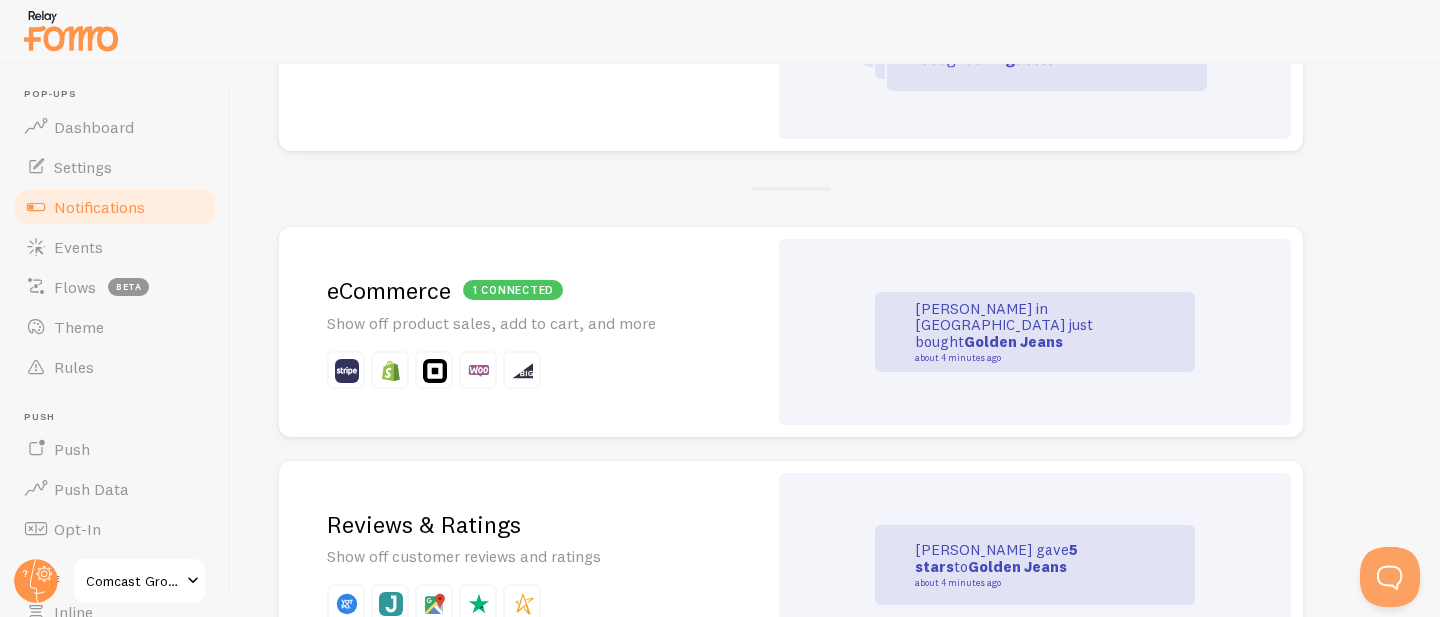 click on "1
connected
eCommerce
Show off product sales, add to cart, and more" at bounding box center [523, 332] 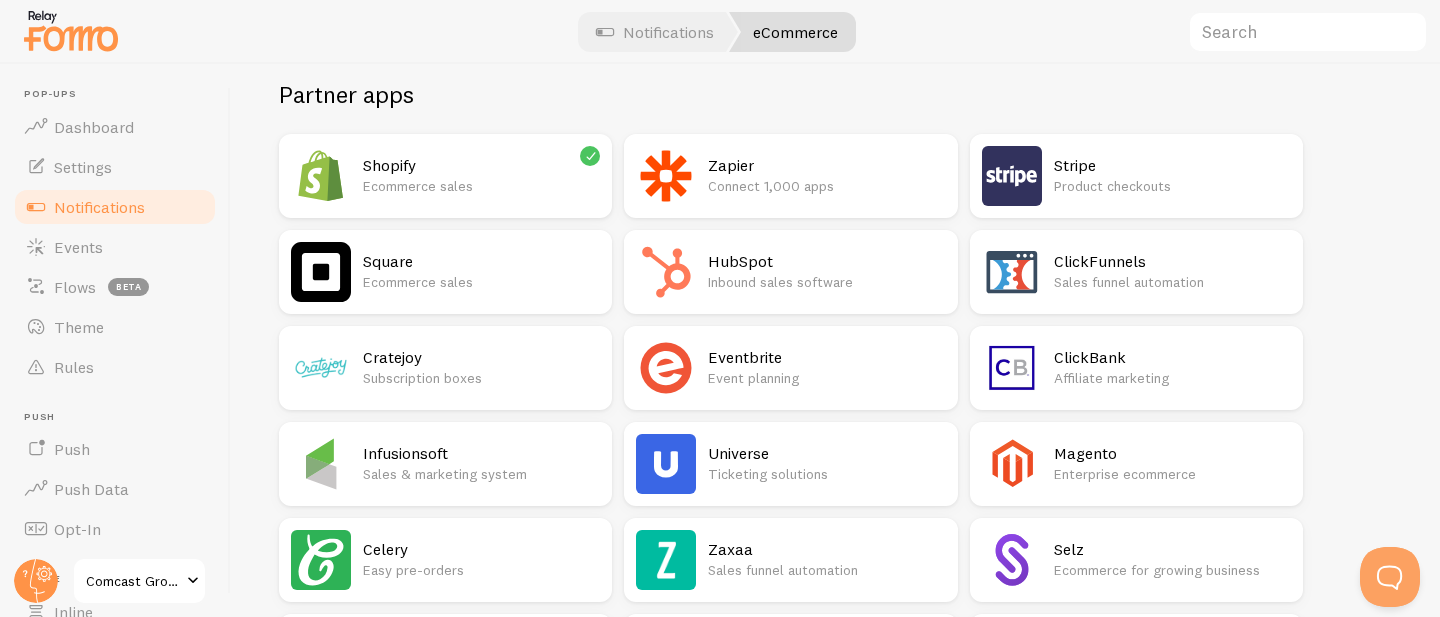 scroll, scrollTop: 0, scrollLeft: 0, axis: both 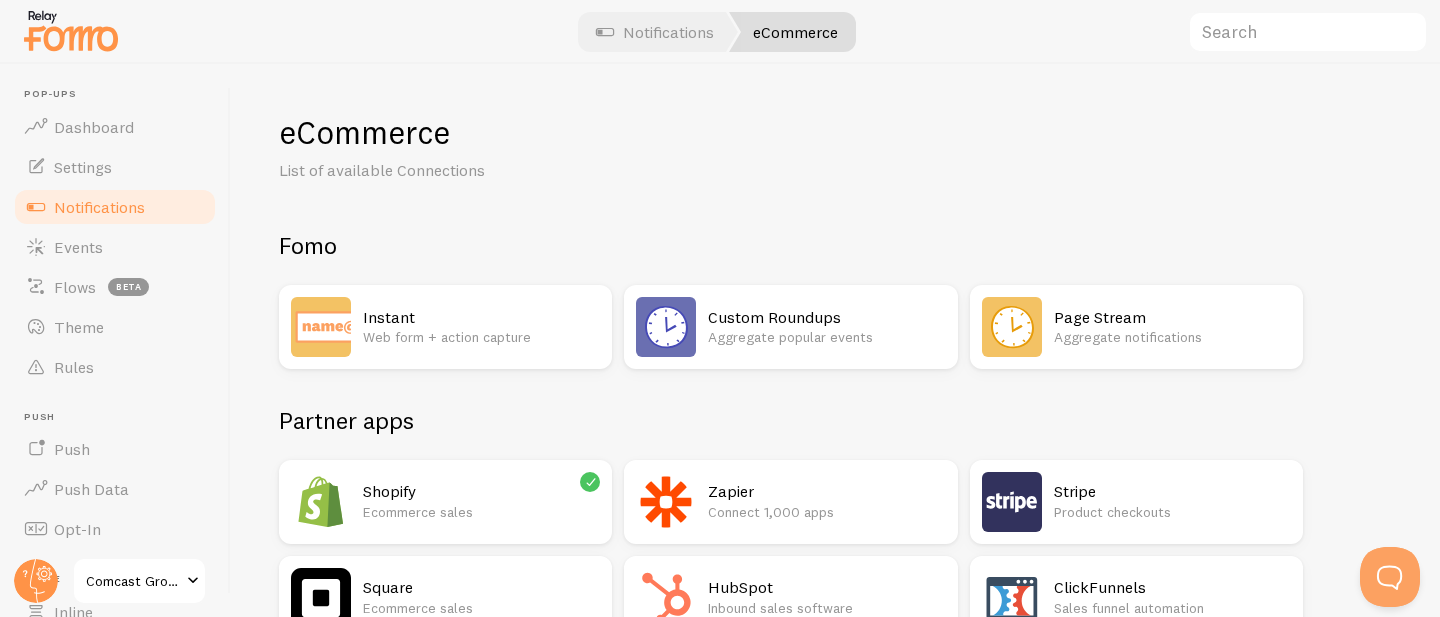 click on "Ecommerce sales" at bounding box center [481, 512] 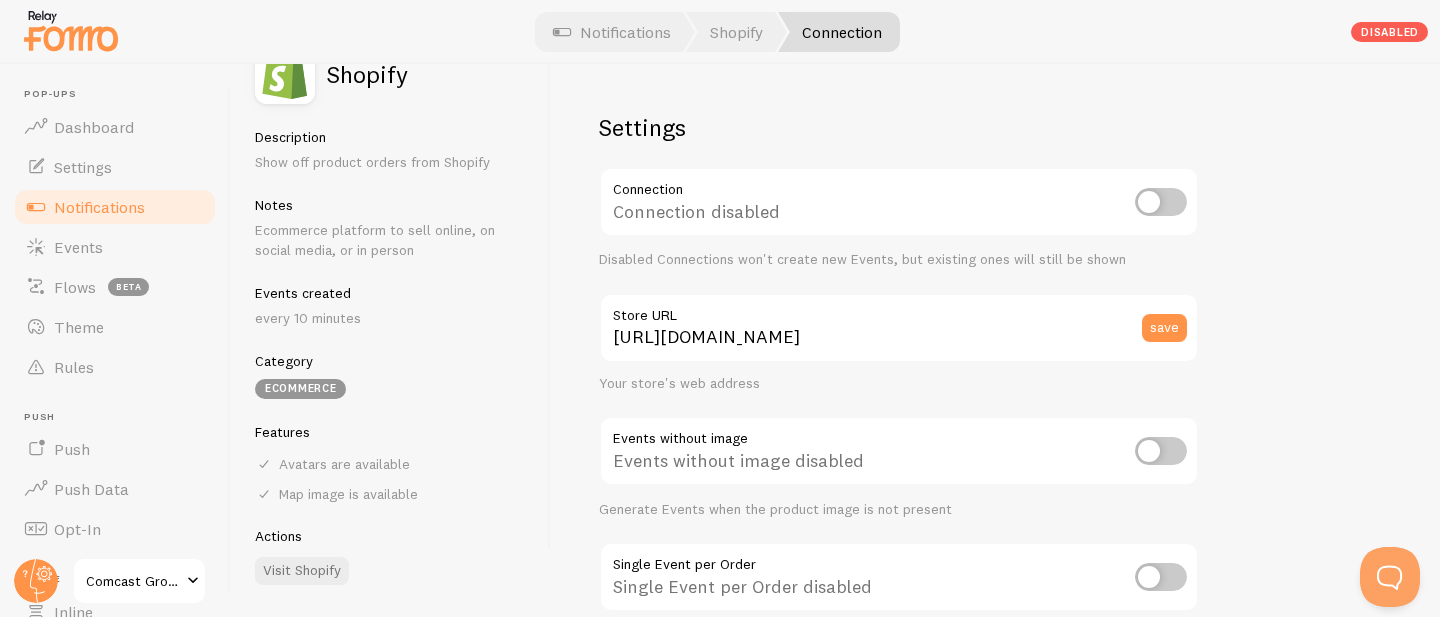scroll, scrollTop: 46, scrollLeft: 0, axis: vertical 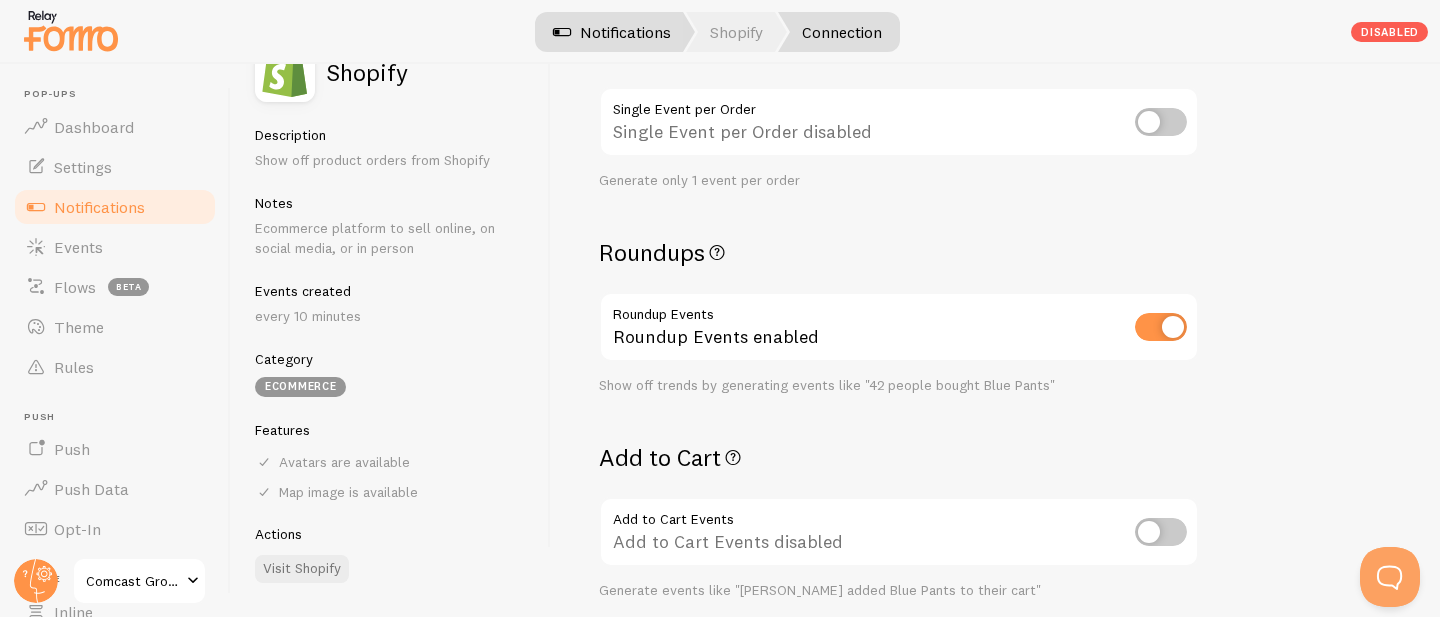 click on "Notifications" at bounding box center (612, 32) 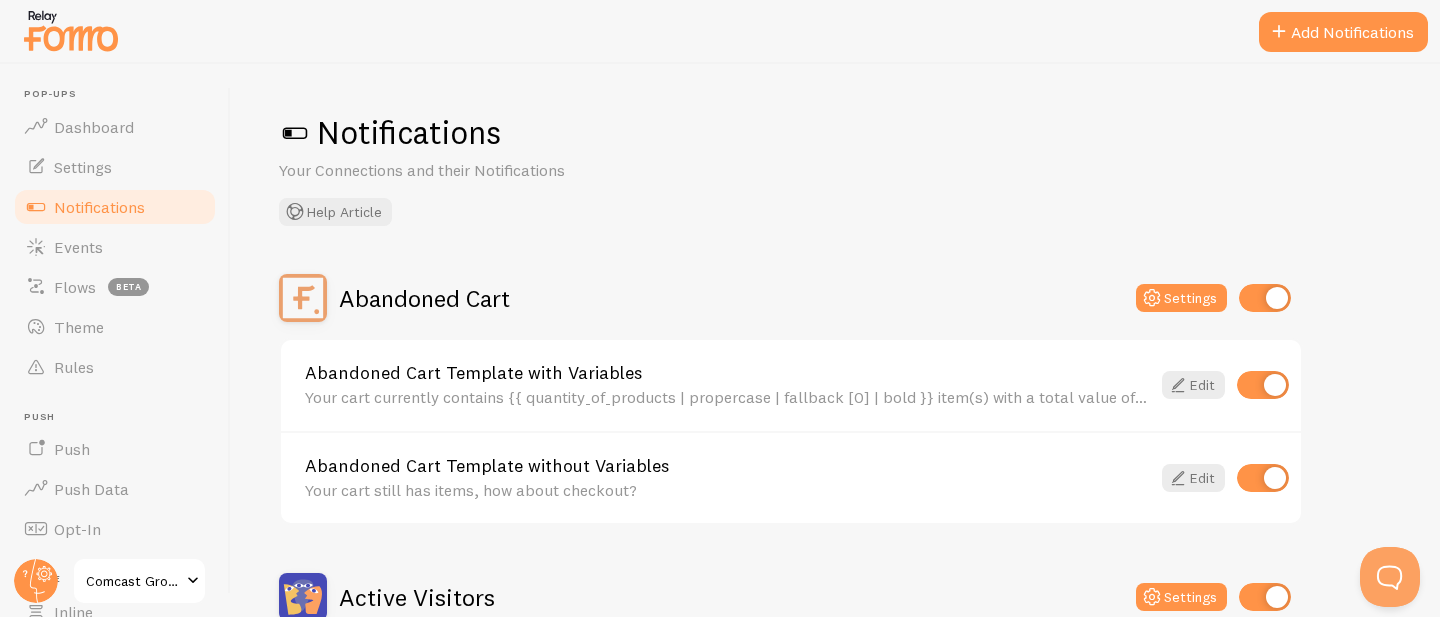 click at bounding box center (720, 32) 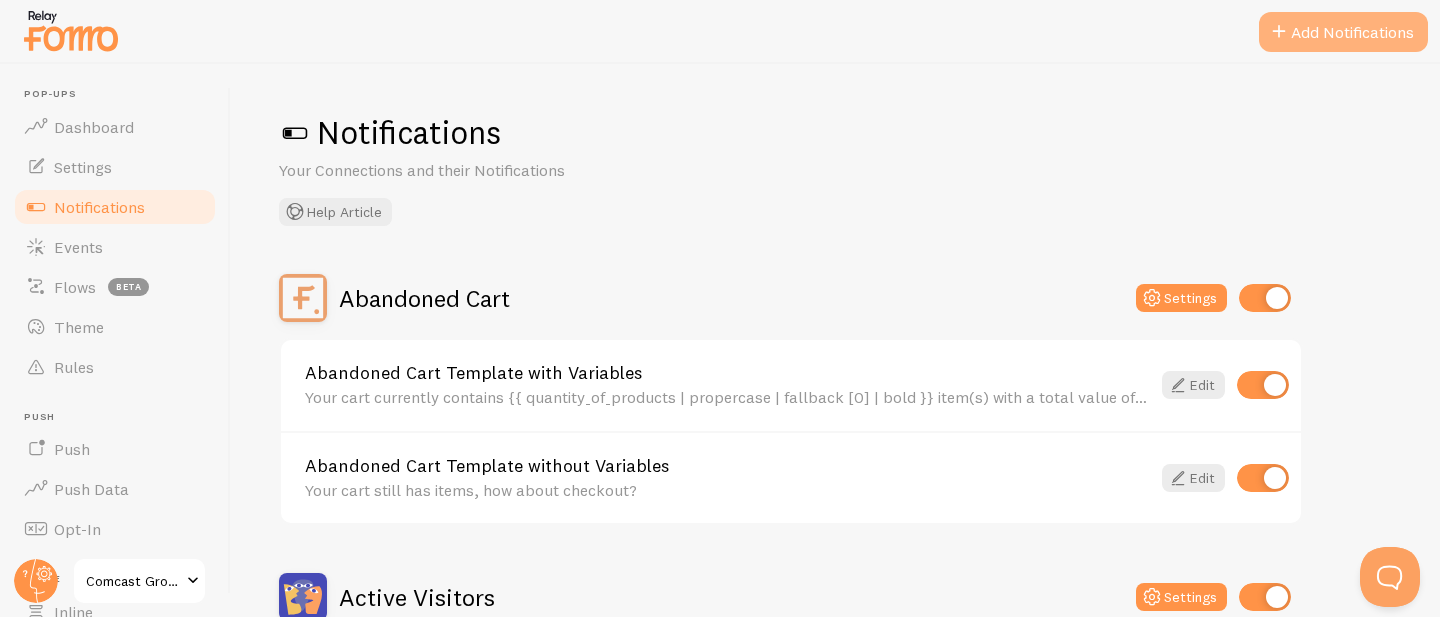 click on "Add Notifications" at bounding box center (1343, 32) 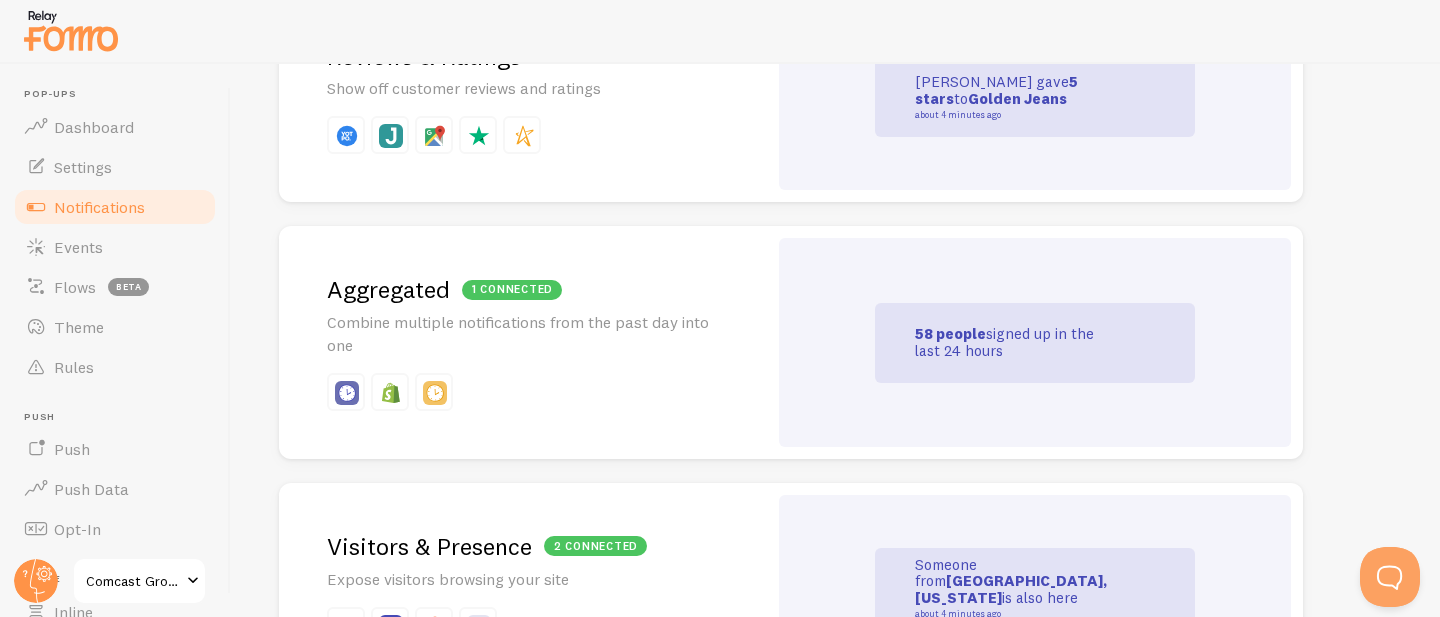 scroll, scrollTop: 942, scrollLeft: 0, axis: vertical 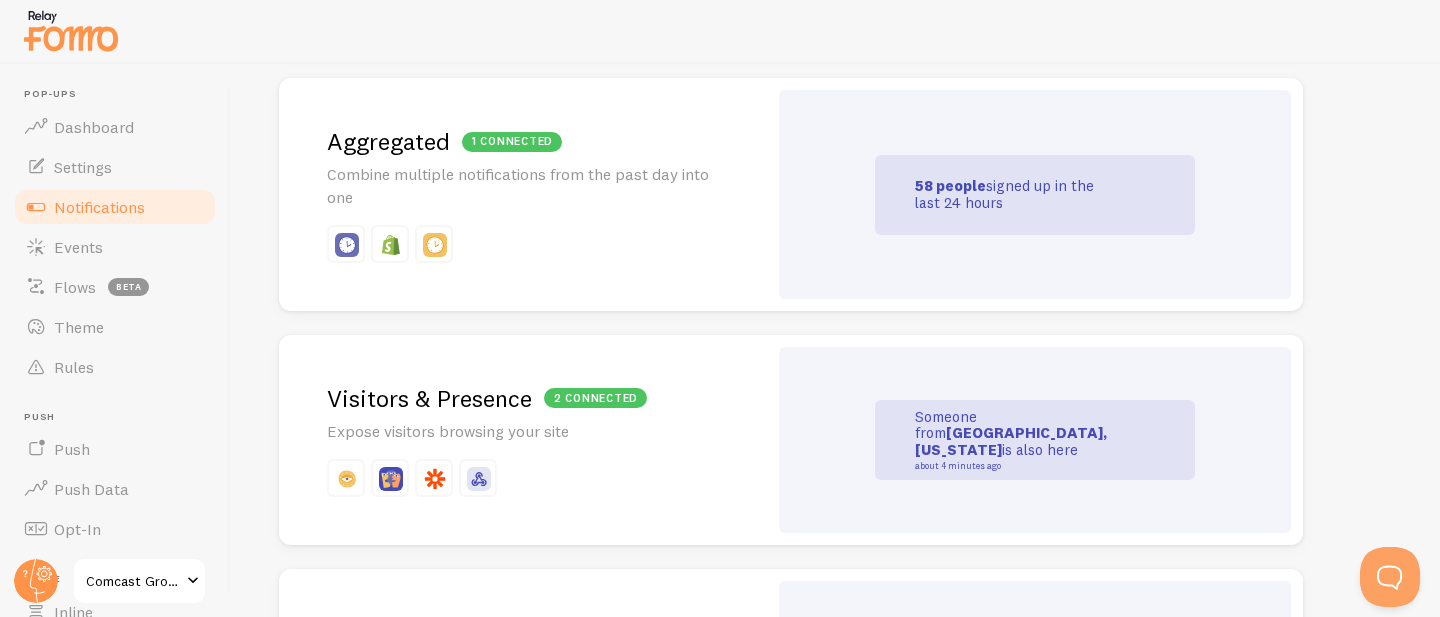 click on "Expose visitors browsing your site" at bounding box center (523, 431) 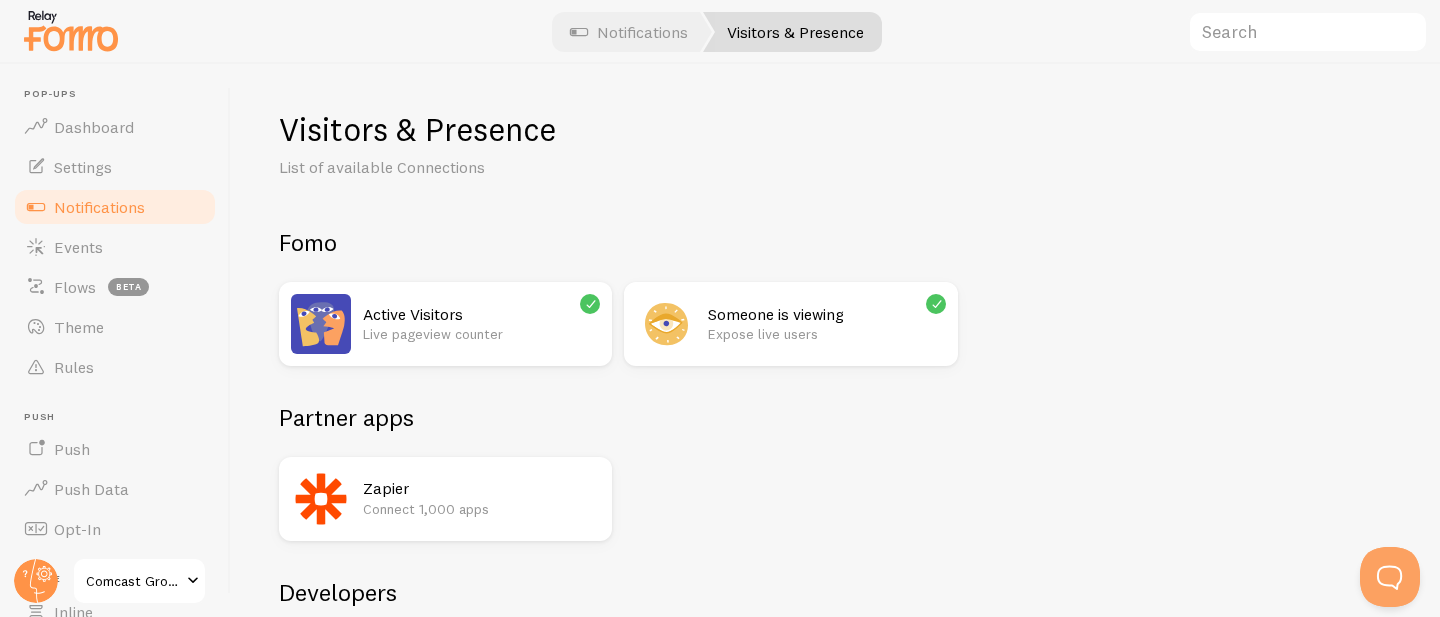scroll, scrollTop: 0, scrollLeft: 0, axis: both 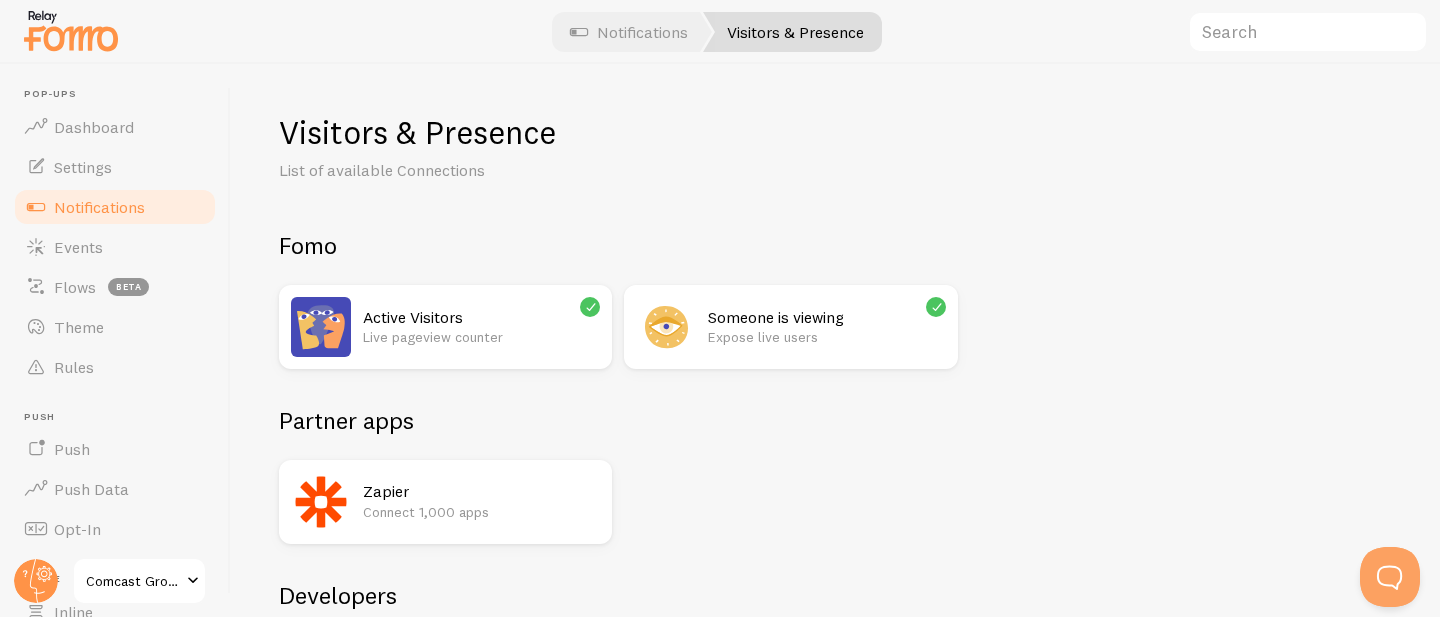 click on "Live pageview counter" at bounding box center (481, 337) 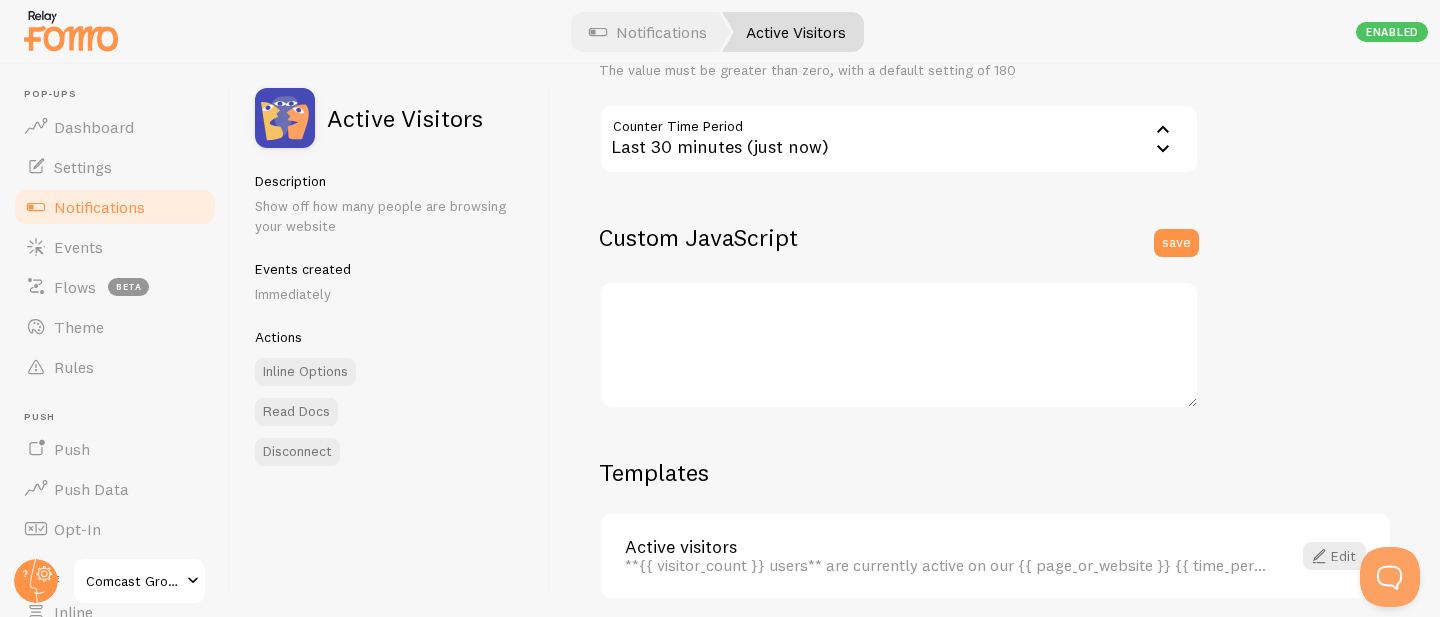 scroll, scrollTop: 641, scrollLeft: 0, axis: vertical 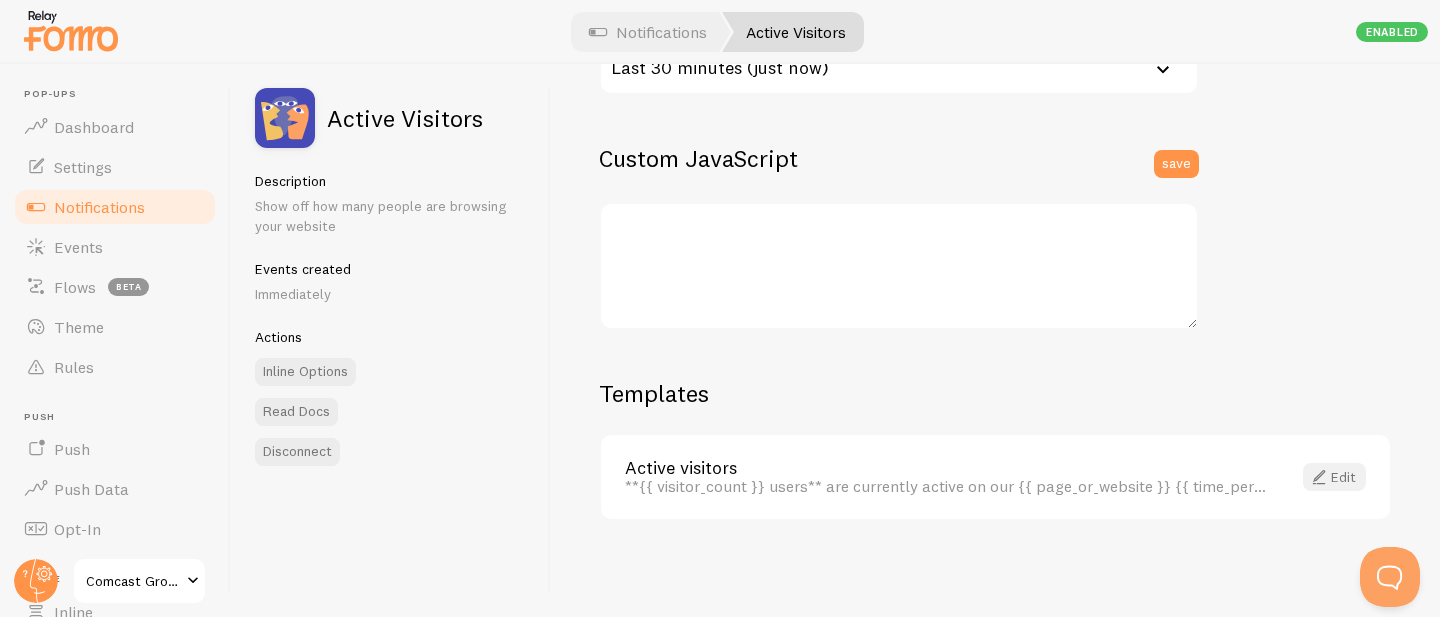 click at bounding box center (1319, 477) 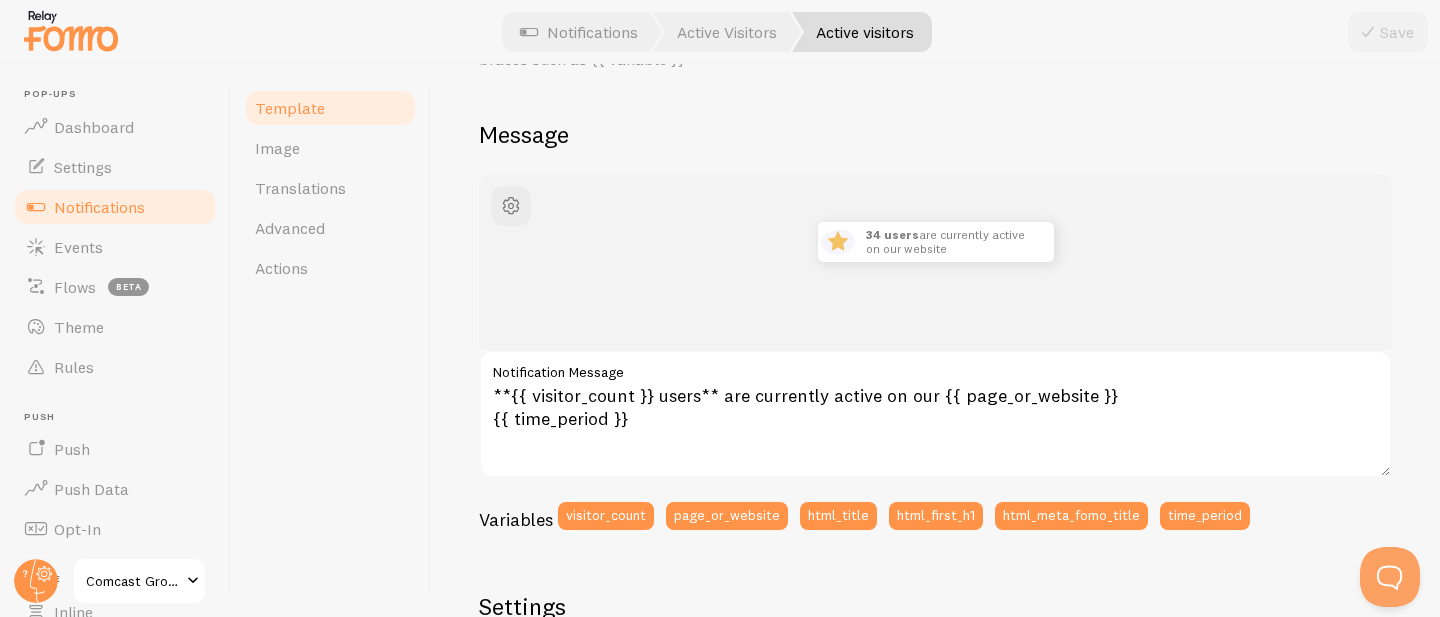 scroll, scrollTop: 135, scrollLeft: 0, axis: vertical 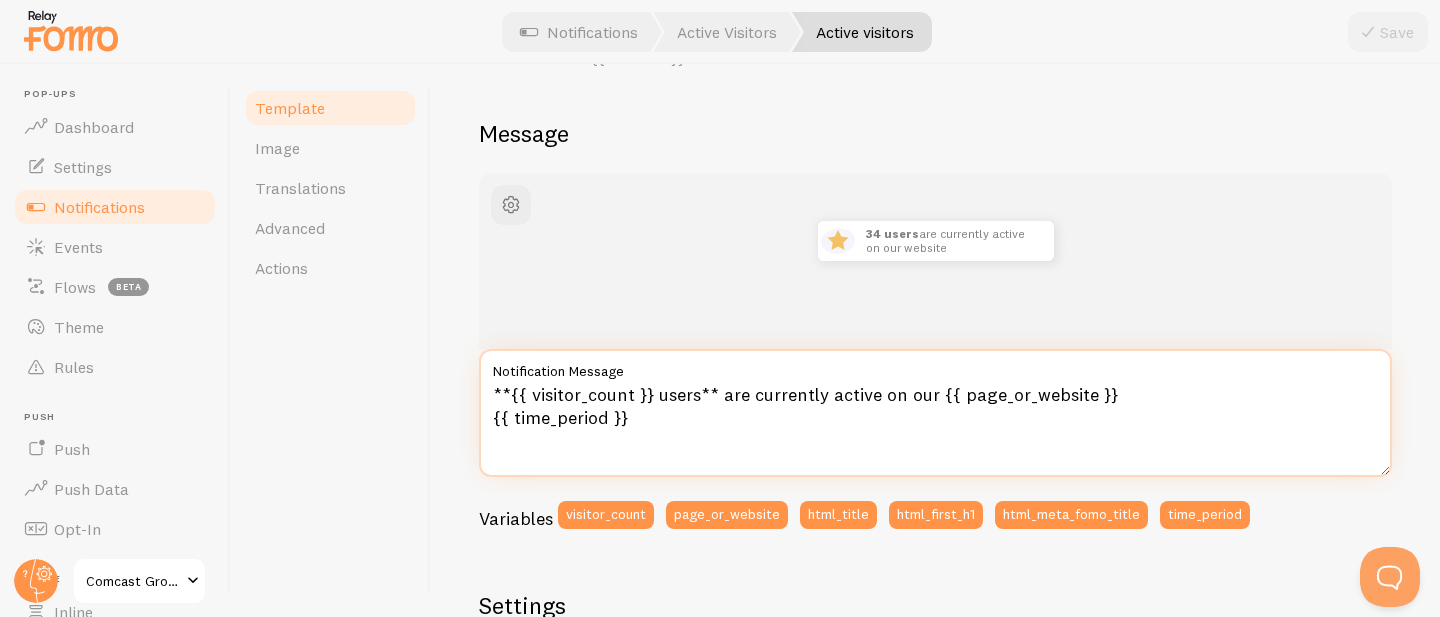 click on "**{{ visitor_count }} users** are currently active on our {{ page_or_website }}
{{ time_period }}" at bounding box center [935, 413] 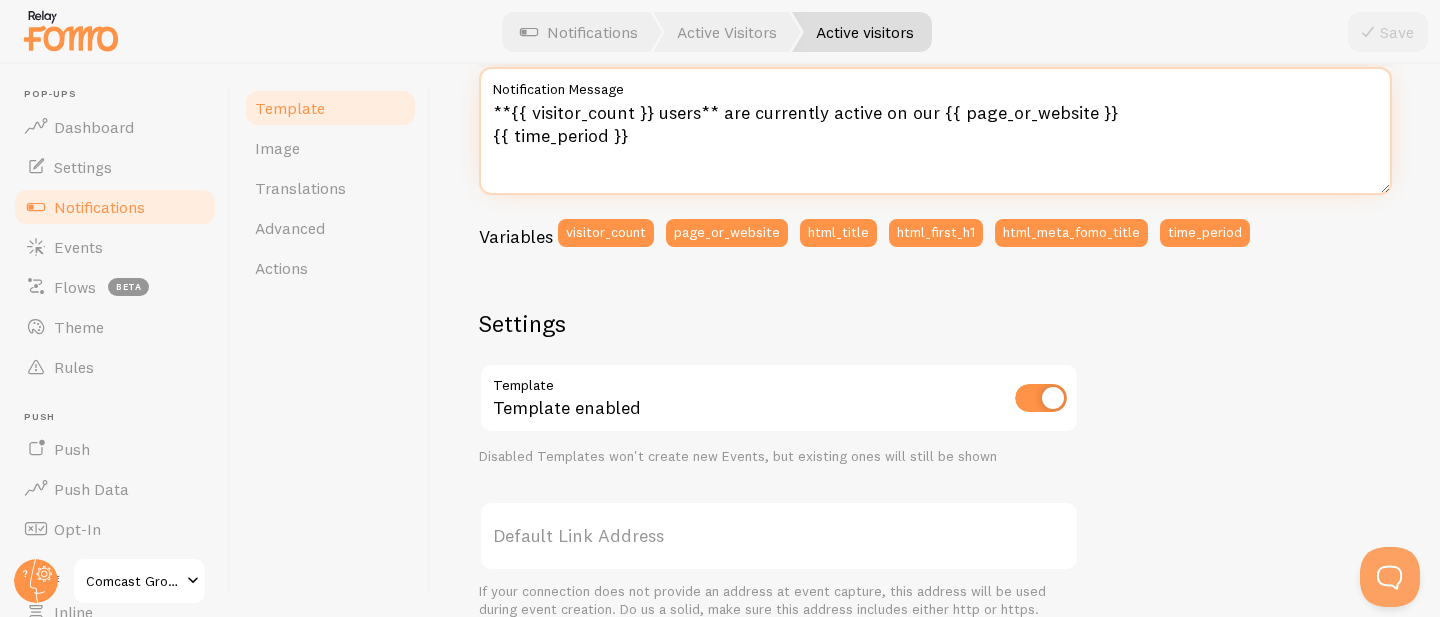 scroll, scrollTop: 331, scrollLeft: 0, axis: vertical 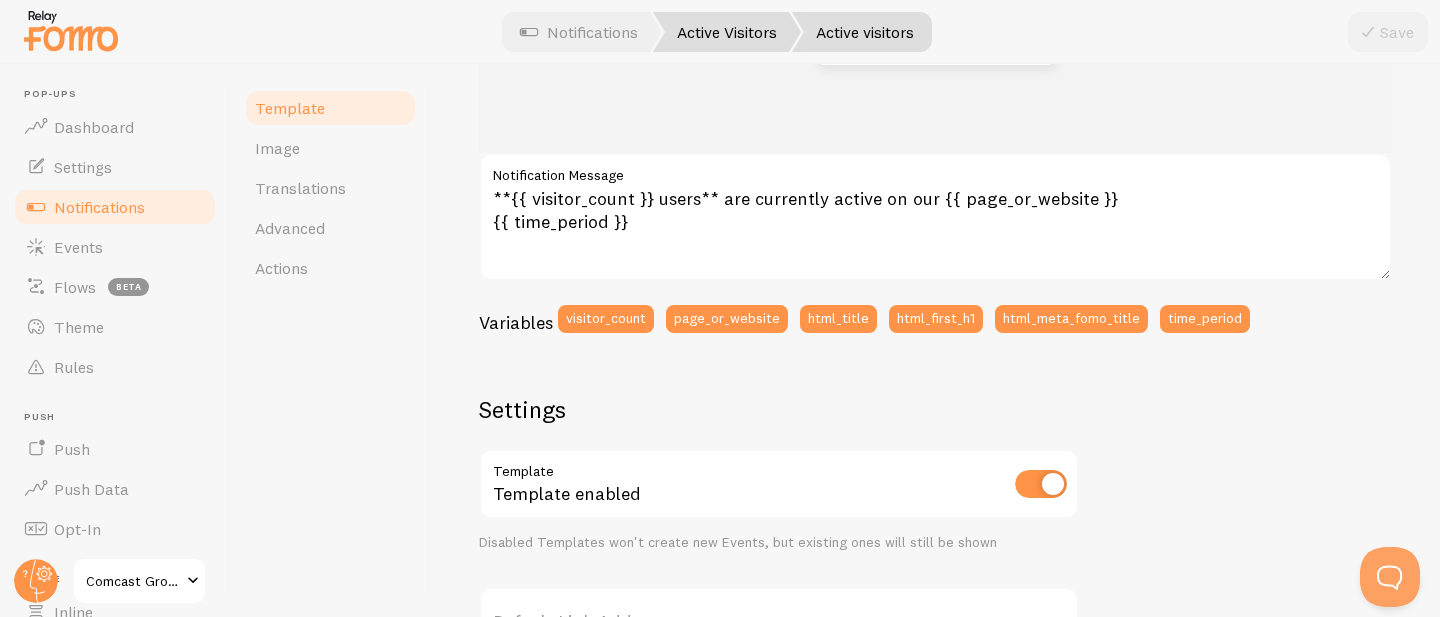 click on "Active Visitors" at bounding box center (727, 32) 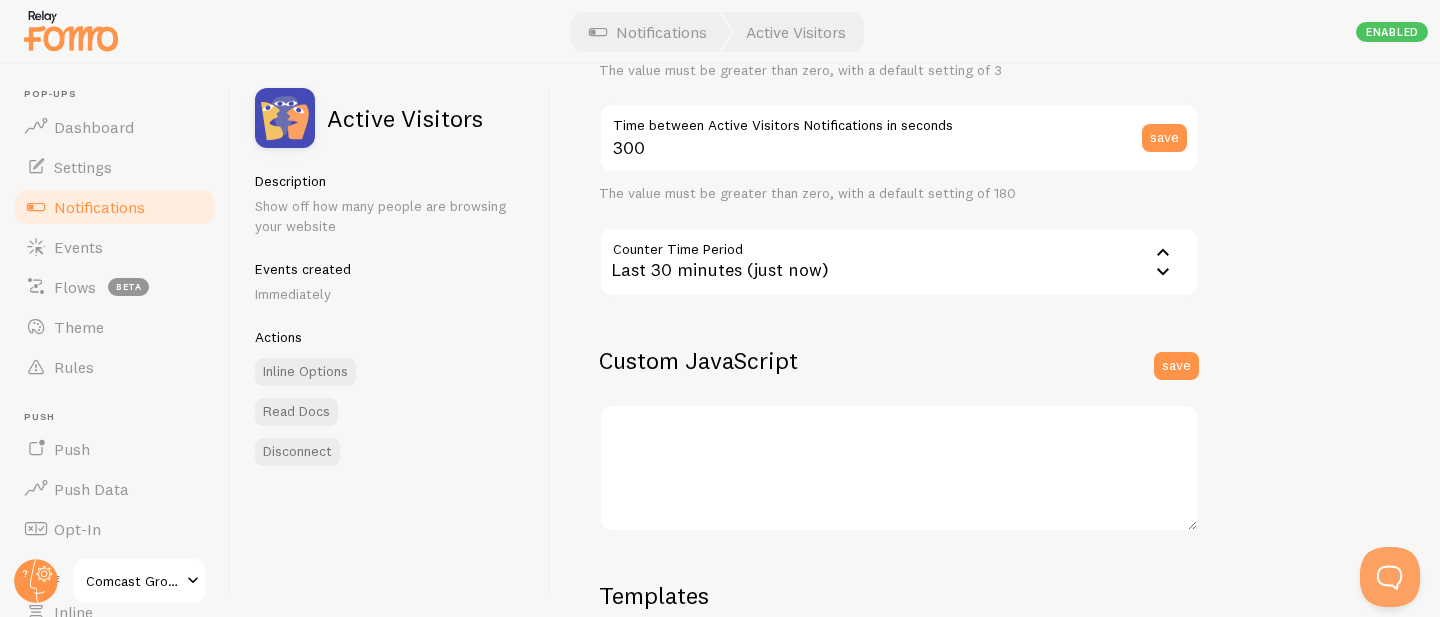 scroll, scrollTop: 641, scrollLeft: 0, axis: vertical 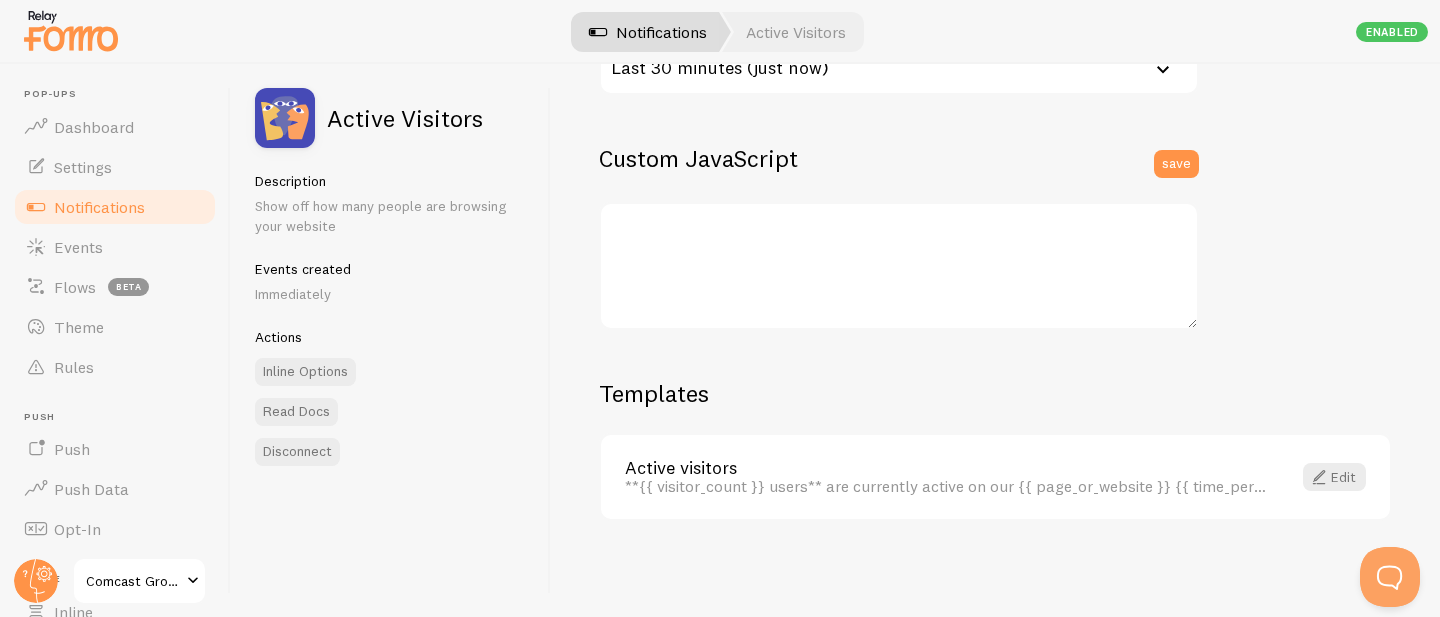 click on "Notifications" at bounding box center [648, 32] 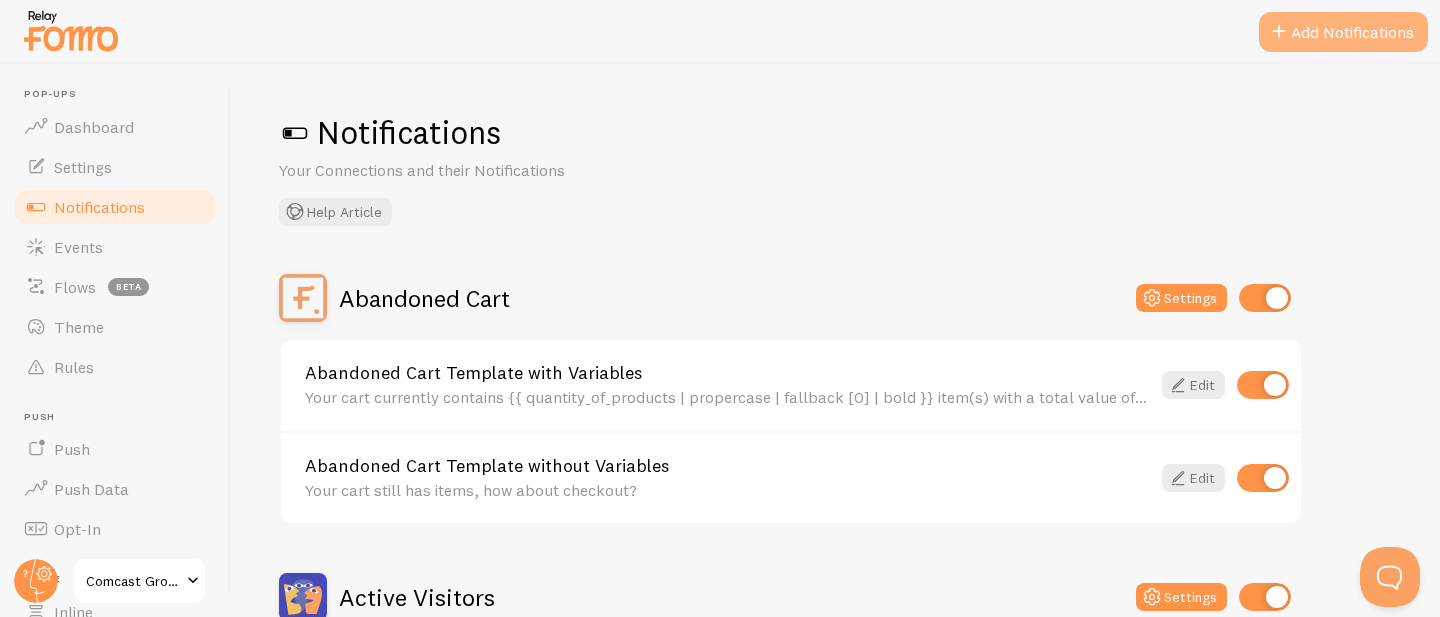 click on "Add Notifications" at bounding box center [1343, 32] 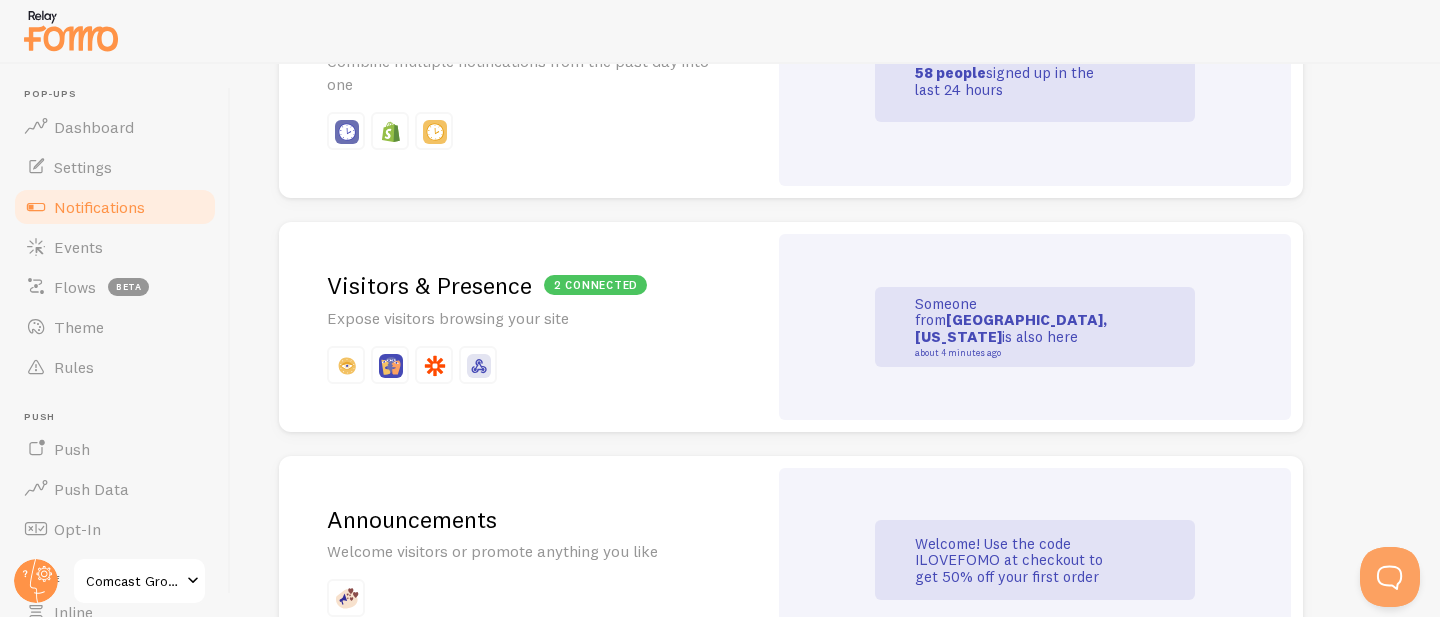 scroll, scrollTop: 1104, scrollLeft: 0, axis: vertical 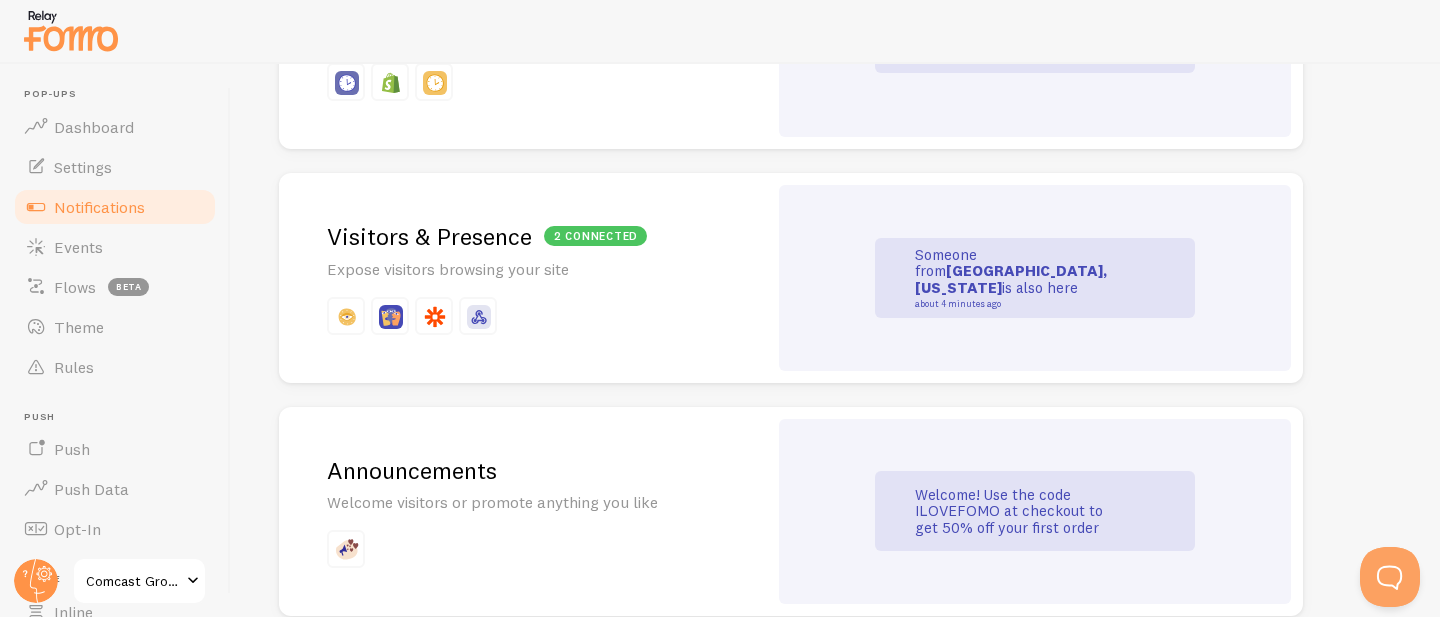 click on "2
connected
Visitors & Presence
Expose visitors browsing your site" at bounding box center [523, 278] 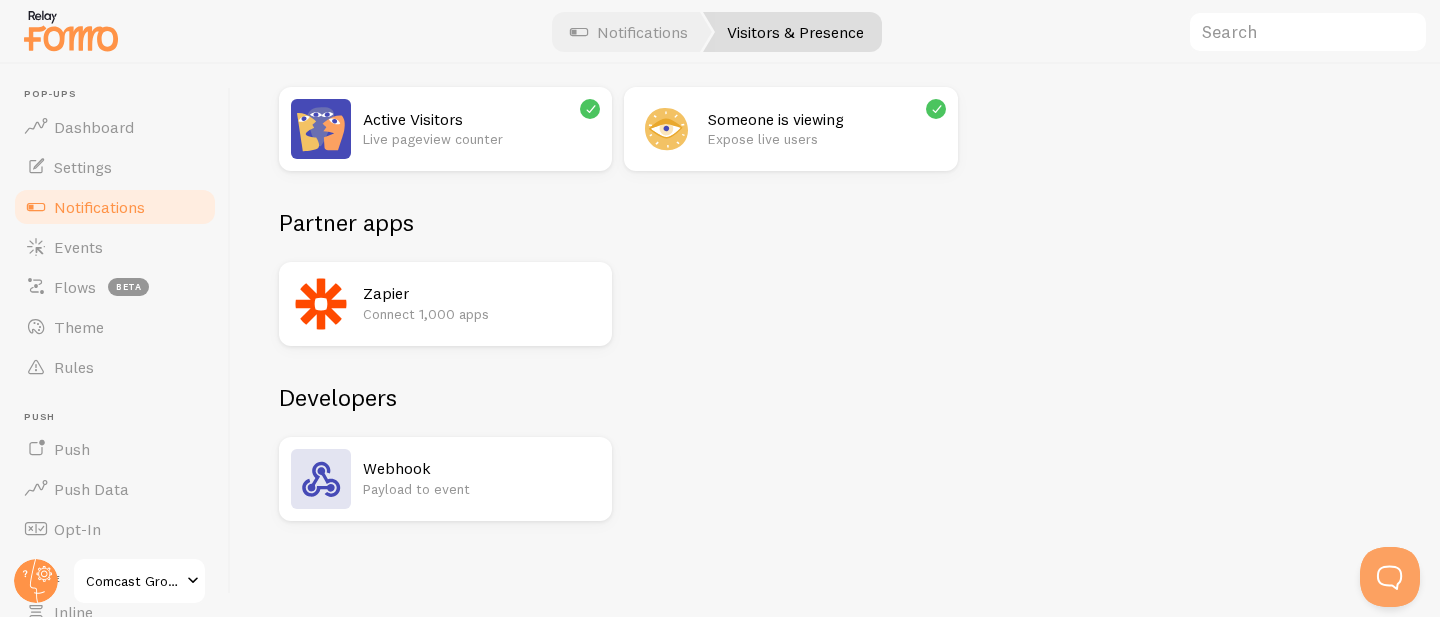scroll, scrollTop: 0, scrollLeft: 0, axis: both 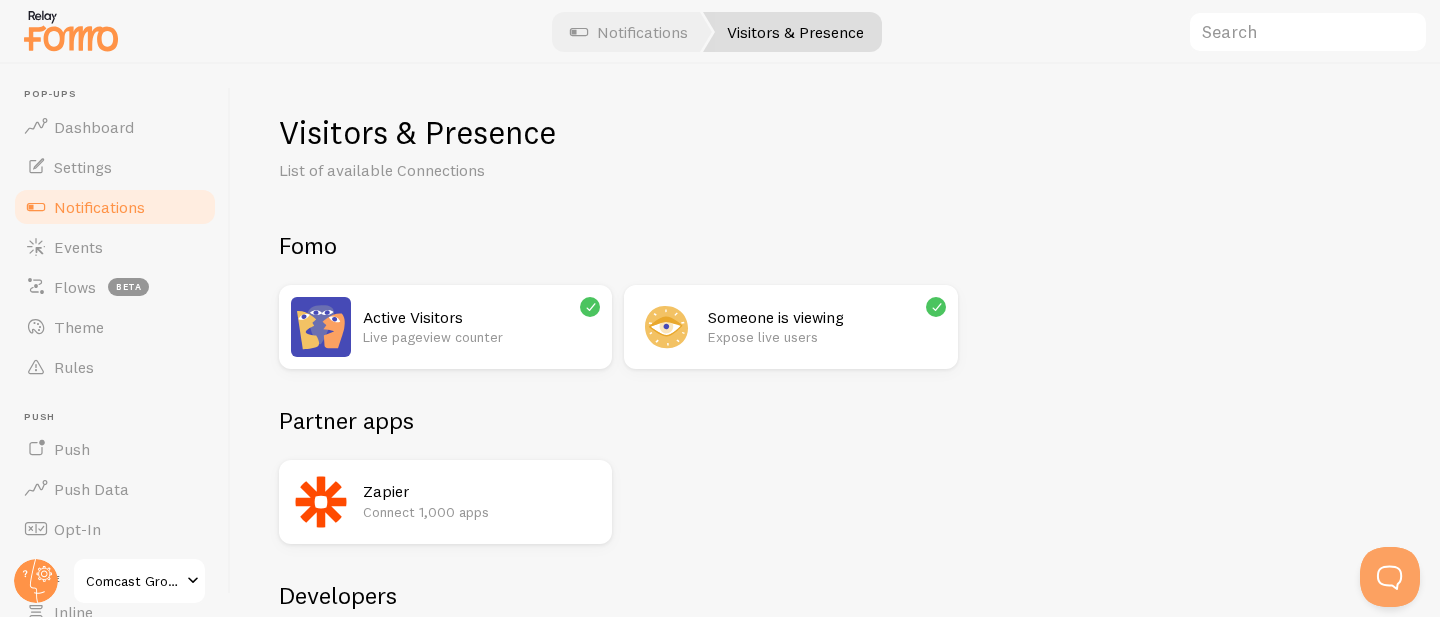 click on "Expose live users" at bounding box center (826, 337) 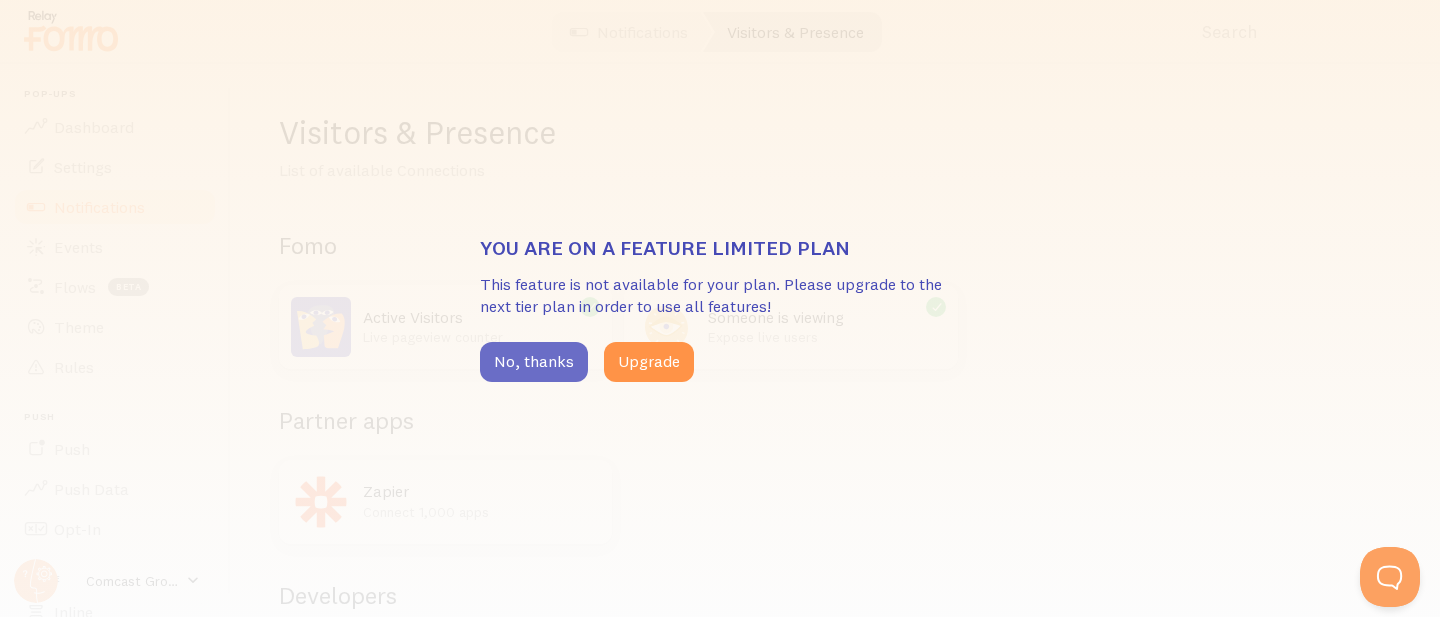 click on "No, thanks" at bounding box center [534, 362] 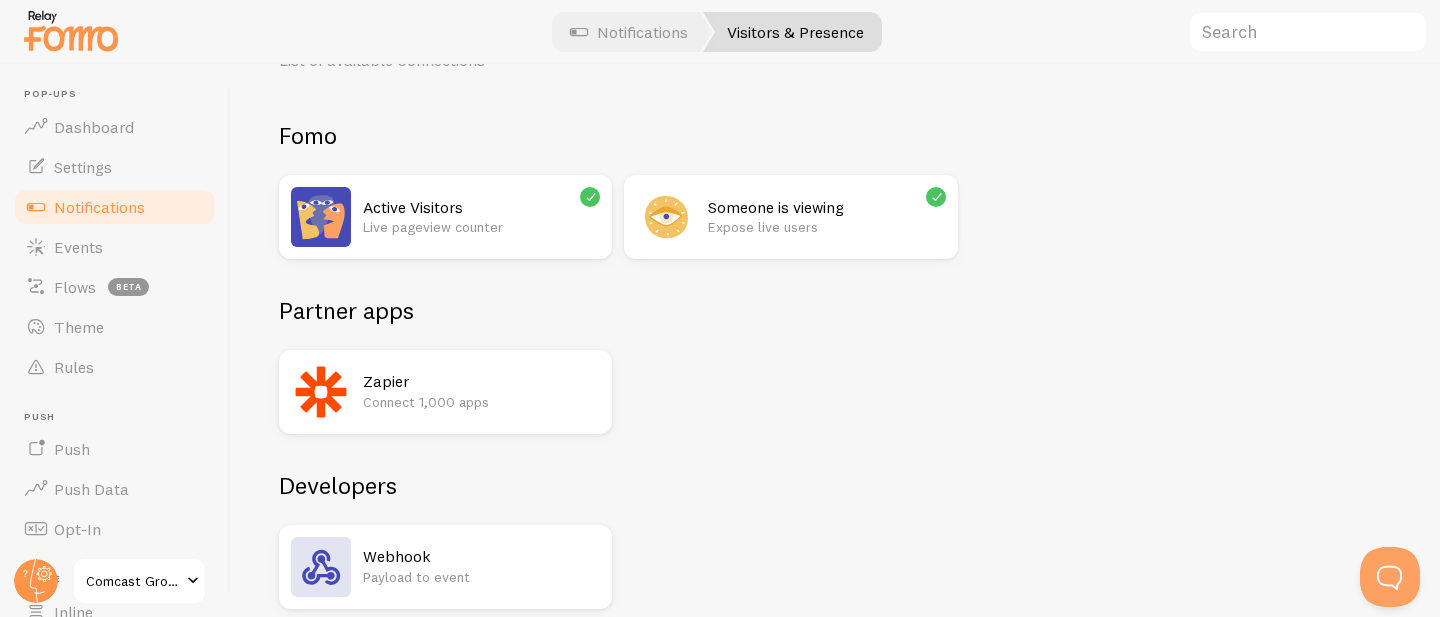 scroll, scrollTop: 197, scrollLeft: 0, axis: vertical 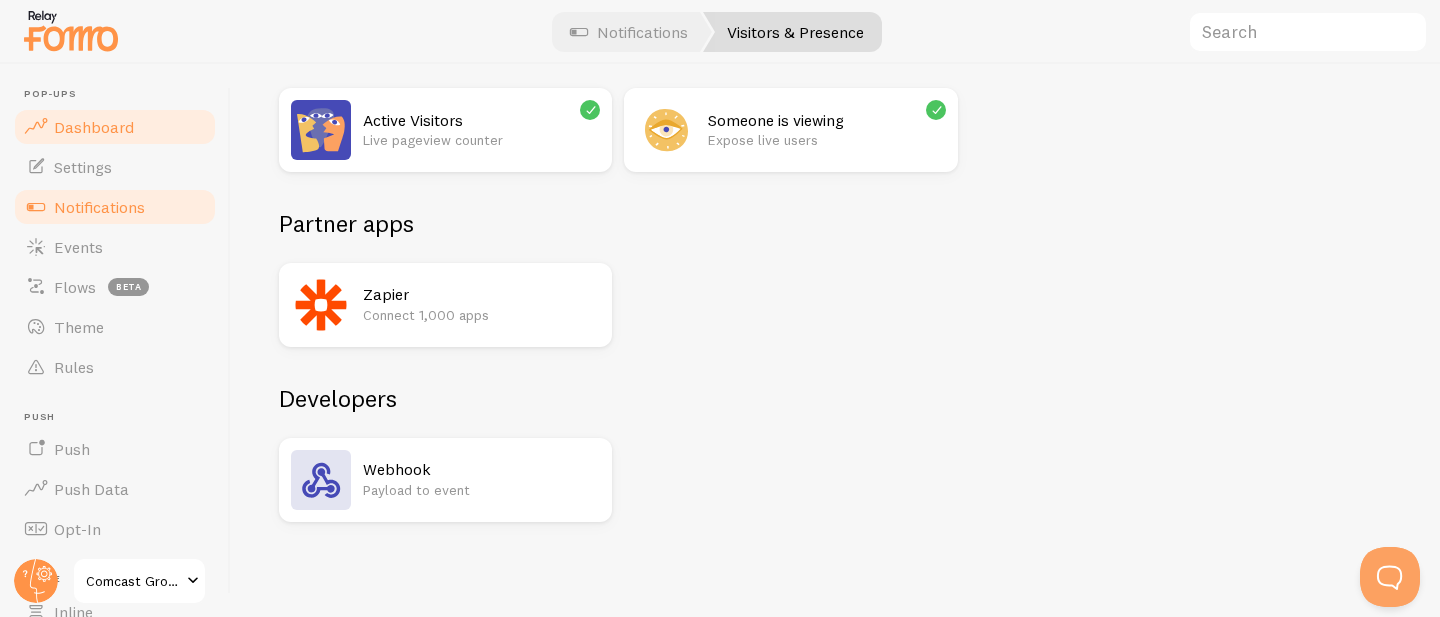 click on "Dashboard" at bounding box center [115, 127] 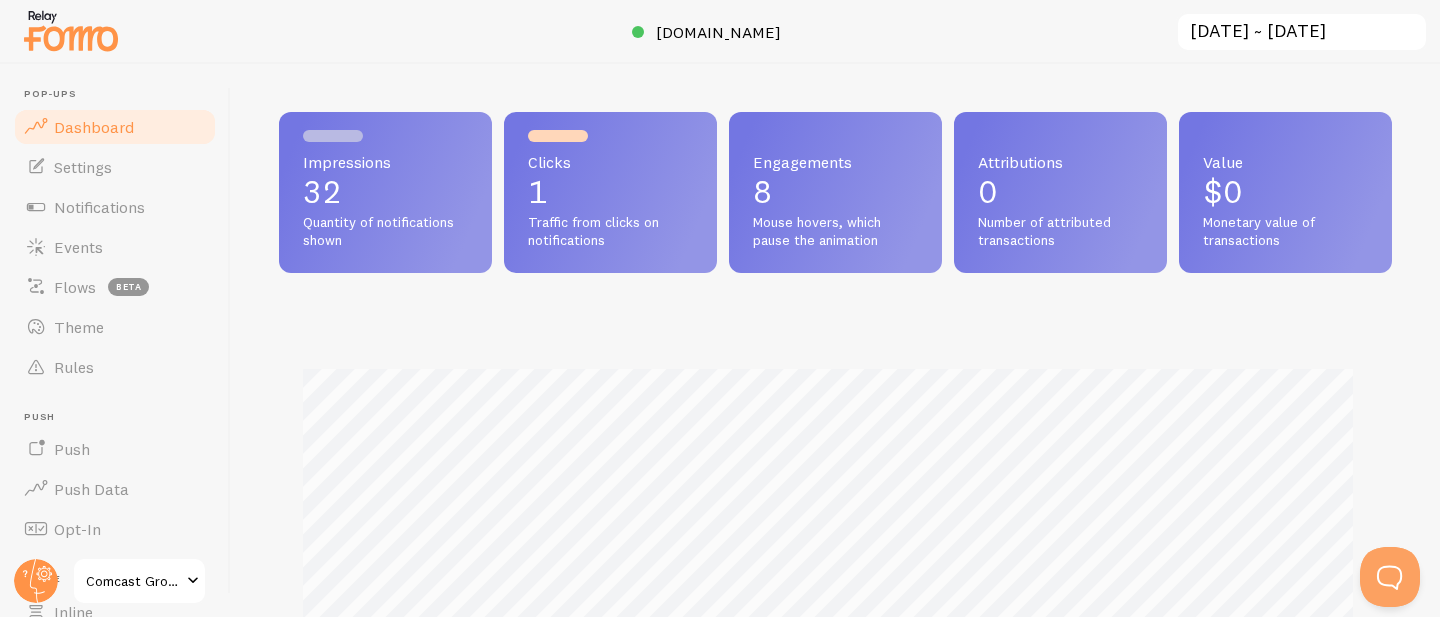 scroll, scrollTop: 0, scrollLeft: 0, axis: both 